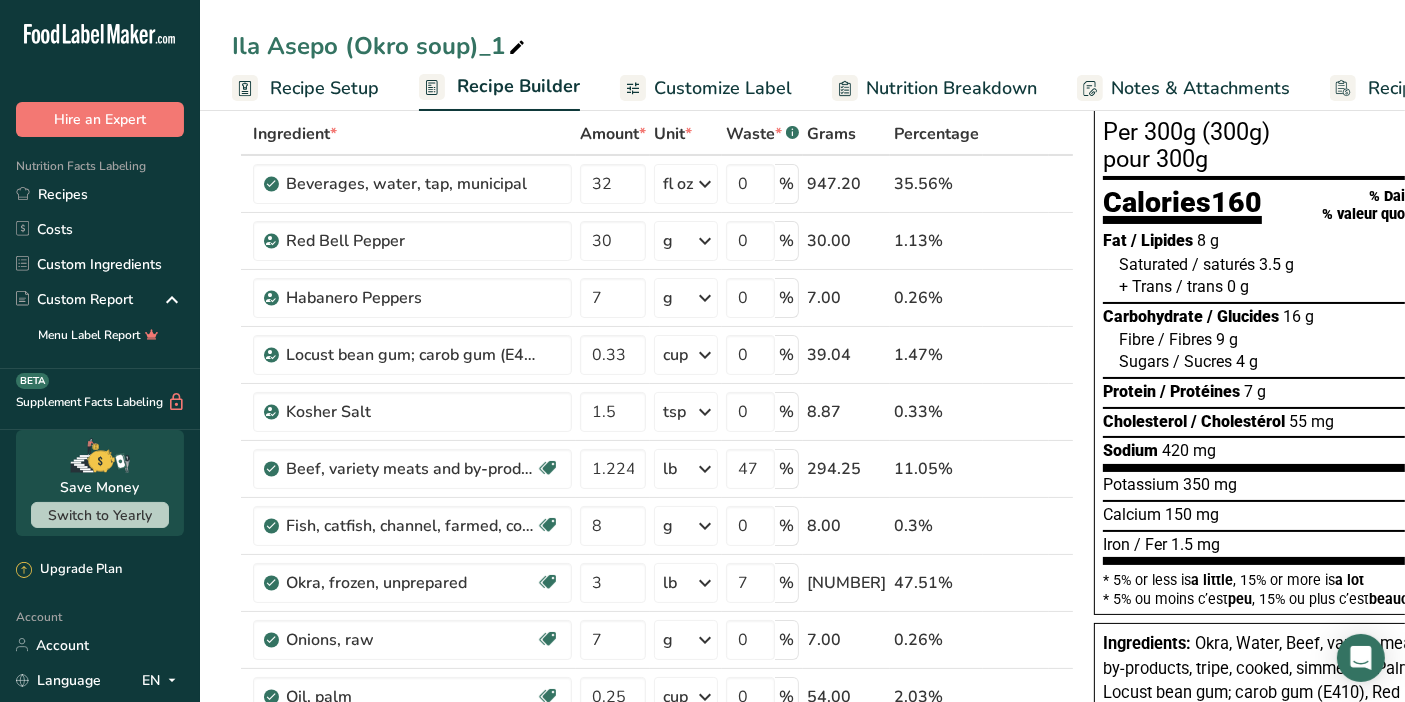 scroll, scrollTop: 103, scrollLeft: 0, axis: vertical 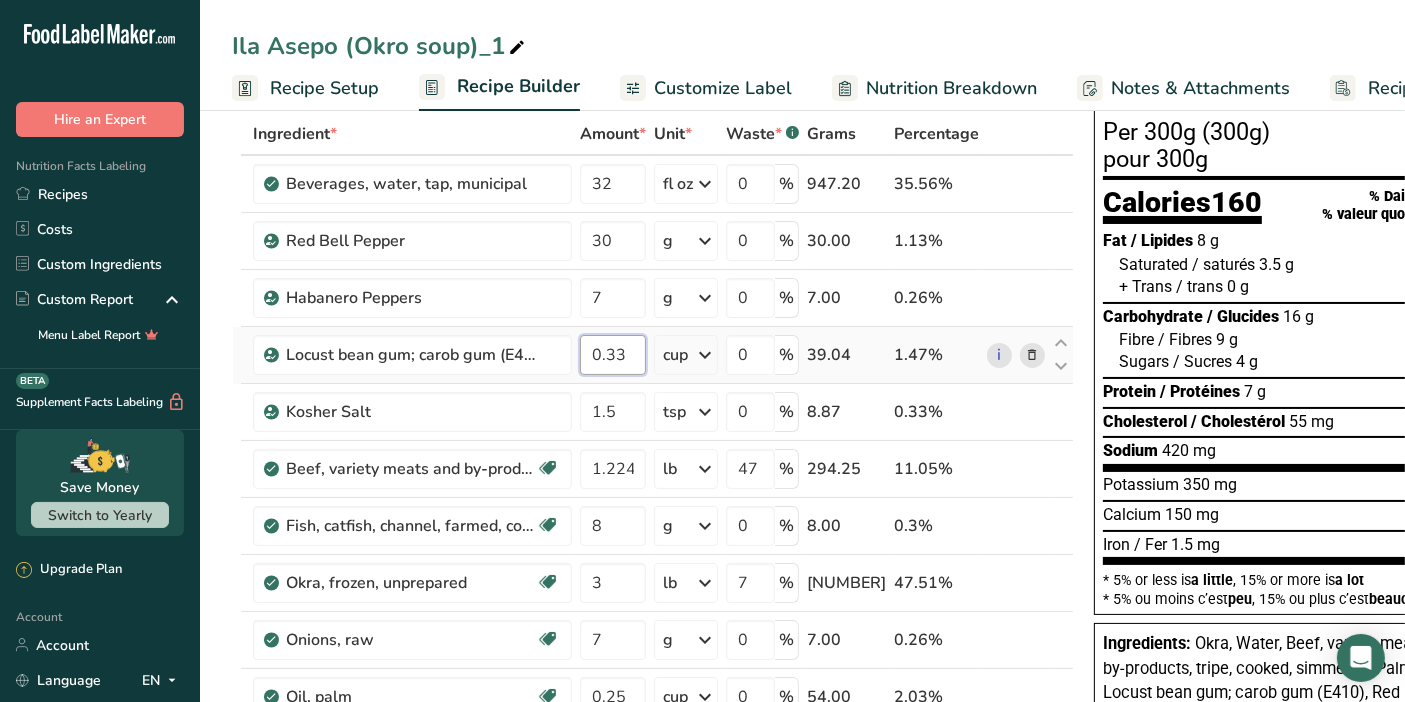 click on "0.33" at bounding box center (613, 355) 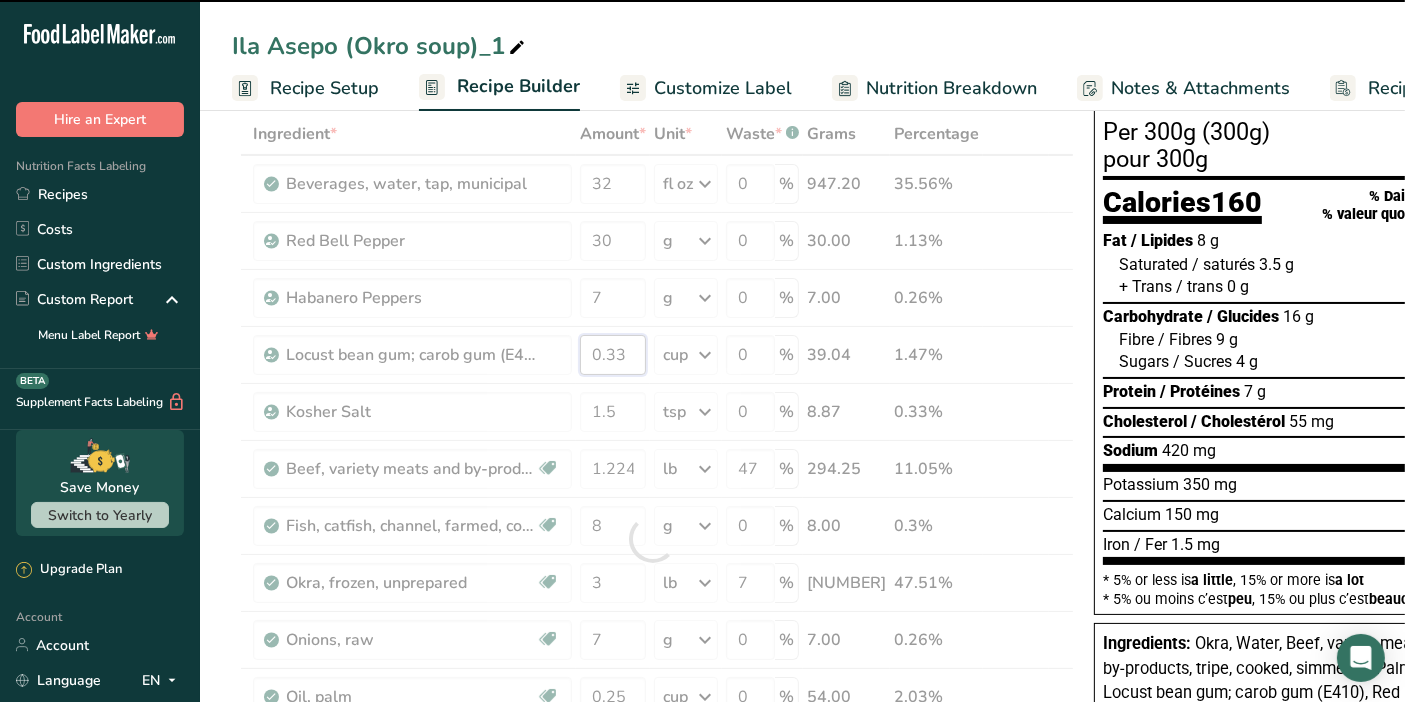 click on "0.33" at bounding box center (613, 355) 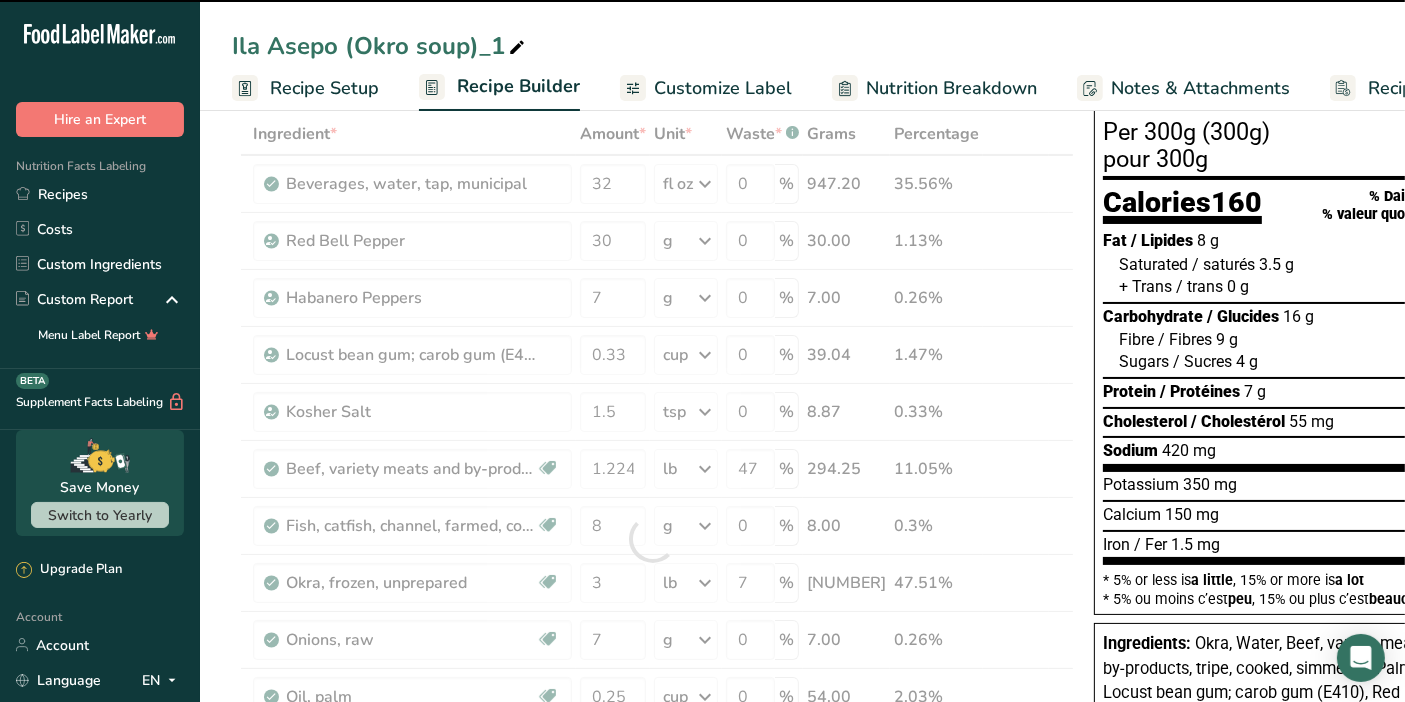 click on "Ila Asepo (Okro soup)_1" at bounding box center [802, 46] 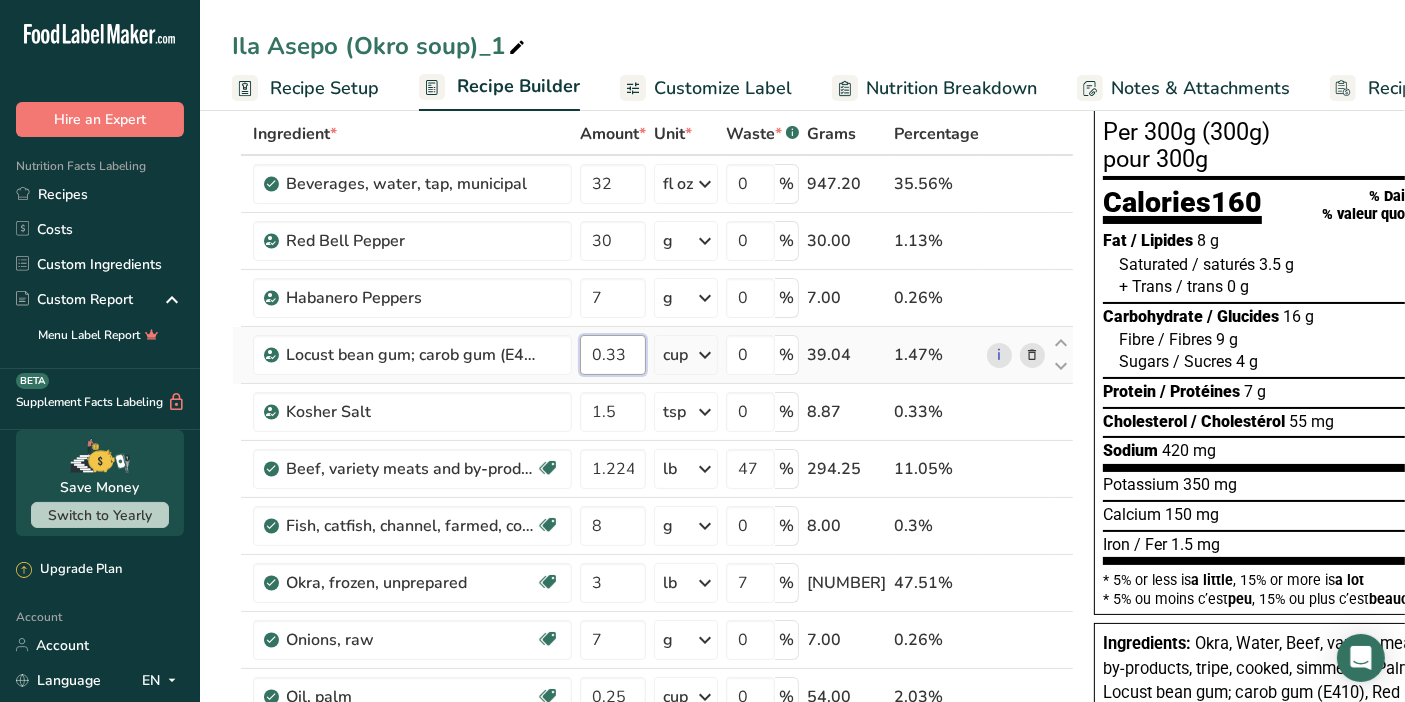 drag, startPoint x: 624, startPoint y: 347, endPoint x: 604, endPoint y: 364, distance: 26.24881 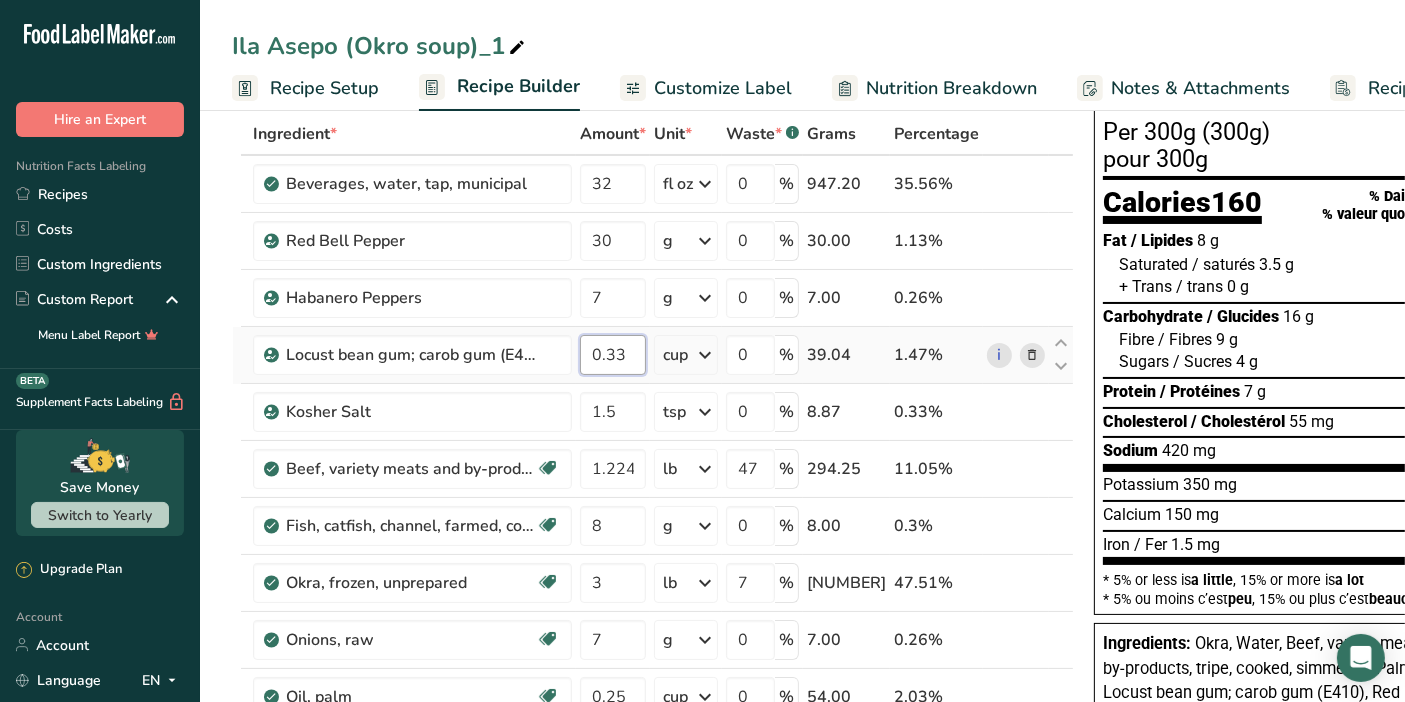 click on "0.33" at bounding box center [613, 355] 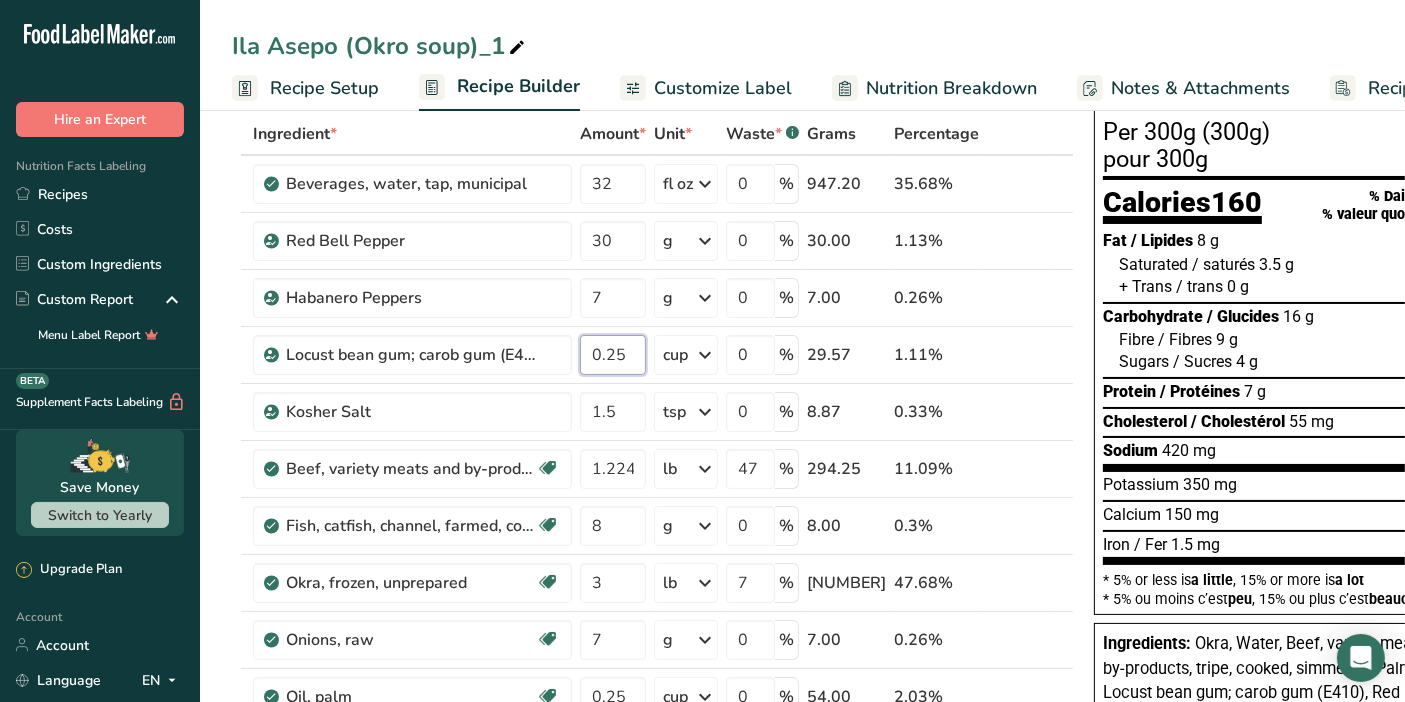 type on "0.25" 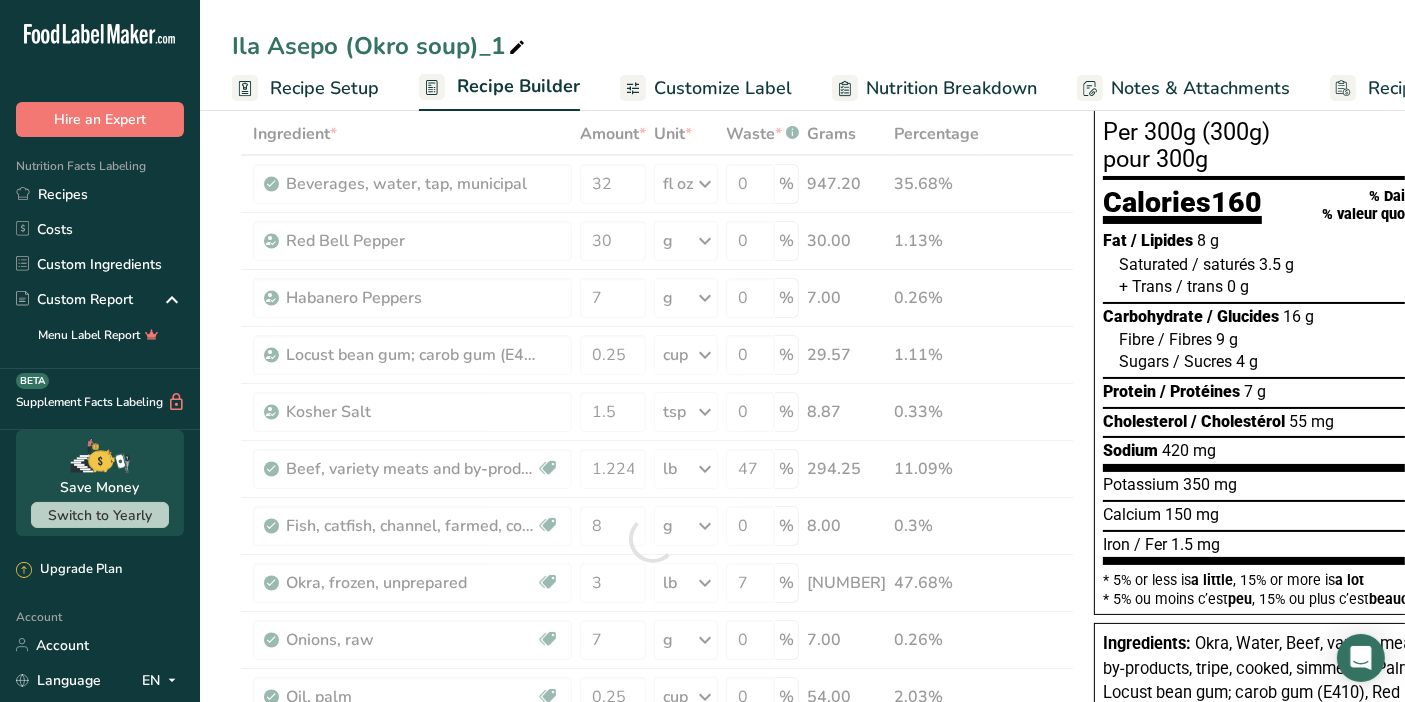 click on "Ila Asepo (Okro soup)_1" at bounding box center [802, 46] 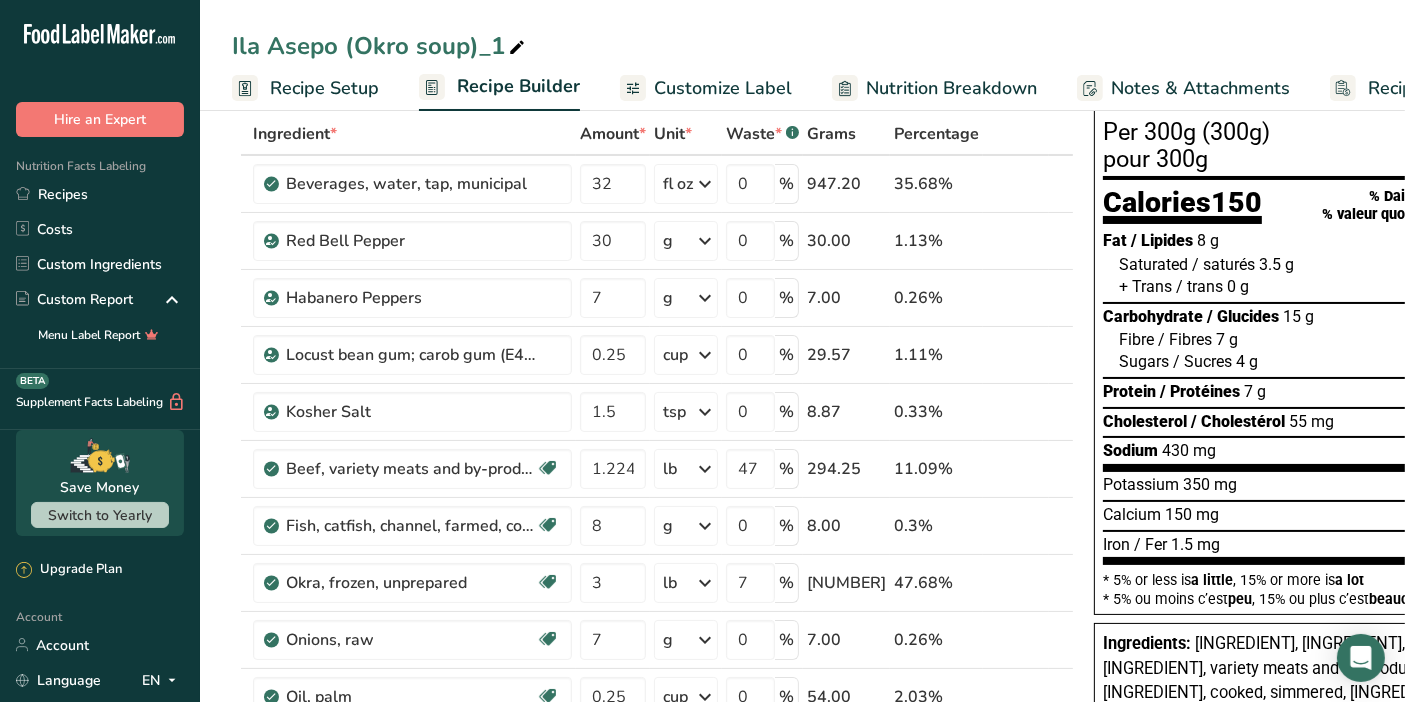 click on "[PRODUCT]_1
Recipe Setup                       Recipe Builder   Customize Label               Nutrition Breakdown               Notes & Attachments                 Recipe Costing" at bounding box center (802, 55) 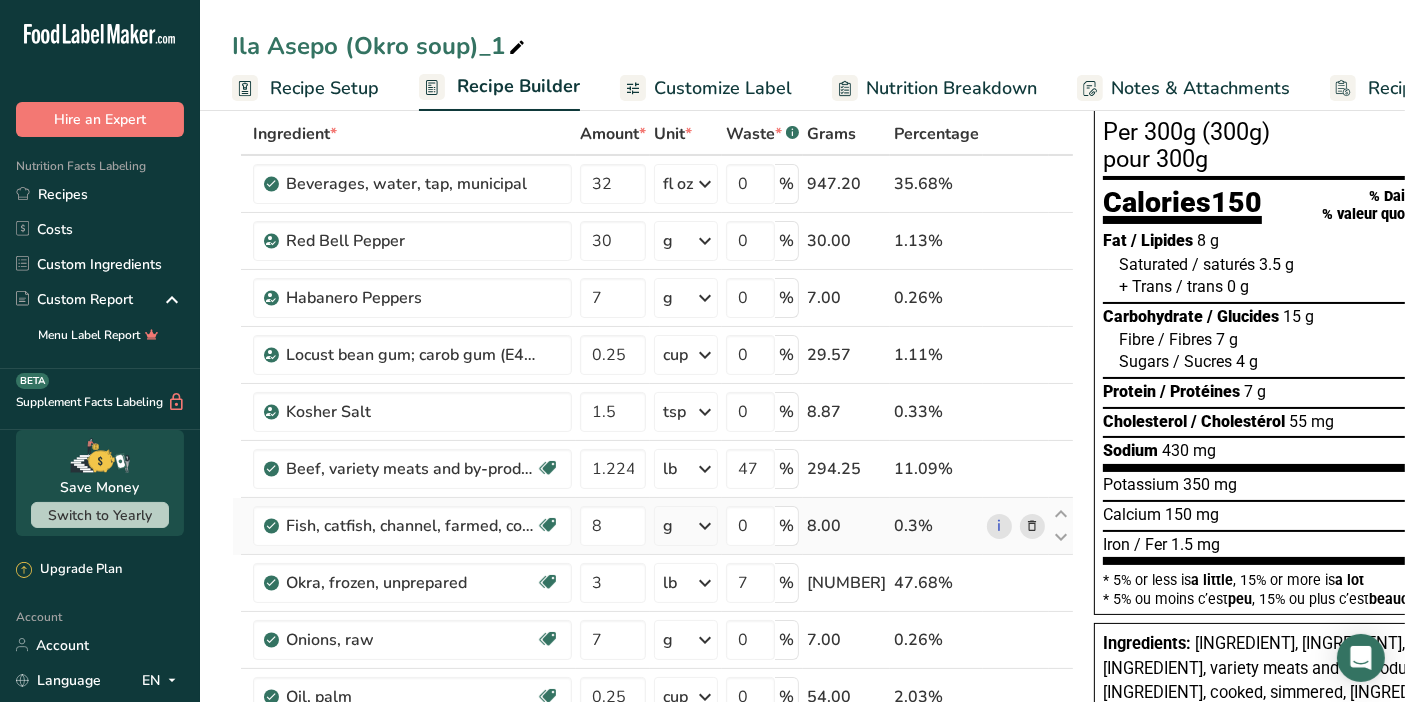 click at bounding box center (1033, 526) 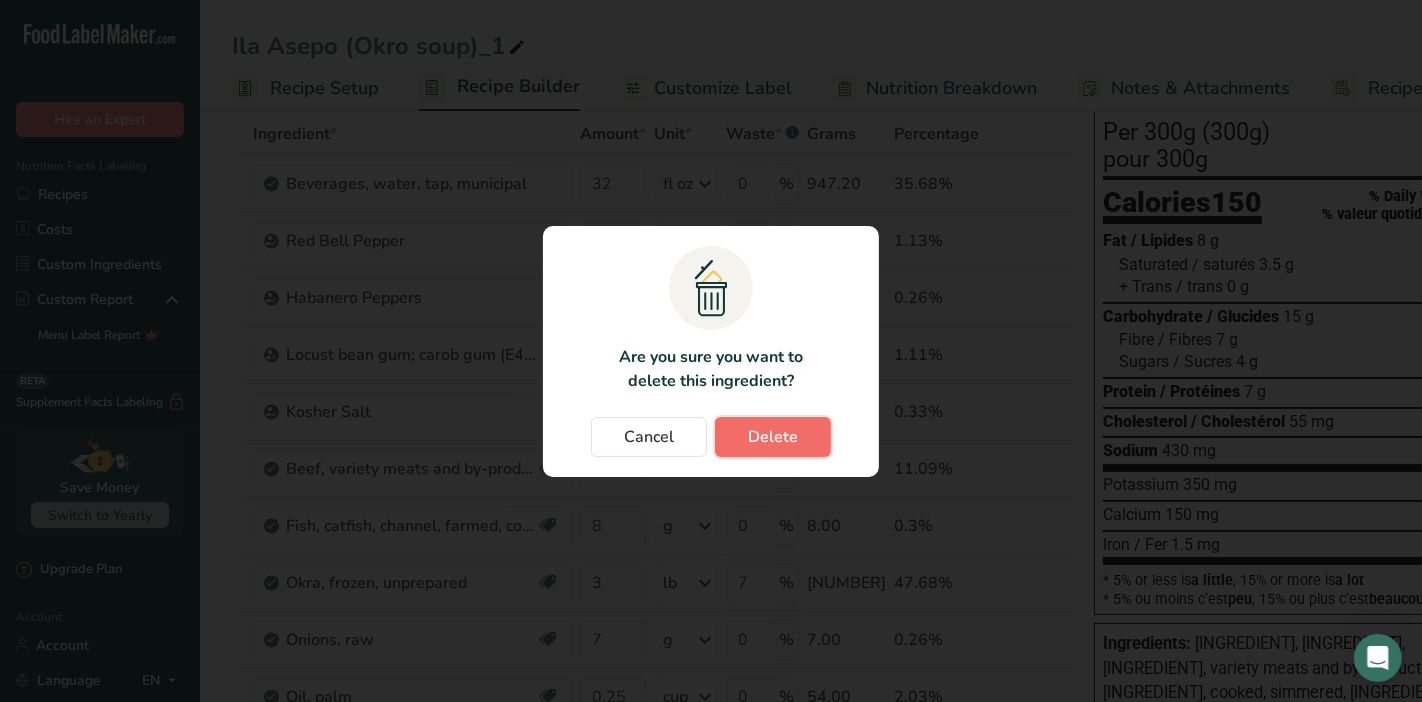 click on "Delete" at bounding box center [773, 437] 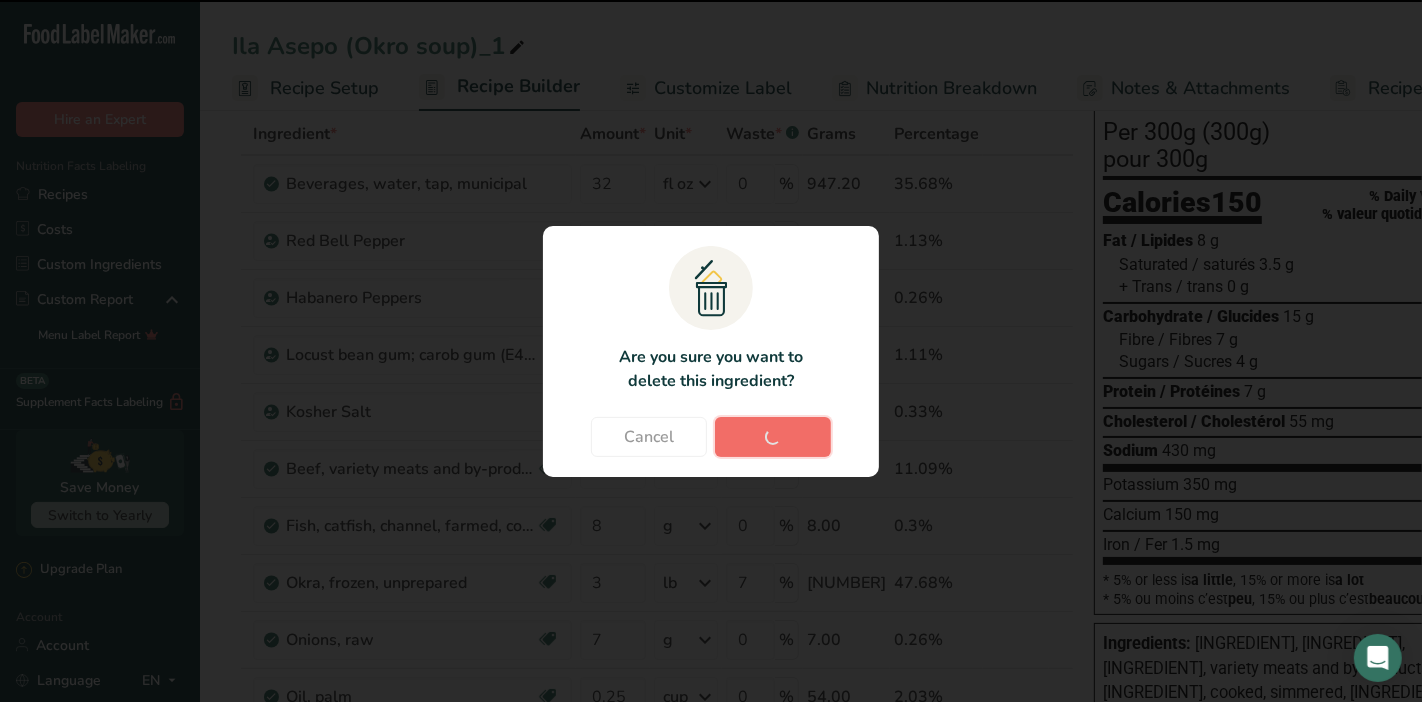 type on "3" 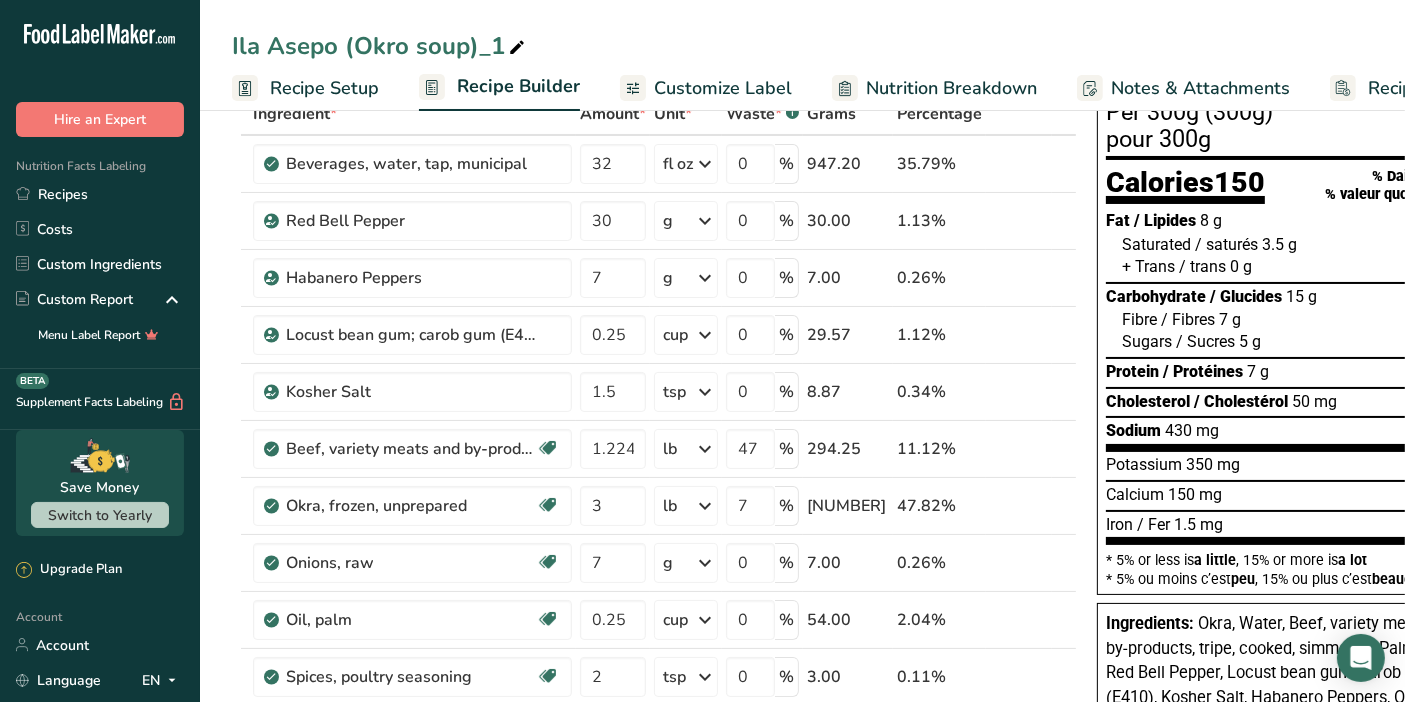 scroll, scrollTop: 0, scrollLeft: 0, axis: both 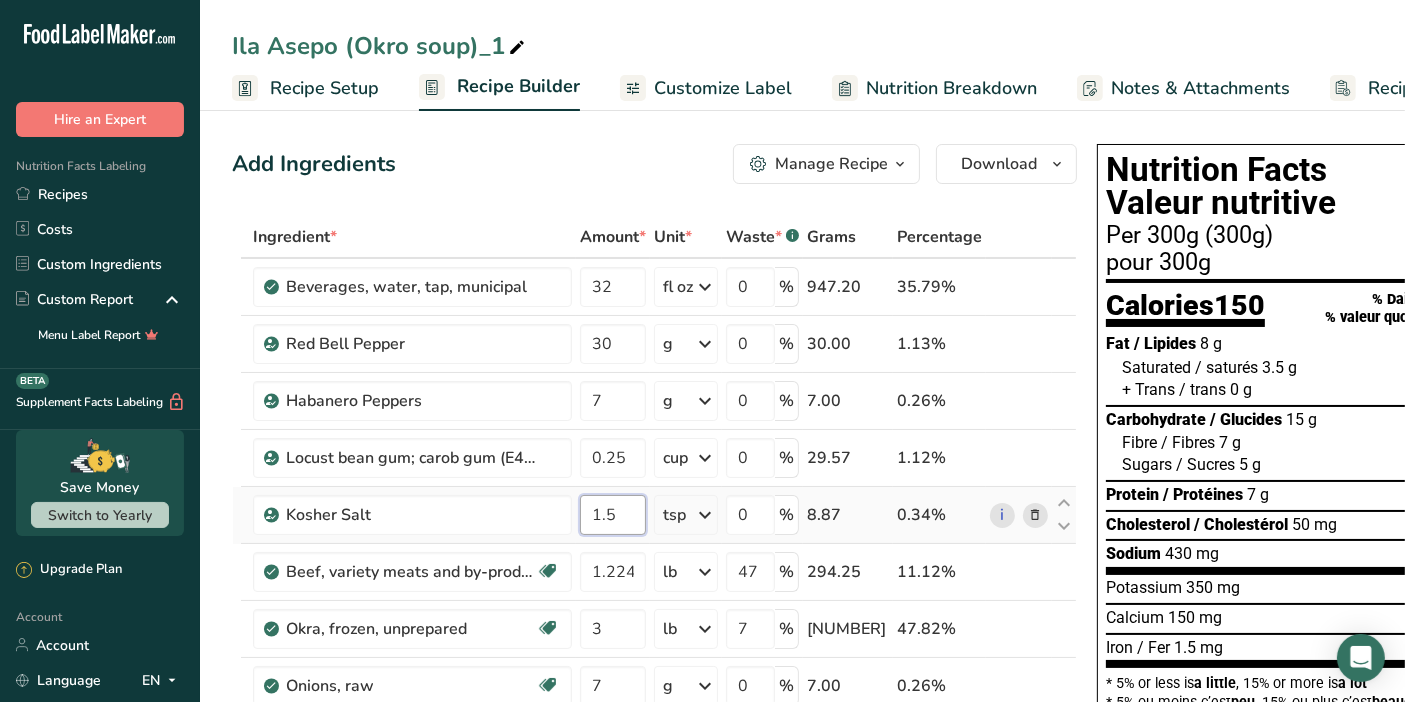 click on "1.5" at bounding box center [613, 515] 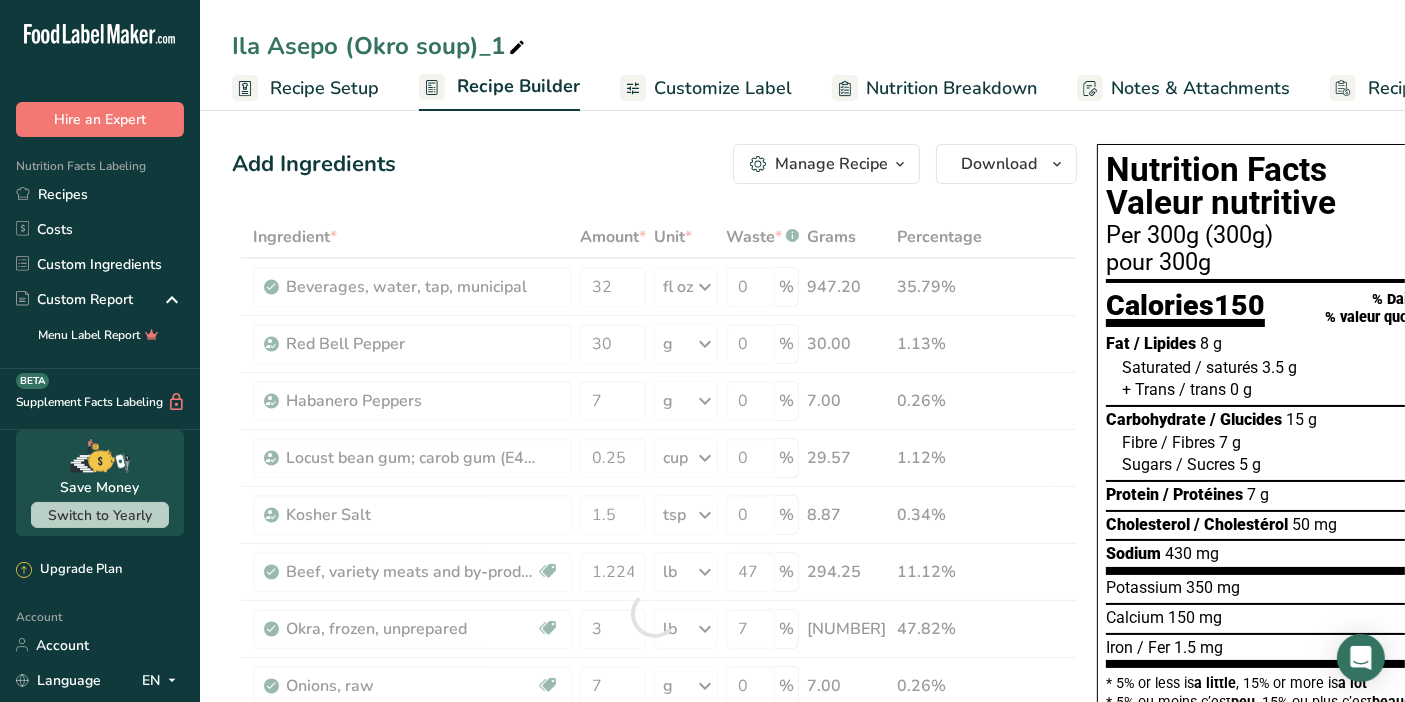 click on "Add Ingredients
Manage Recipe         Delete Recipe           Duplicate Recipe             Scale Recipe             Save as Sub-Recipe   .a-a{fill:#347362;}.b-a{fill:#fff;}                               Nutrition Breakdown                 Recipe Card
NEW
Amino Acids Pattern Report             Activity History
Download
Choose your preferred label style
Standard FDA label
Standard FDA label
The most common format for nutrition facts labels in compliance with the FDA's typeface, style and requirements
Tabular FDA label
A label format compliant with the FDA regulations presented in a tabular (horizontal) display.
Linear FDA label
A simple linear display for small sized packages.
Simplified FDA label" at bounding box center (660, 891) 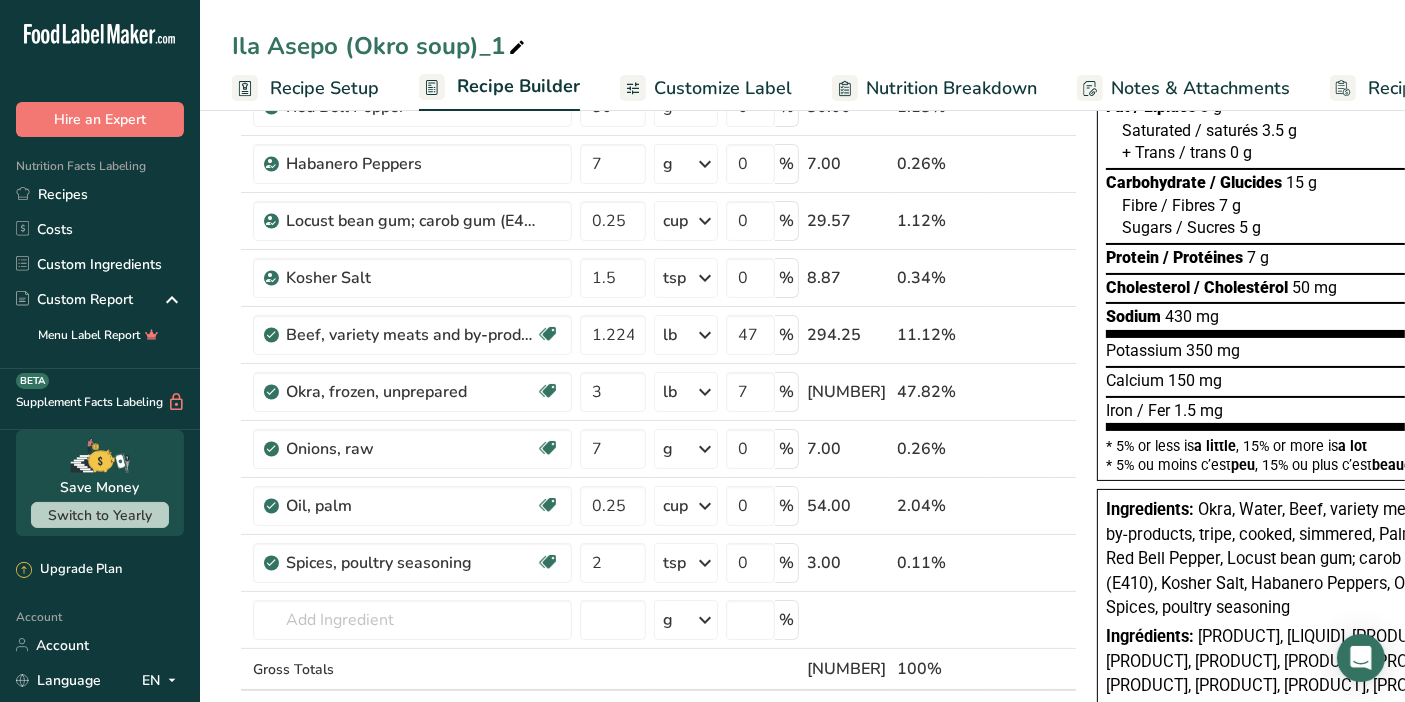 scroll, scrollTop: 274, scrollLeft: 0, axis: vertical 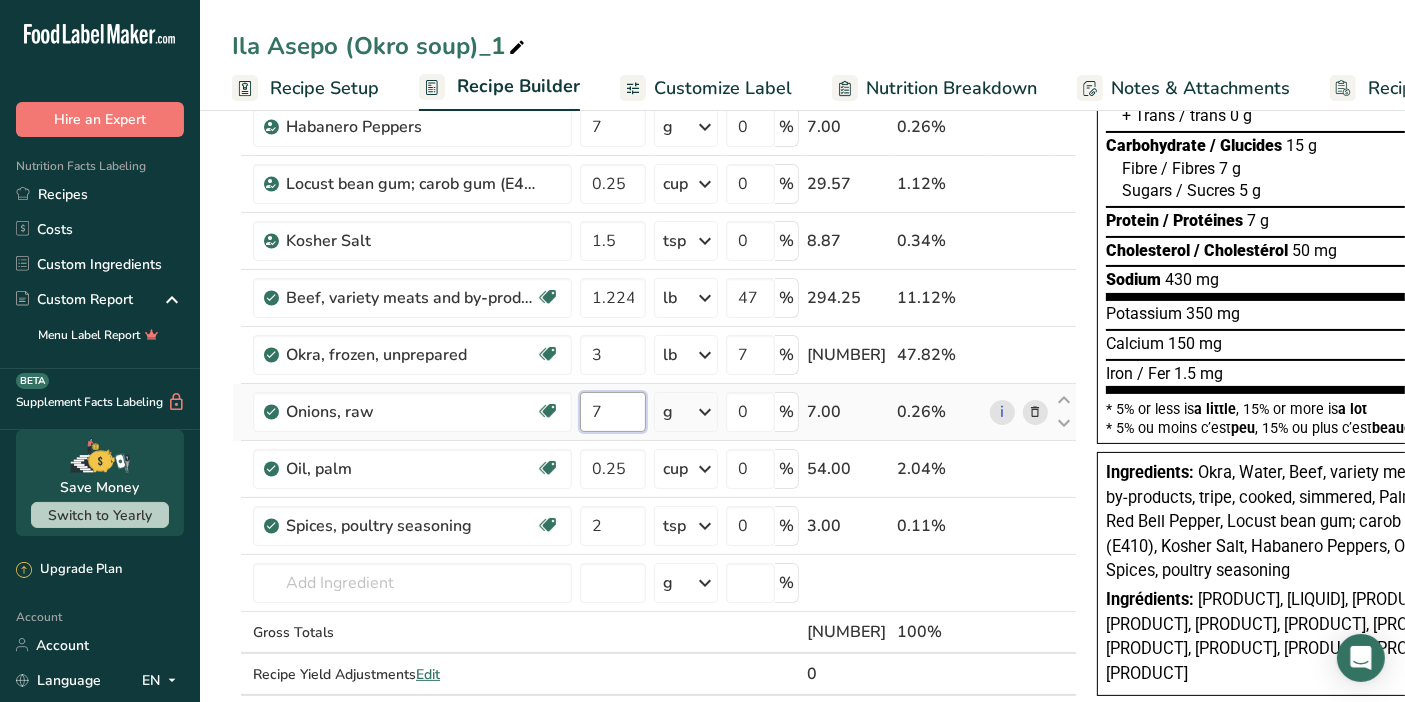 drag, startPoint x: 621, startPoint y: 409, endPoint x: 589, endPoint y: 416, distance: 32.75668 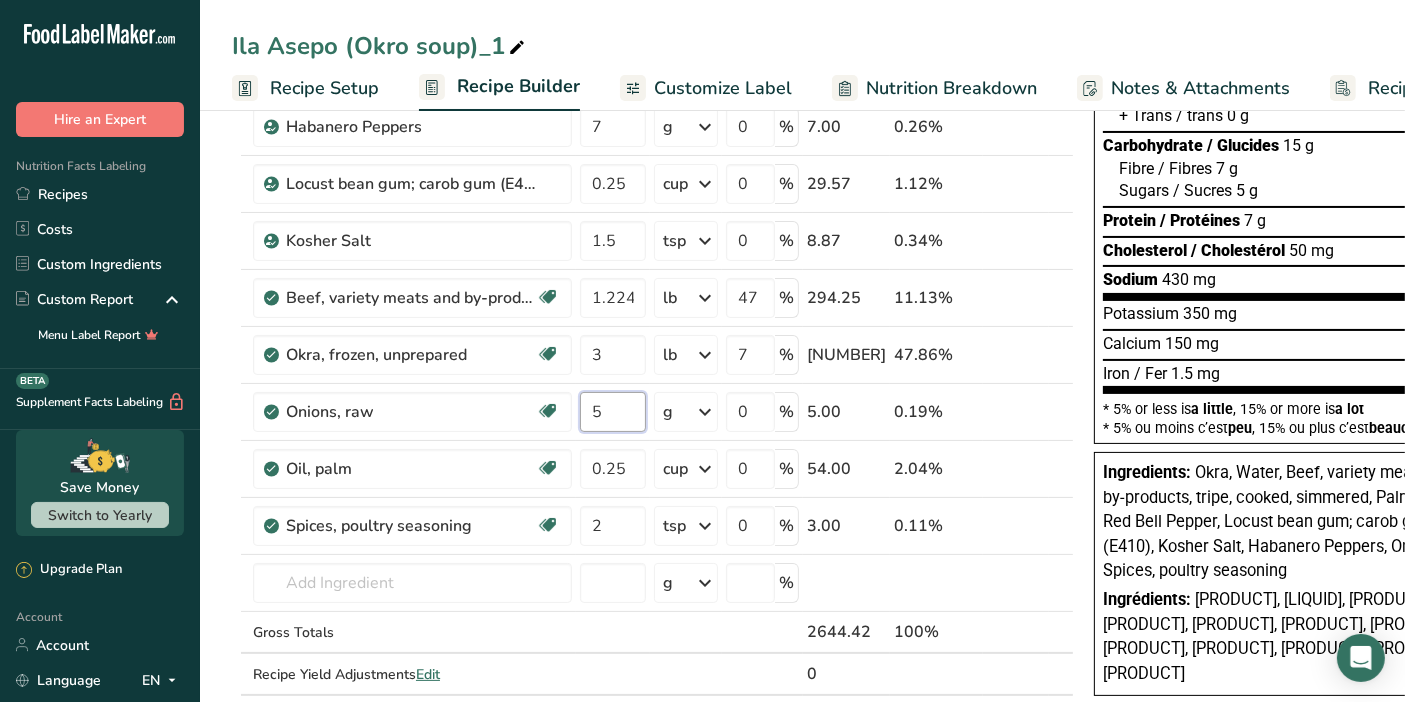 type on "5" 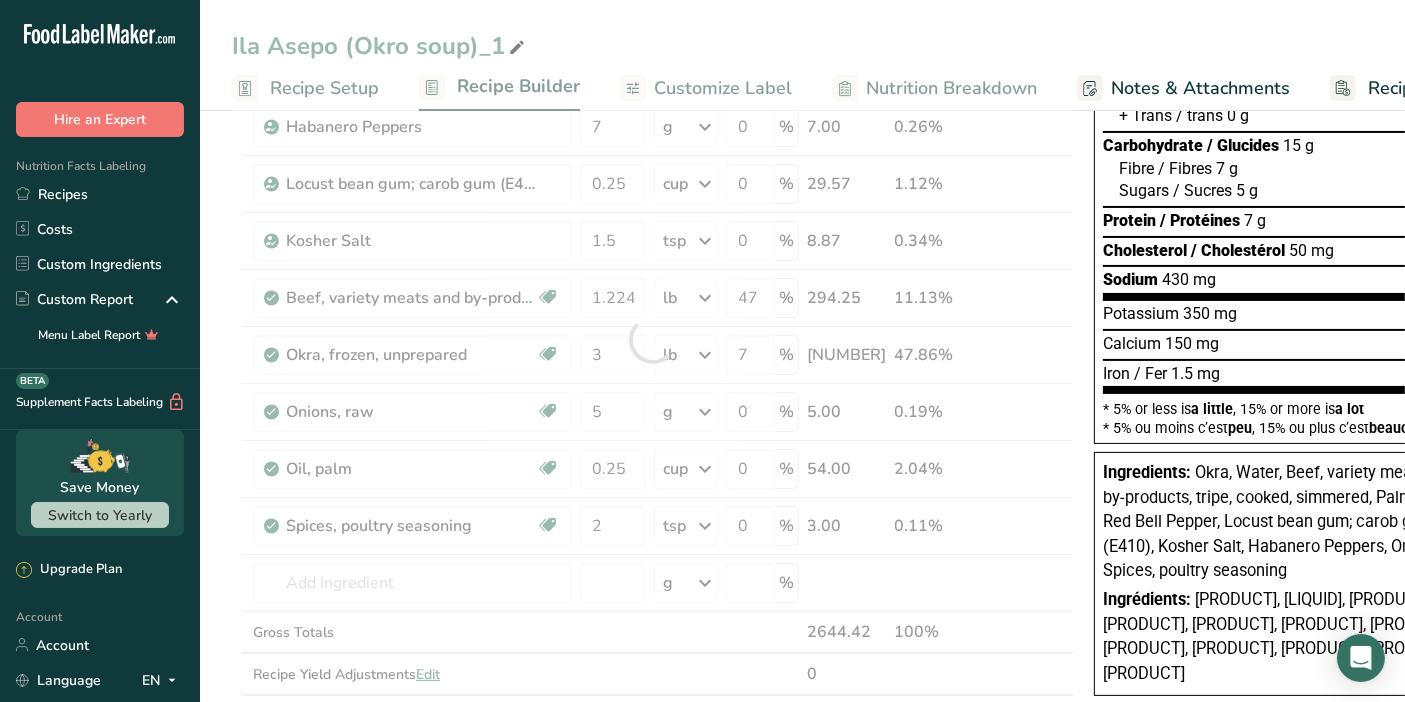 click on "Ila Asepo (Okro soup)_1
Recipe Setup                       Recipe Builder   Customize Label               Nutrition Breakdown               Notes & Attachments                 Recipe Costing
Add Ingredients
Manage Recipe         Delete Recipe           Duplicate Recipe             Scale Recipe             Save as Sub-Recipe   .a-a{fill:#347362;}.b-a{fill:#fff;}                               Nutrition Breakdown                 Recipe Card
NEW
Amino Acids Pattern Report             Activity History
Download
Choose your preferred label style
Standard FDA label
Standard FDA label
The most common format for nutrition facts labels in compliance with the FDA's typeface, style and requirements
Tabular FDA label
Linear FDA label" at bounding box center (802, 617) 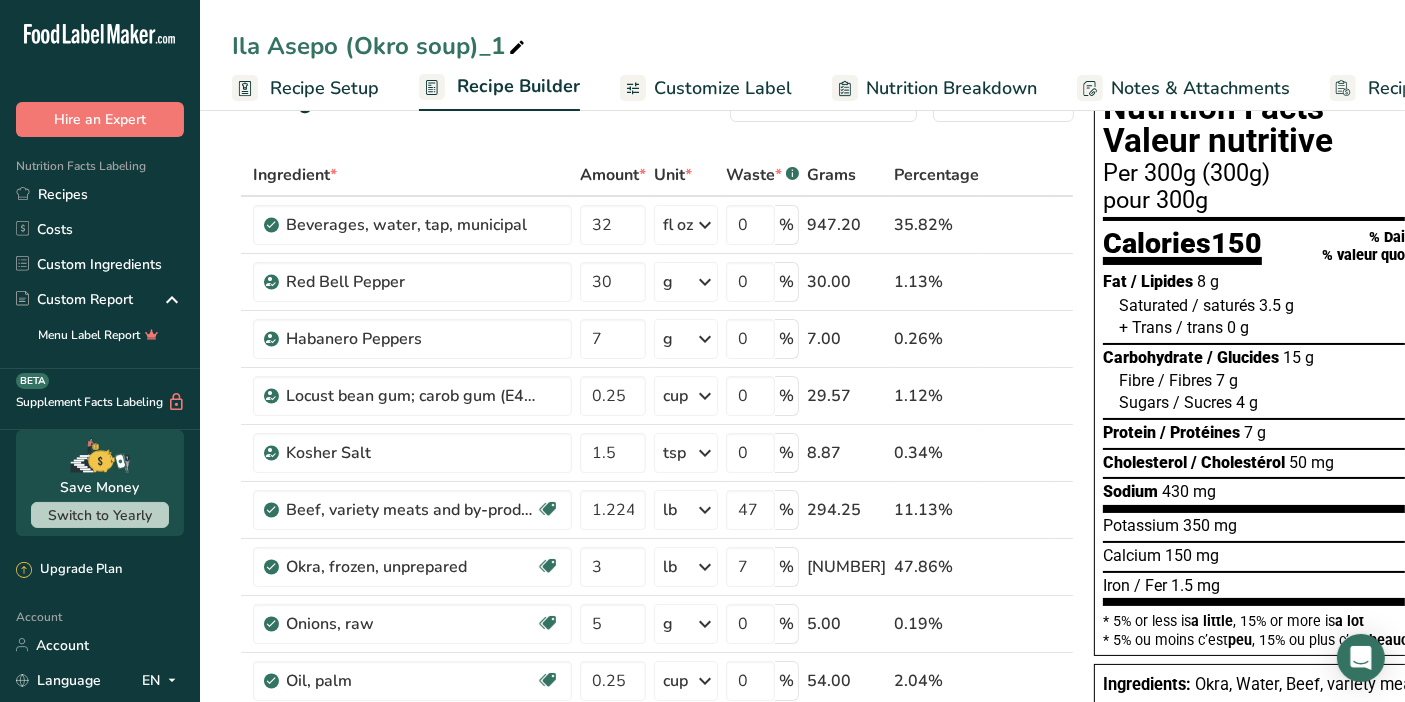 scroll, scrollTop: 0, scrollLeft: 0, axis: both 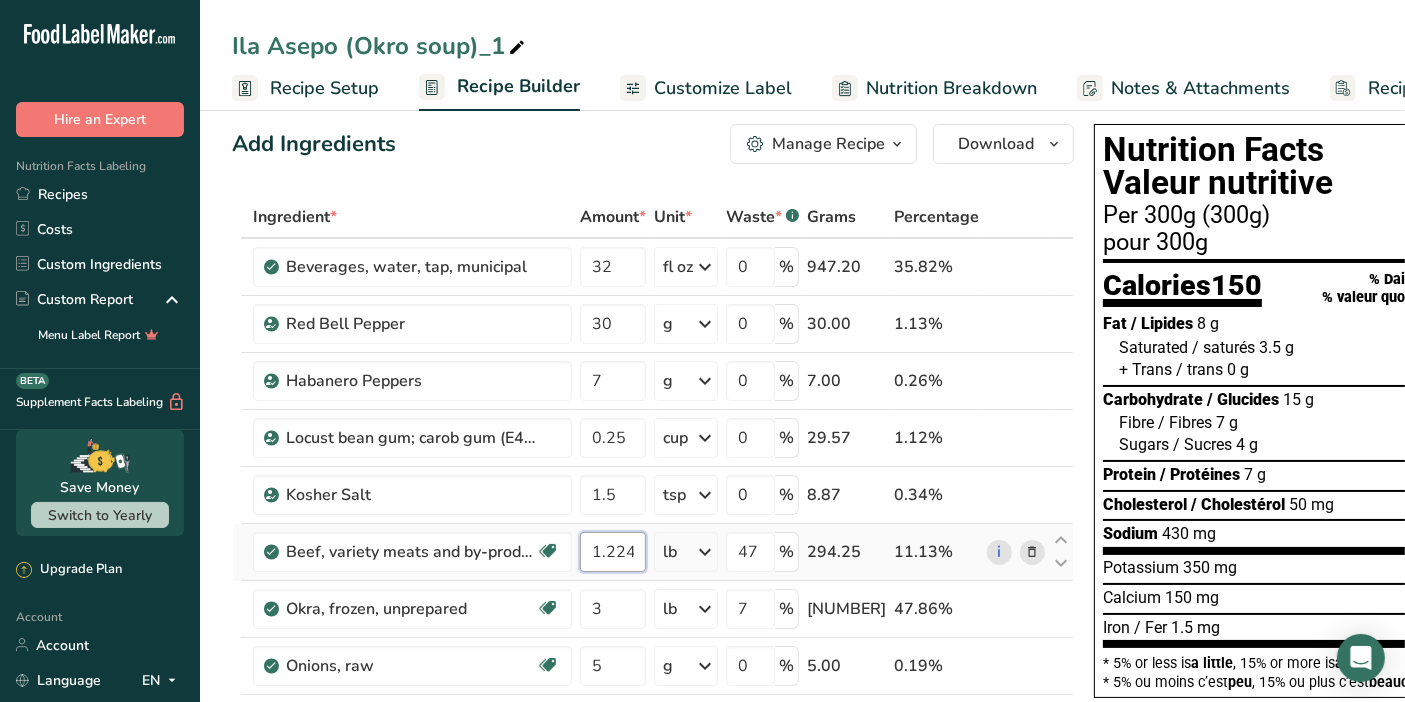drag, startPoint x: 637, startPoint y: 550, endPoint x: 615, endPoint y: 558, distance: 23.409399 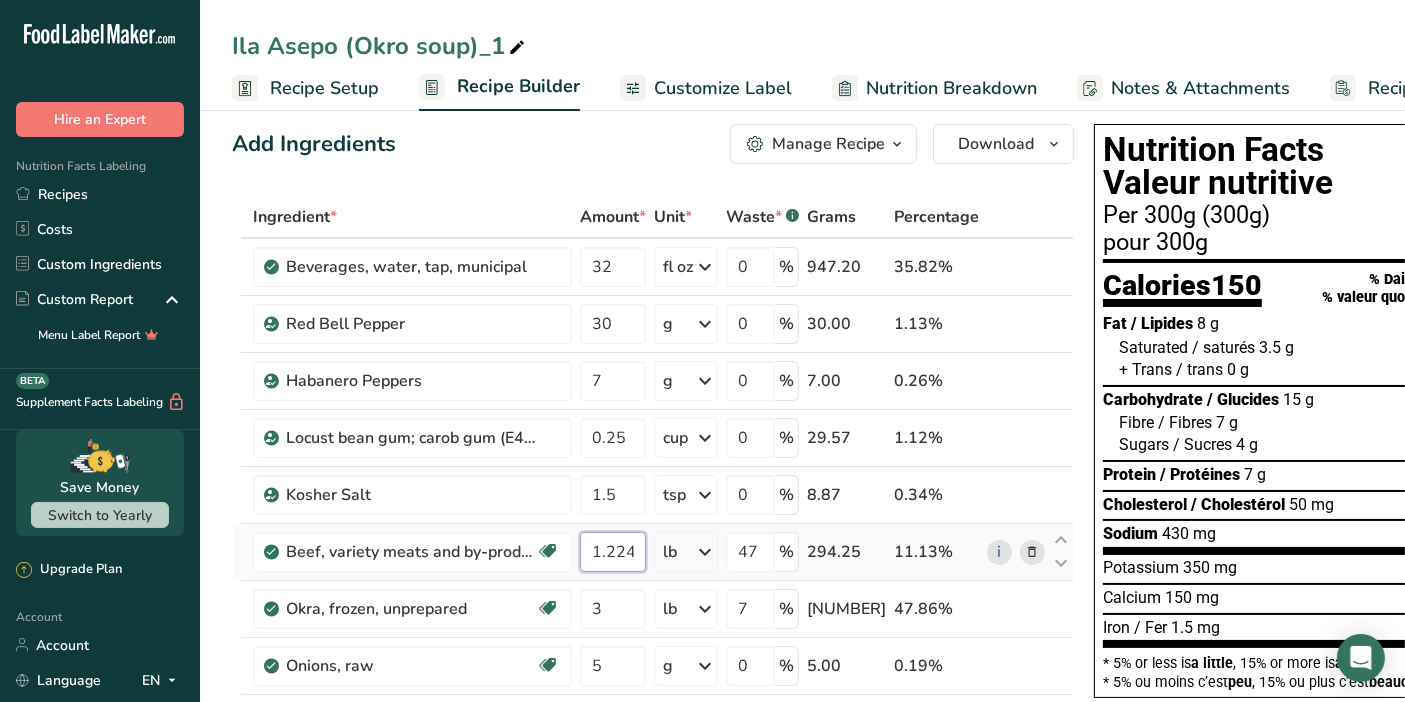 click on "1.224" at bounding box center (613, 552) 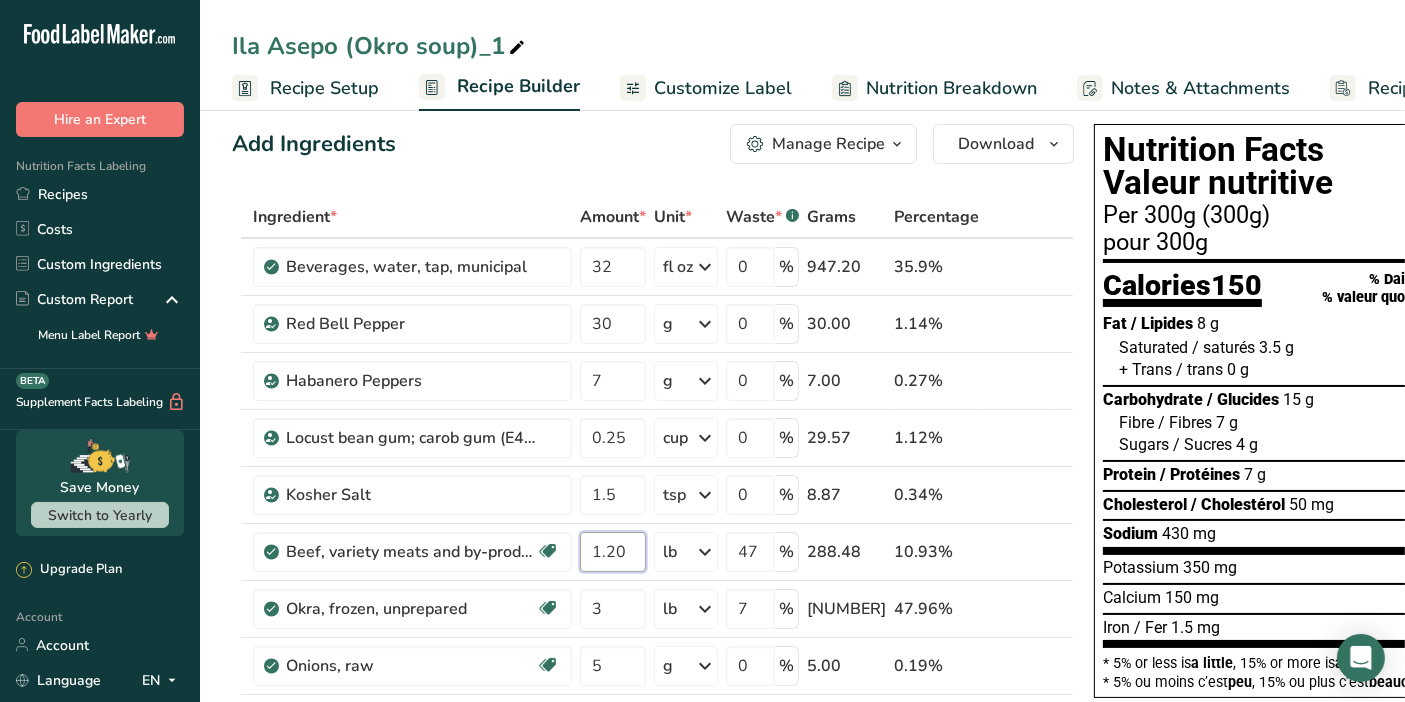 type on "1.20" 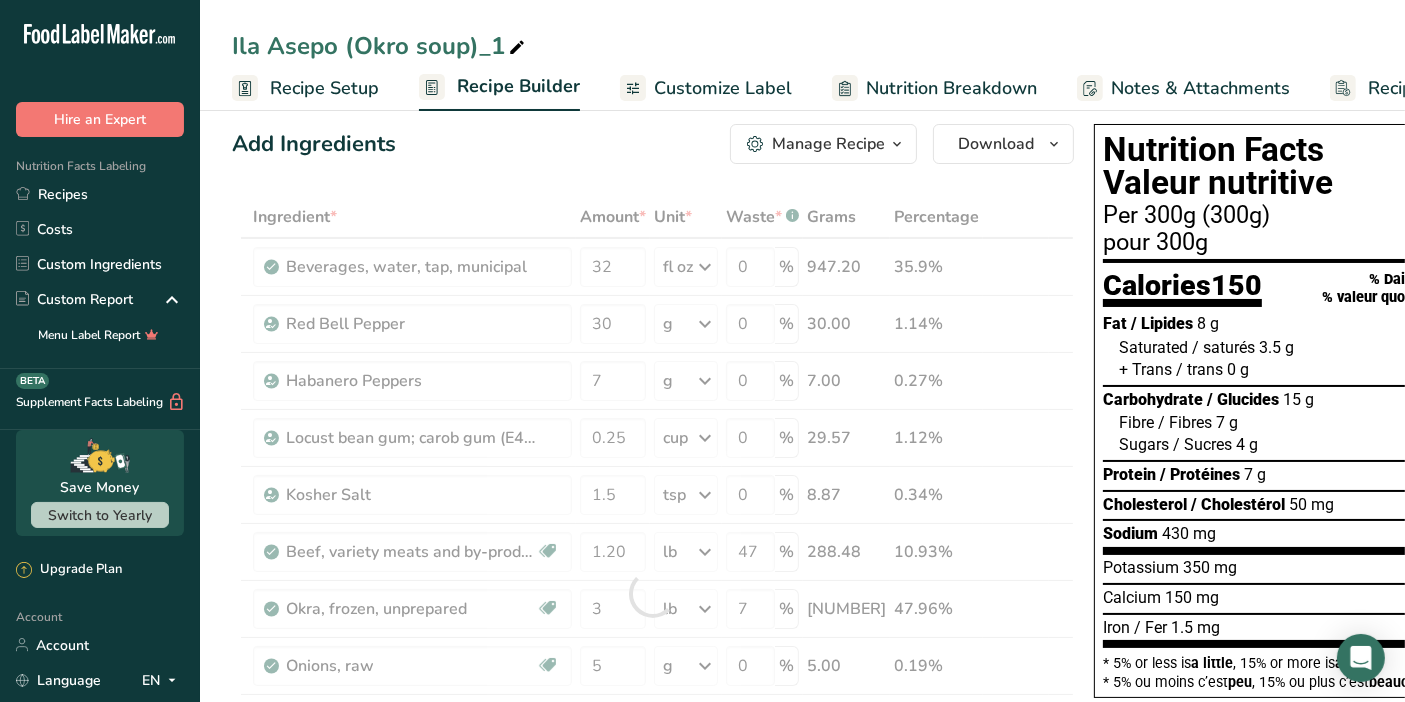 click on "Add Ingredients
Manage Recipe         Delete Recipe           Duplicate Recipe             Scale Recipe             Save as Sub-Recipe   .a-a{fill:#347362;}.b-a{fill:#fff;}                               Nutrition Breakdown                 Recipe Card
NEW
Amino Acids Pattern Report             Activity History
Download
Choose your preferred label style
Standard FDA label
Standard FDA label
The most common format for nutrition facts labels in compliance with the FDA's typeface, style and requirements
Tabular FDA label
A label format compliant with the FDA regulations presented in a tabular (horizontal) display.
Linear FDA label
A simple linear display for small sized packages.
Simplified FDA label" at bounding box center [653, 144] 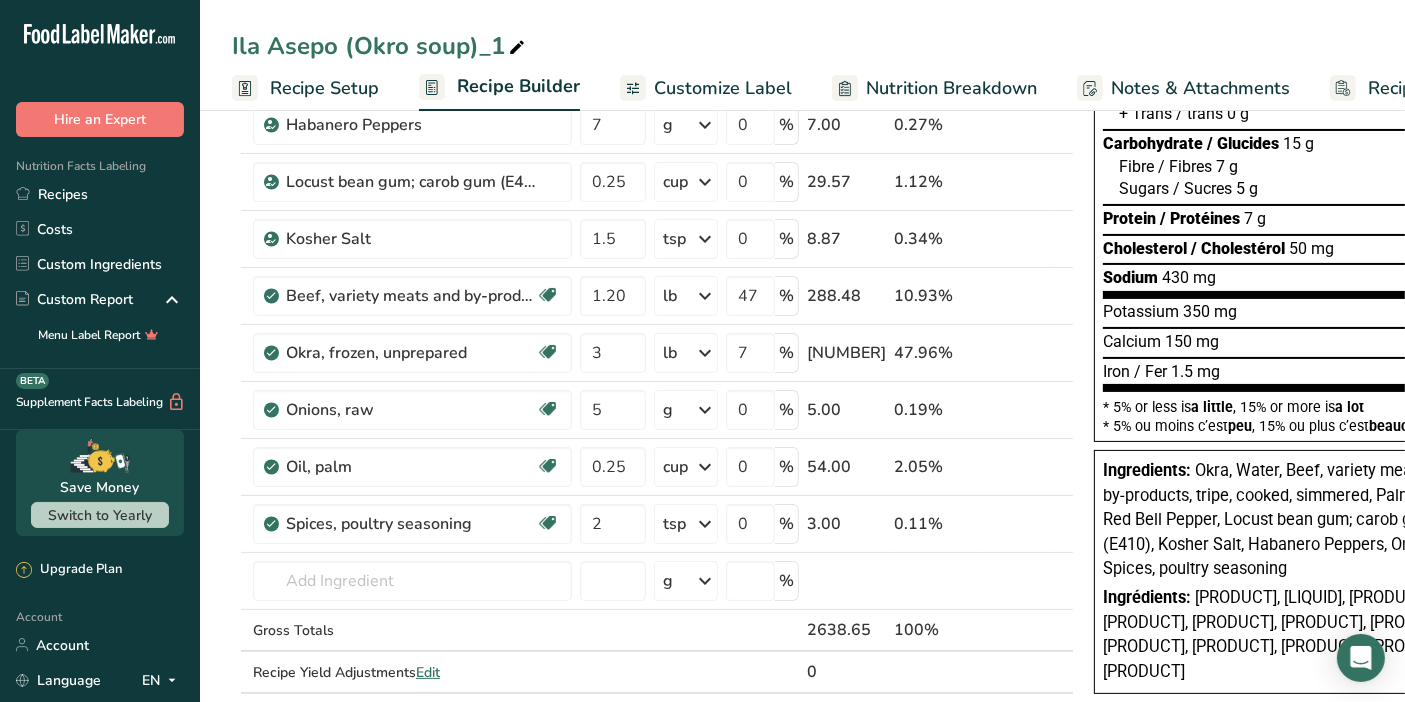 scroll, scrollTop: 280, scrollLeft: 0, axis: vertical 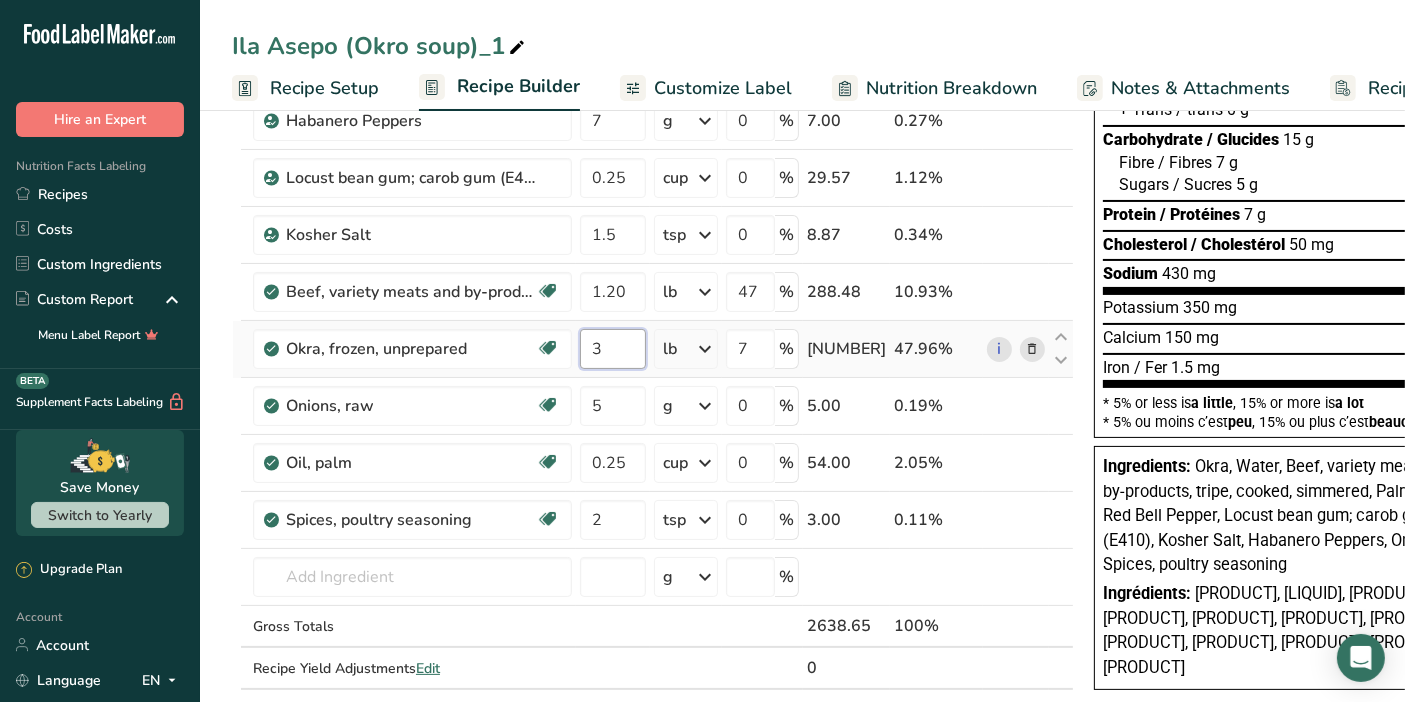 click on "3" at bounding box center (613, 349) 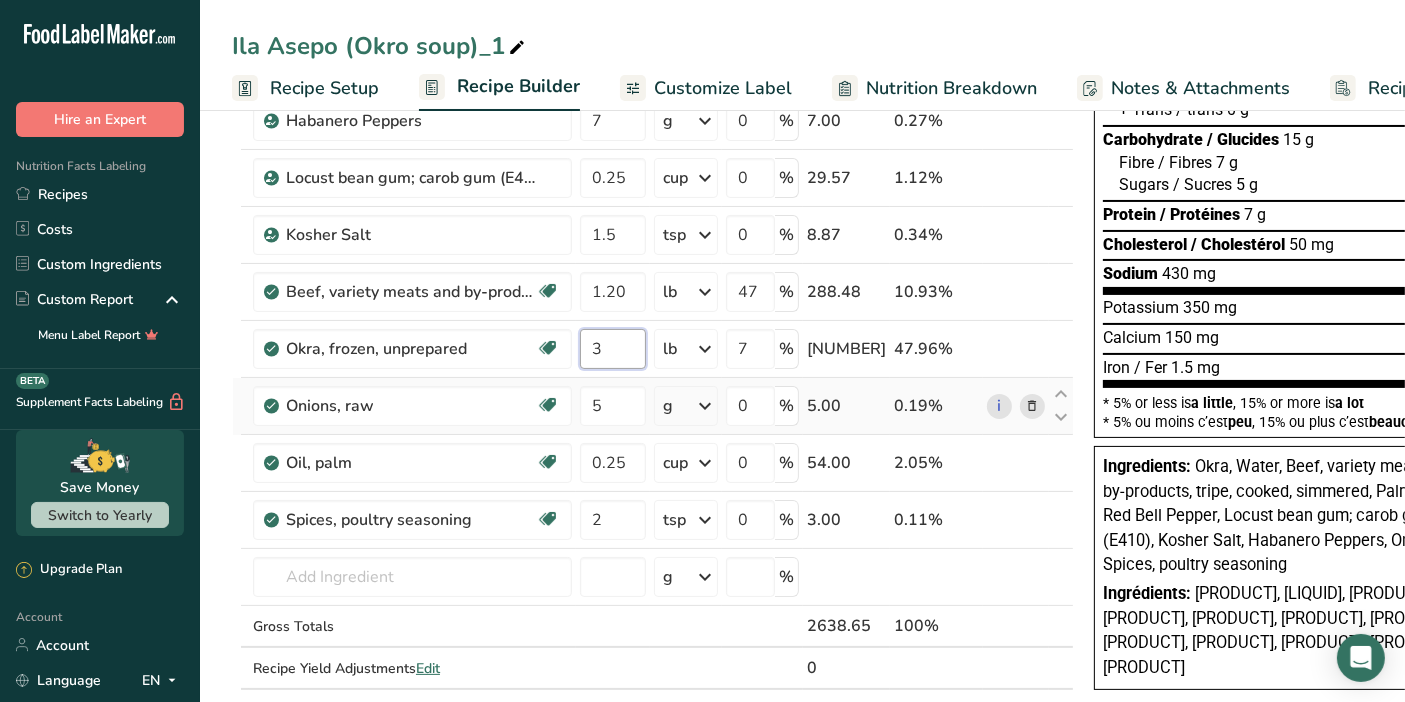 drag, startPoint x: 616, startPoint y: 352, endPoint x: 445, endPoint y: 380, distance: 173.27724 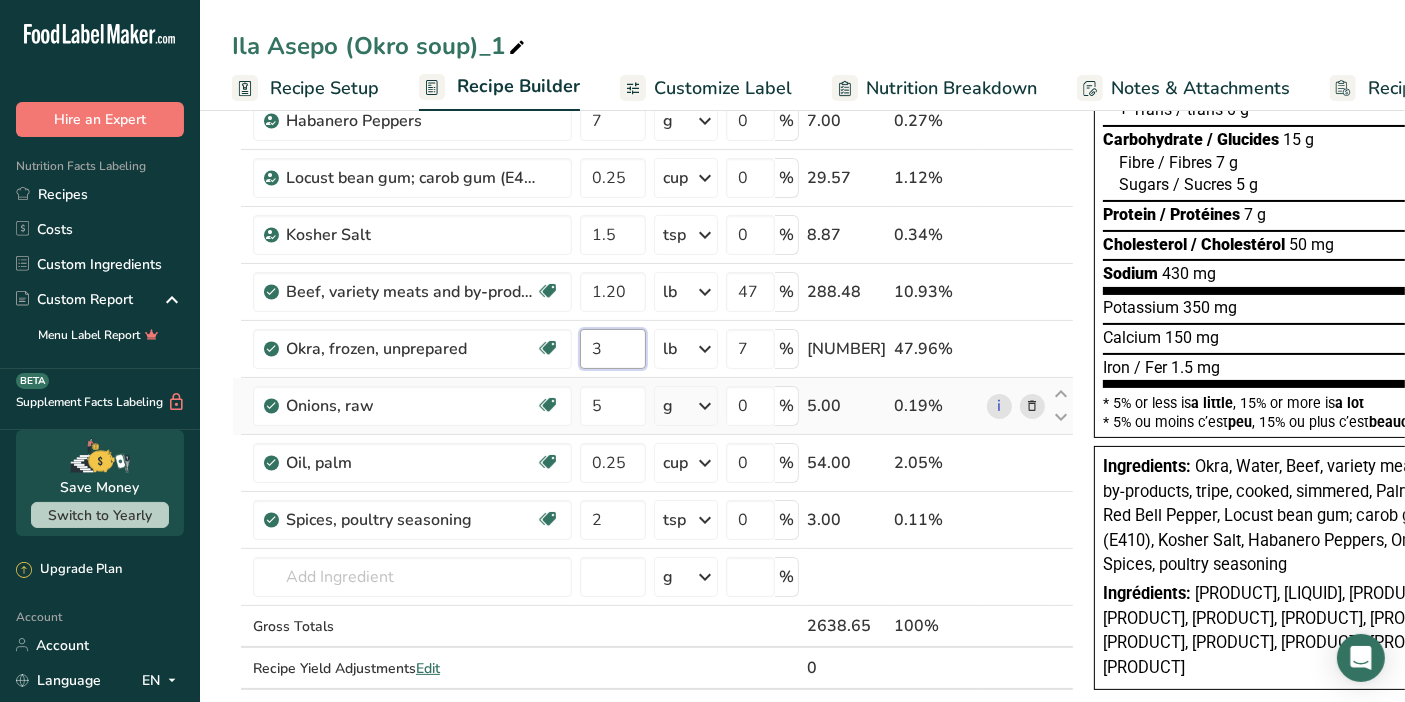 click on "Beverages, water, tap, municipal
32
fl oz
Portions
1 fl oz
1 bottle 8 fl oz
1 liter
See more
Weight Units
g
kg
mg
See more
Volume Units
l
Volume units require a density conversion. If you know your ingredient's density enter it below. Otherwise, click on "RIA" our AI Regulatory bot - she will be able to help you
1
lb/ft3
g/cm3
Confirm
mL
Volume units require a density conversion. If you know your ingredient's density enter it below. Otherwise, click on "RIA" our AI Regulatory bot - she will be able to help you
1
lb/ft3
g/cm3" at bounding box center [653, 333] 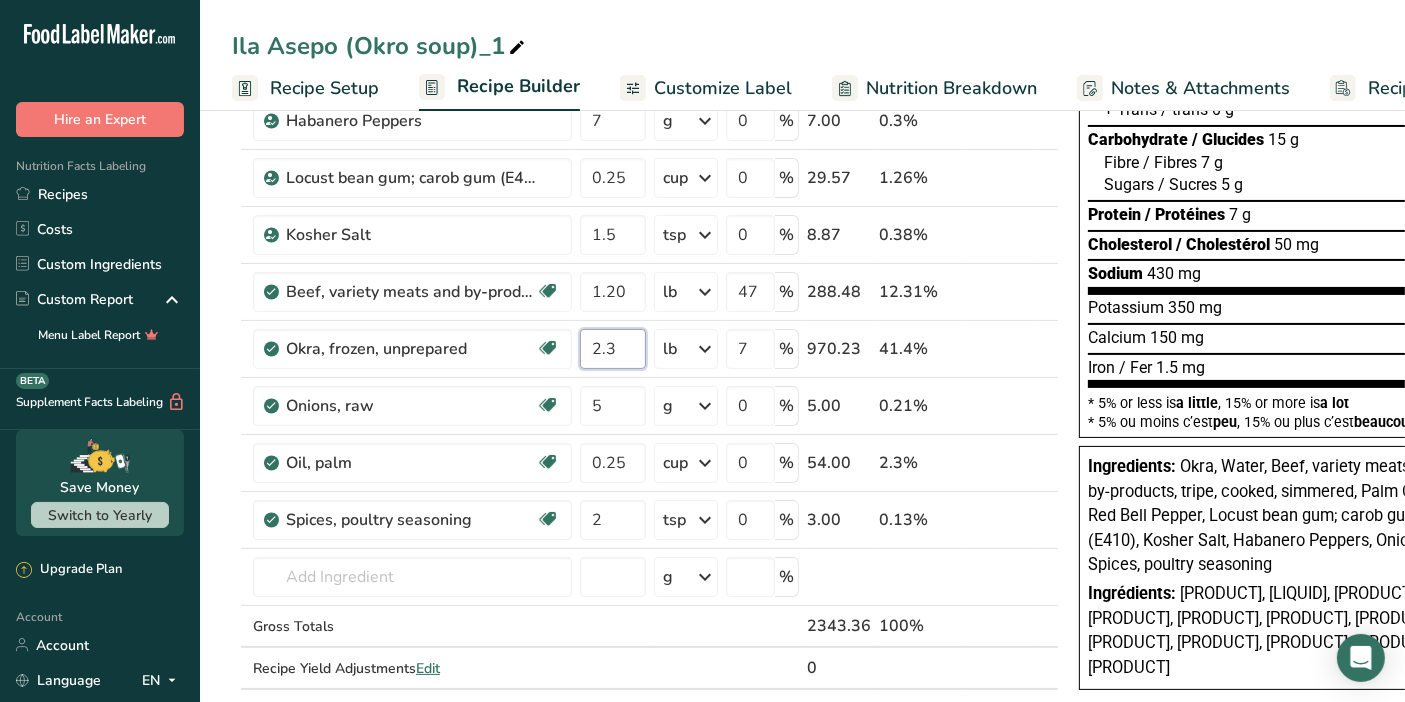 type on "2.3" 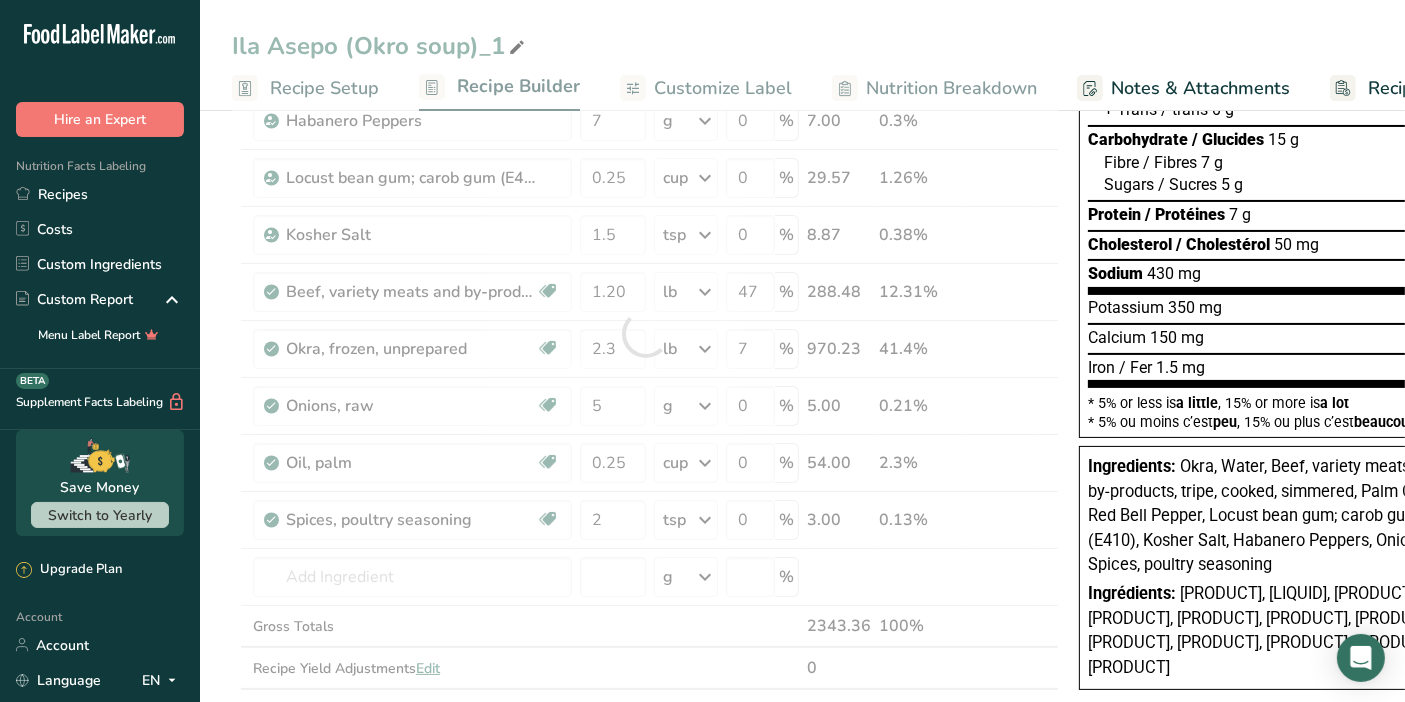 click on "Ila Asepo (Okro soup)_1
Recipe Setup                       Recipe Builder   Customize Label               Nutrition Breakdown               Notes & Attachments                 Recipe Costing
Add Ingredients
Manage Recipe         Delete Recipe           Duplicate Recipe             Scale Recipe             Save as Sub-Recipe   .a-a{fill:#347362;}.b-a{fill:#fff;}                               Nutrition Breakdown                 Recipe Card
NEW
Amino Acids Pattern Report             Activity History
Download
Choose your preferred label style
Standard FDA label
Standard FDA label
The most common format for nutrition facts labels in compliance with the FDA's typeface, style and requirements
Tabular FDA label
Linear FDA label" at bounding box center [802, 611] 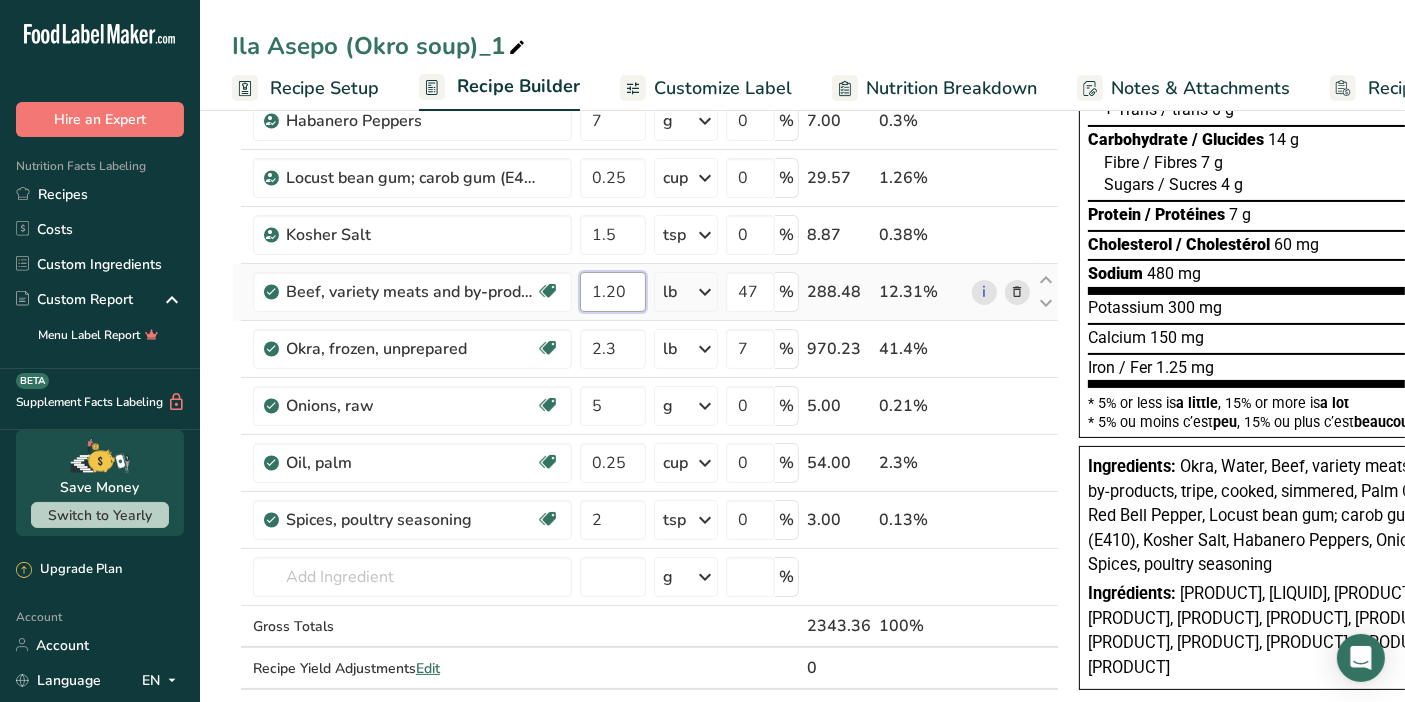 click on "1.20" at bounding box center [613, 292] 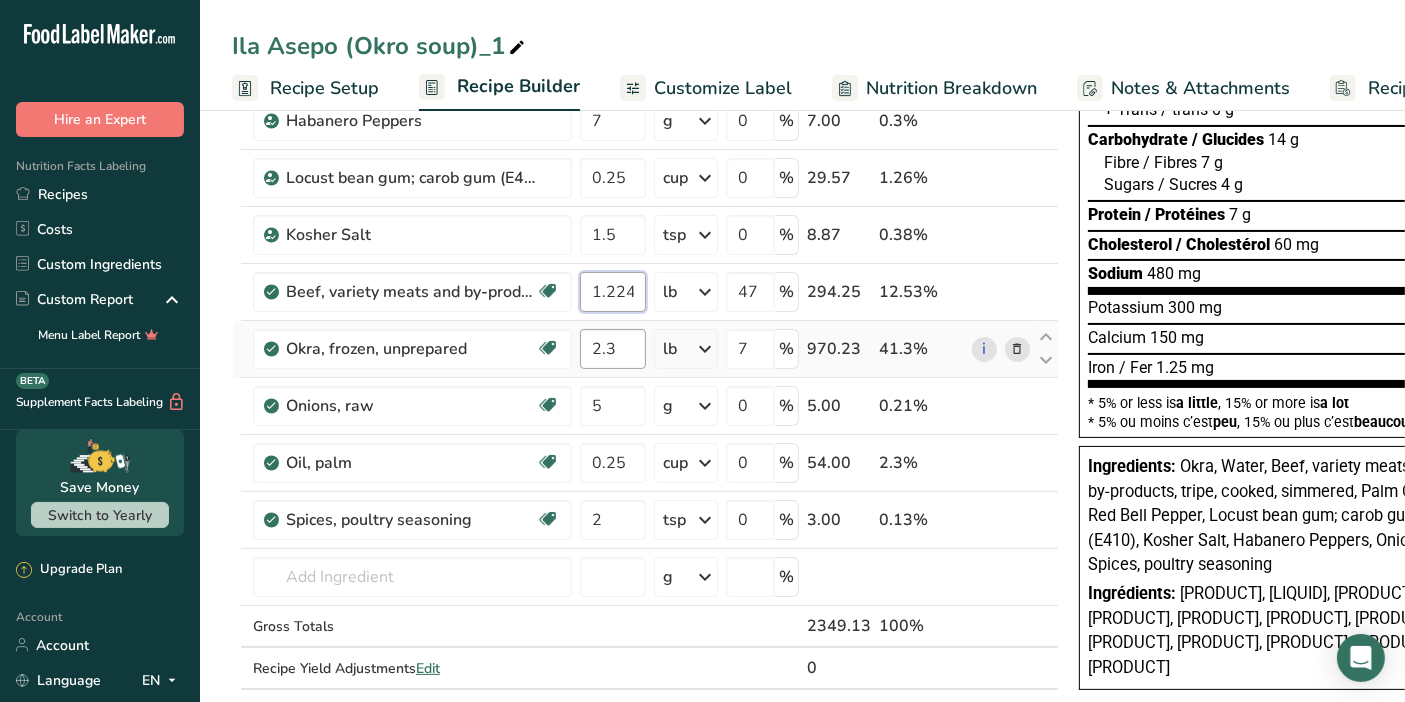 type on "1.224" 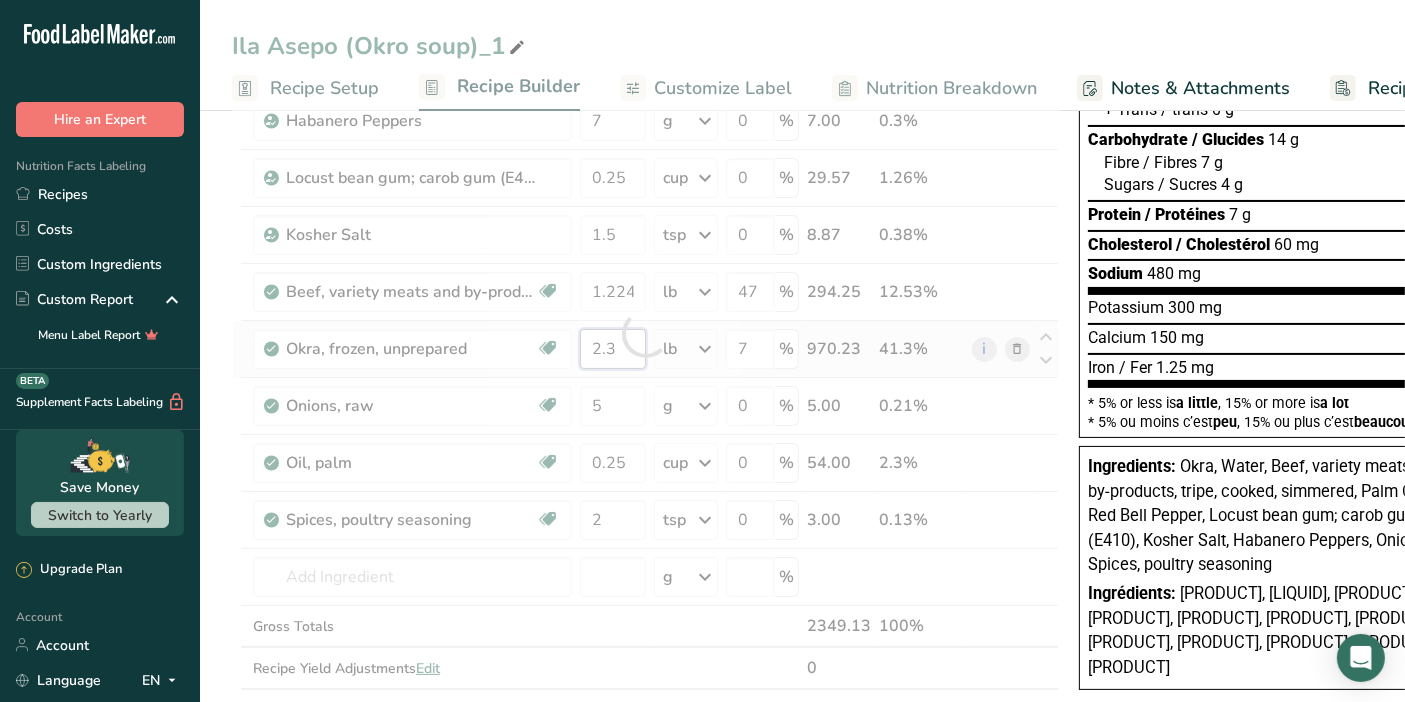 click on "Ingredient *
Amount *
Unit *
Waste *   .a-a{fill:#347362;}.b-a{fill:#fff;}          Grams
Percentage
Beverages, water, tap, municipal
32
fl oz
Portions
1 fl oz
1 bottle 8 fl oz
1 liter
See more
Weight Units
g
kg
mg
See more
Volume Units
l
Volume units require a density conversion. If you know your ingredient's density enter it below. Otherwise, click on "RIA" our AI Regulatory bot - she will be able to help you
1
lb/ft3
g/cm3
Confirm
mL
1
lb/ft3
g/cm3
fl oz" at bounding box center (645, 333) 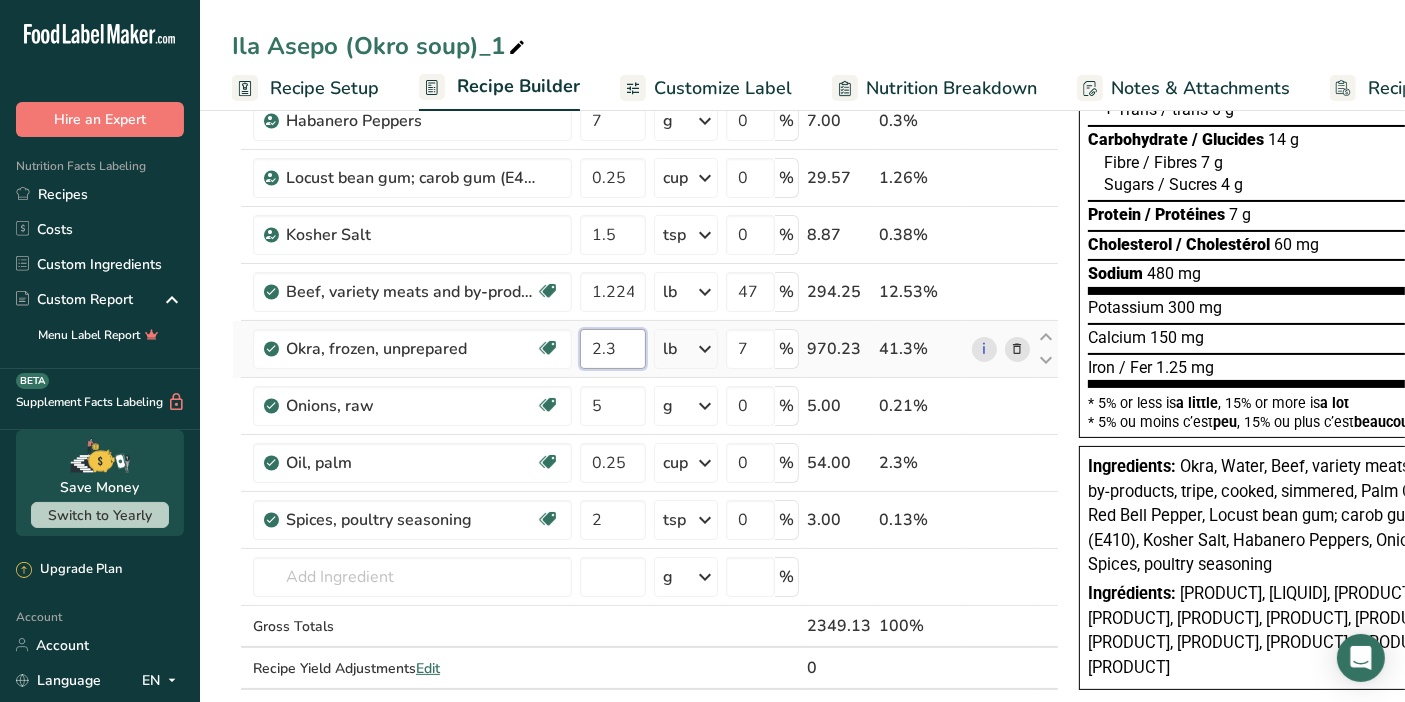 drag, startPoint x: 632, startPoint y: 351, endPoint x: 583, endPoint y: 367, distance: 51.546097 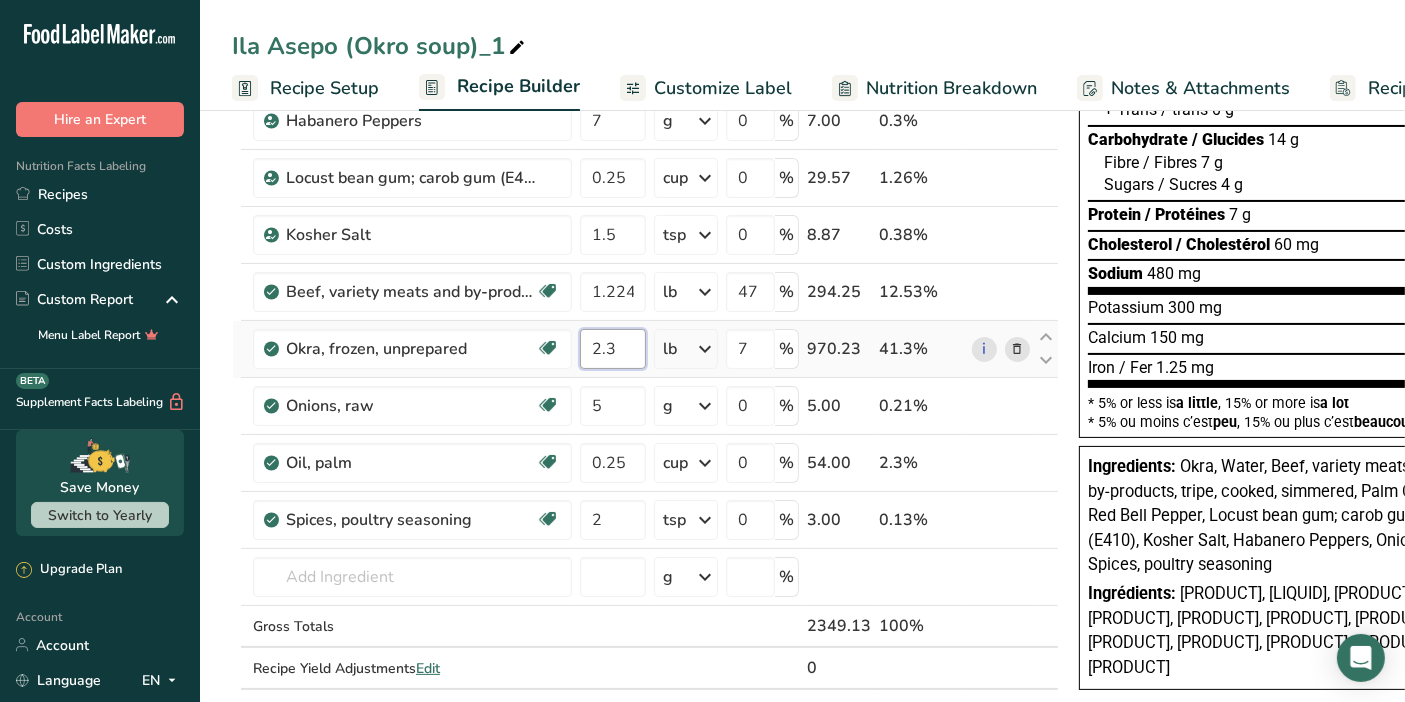click on "2.3" at bounding box center (613, 349) 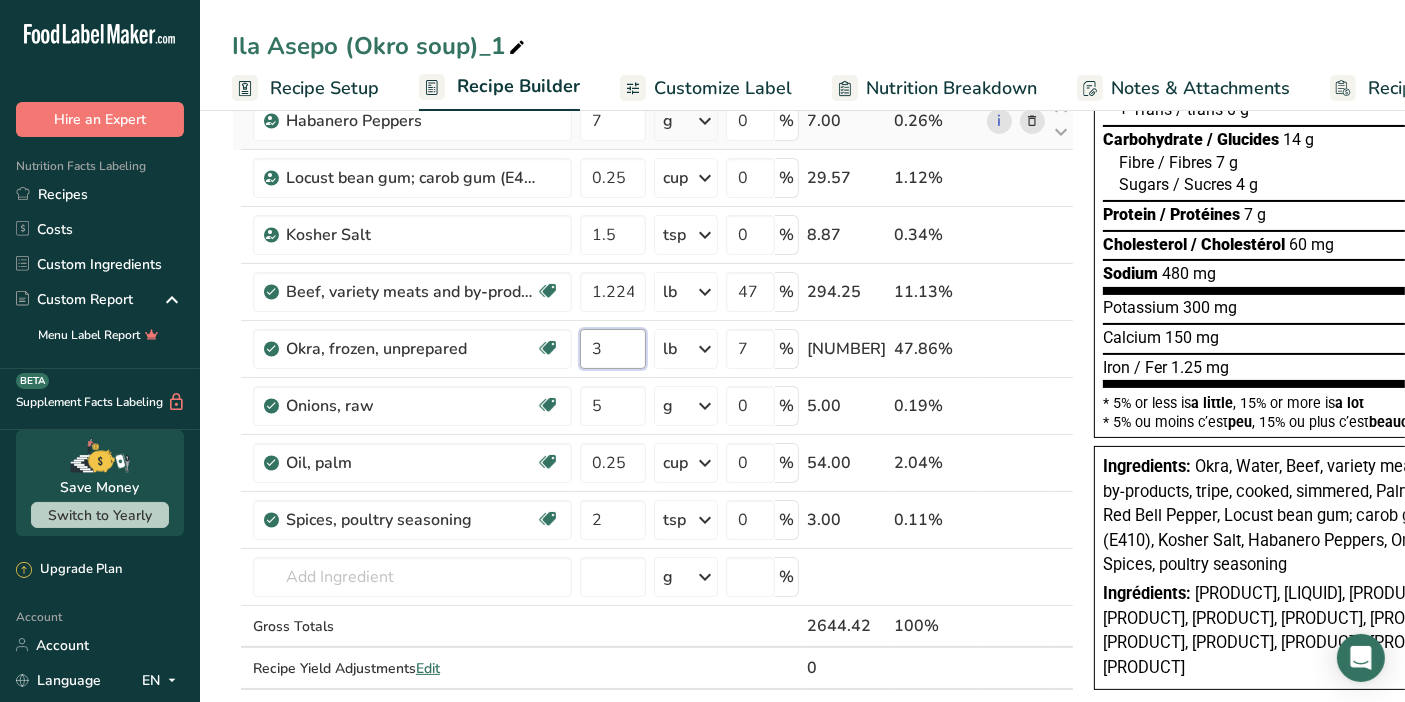 type on "3" 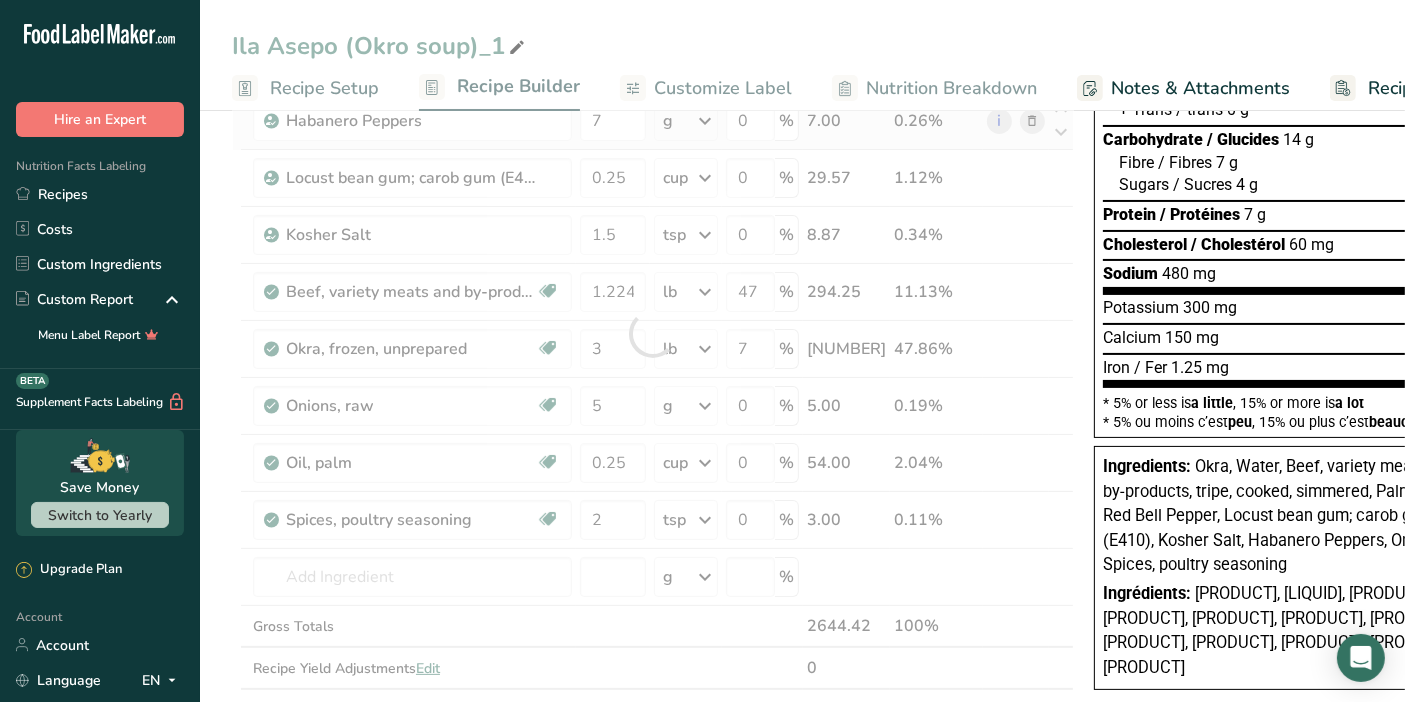 click on "Ingredient *
Amount *
Unit *
Waste *   .a-a{fill:#347362;}.b-a{fill:#fff;}          Grams
Percentage
Beverages, water, tap, municipal
32
fl oz
Portions
1 fl oz
1 bottle 8 fl oz
1 liter
See more
Weight Units
g
kg
mg
See more
Volume Units
l
Volume units require a density conversion. If you know your ingredient's density enter it below. Otherwise, click on "RIA" our AI Regulatory bot - she will be able to help you
1
lb/ft3
g/cm3
Confirm
mL
1
lb/ft3
g/cm3
fl oz" at bounding box center (653, 333) 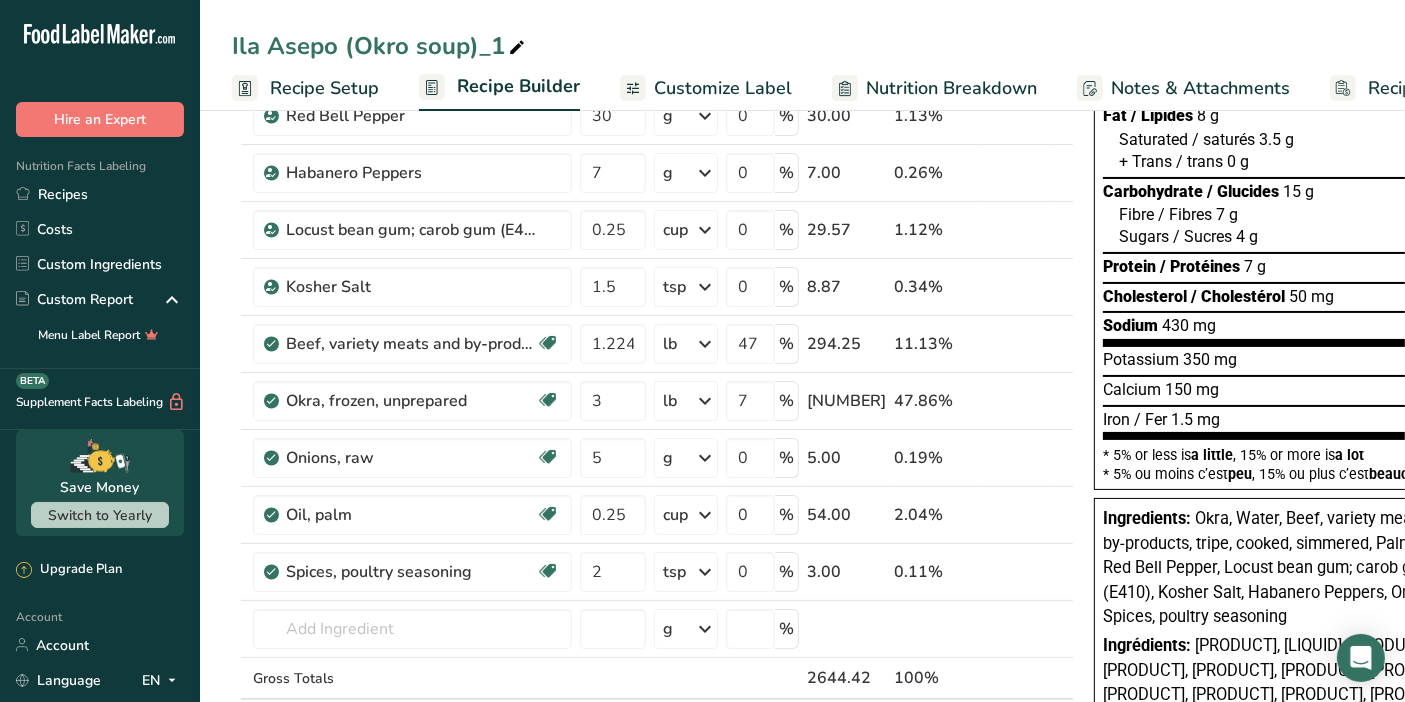 scroll, scrollTop: 231, scrollLeft: 0, axis: vertical 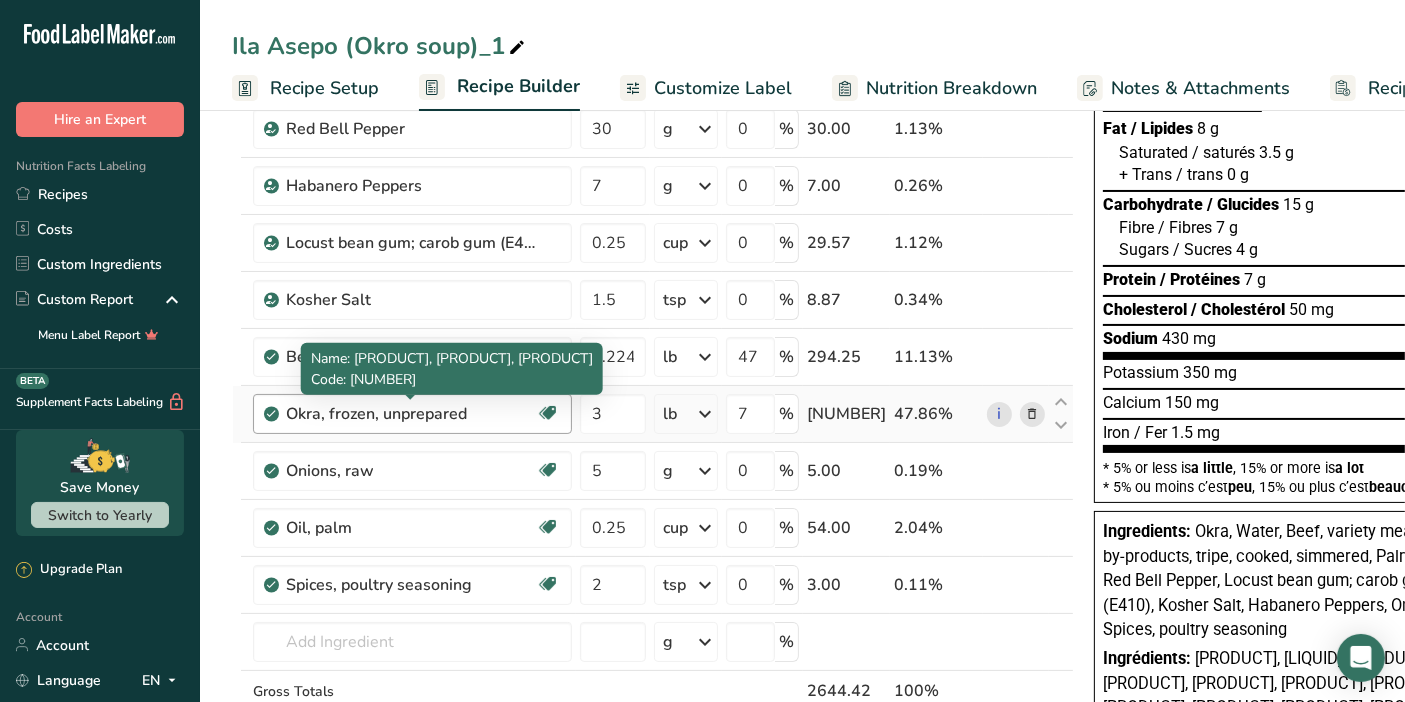 click on "Okra, frozen, unprepared" at bounding box center [411, 414] 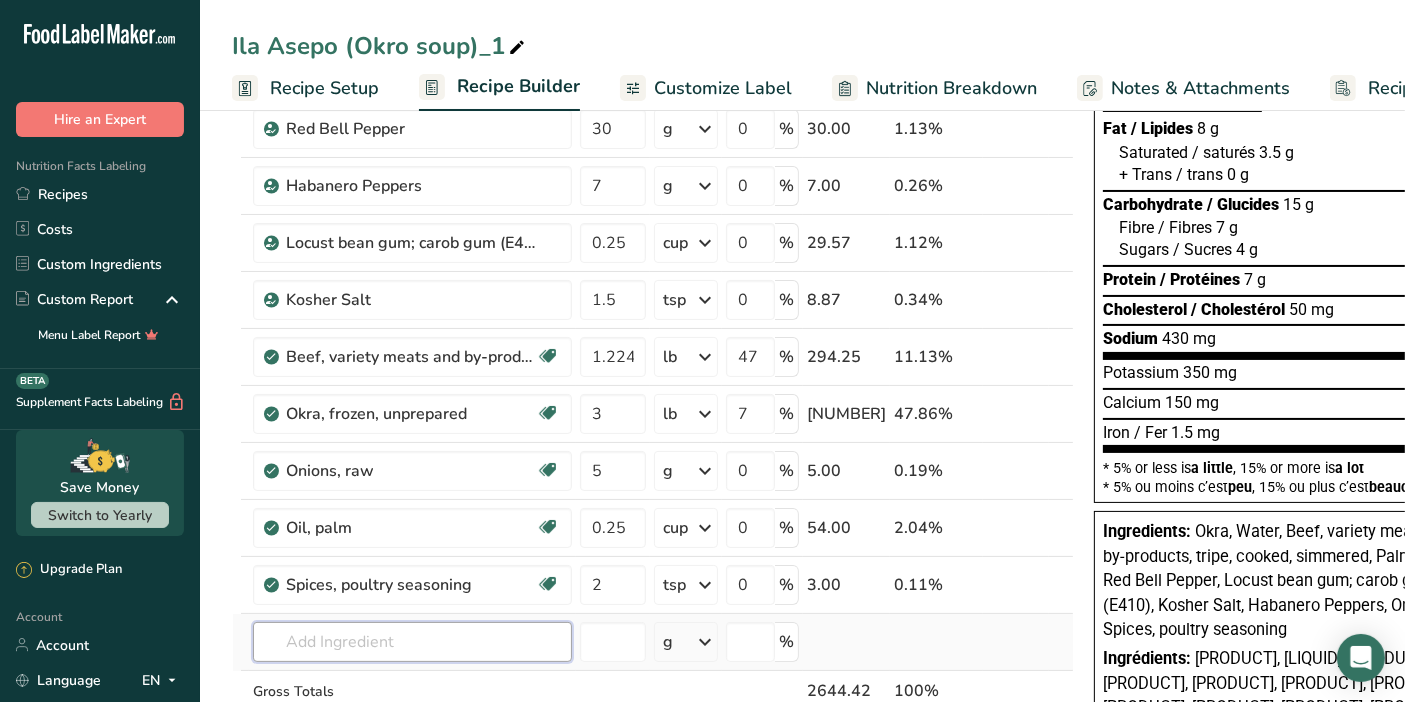 click at bounding box center (412, 642) 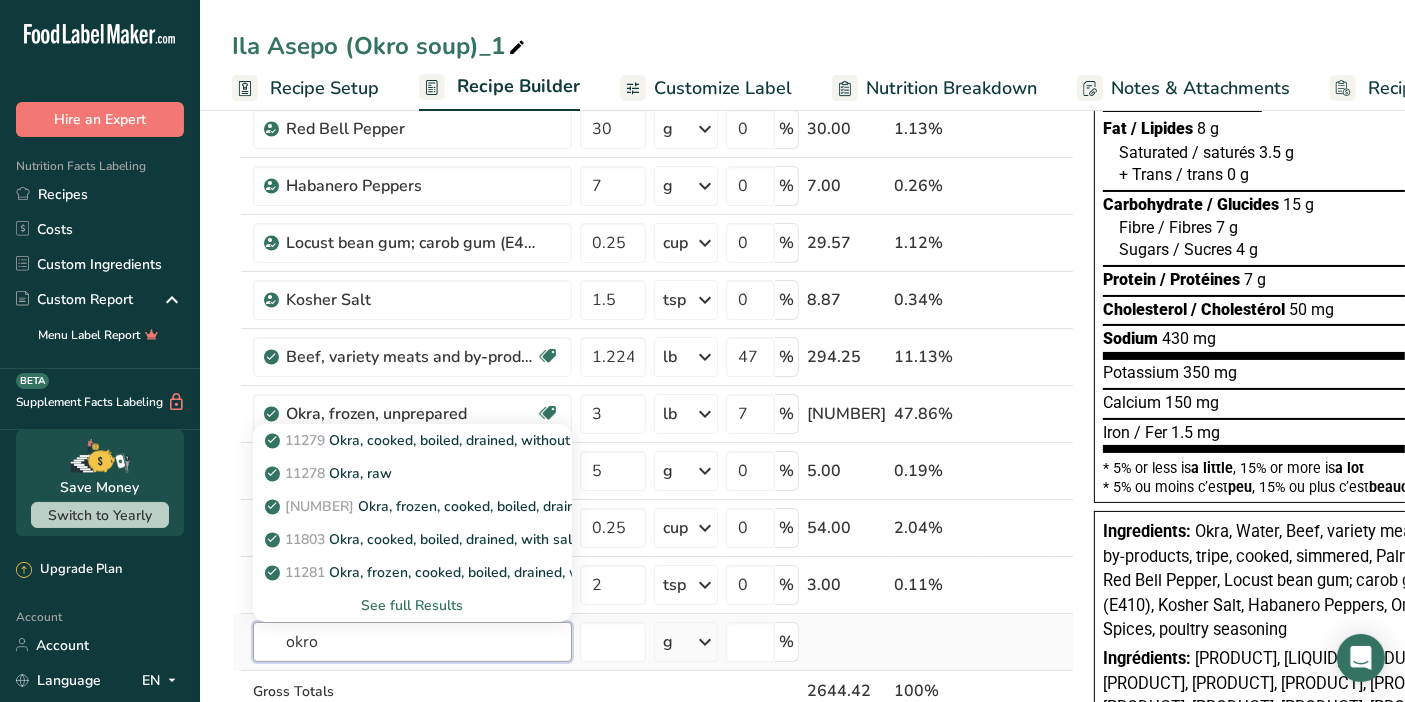 type on "okro" 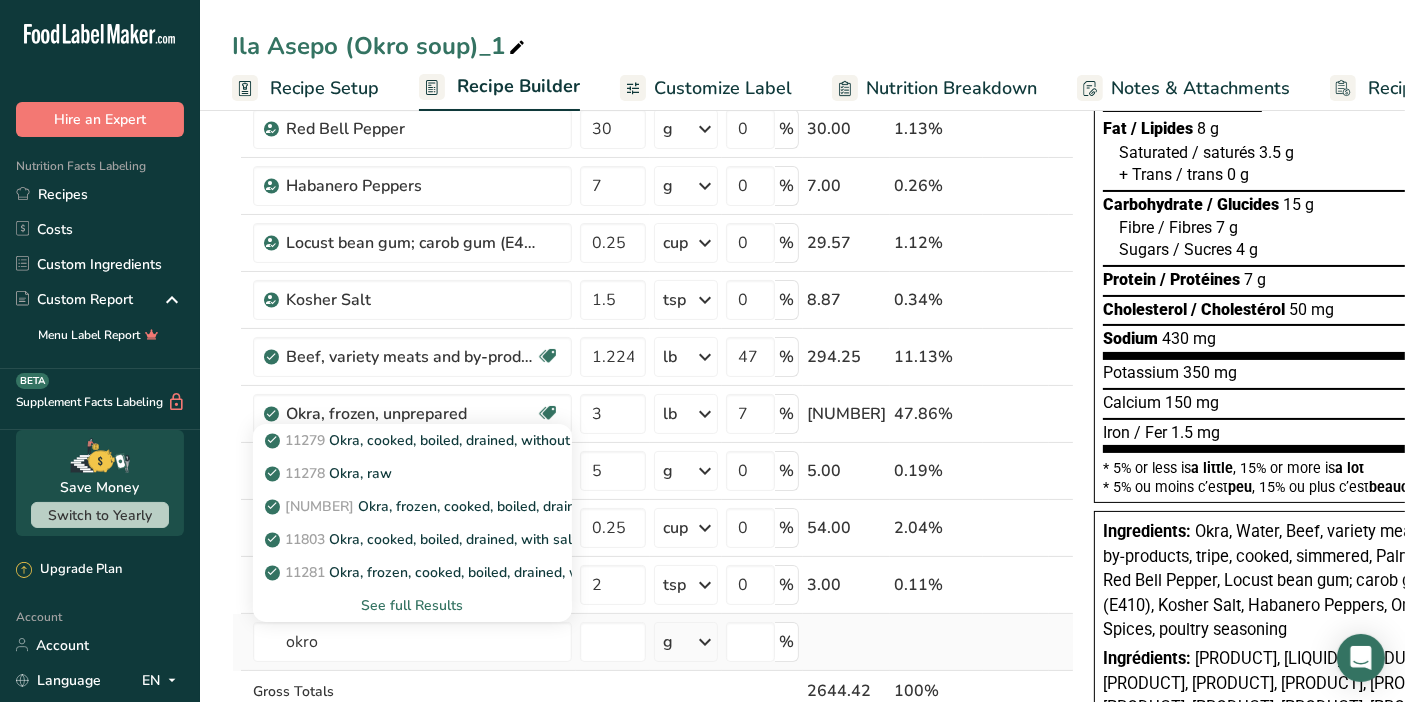 type 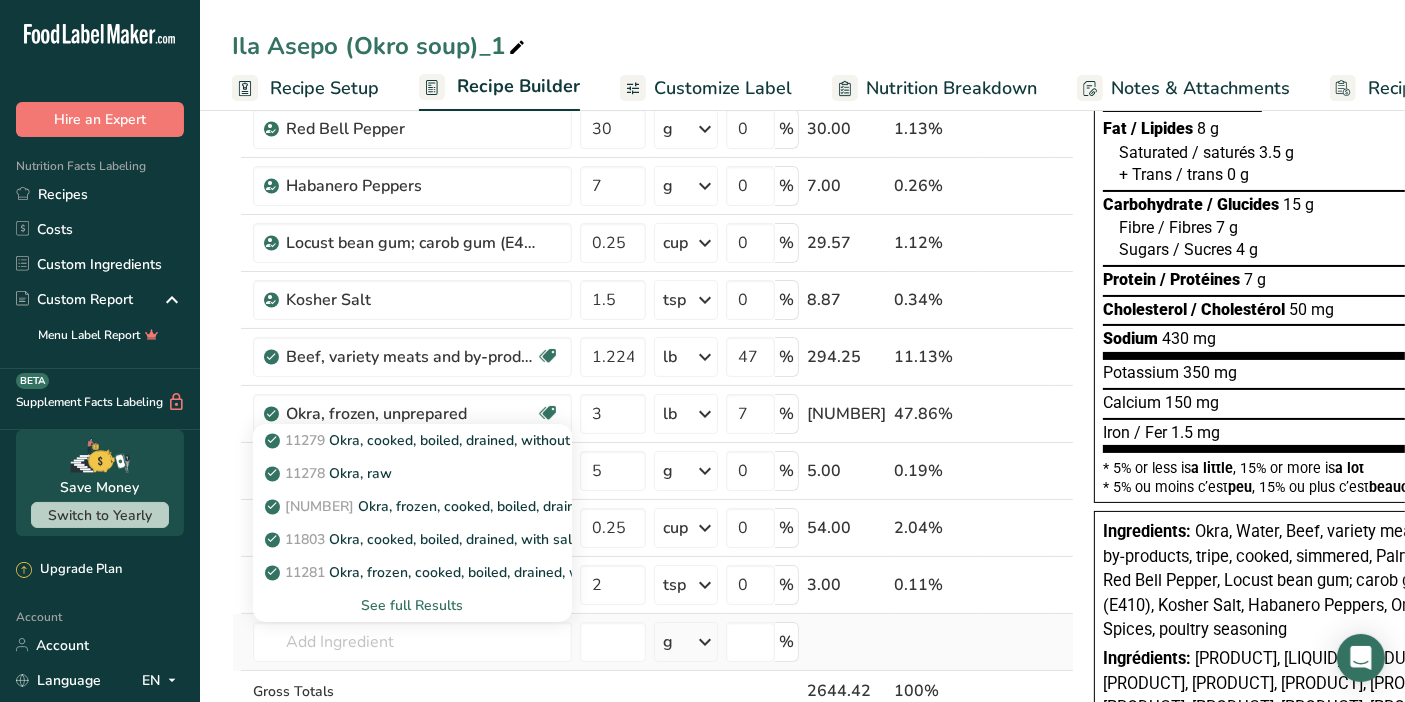 click on "See full Results" at bounding box center [412, 605] 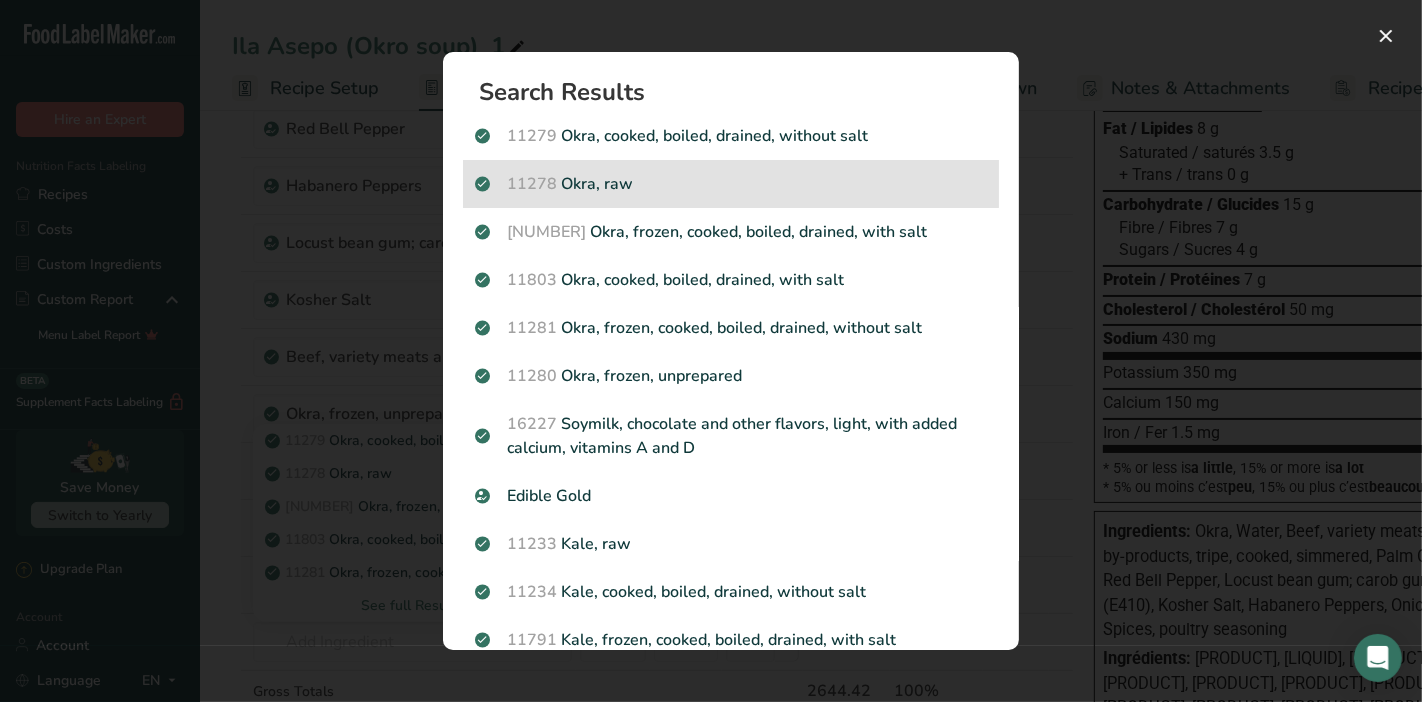 click on "Okra, raw" at bounding box center [731, 184] 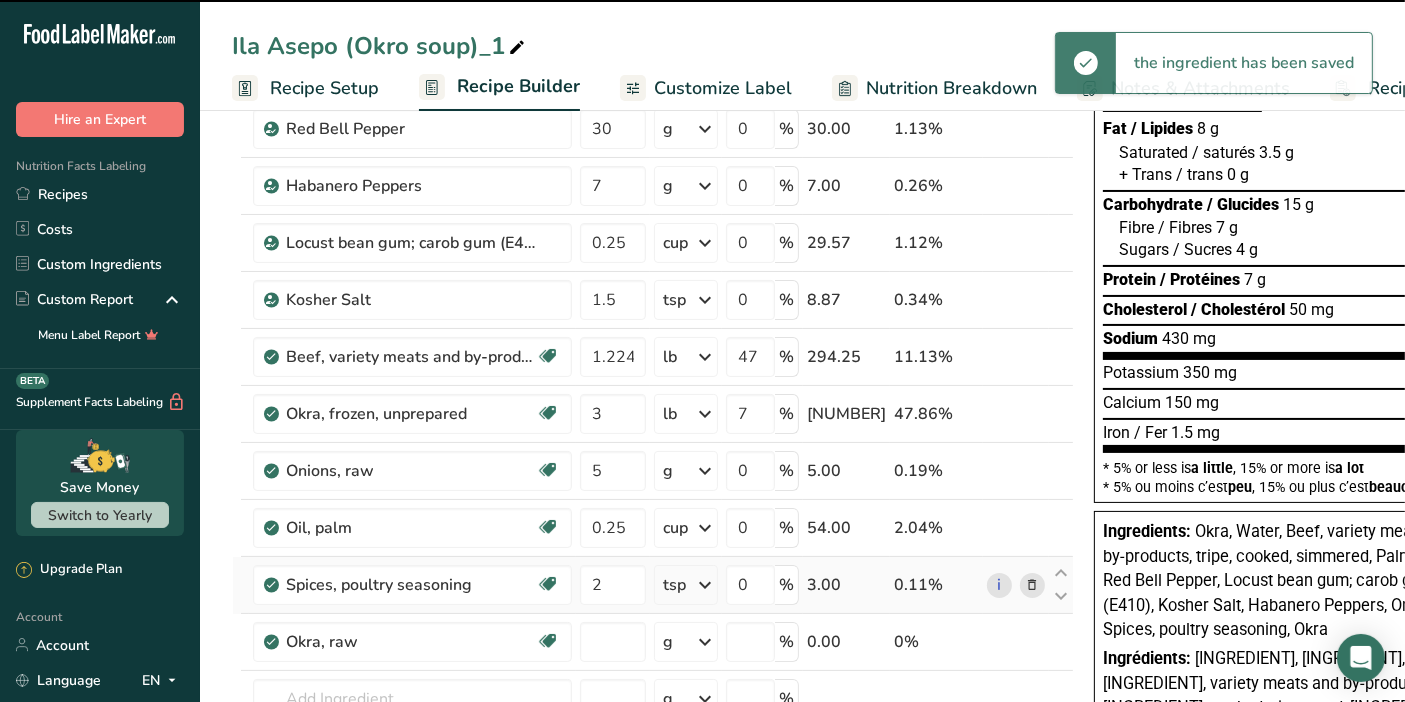type on "0" 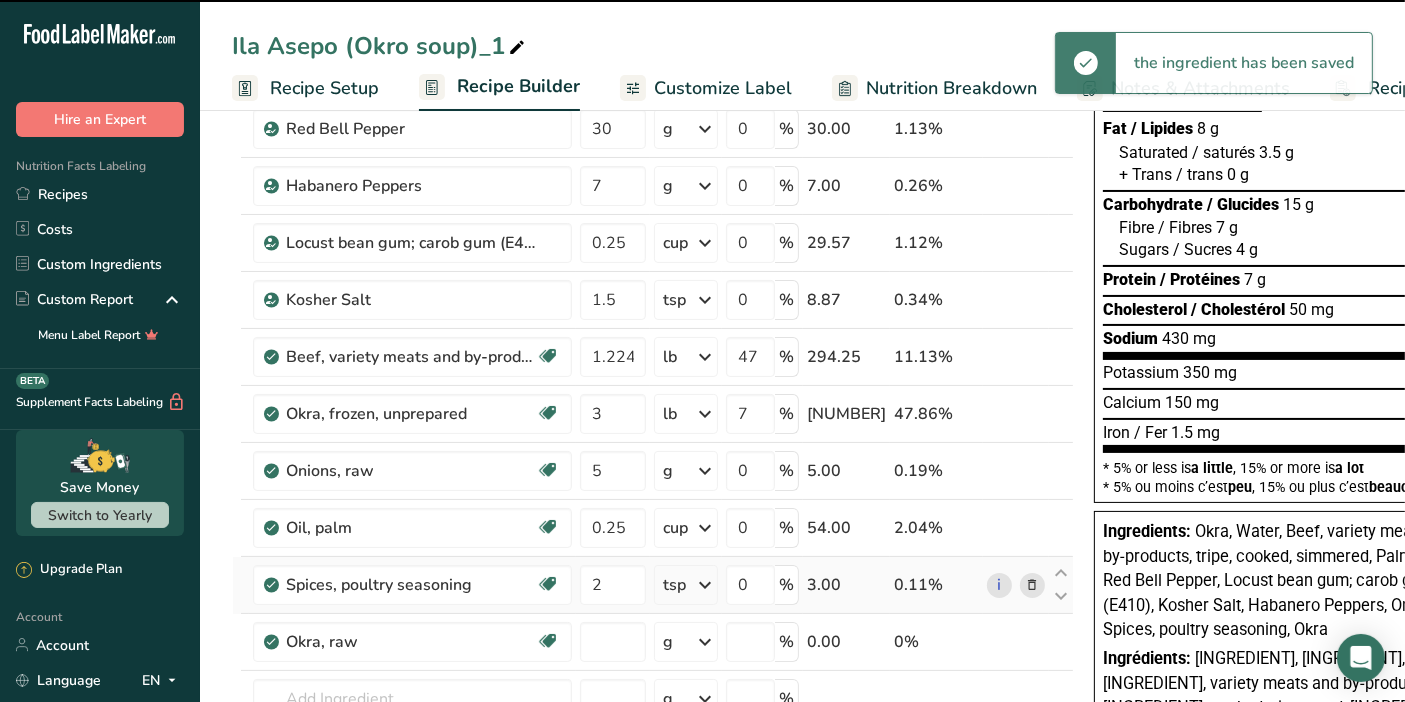 type on "0" 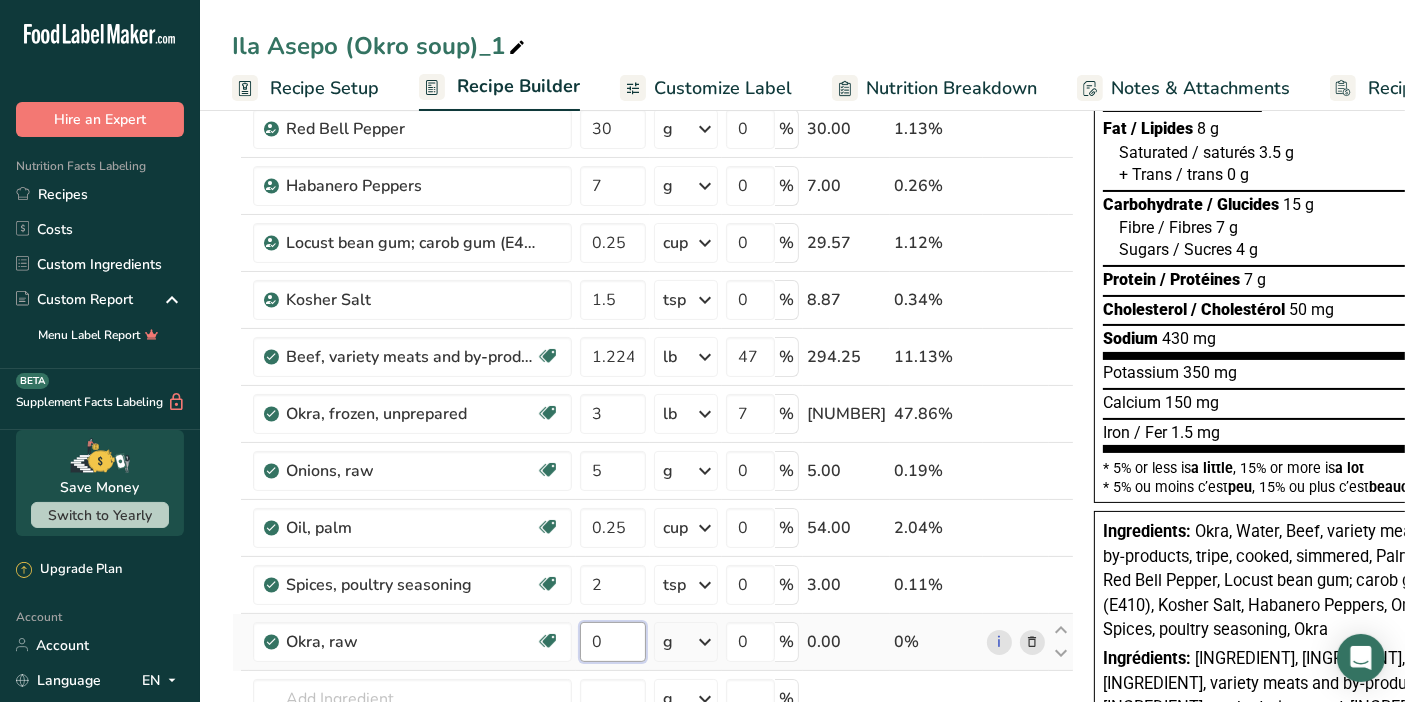 click on "0" at bounding box center [613, 642] 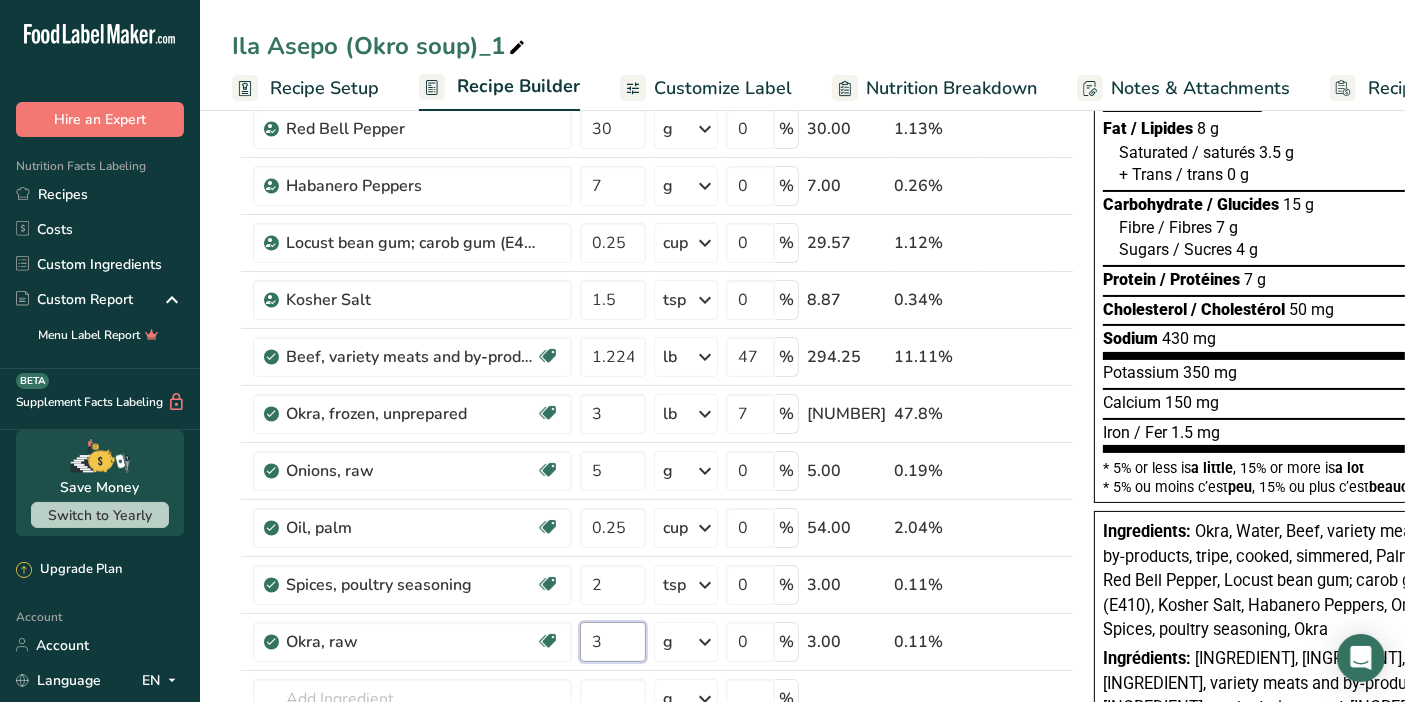 type on "3" 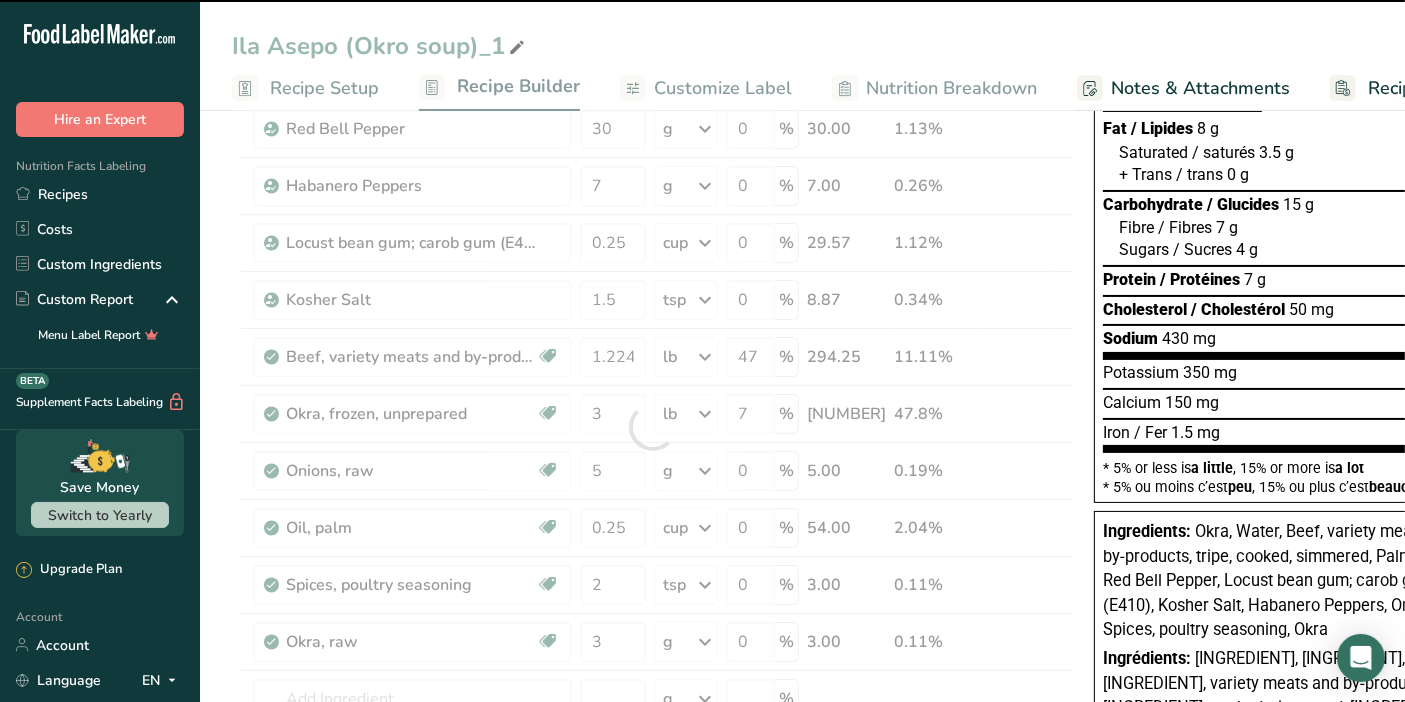 scroll, scrollTop: 0, scrollLeft: 62, axis: horizontal 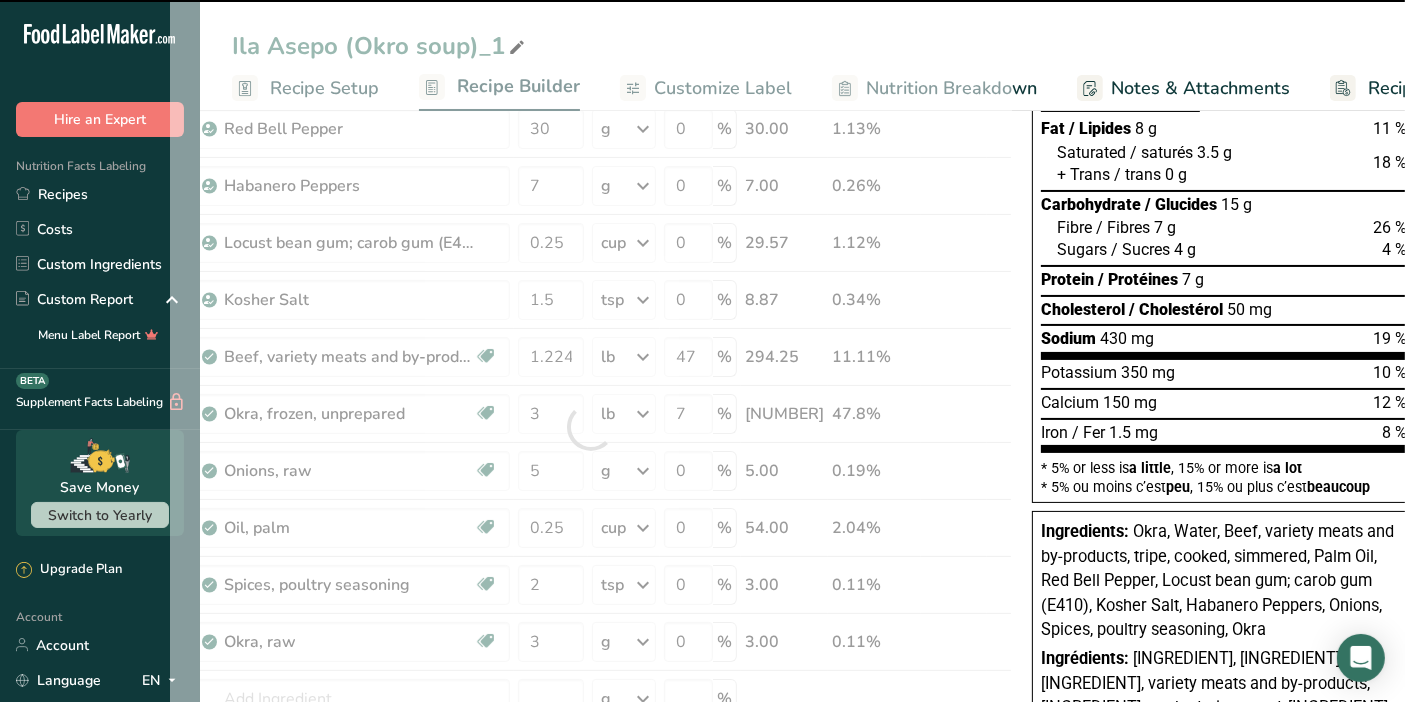 drag, startPoint x: 1404, startPoint y: 336, endPoint x: 1414, endPoint y: 347, distance: 14.866069 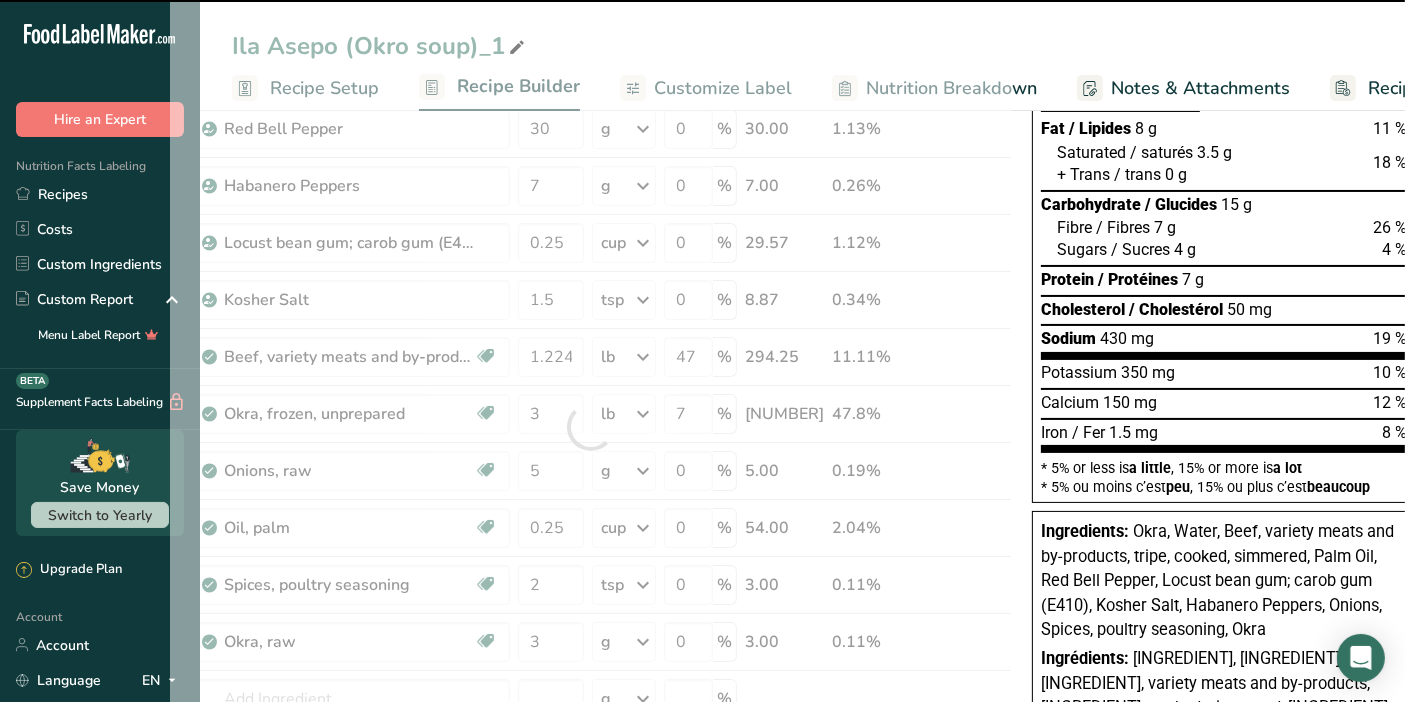 click on ".a-20{fill:#fff;}
Hire an Expert
Nutrition Facts Labeling
Recipes
Costs
Custom Ingredients
Custom Report
Menu Label Report
Supplement Facts Labeling
BETA
Save Money
Switch to Yearly
Upgrade Plan
Account
Account
Language
EN
English
Spanish" at bounding box center (702, 653) 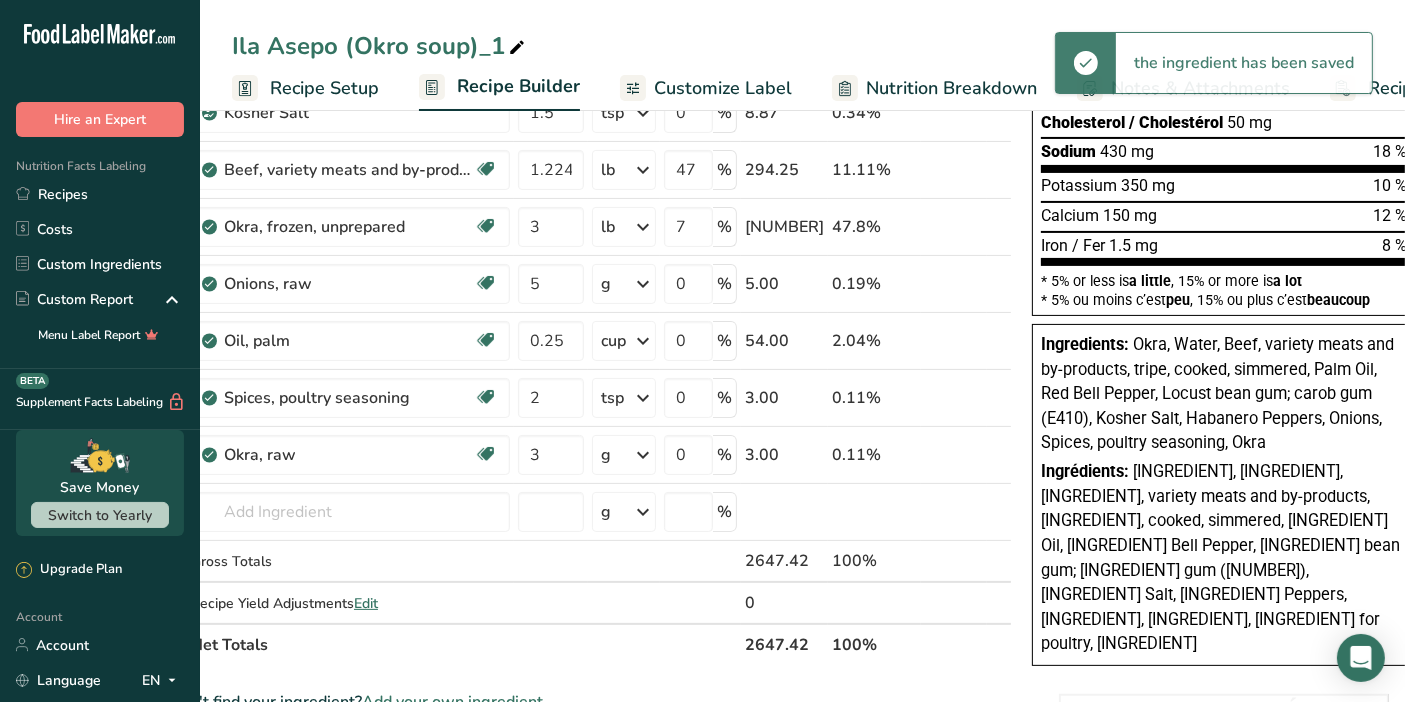 scroll, scrollTop: 424, scrollLeft: 0, axis: vertical 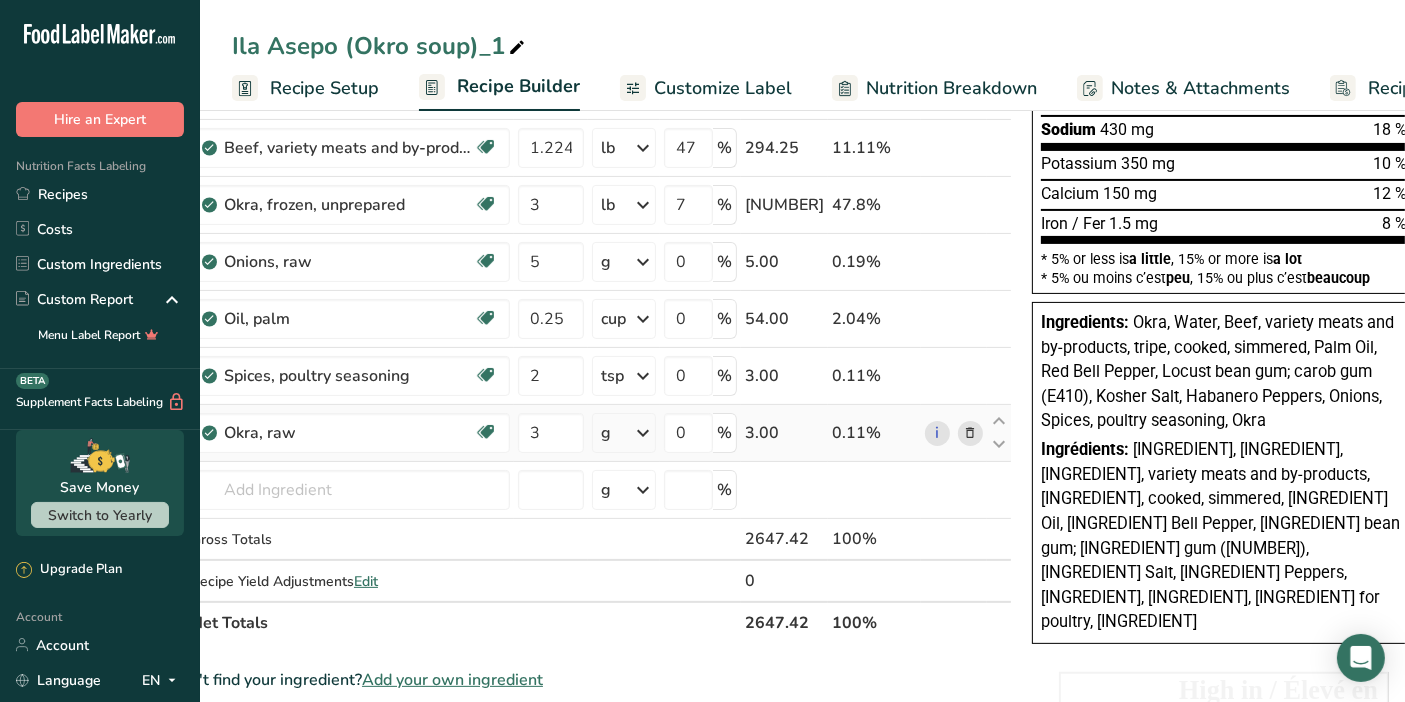 click at bounding box center (643, 433) 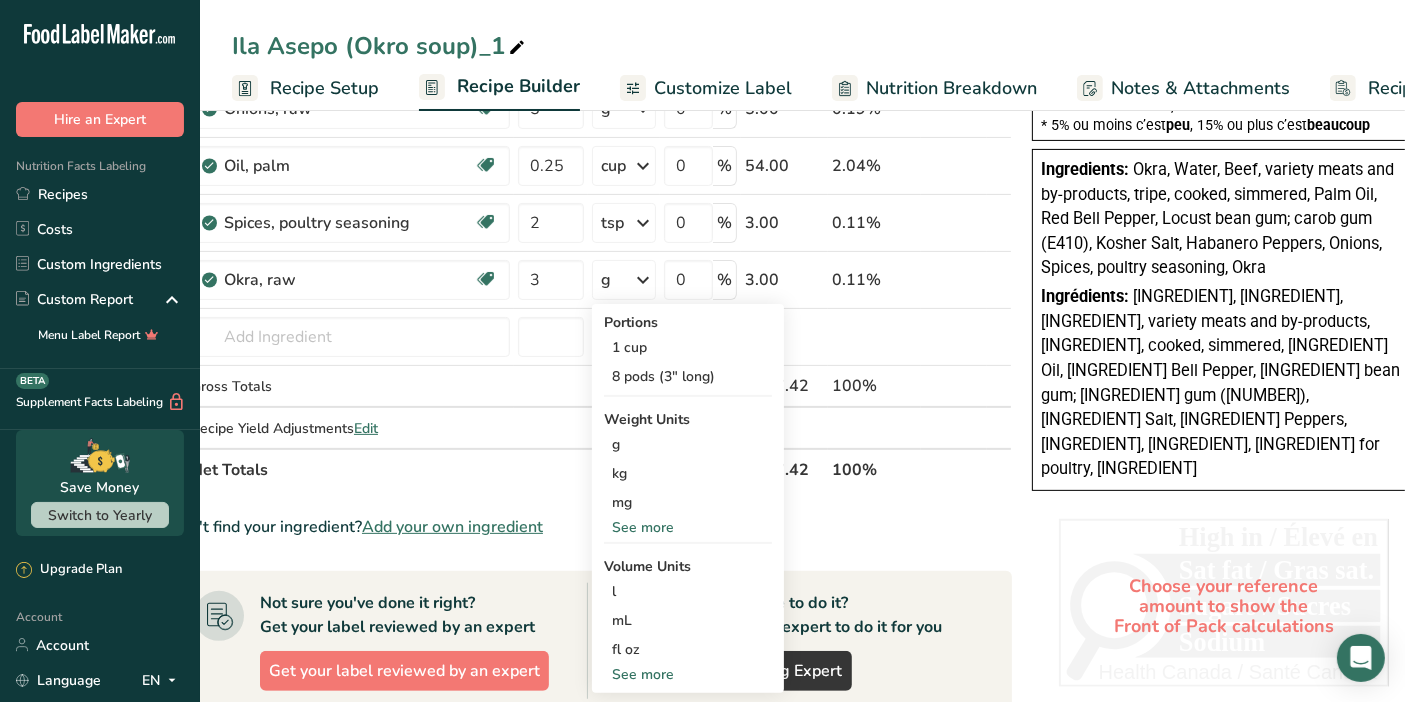 scroll, scrollTop: 608, scrollLeft: 0, axis: vertical 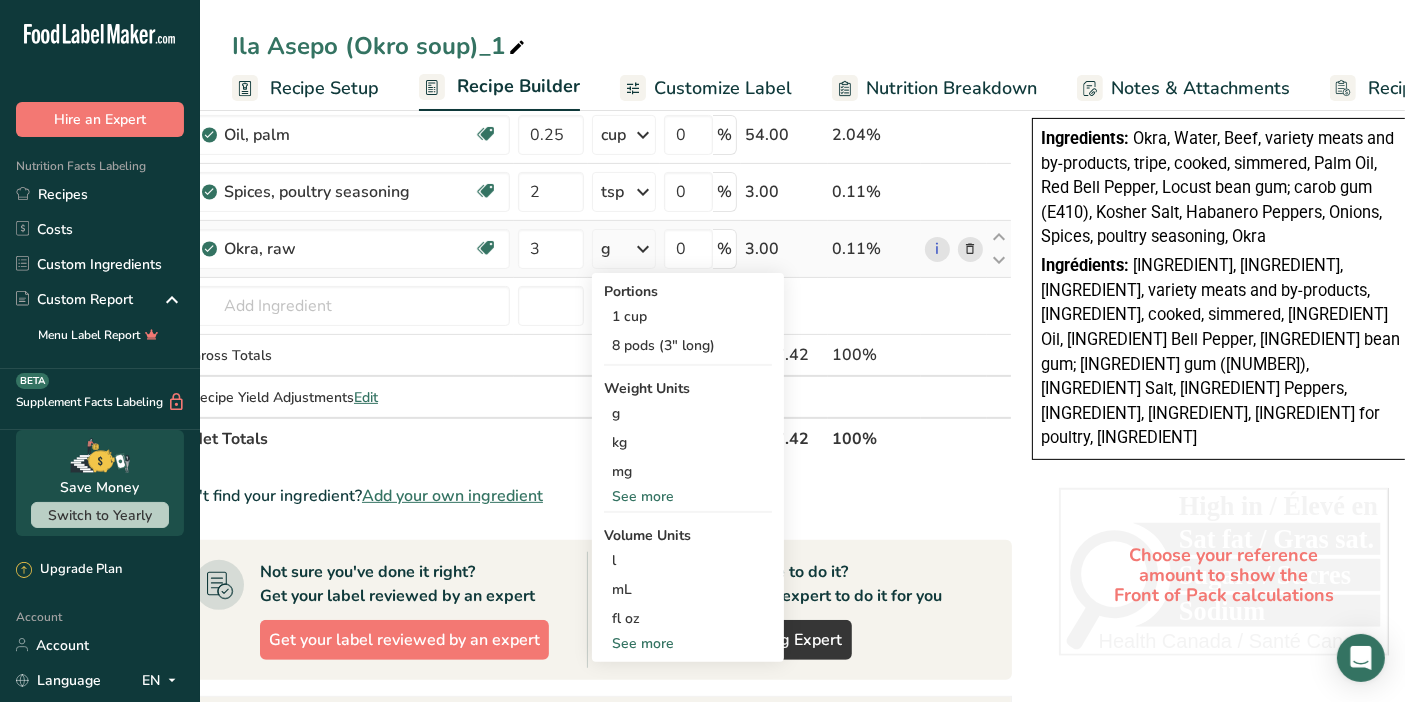 click on "See more" at bounding box center (688, 496) 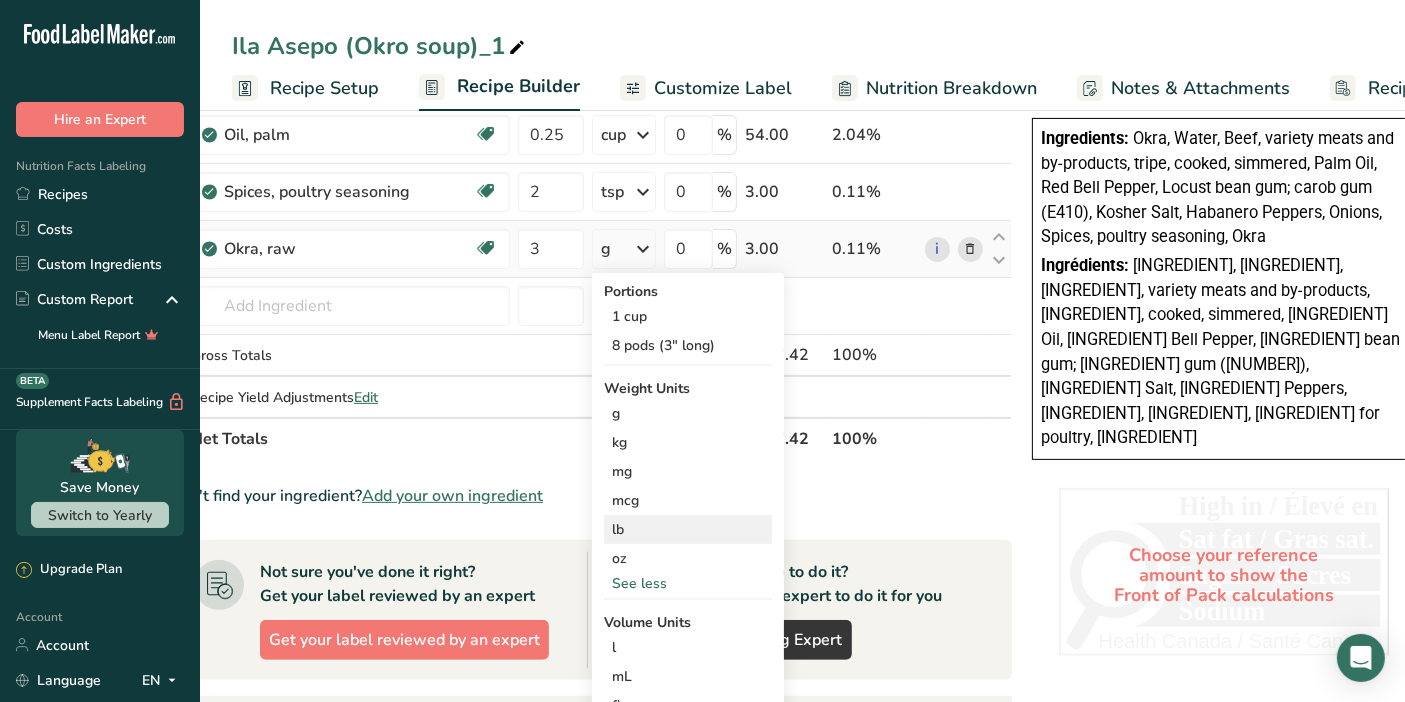 click on "lb" at bounding box center [688, 529] 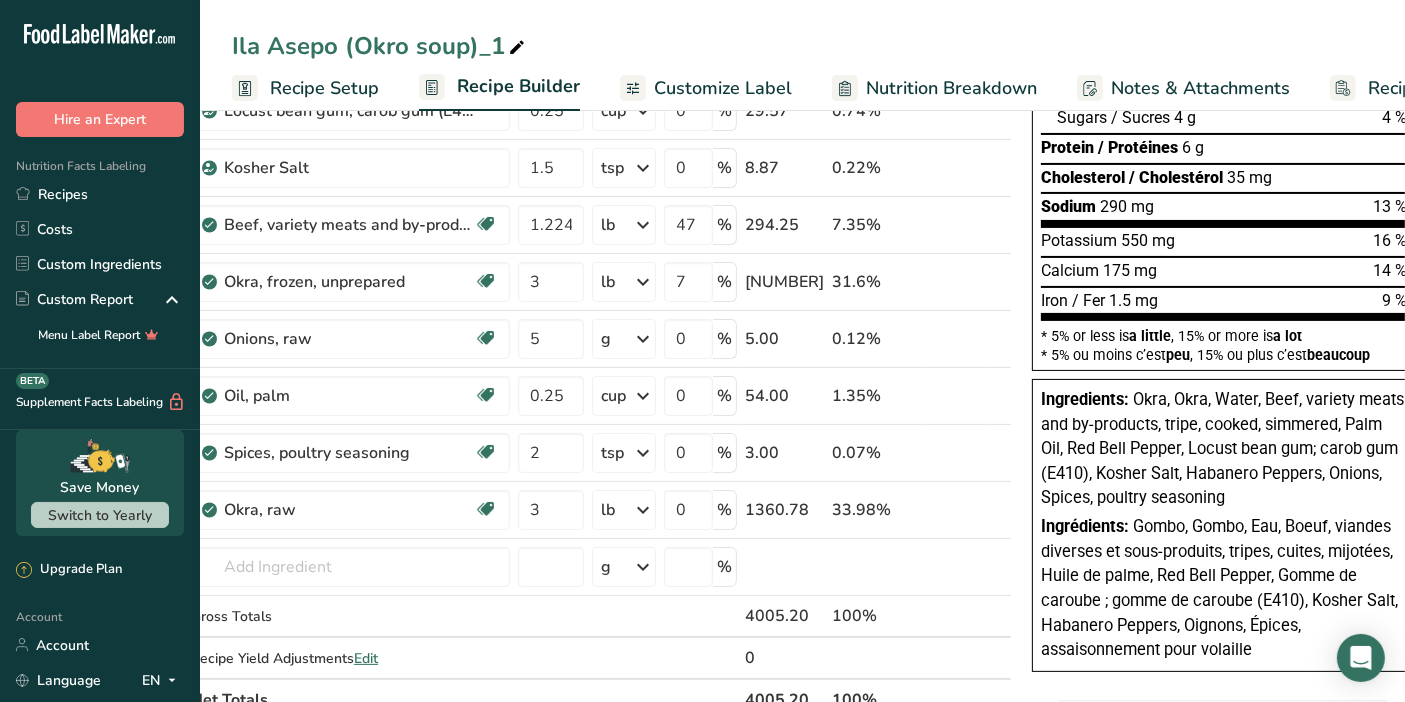 scroll, scrollTop: 345, scrollLeft: 0, axis: vertical 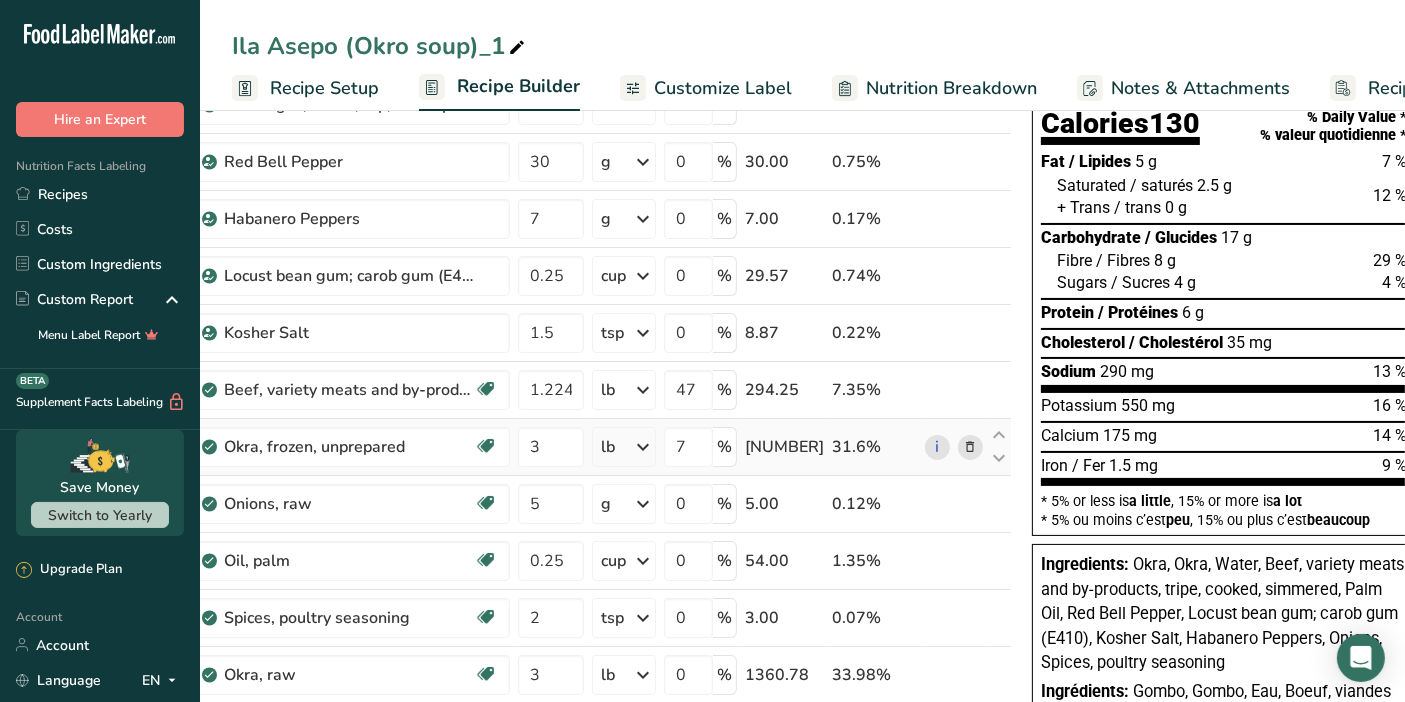 click at bounding box center (971, 447) 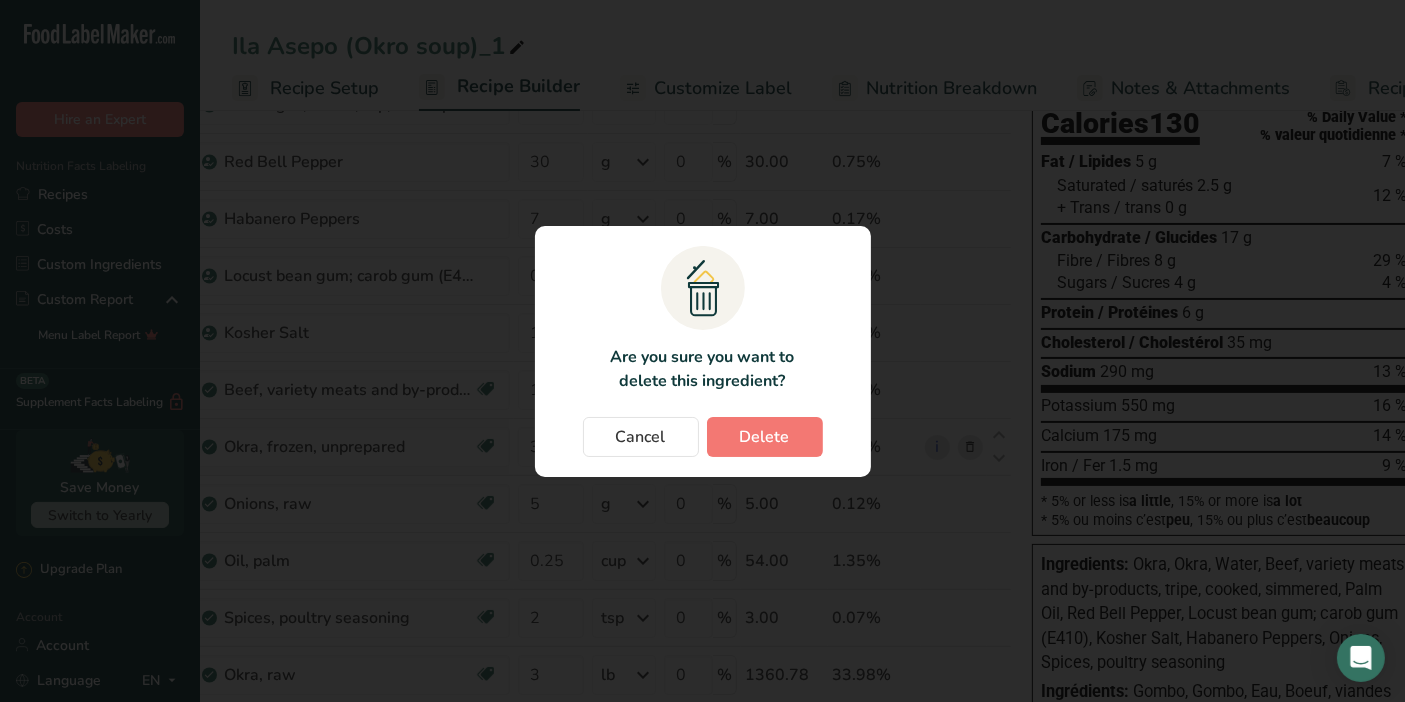 scroll, scrollTop: 0, scrollLeft: 45, axis: horizontal 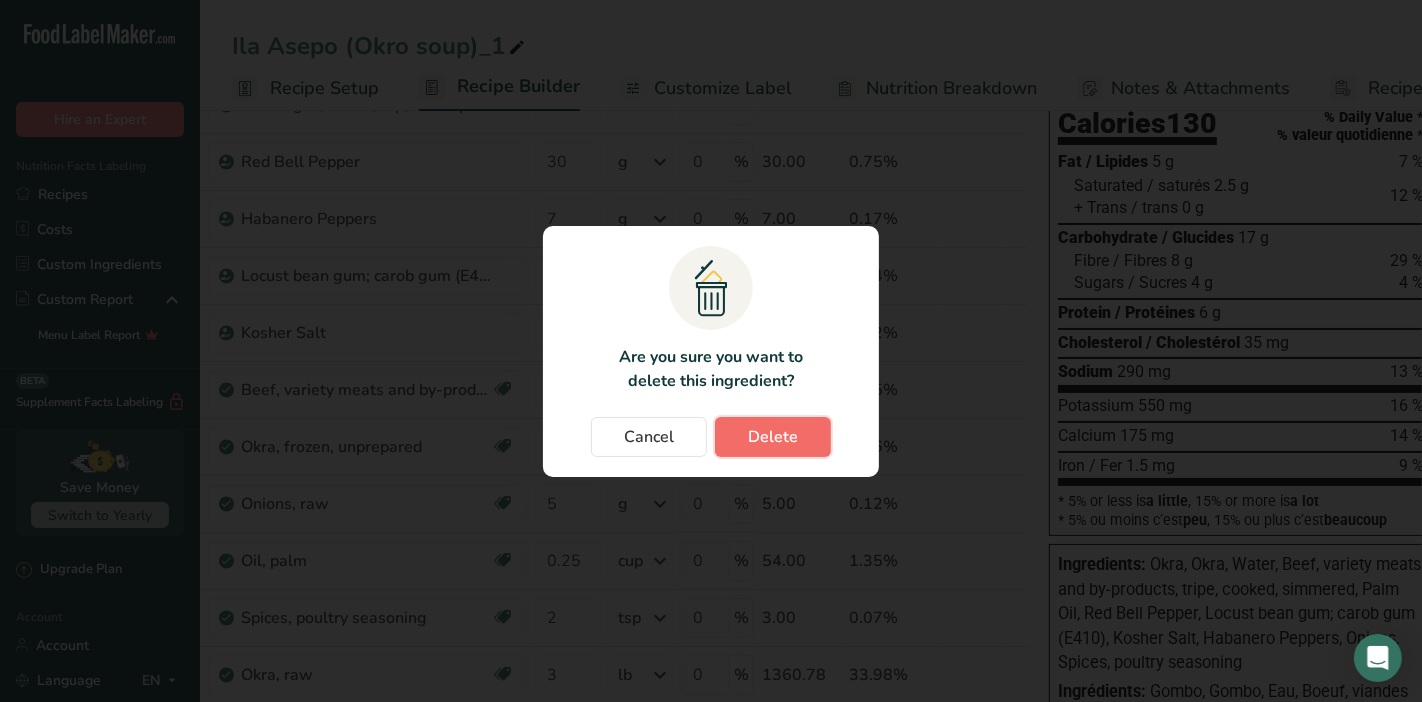 click on "Delete" at bounding box center [773, 437] 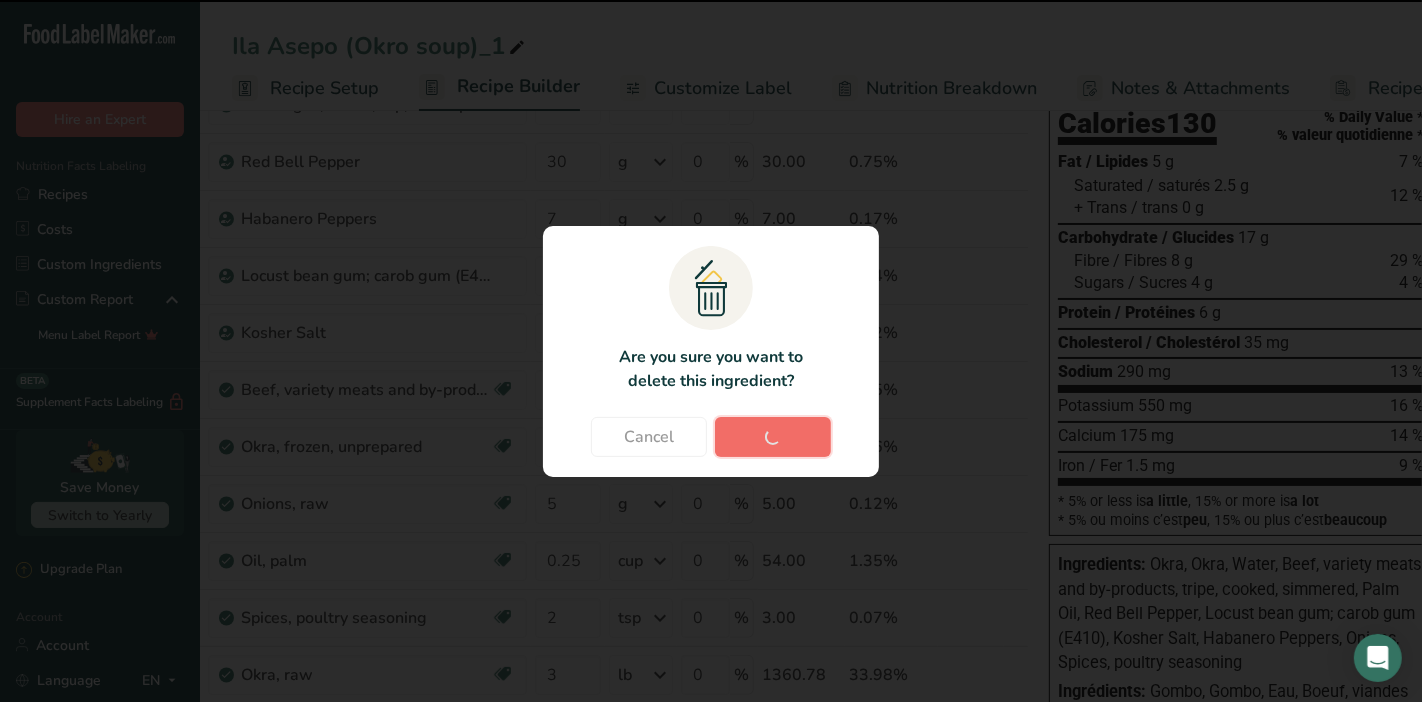 type on "5" 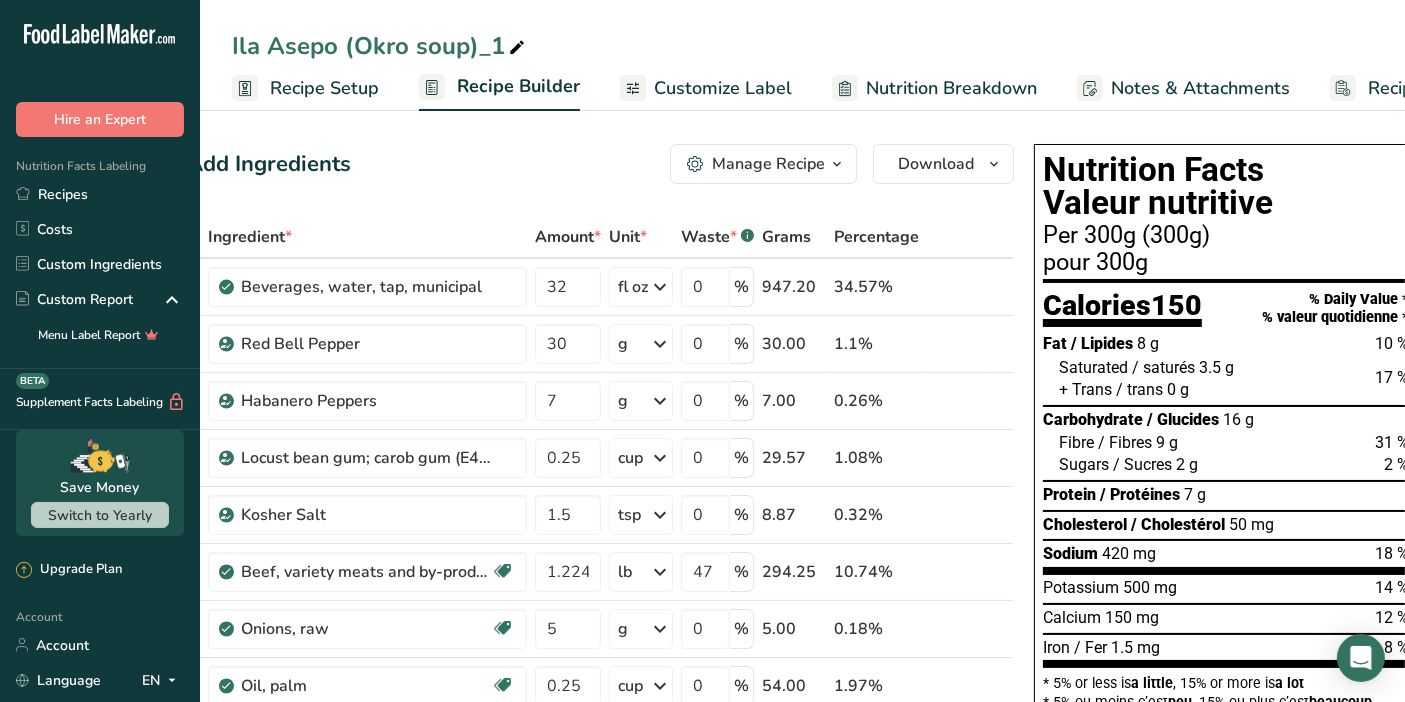 scroll, scrollTop: 0, scrollLeft: 0, axis: both 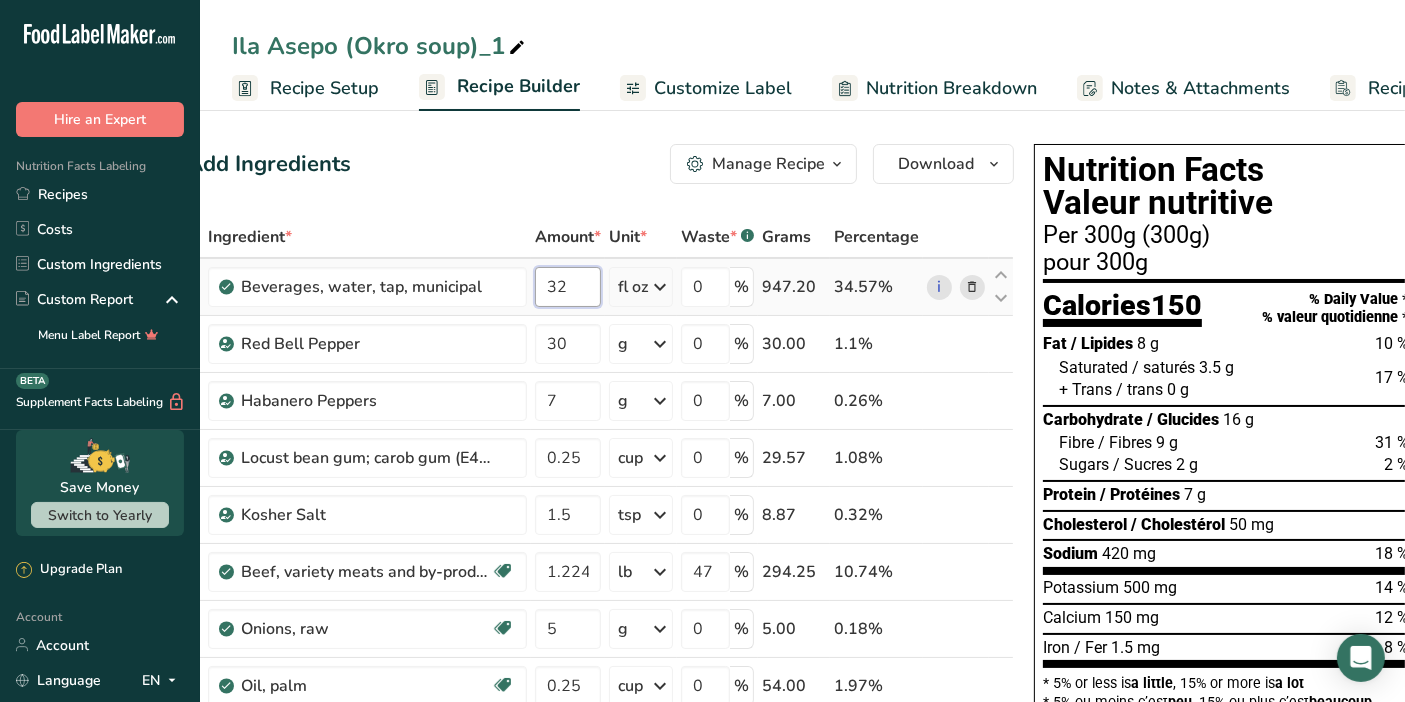 drag, startPoint x: 563, startPoint y: 292, endPoint x: 531, endPoint y: 298, distance: 32.55764 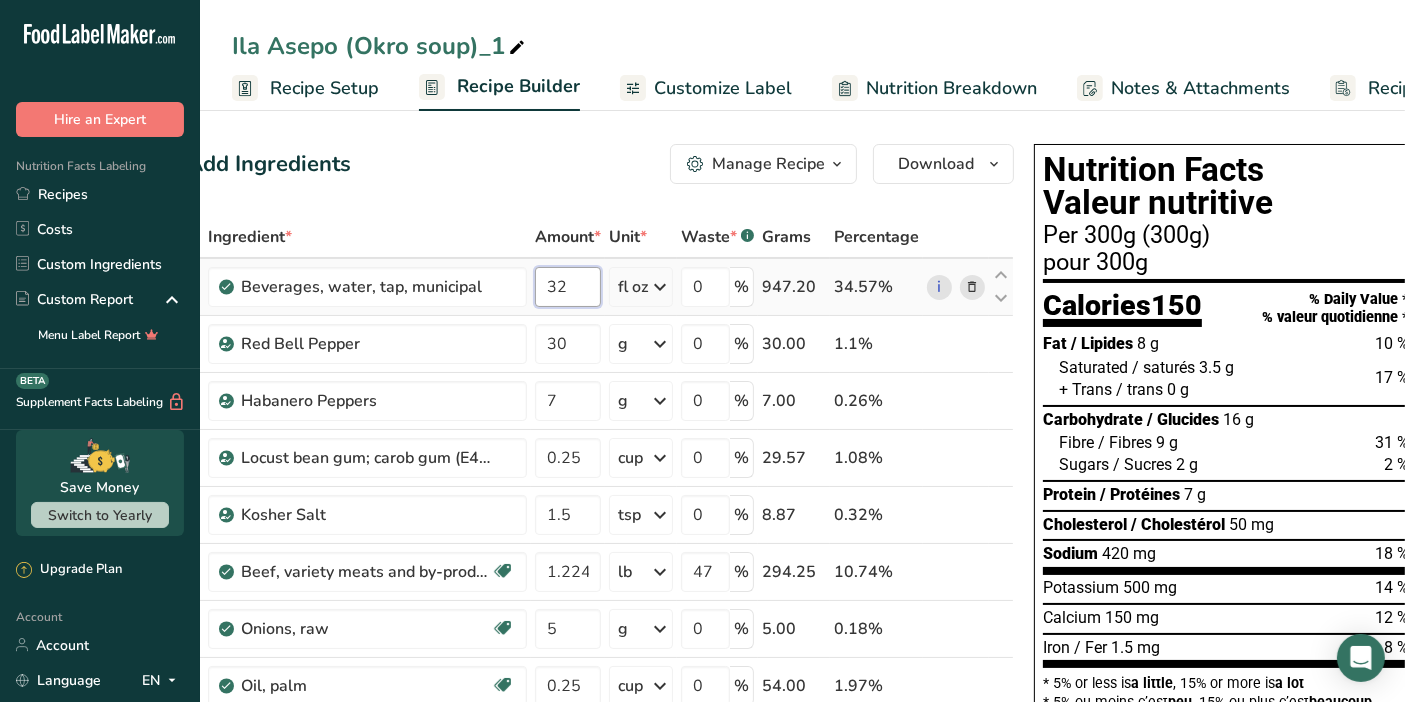 click on "32" at bounding box center (568, 287) 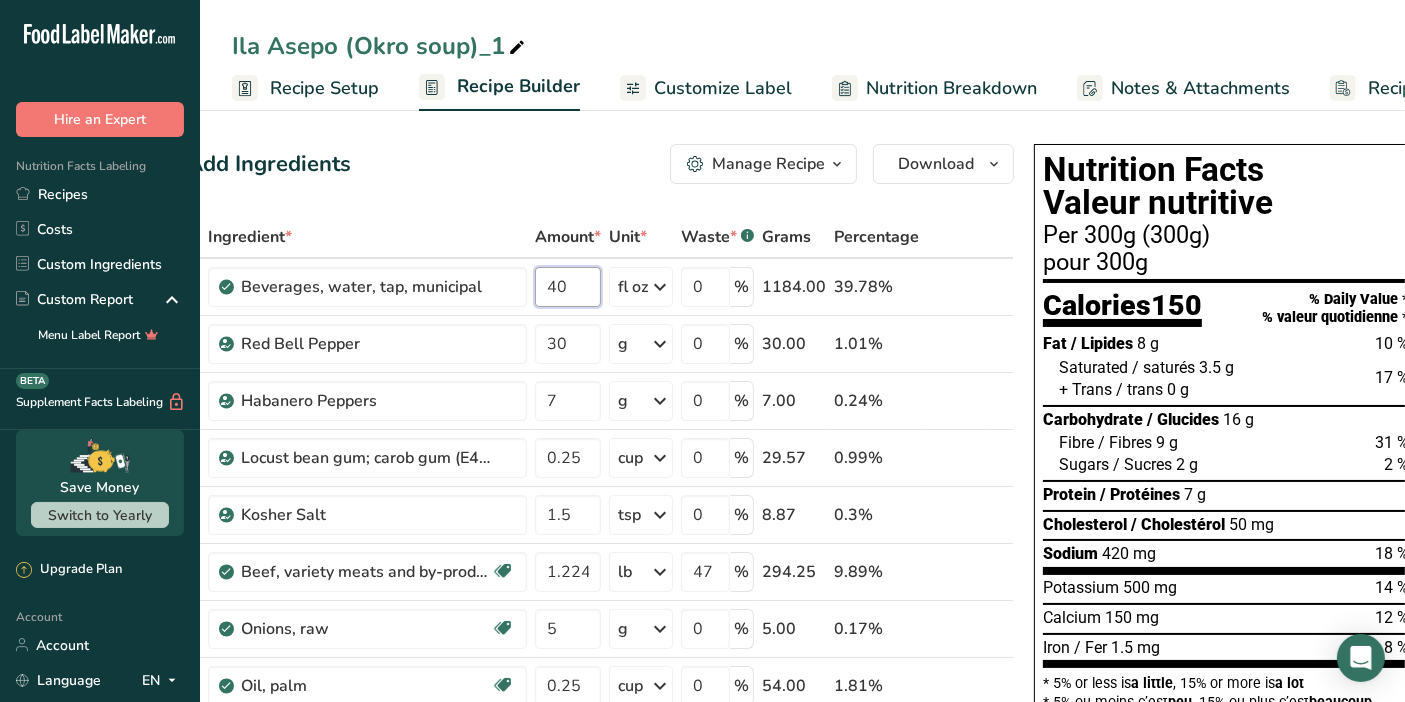type on "40" 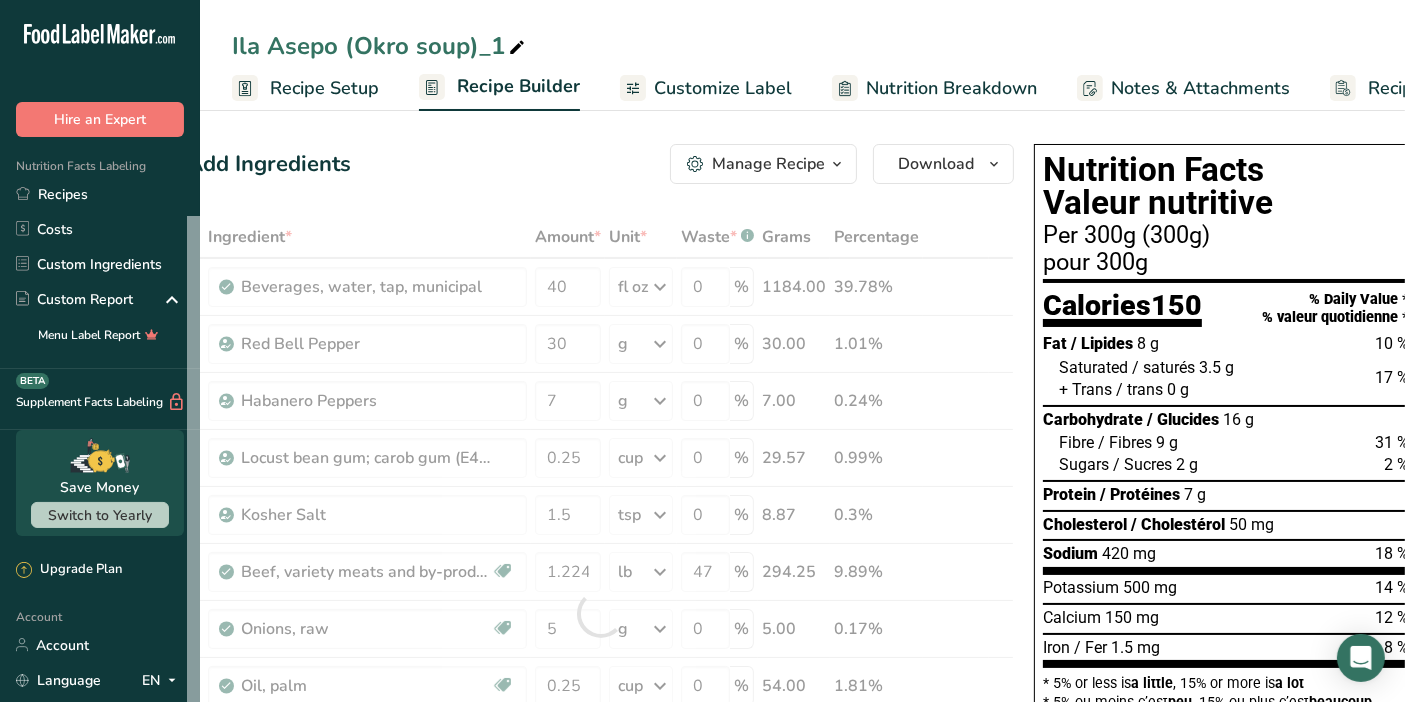 click on "Add Ingredients
Manage Recipe         Delete Recipe           Duplicate Recipe             Scale Recipe             Save as Sub-Recipe   .a-a{fill:#347362;}.b-a{fill:#fff;}                               Nutrition Breakdown                 Recipe Card
NEW
Amino Acids Pattern Report             Activity History
Download
Choose your preferred label style
Standard FDA label
Standard FDA label
The most common format for nutrition facts labels in compliance with the FDA's typeface, style and requirements
Tabular FDA label
A label format compliant with the FDA regulations presented in a tabular (horizontal) display.
Linear FDA label
A simple linear display for small sized packages.
Simplified FDA label" at bounding box center [600, 164] 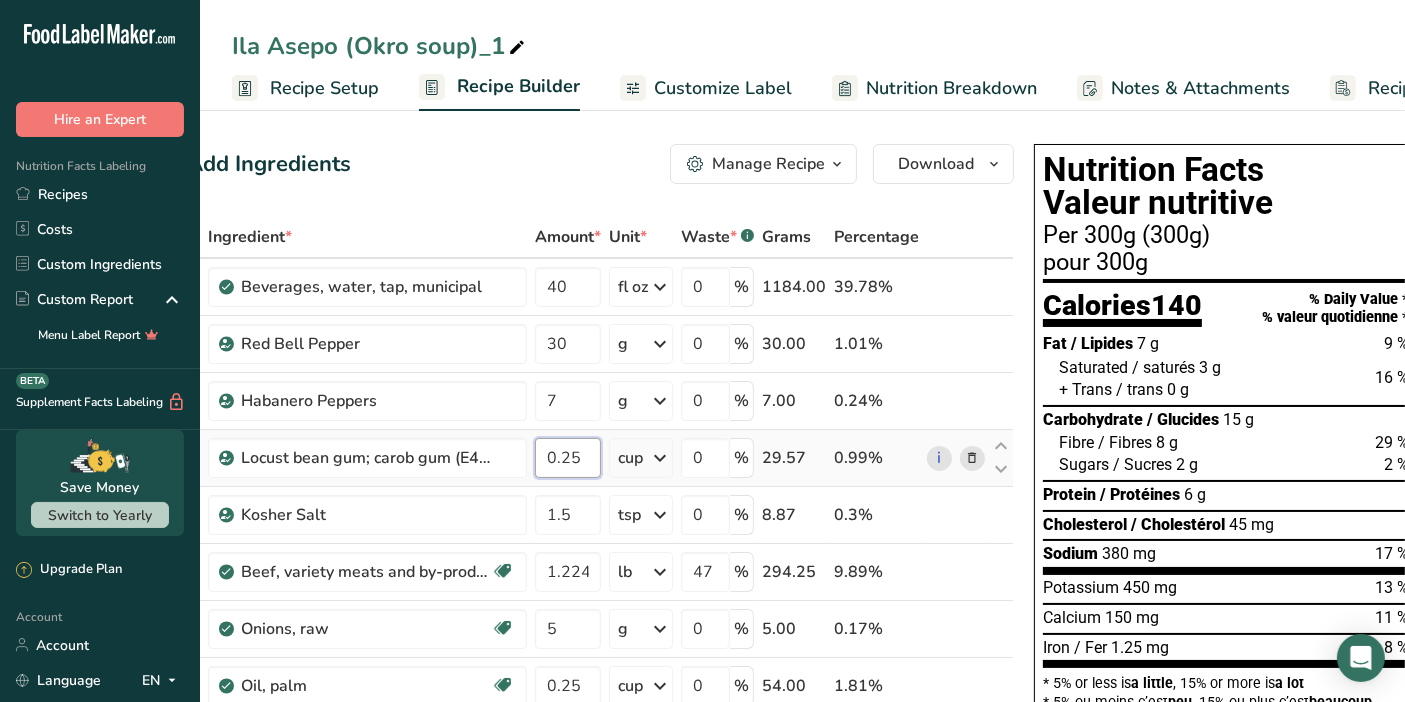 drag, startPoint x: 576, startPoint y: 461, endPoint x: 560, endPoint y: 464, distance: 16.27882 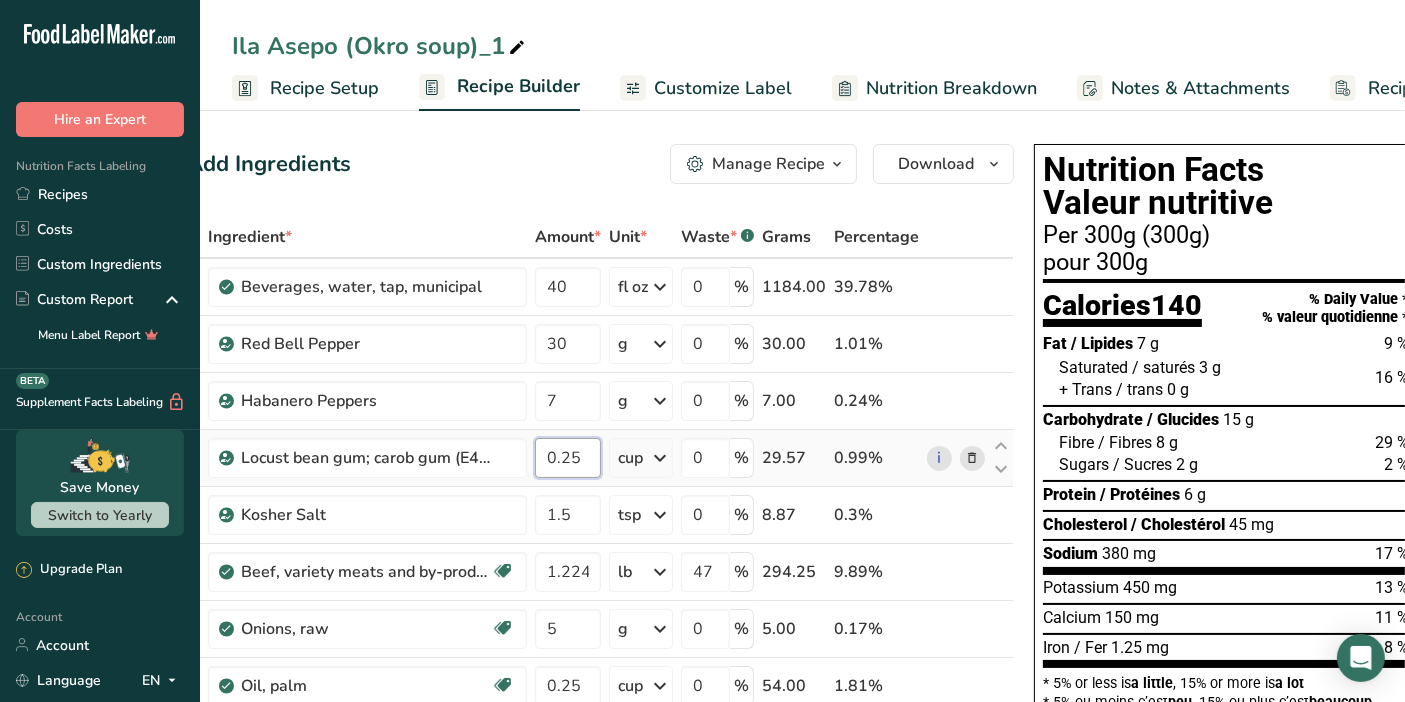 click on "0.25" at bounding box center [568, 458] 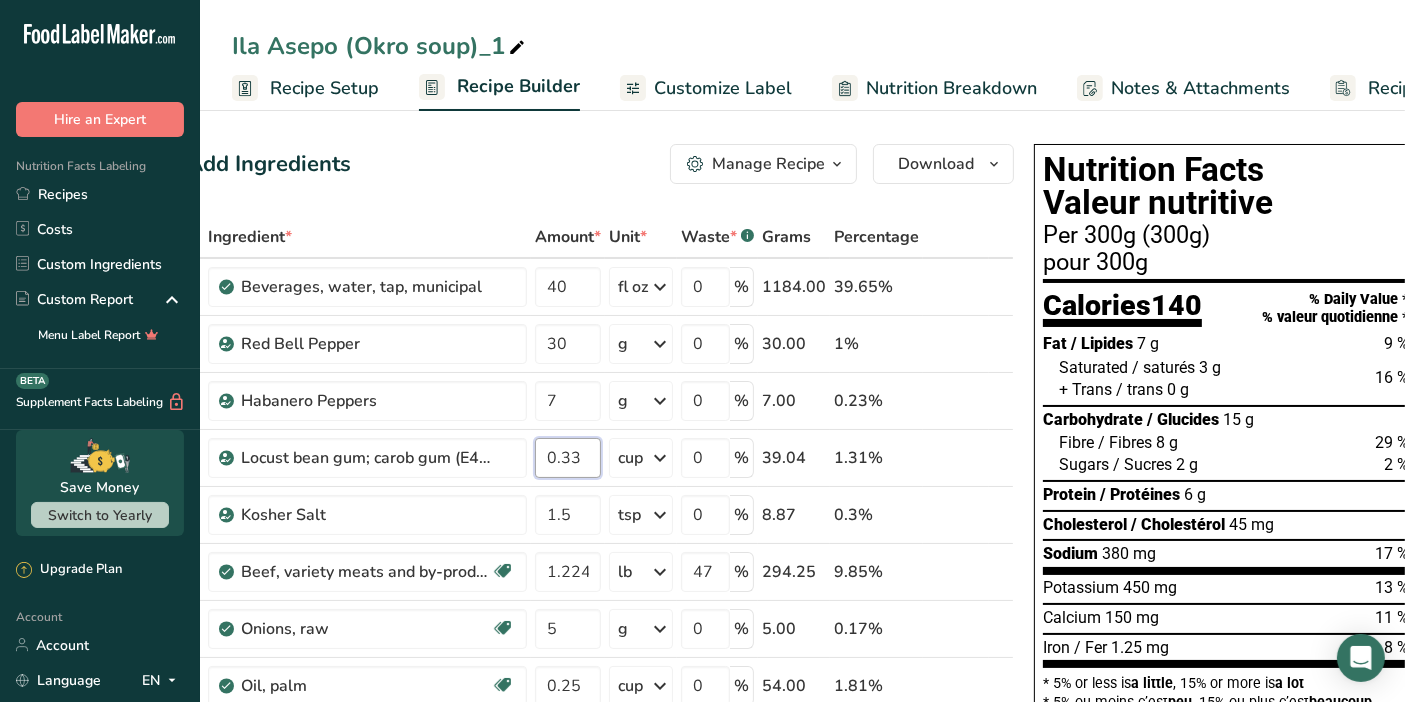type on "0.33" 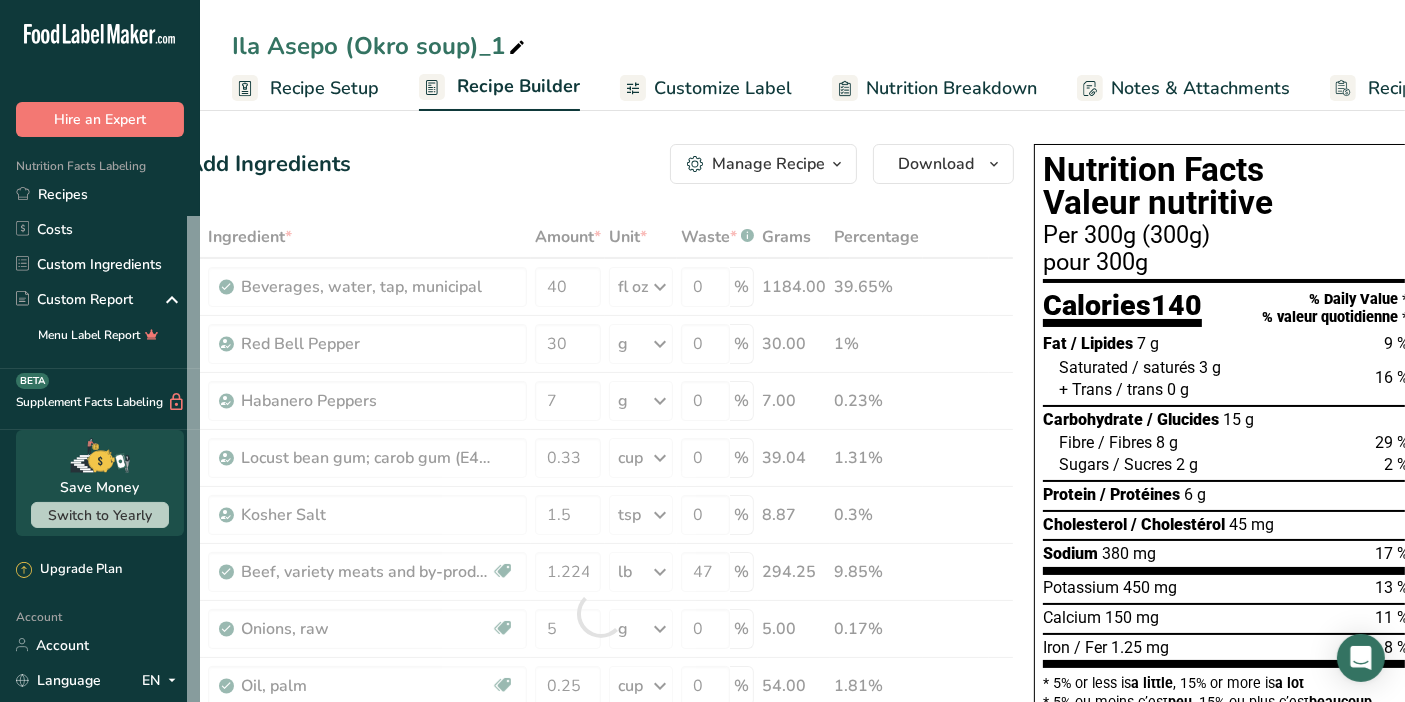 click on "Add Ingredients
Manage Recipe         Delete Recipe           Duplicate Recipe             Scale Recipe             Save as Sub-Recipe   .a-a{fill:#347362;}.b-a{fill:#fff;}                               Nutrition Breakdown                 Recipe Card
NEW
Amino Acids Pattern Report             Activity History
Download
Choose your preferred label style
Standard FDA label
Standard FDA label
The most common format for nutrition facts labels in compliance with the FDA's typeface, style and requirements
Tabular FDA label
A label format compliant with the FDA regulations presented in a tabular (horizontal) display.
Linear FDA label
A simple linear display for small sized packages.
Simplified FDA label" at bounding box center [606, 891] 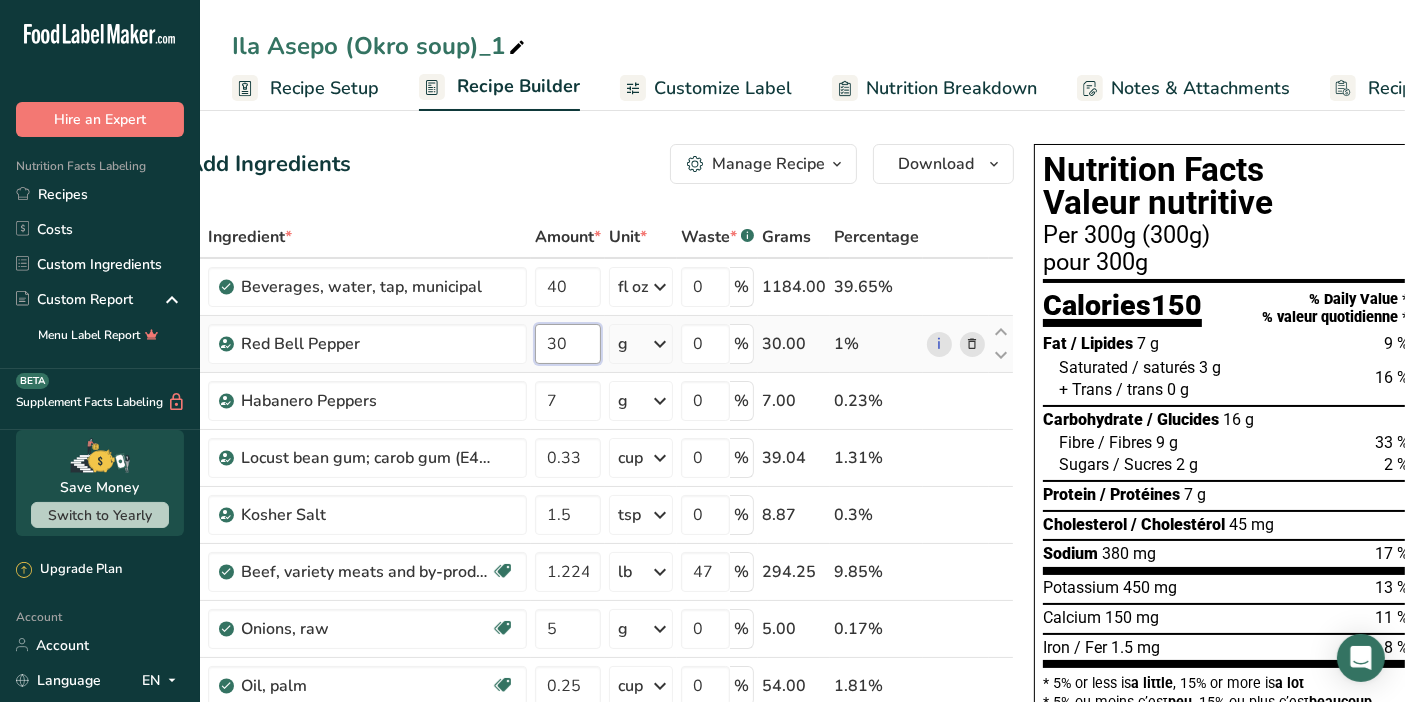 drag, startPoint x: 580, startPoint y: 339, endPoint x: 544, endPoint y: 347, distance: 36.878178 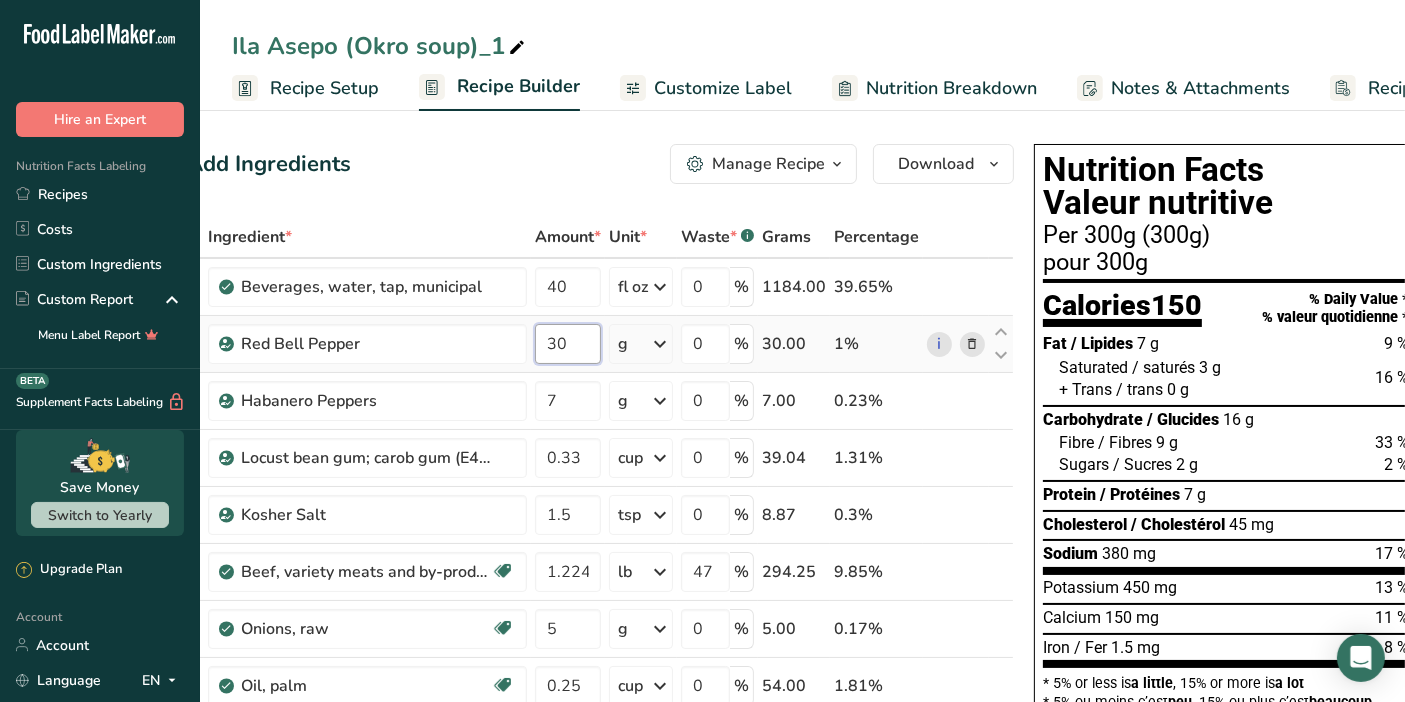 click on "30" at bounding box center [568, 344] 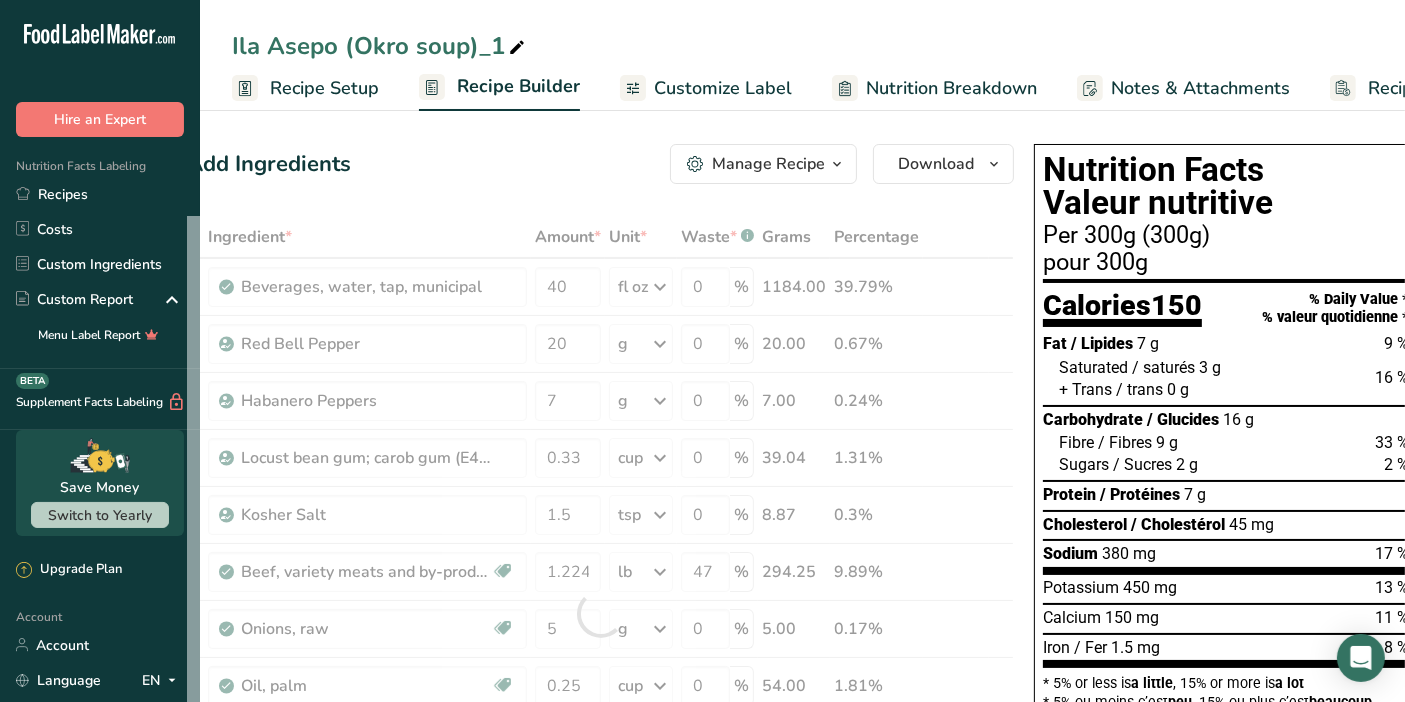 click on "Add Ingredients
Manage Recipe         Delete Recipe           Duplicate Recipe             Scale Recipe             Save as Sub-Recipe   .a-a{fill:#347362;}.b-a{fill:#fff;}                               Nutrition Breakdown                 Recipe Card
NEW
Amino Acids Pattern Report             Activity History
Download
Choose your preferred label style
Standard FDA label
Standard FDA label
The most common format for nutrition facts labels in compliance with the FDA's typeface, style and requirements
Tabular FDA label
A label format compliant with the FDA regulations presented in a tabular (horizontal) display.
Linear FDA label
A simple linear display for small sized packages.
Simplified FDA label" at bounding box center (600, 164) 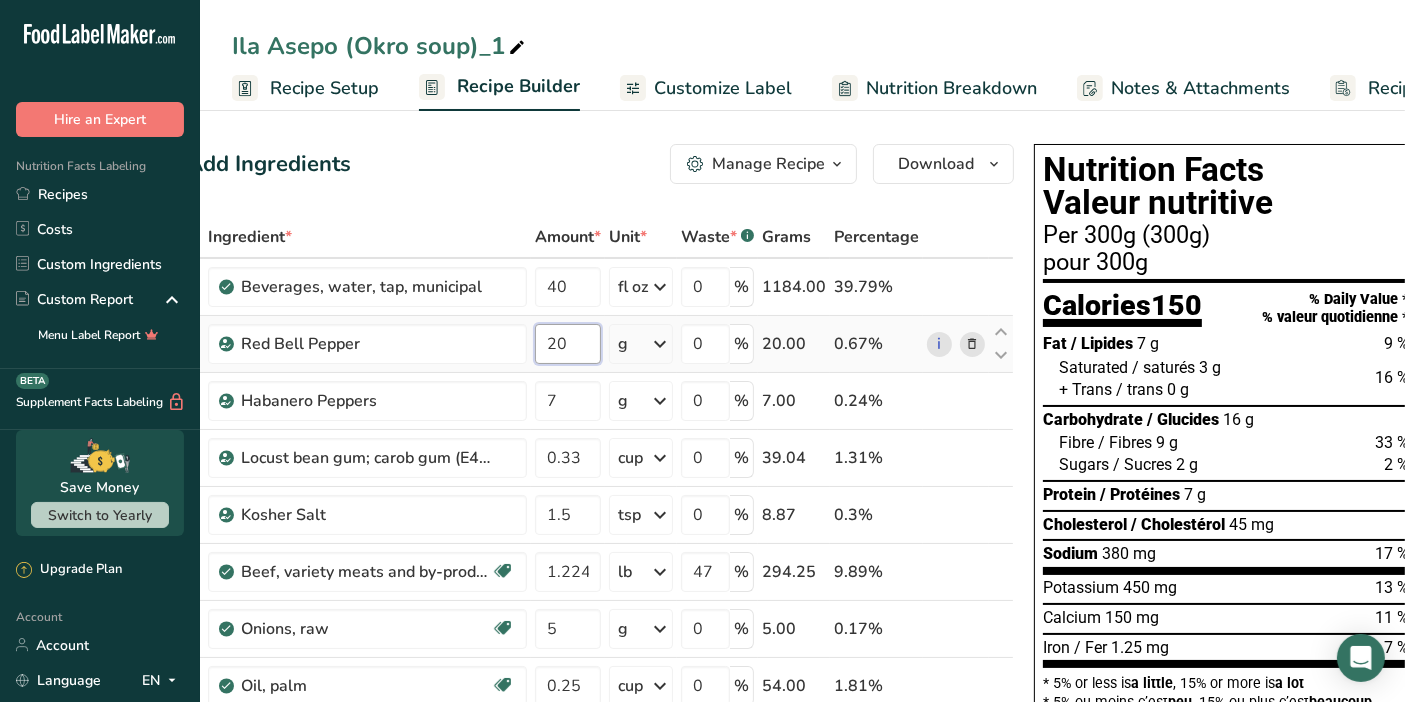 drag, startPoint x: 572, startPoint y: 340, endPoint x: 531, endPoint y: 344, distance: 41.19466 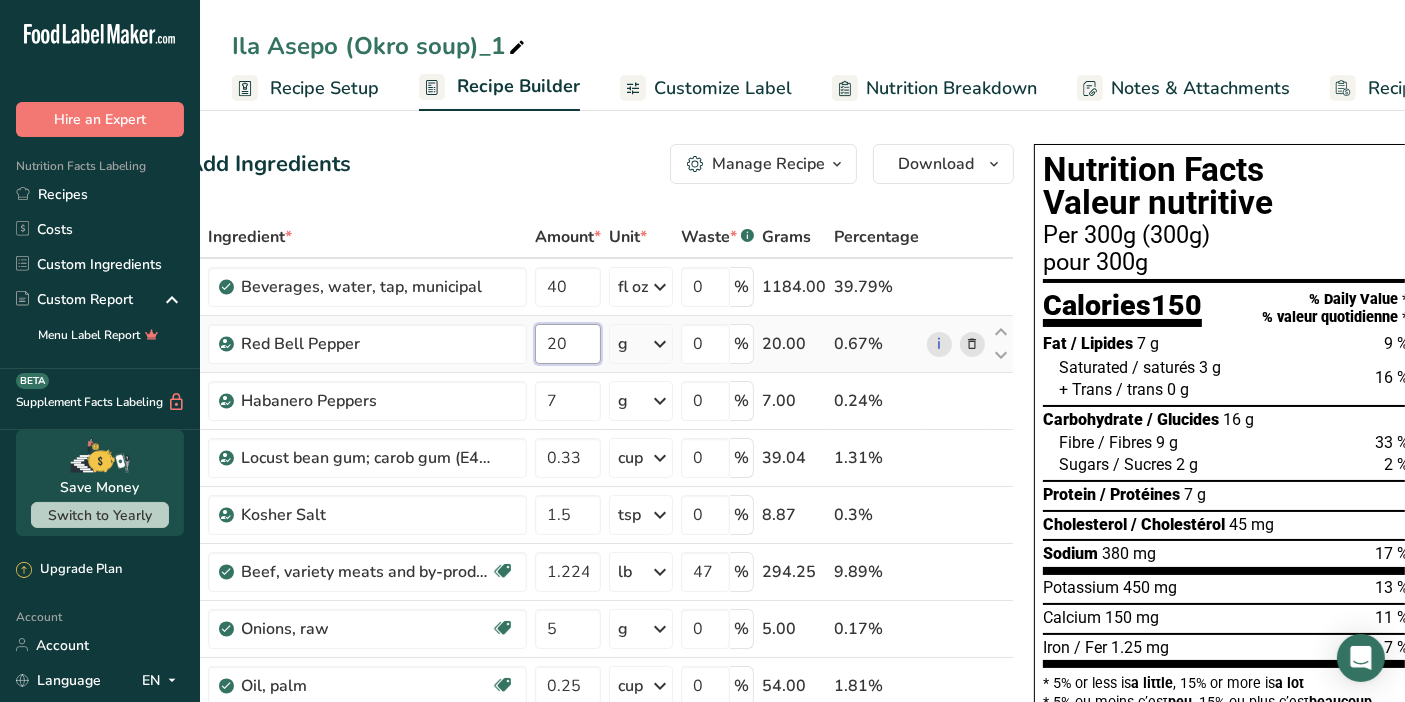 click on "20" at bounding box center (568, 344) 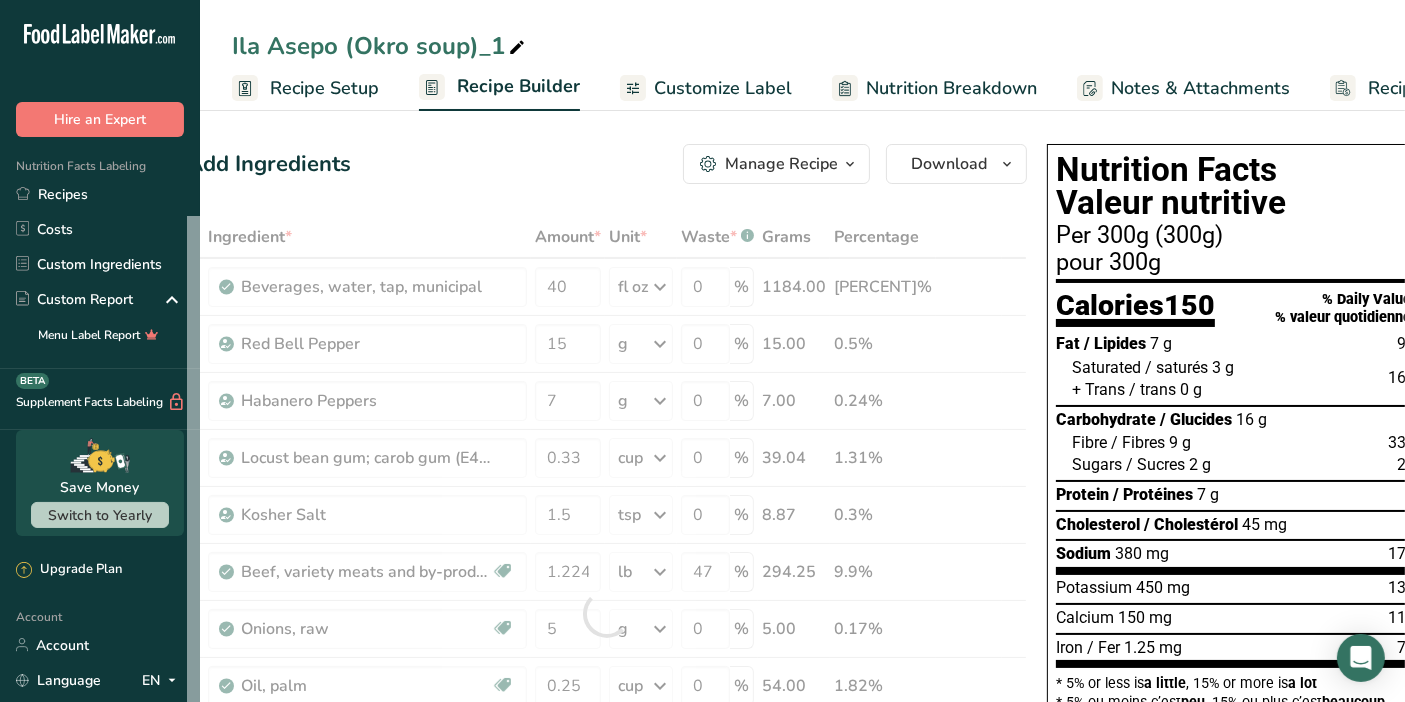 click on "Add Ingredients
Manage Recipe         Delete Recipe           Duplicate Recipe             Scale Recipe             Save as Sub-Recipe   .a-a{fill:#347362;}.b-a{fill:#fff;}                               Nutrition Breakdown                 Recipe Card
NEW
Amino Acids Pattern Report             Activity History
Download
Choose your preferred label style
Standard FDA label
Standard FDA label
The most common format for nutrition facts labels in compliance with the FDA's typeface, style and requirements
Tabular FDA label
A label format compliant with the FDA regulations presented in a tabular (horizontal) display.
Linear FDA label
A simple linear display for small sized packages.
Simplified FDA label" at bounding box center (607, 164) 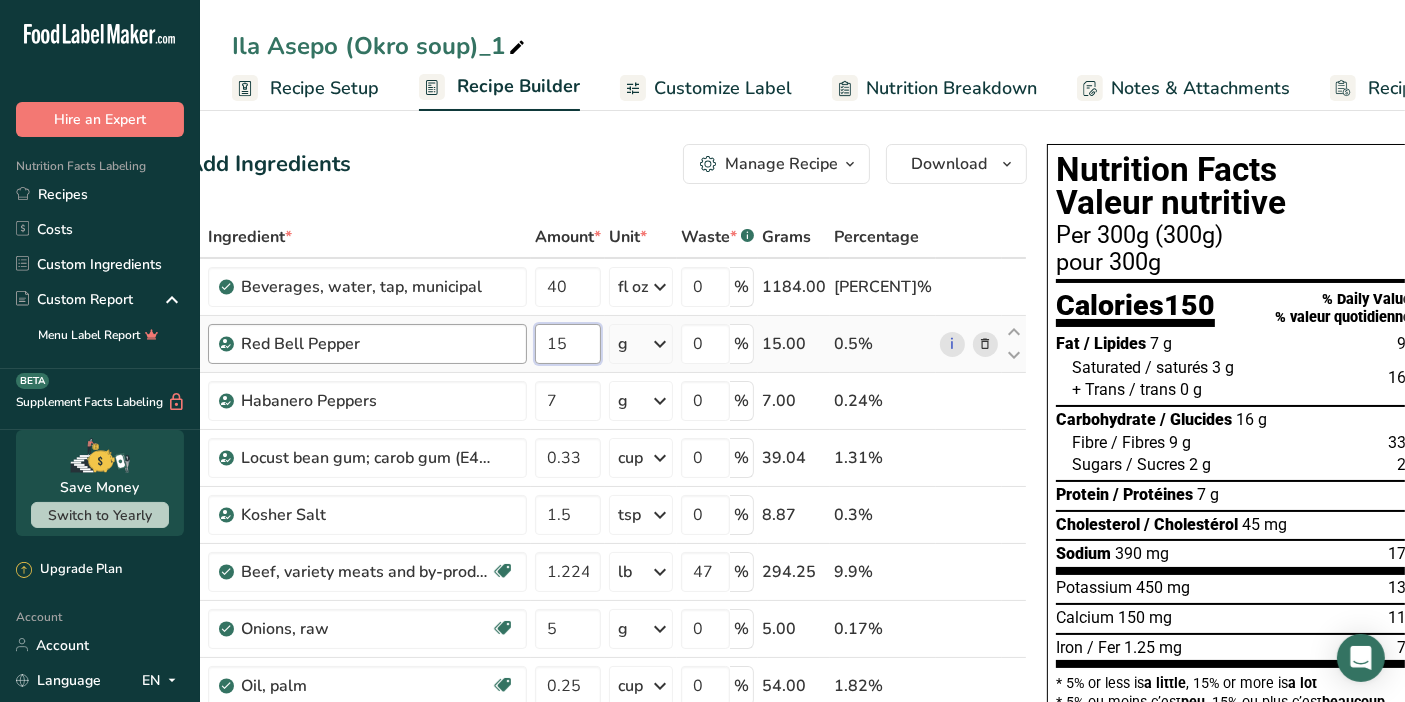 drag, startPoint x: 572, startPoint y: 355, endPoint x: 517, endPoint y: 355, distance: 55 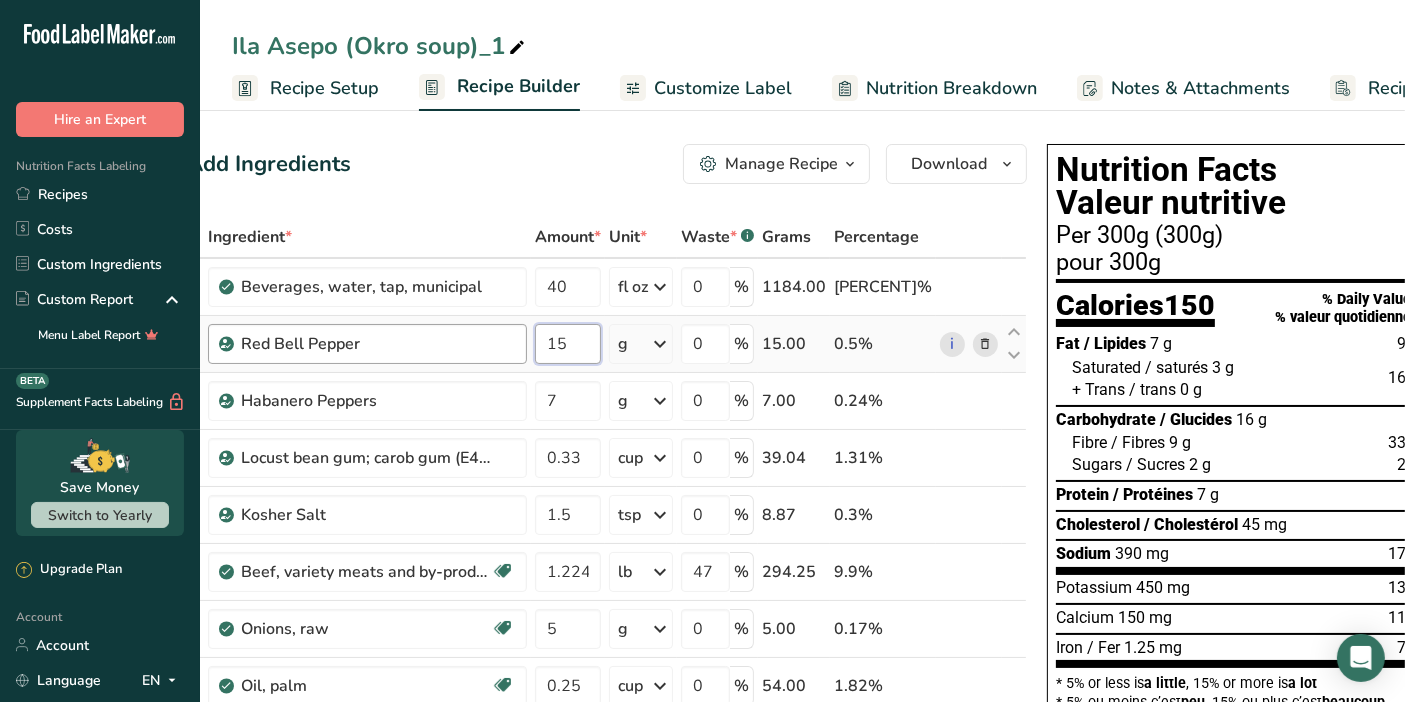 click on "[PRODUCT]
[NUMBER]
[UNIT]
Weight Units
[UNIT]
[UNIT]
[UNIT]
See more
Volume Units
[UNIT]
Volume units require a density conversion. If you know your ingredient's density enter it below. Otherwise, click on "RIA" our AI Regulatory bot - she will be able to help you
[NUMBER]
[UNIT]
[UNIT]
Confirm
[UNIT]
Volume units require a density conversion. If you know your ingredient's density enter it below. Otherwise, click on "RIA" our AI Regulatory bot - she will be able to help you
[NUMBER]
[UNIT]
[UNIT]
Confirm
[UNIT]
[NUMBER]
[UNIT]
[NUMBER]" at bounding box center [607, 344] 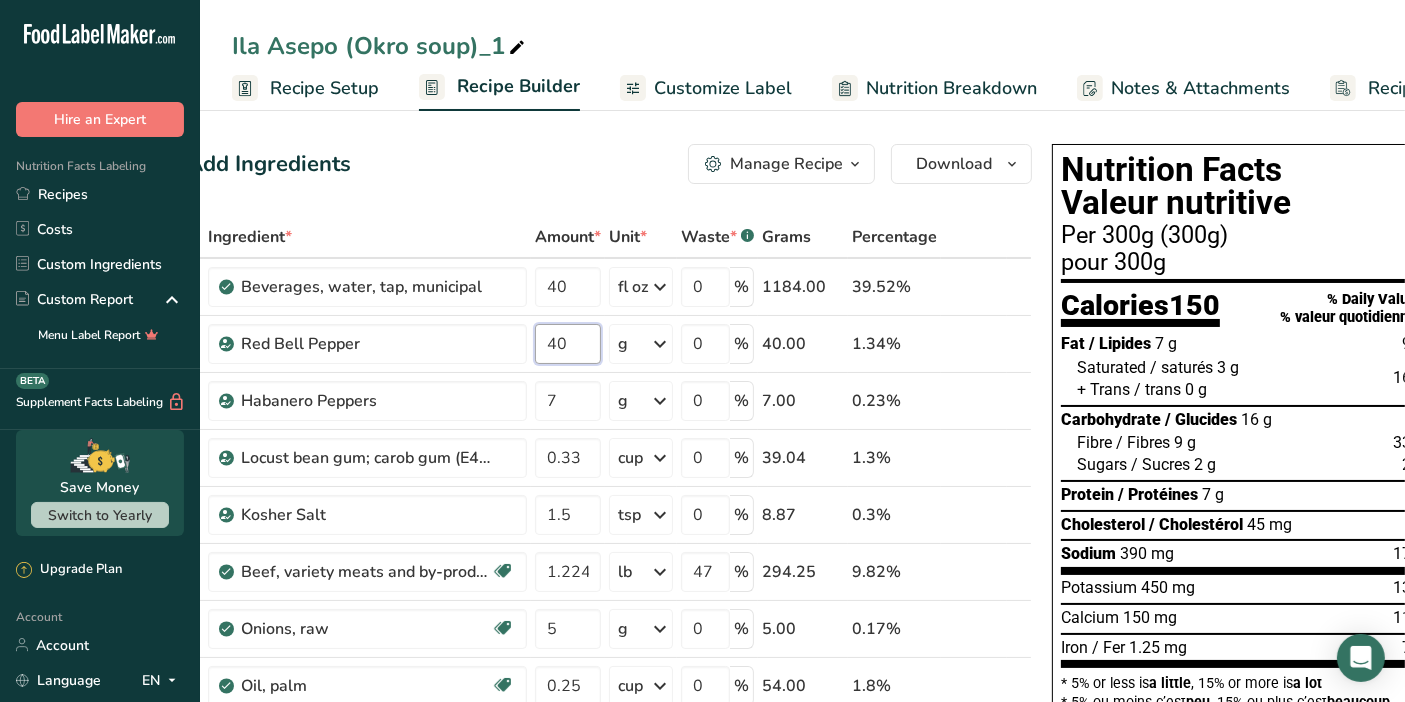 type on "40" 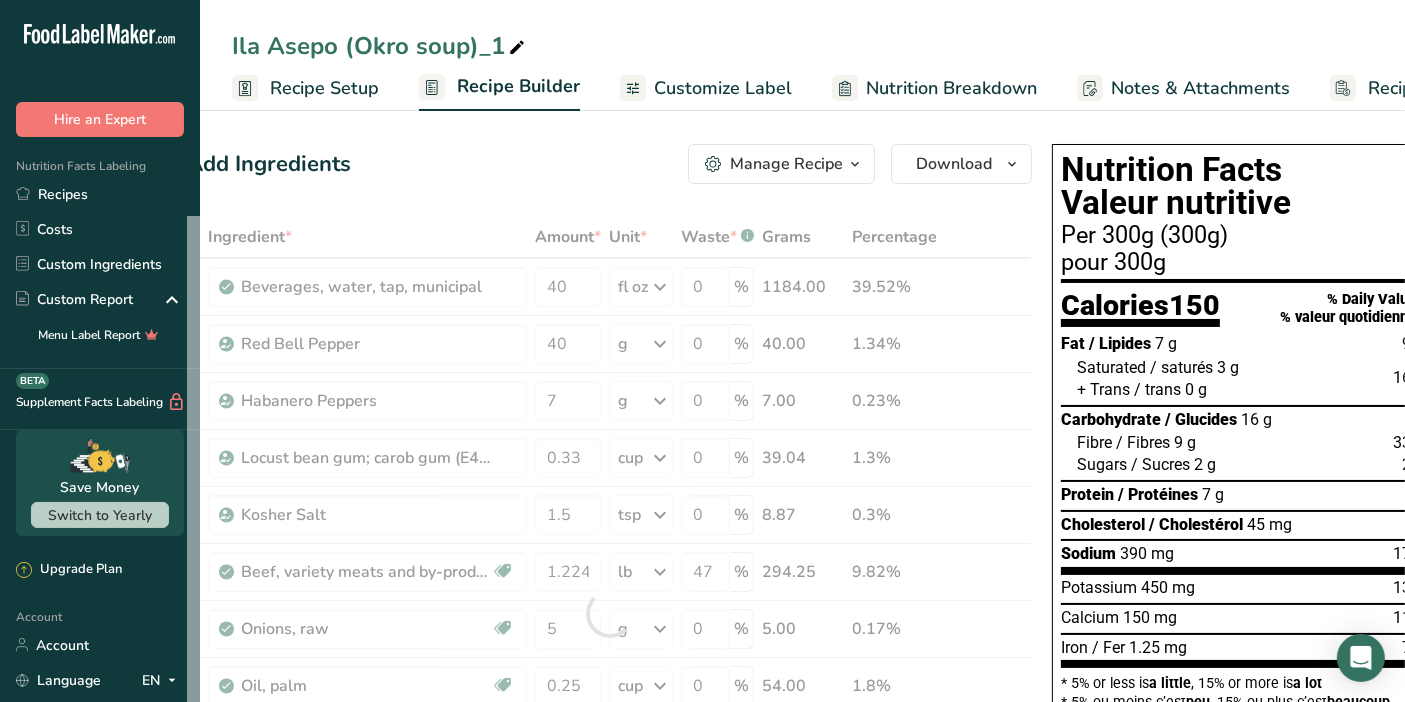 click on "Add Ingredients
Manage Recipe         Delete Recipe           Duplicate Recipe             Scale Recipe             Save as Sub-Recipe   .a-a{fill:#347362;}.b-a{fill:#fff;}                               Nutrition Breakdown                 Recipe Card
NEW
Amino Acids Pattern Report             Activity History
Download
Choose your preferred label style
Standard FDA label
Standard FDA label
The most common format for nutrition facts labels in compliance with the FDA's typeface, style and requirements
Tabular FDA label
A label format compliant with the FDA regulations presented in a tabular (horizontal) display.
Linear FDA label
A simple linear display for small sized packages.
Simplified FDA label" at bounding box center (615, 891) 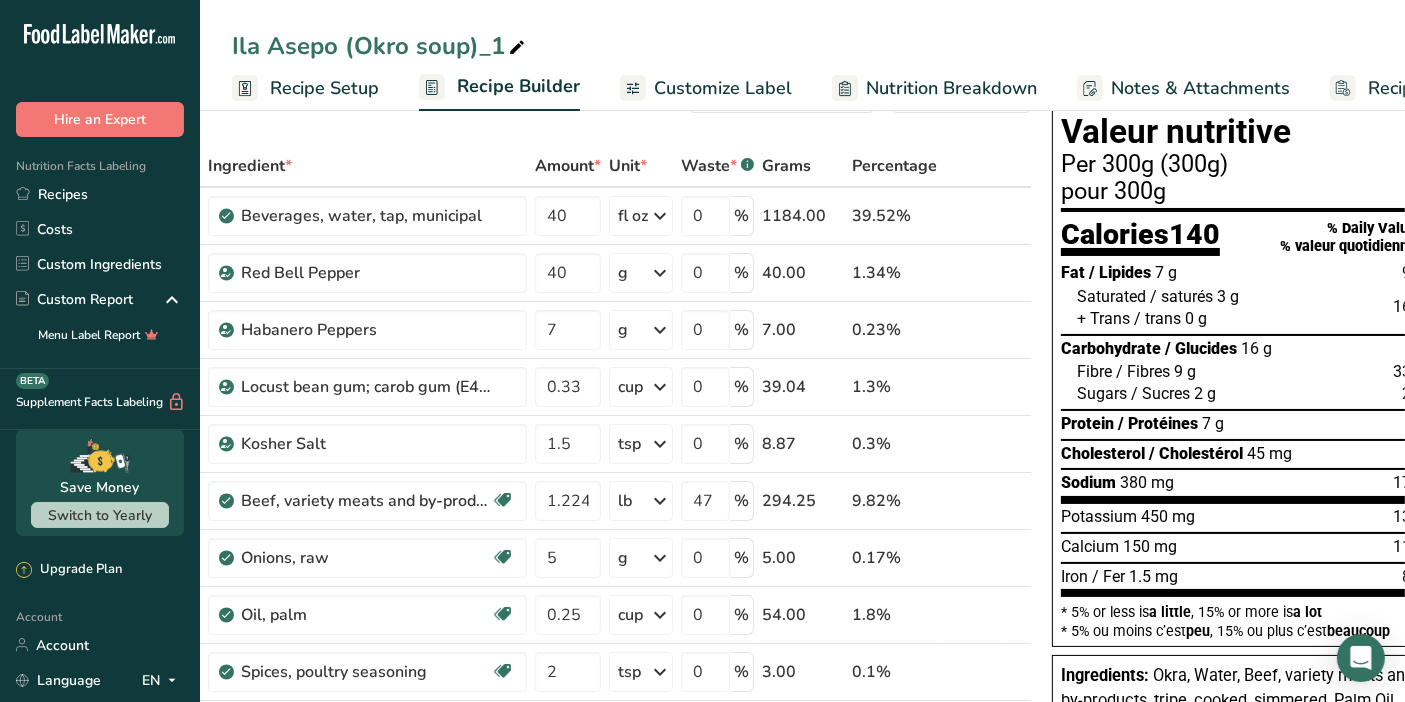 scroll, scrollTop: 121, scrollLeft: 0, axis: vertical 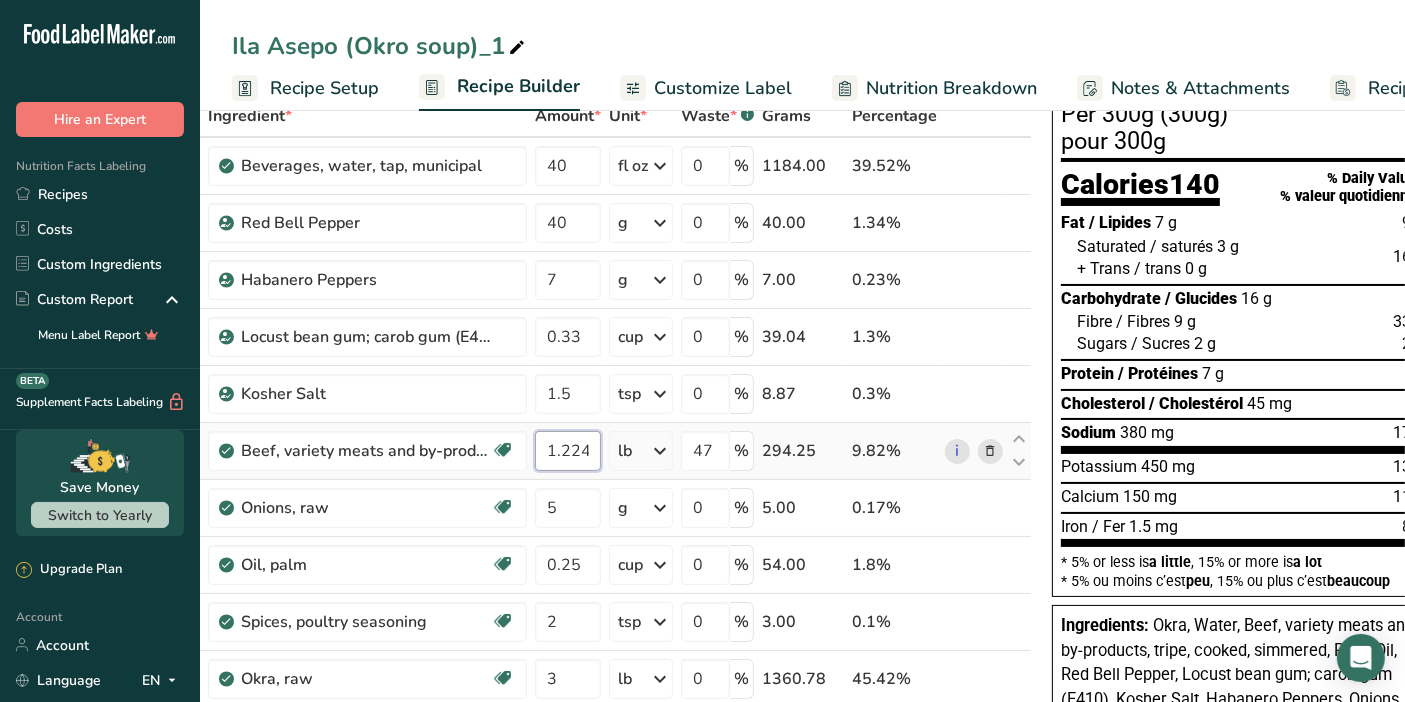 drag, startPoint x: 593, startPoint y: 450, endPoint x: 553, endPoint y: 463, distance: 42.059483 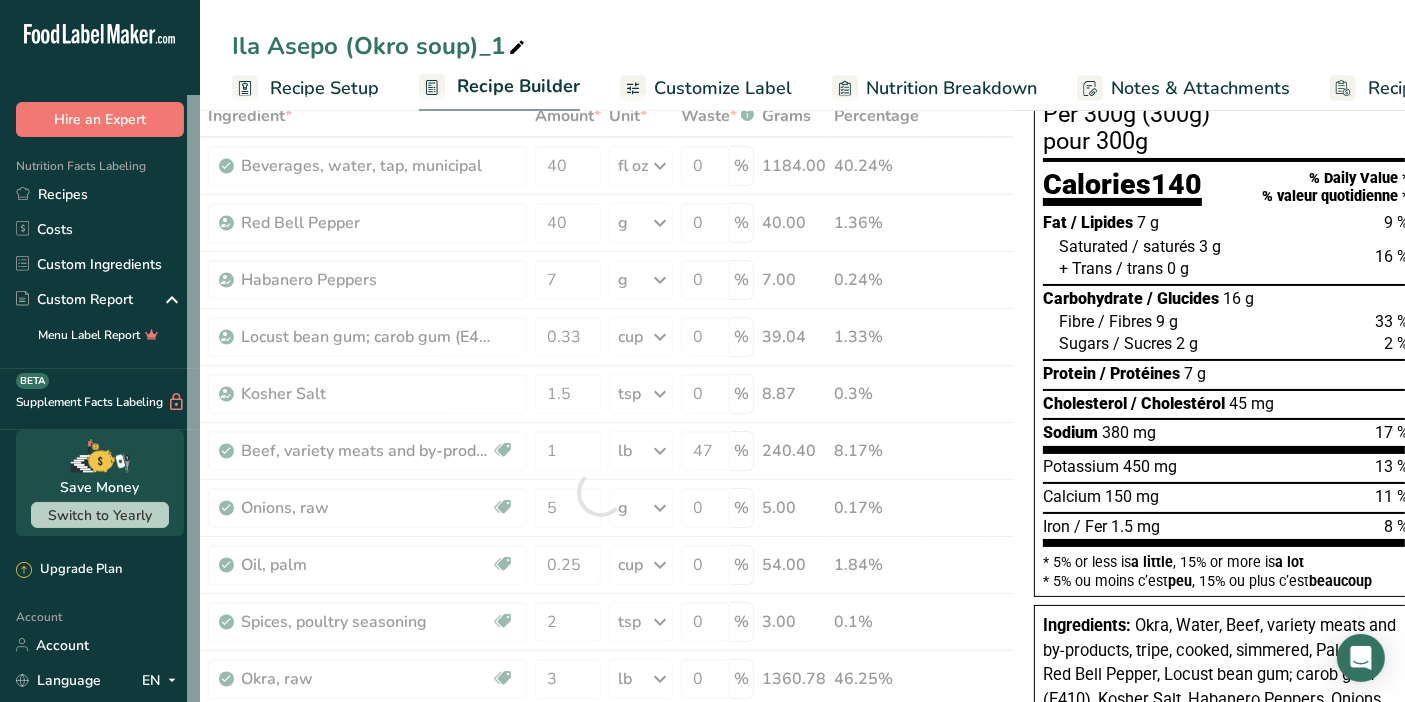 click on "Ila Asepo (Okro soup)_1" at bounding box center [802, 46] 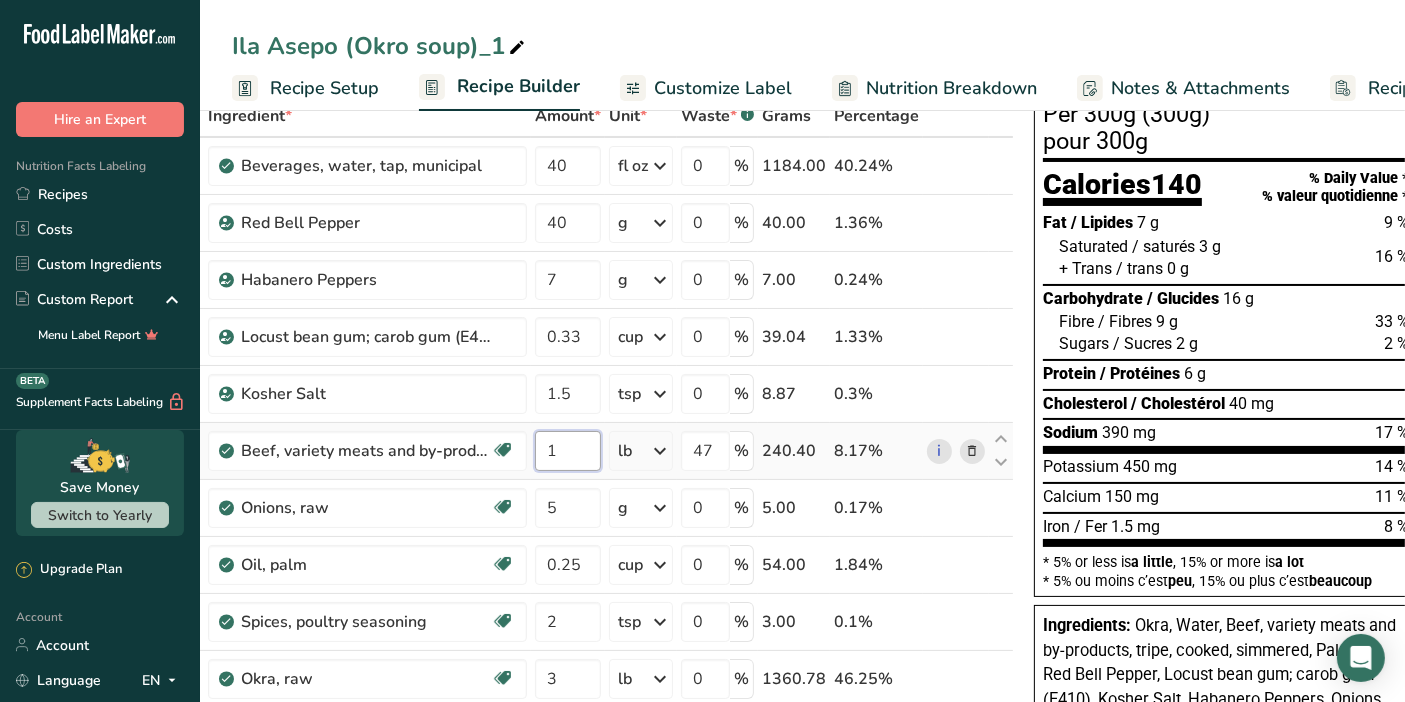 click on "1" at bounding box center (568, 451) 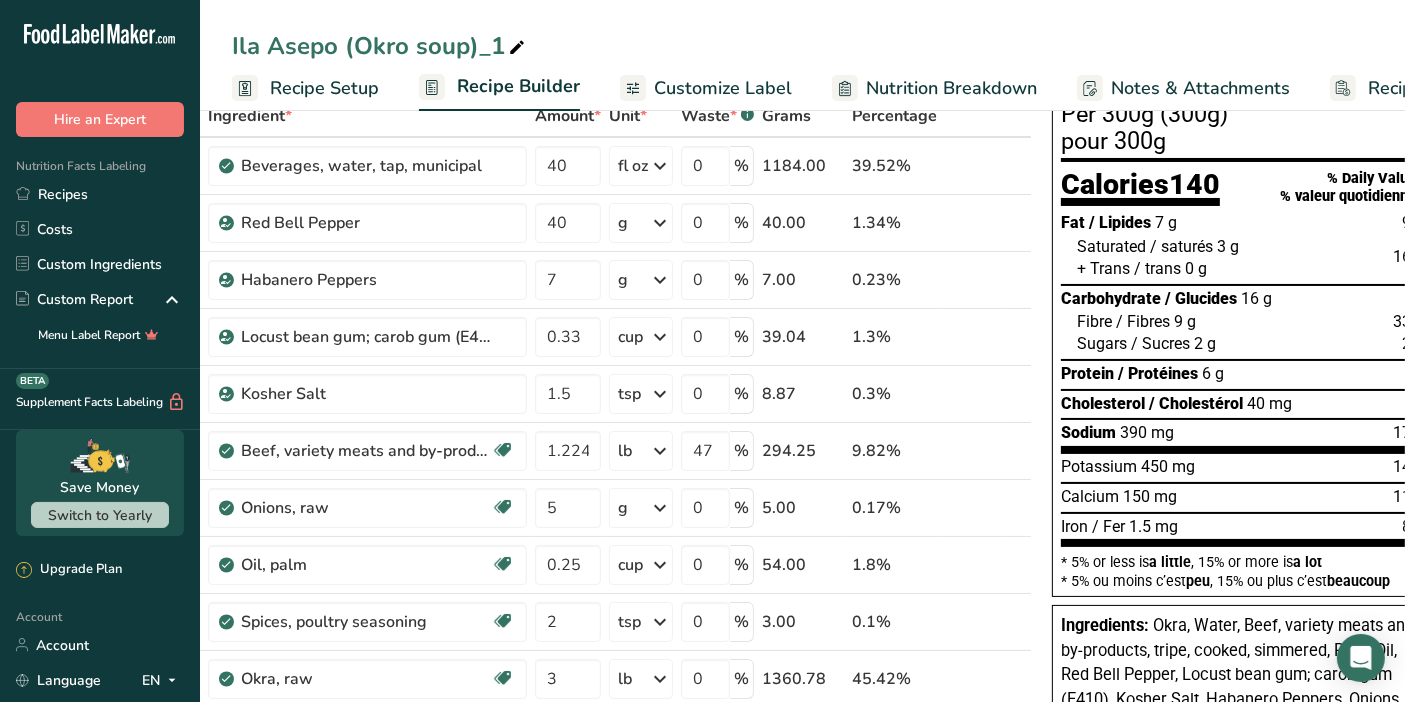 click on "Ila Asepo (Okro soup)_1" at bounding box center (802, 46) 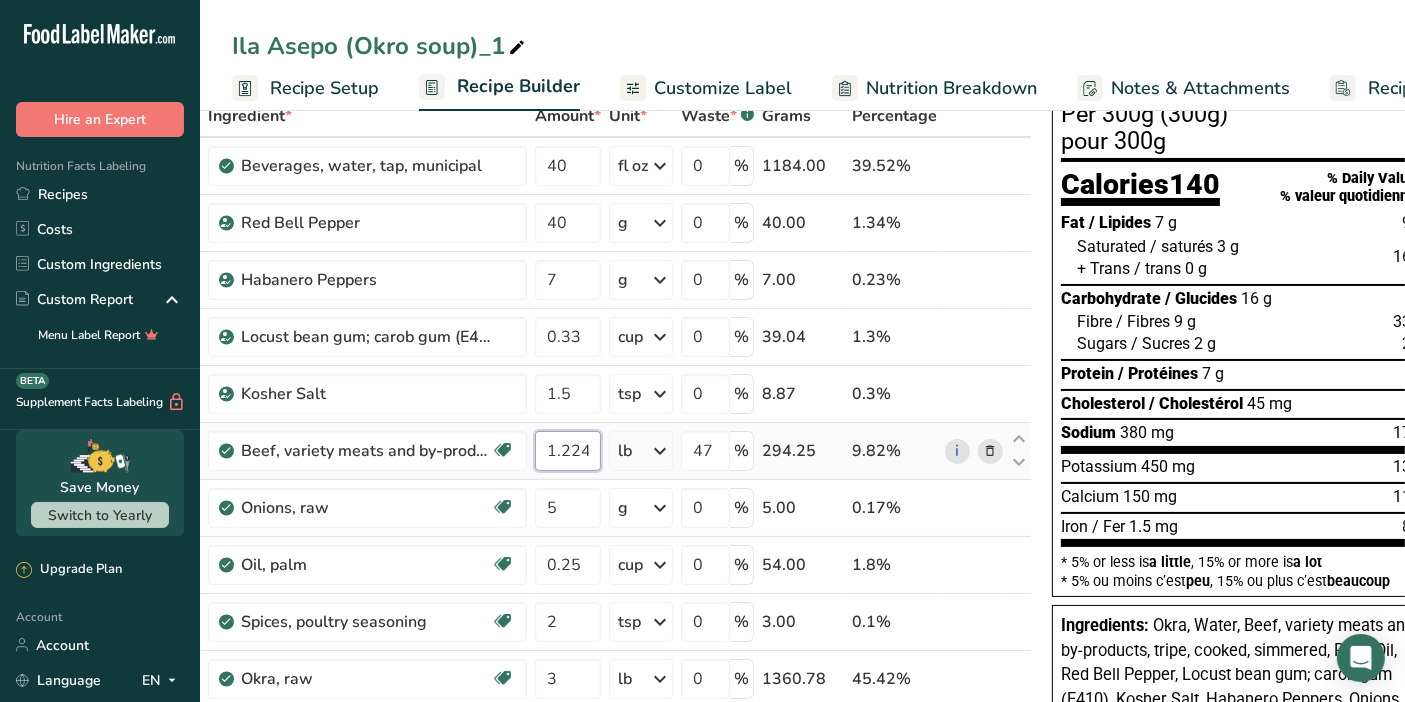 drag, startPoint x: 587, startPoint y: 447, endPoint x: 560, endPoint y: 459, distance: 29.546574 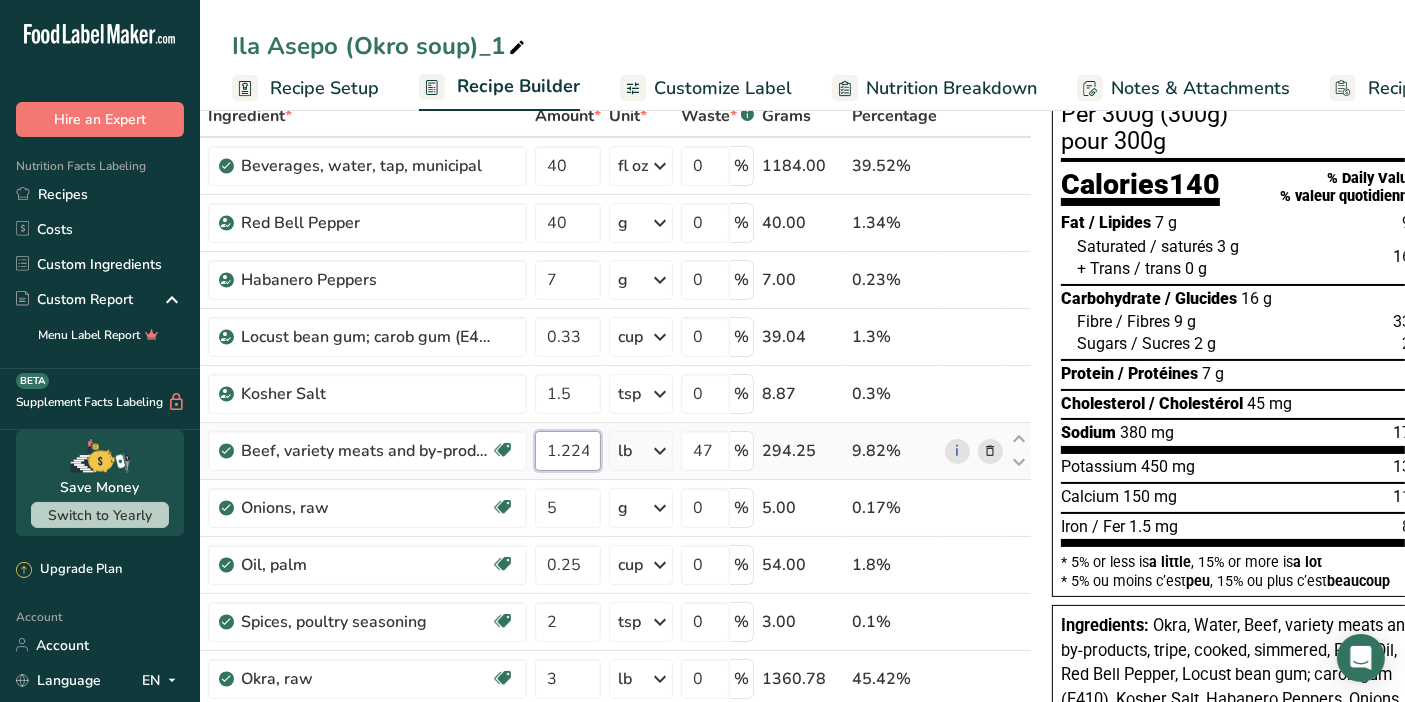 click on "1.224" at bounding box center [568, 451] 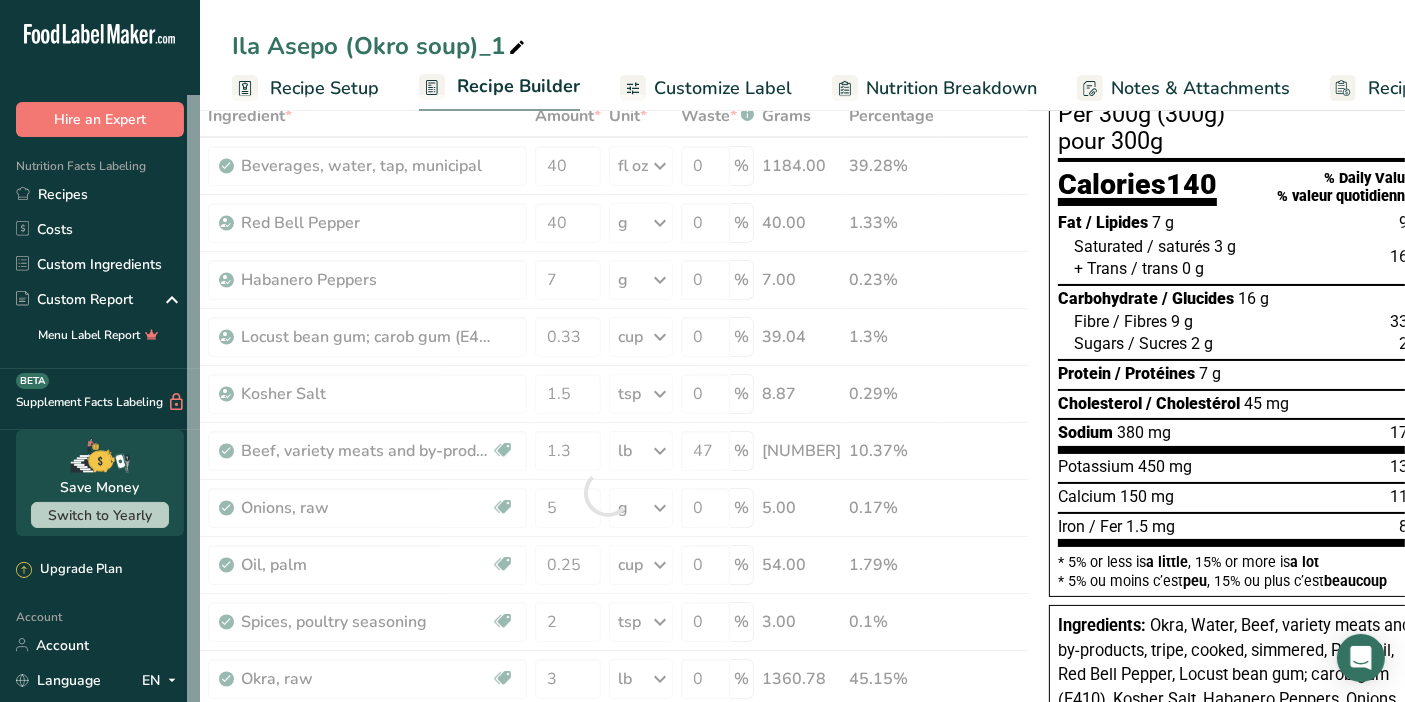 click on "Ila Asepo (Okro soup)_1" at bounding box center [802, 46] 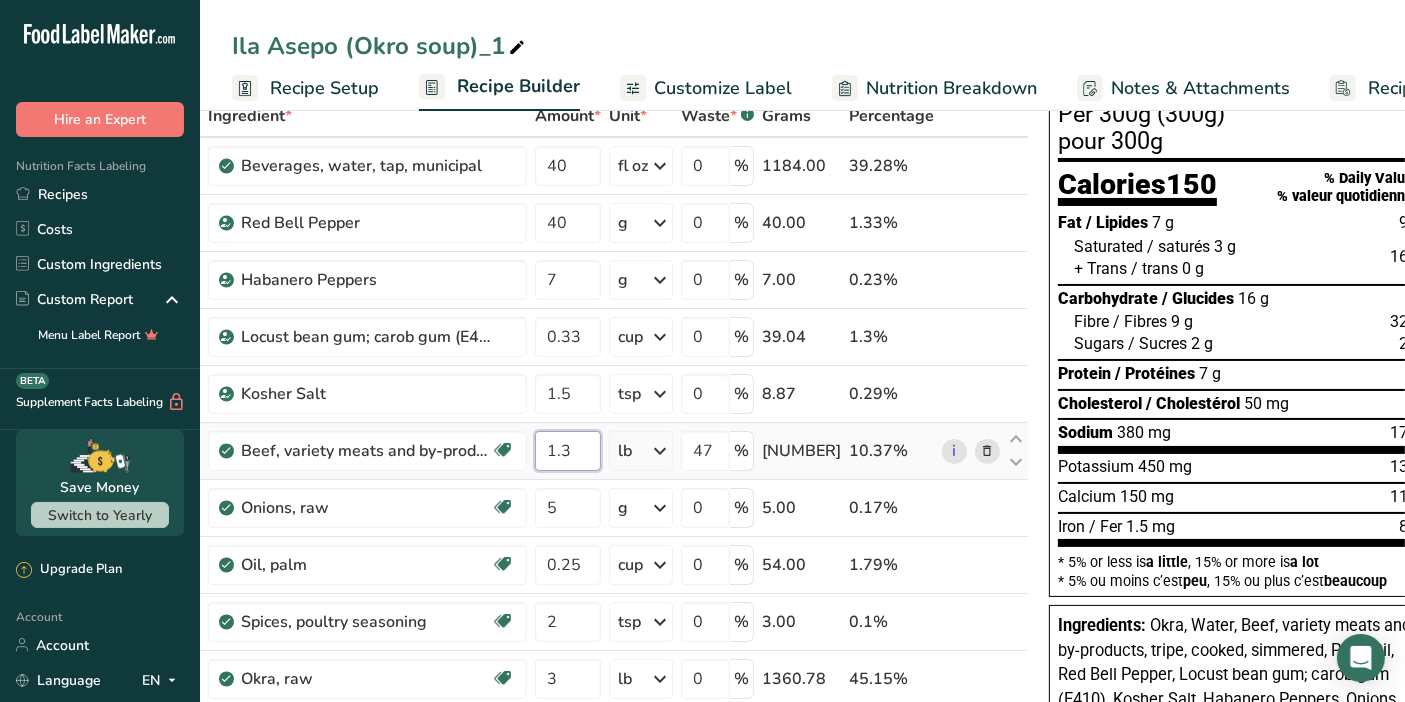 click on "1.3" at bounding box center (568, 451) 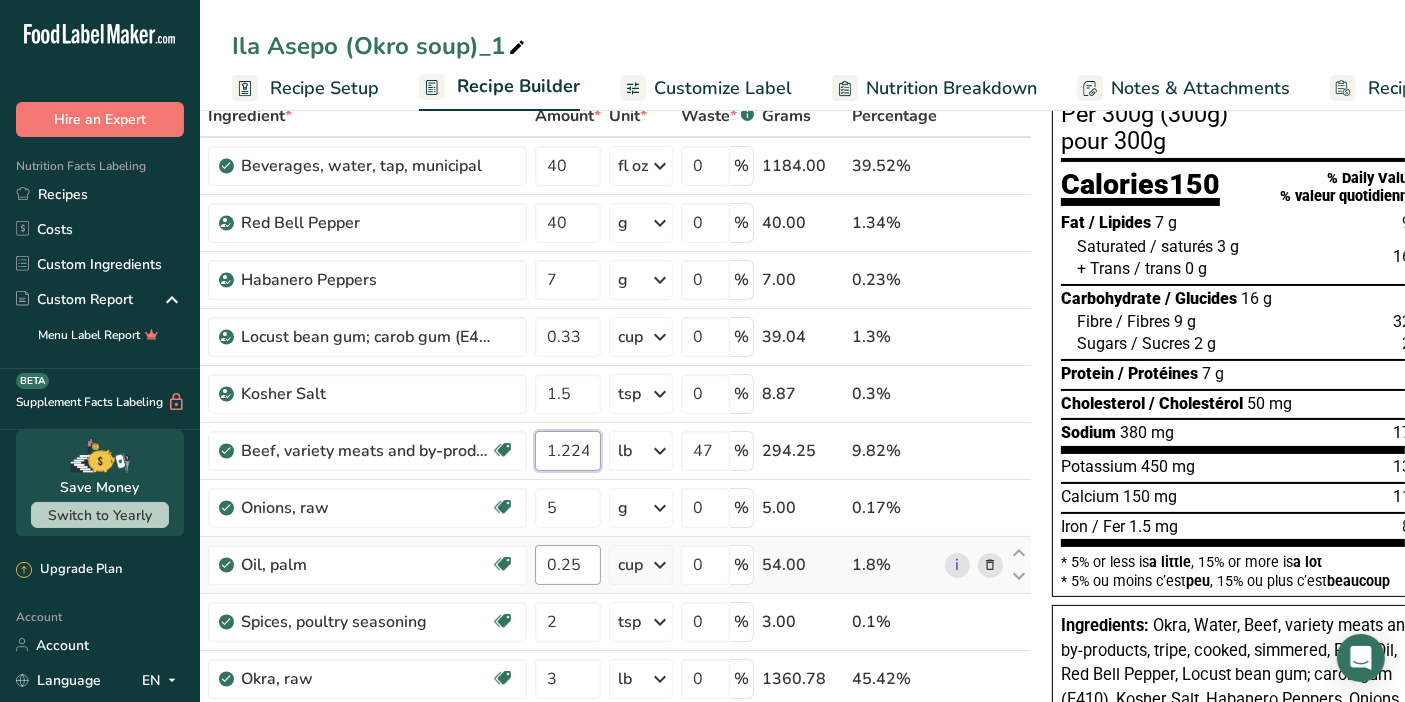 type on "1.224" 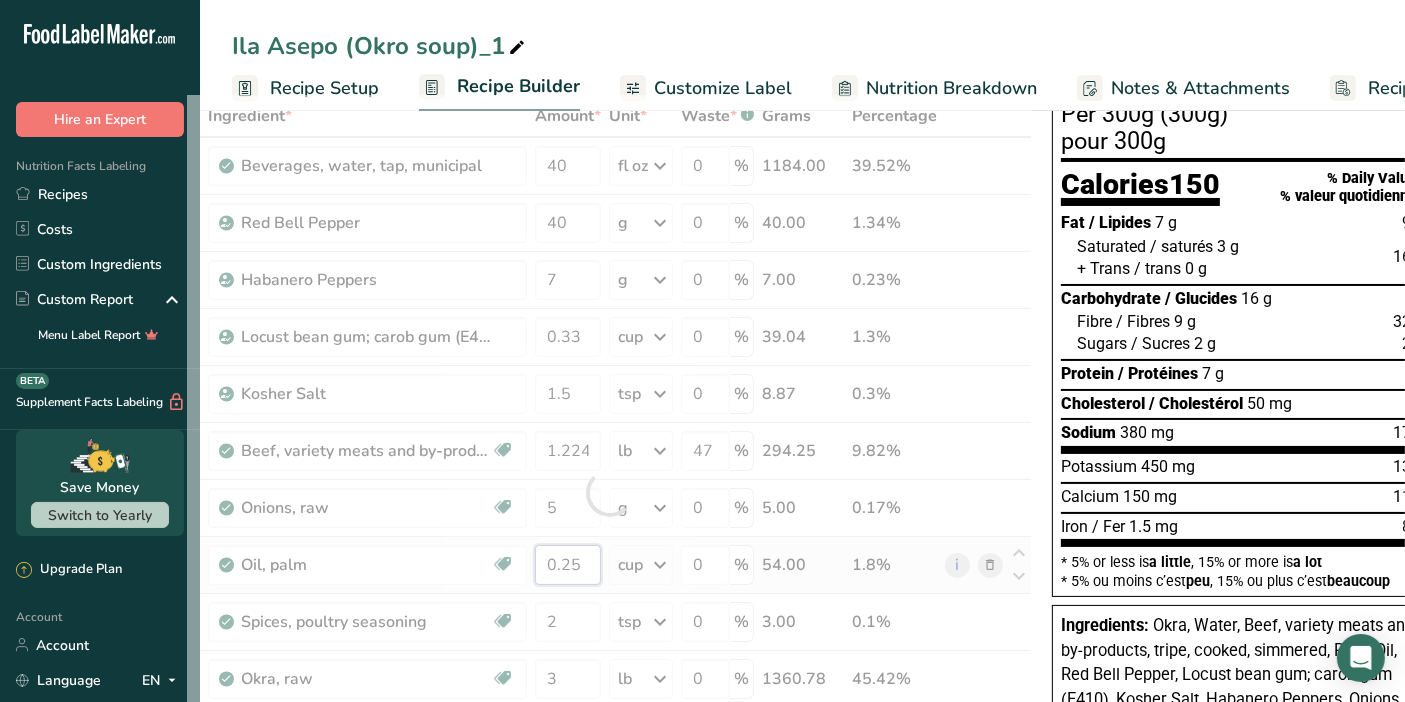 click on "Ingredient *
Amount *
Unit *
Waste *   .a-a{fill:#347362;}.b-a{fill:#fff;}          Grams
Percentage
Beverages, water, tap, municipal
40
fl oz
Portions
1 fl oz
1 bottle 8 fl oz
1 liter
See more
Weight Units
g
kg
mg
See more
Volume Units
l
Volume units require a density conversion. If you know your ingredient's density enter it below. Otherwise, click on "RIA" our AI Regulatory bot - she will be able to help you
1
lb/ft3
g/cm3
Confirm
mL
1
lb/ft3
g/cm3
fl oz" at bounding box center [609, 492] 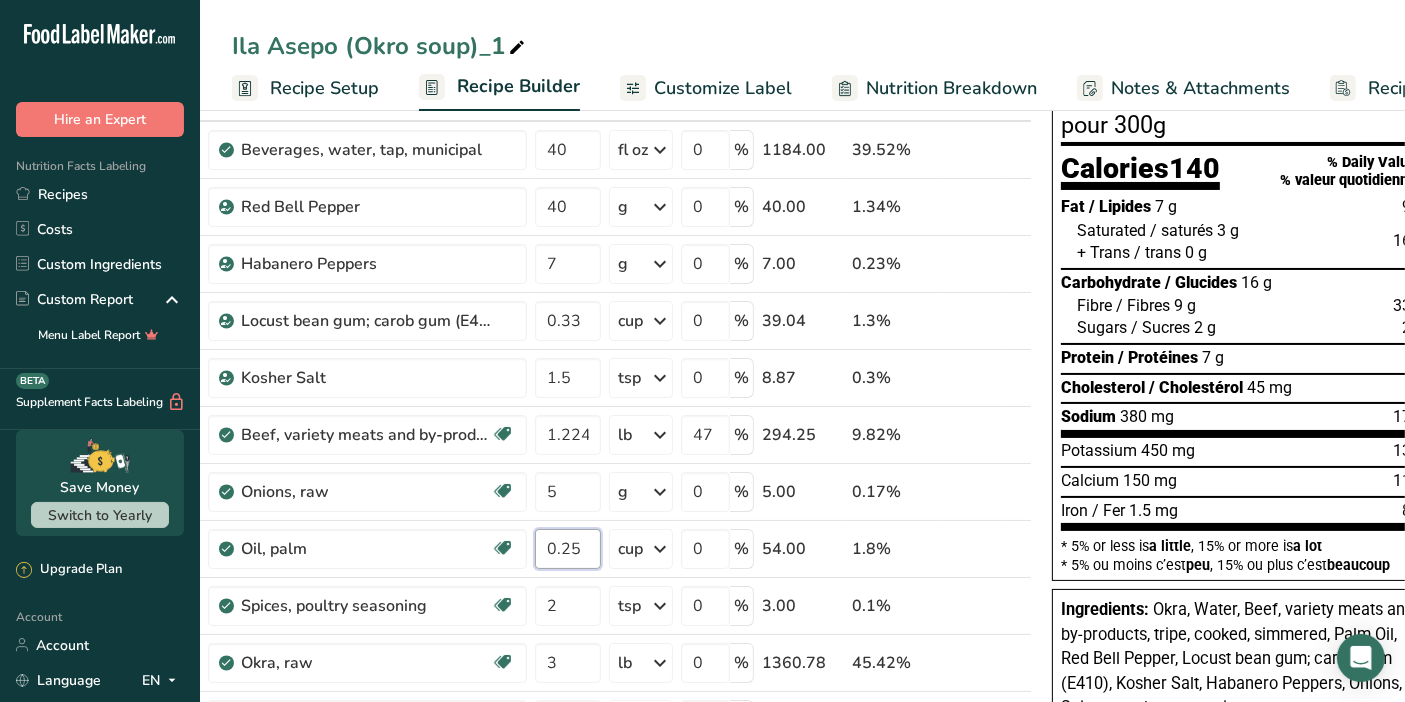 scroll, scrollTop: 140, scrollLeft: 0, axis: vertical 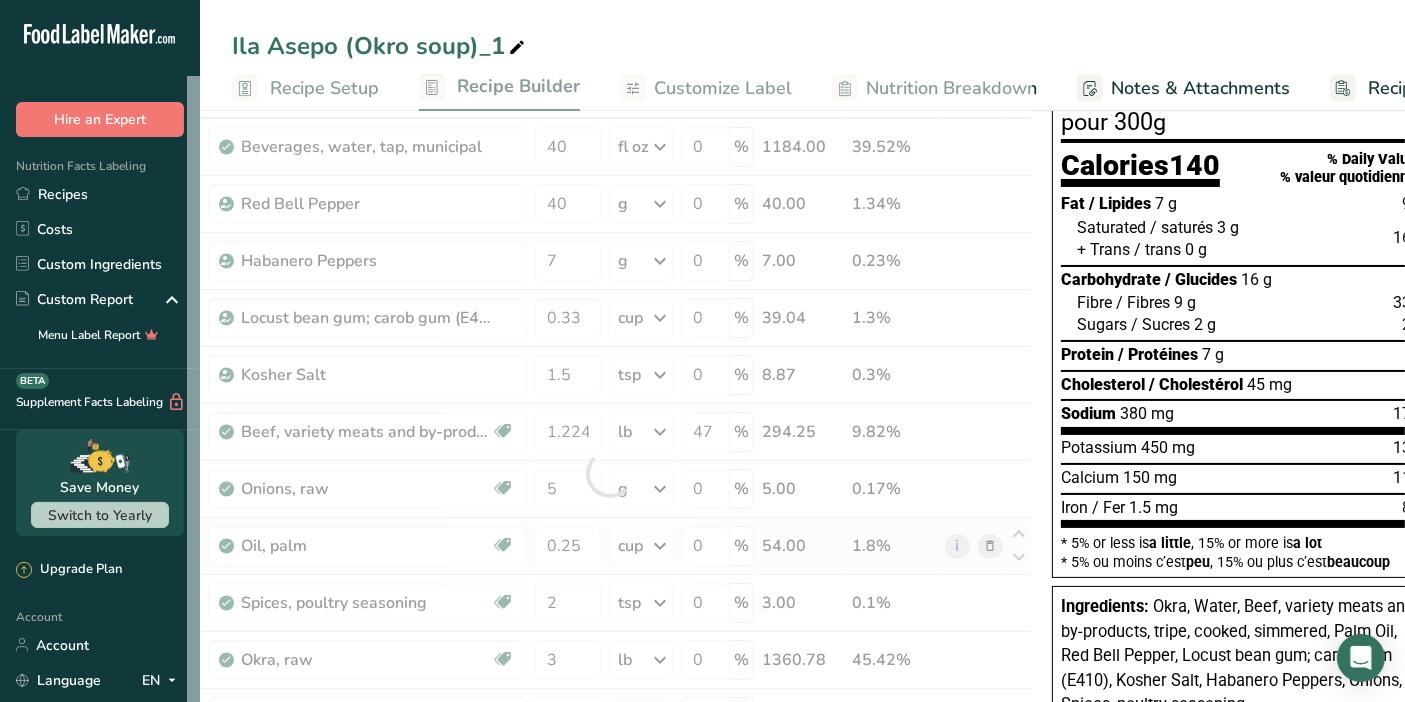 click on "Ingredient *
Amount *
Unit *
Waste *   .a-a{fill:#347362;}.b-a{fill:#fff;}          Grams
Percentage
Beverages, water, tap, municipal
40
fl oz
Portions
1 fl oz
1 bottle 8 fl oz
1 liter
See more
Weight Units
g
kg
mg
See more
Volume Units
l
Volume units require a density conversion. If you know your ingredient's density enter it below. Otherwise, click on "RIA" our AI Regulatory bot - she will be able to help you
1
lb/ft3
g/cm3
Confirm
mL
1
lb/ft3
g/cm3
fl oz" at bounding box center [609, 473] 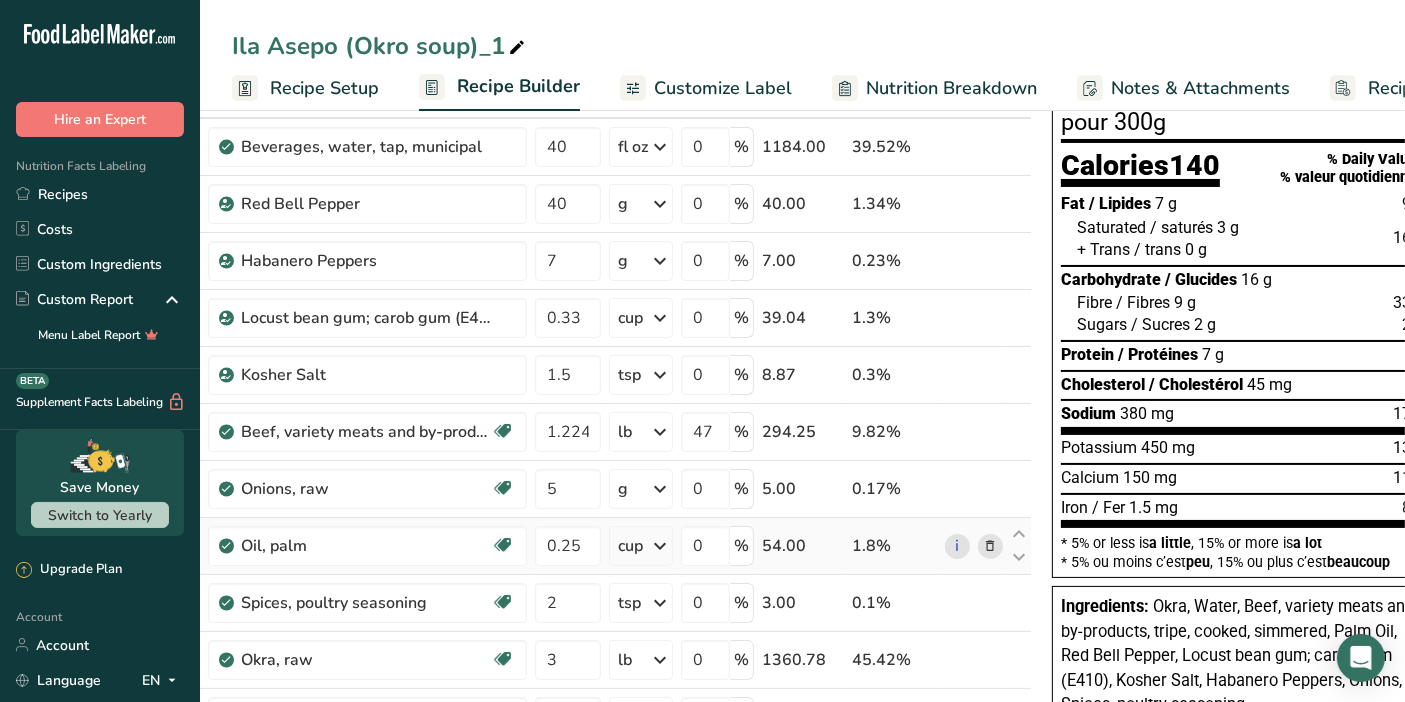 click at bounding box center [660, 546] 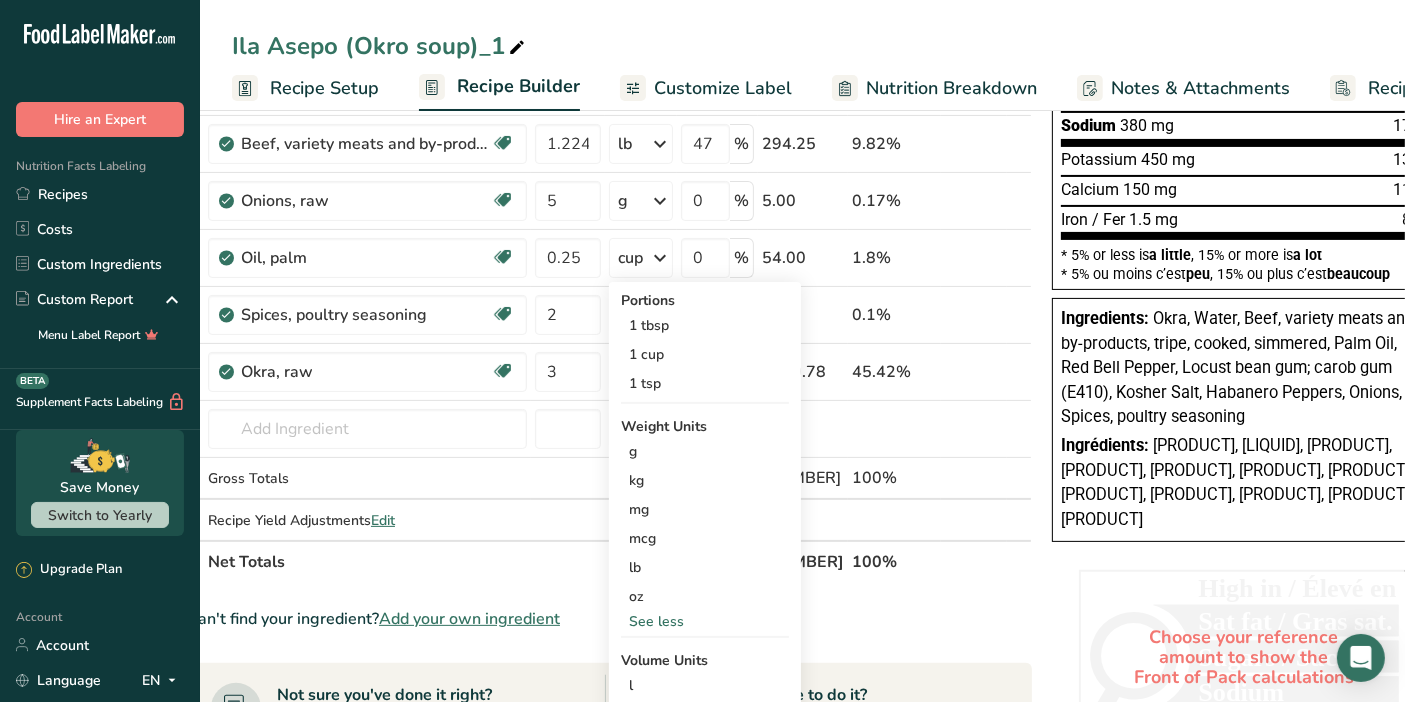 scroll, scrollTop: 434, scrollLeft: 0, axis: vertical 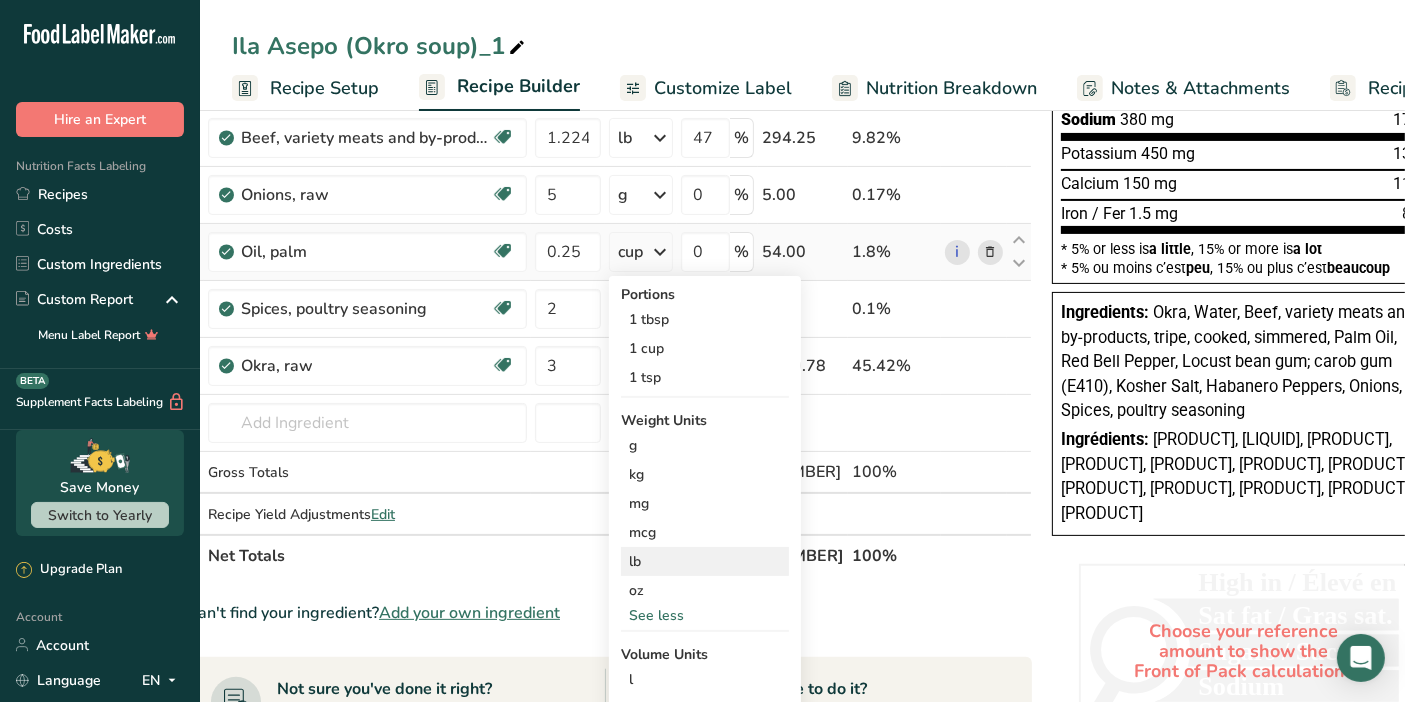 click on "lb" at bounding box center [705, 561] 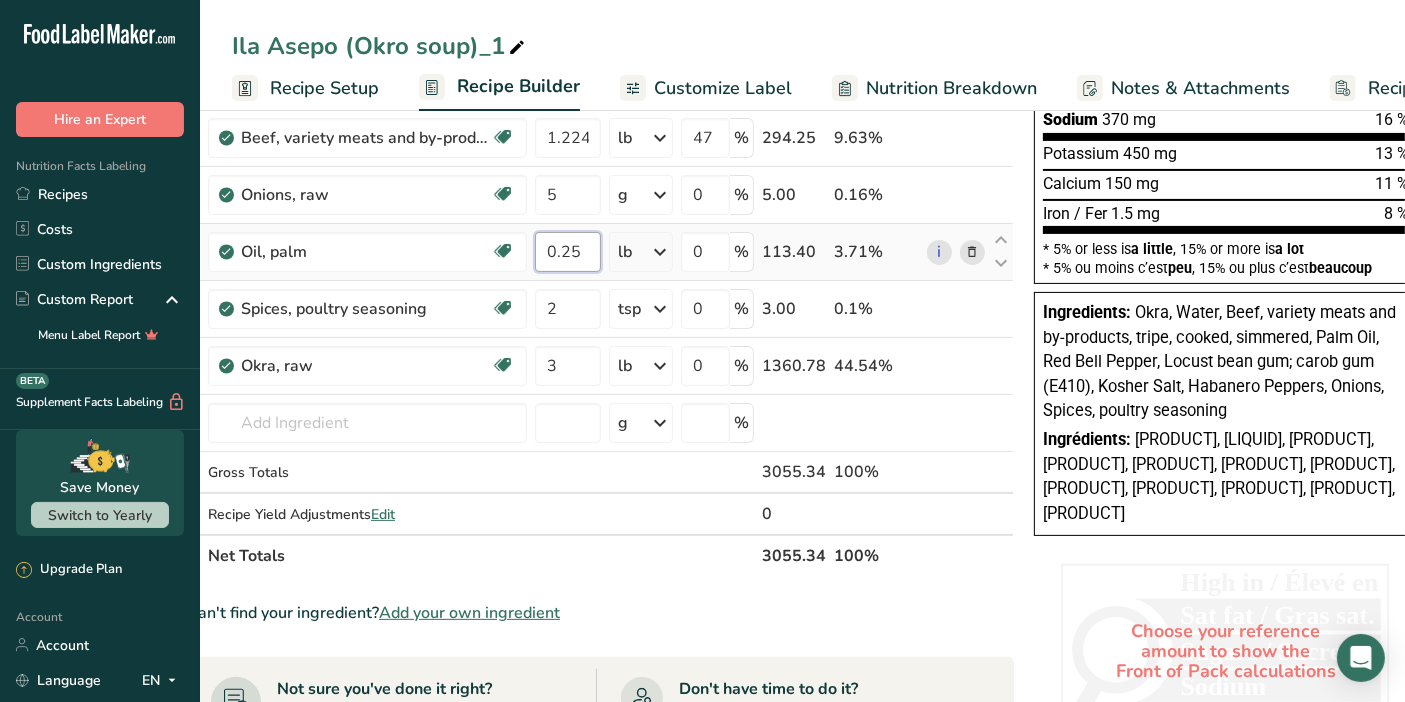 drag, startPoint x: 589, startPoint y: 245, endPoint x: 521, endPoint y: 273, distance: 73.53911 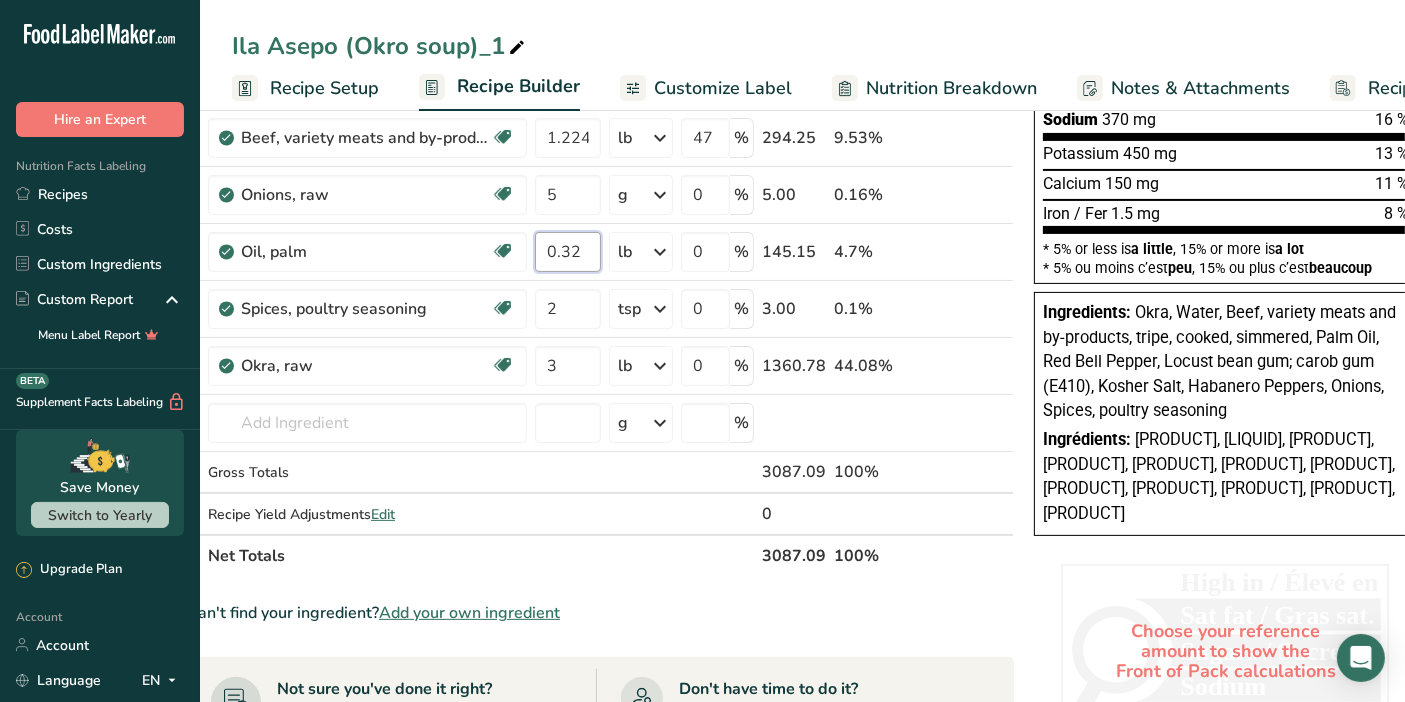 type on "0.32" 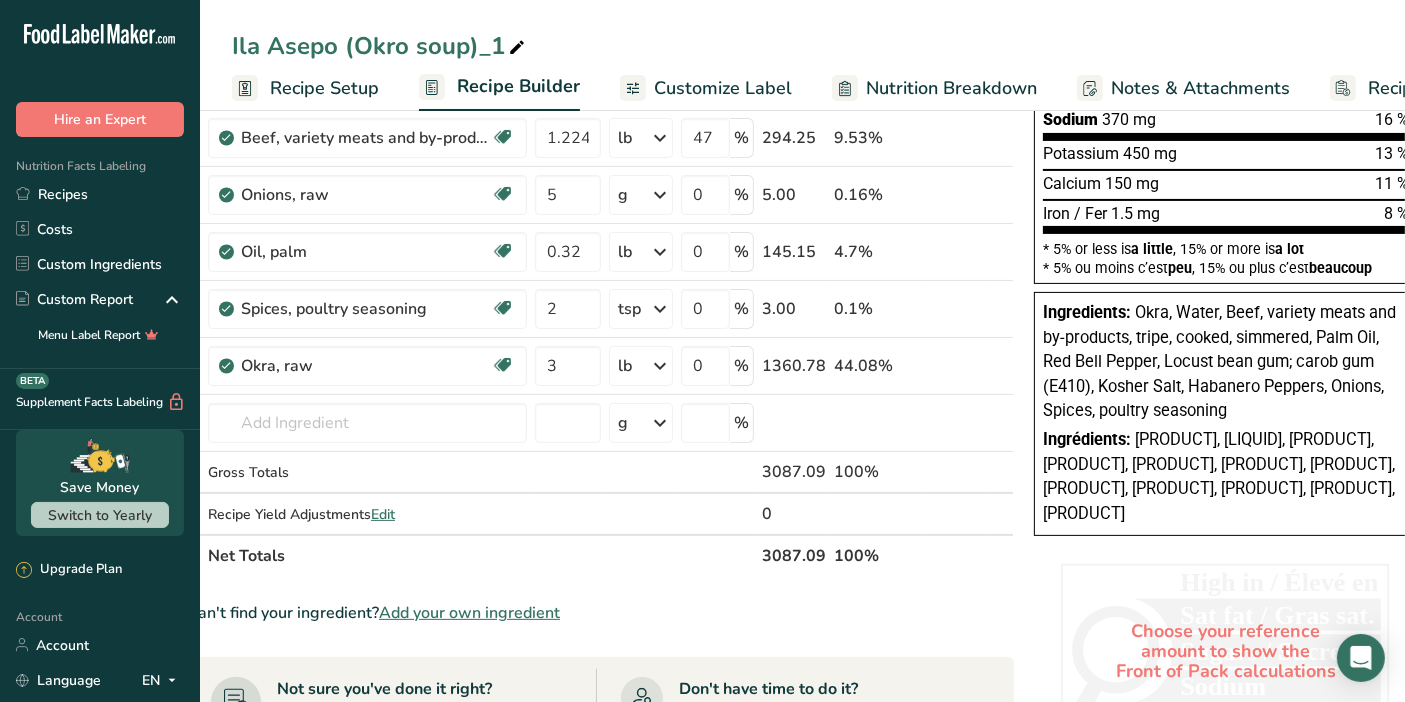 click on "Ila Asepo (Okro soup)_1
Recipe Setup                       Recipe Builder   Customize Label               Nutrition Breakdown               Notes & Attachments                 Recipe Costing
Add Ingredients
Manage Recipe         Delete Recipe           Duplicate Recipe             Scale Recipe             Save as Sub-Recipe   .a-a{fill:#347362;}.b-a{fill:#fff;}                               Nutrition Breakdown                 Recipe Card
NEW
Amino Acids Pattern Report             Activity History
Download
Choose your preferred label style
Standard FDA label
Standard FDA label
The most common format for nutrition facts labels in compliance with the FDA's typeface, style and requirements
Tabular FDA label
Linear FDA label" at bounding box center [757, 457] 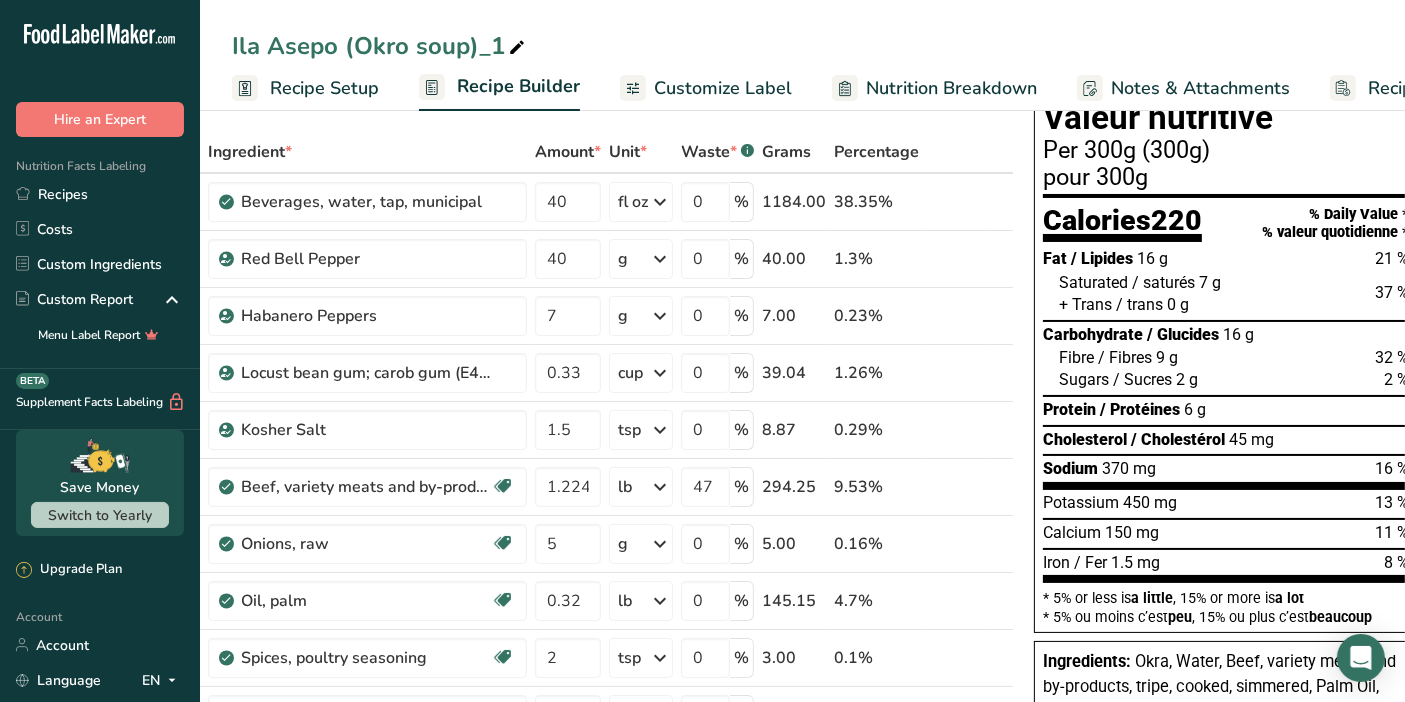 scroll, scrollTop: 84, scrollLeft: 0, axis: vertical 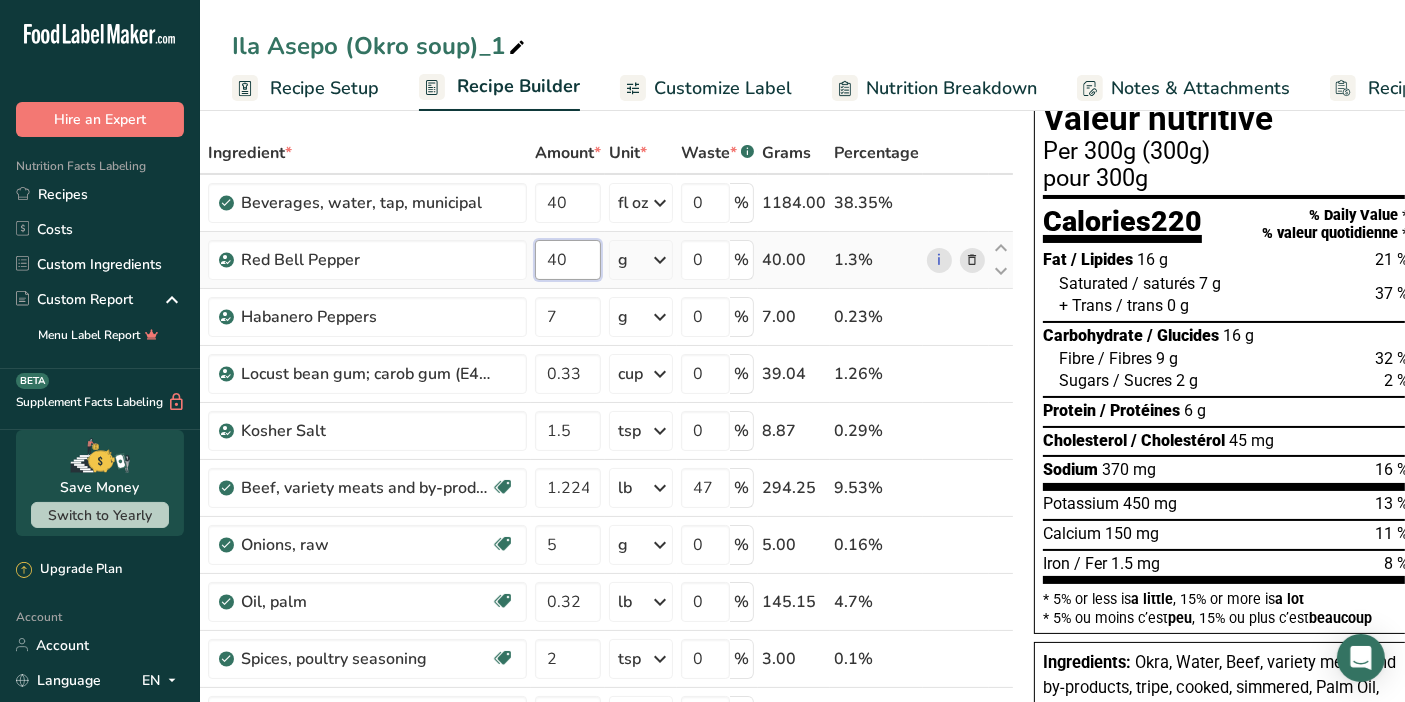 drag, startPoint x: 577, startPoint y: 254, endPoint x: 531, endPoint y: 265, distance: 47.296936 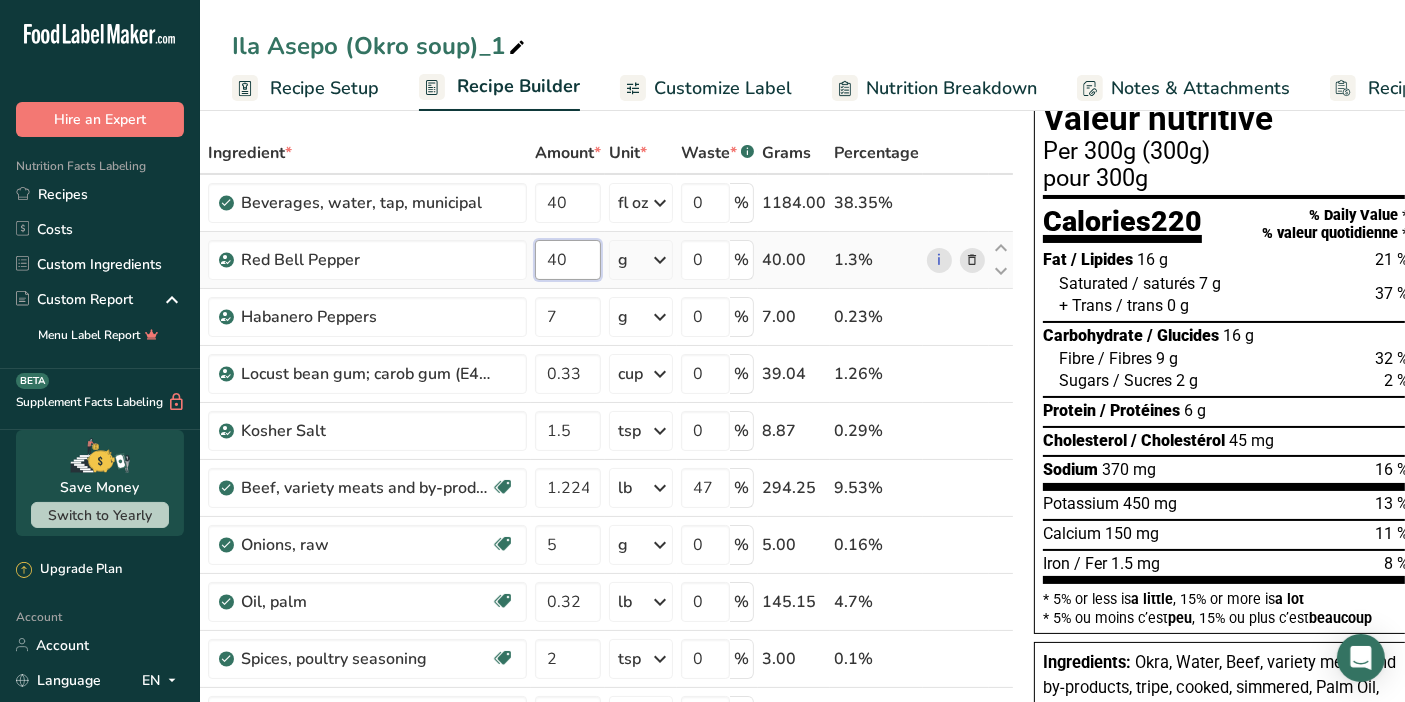 click on "40" at bounding box center (568, 260) 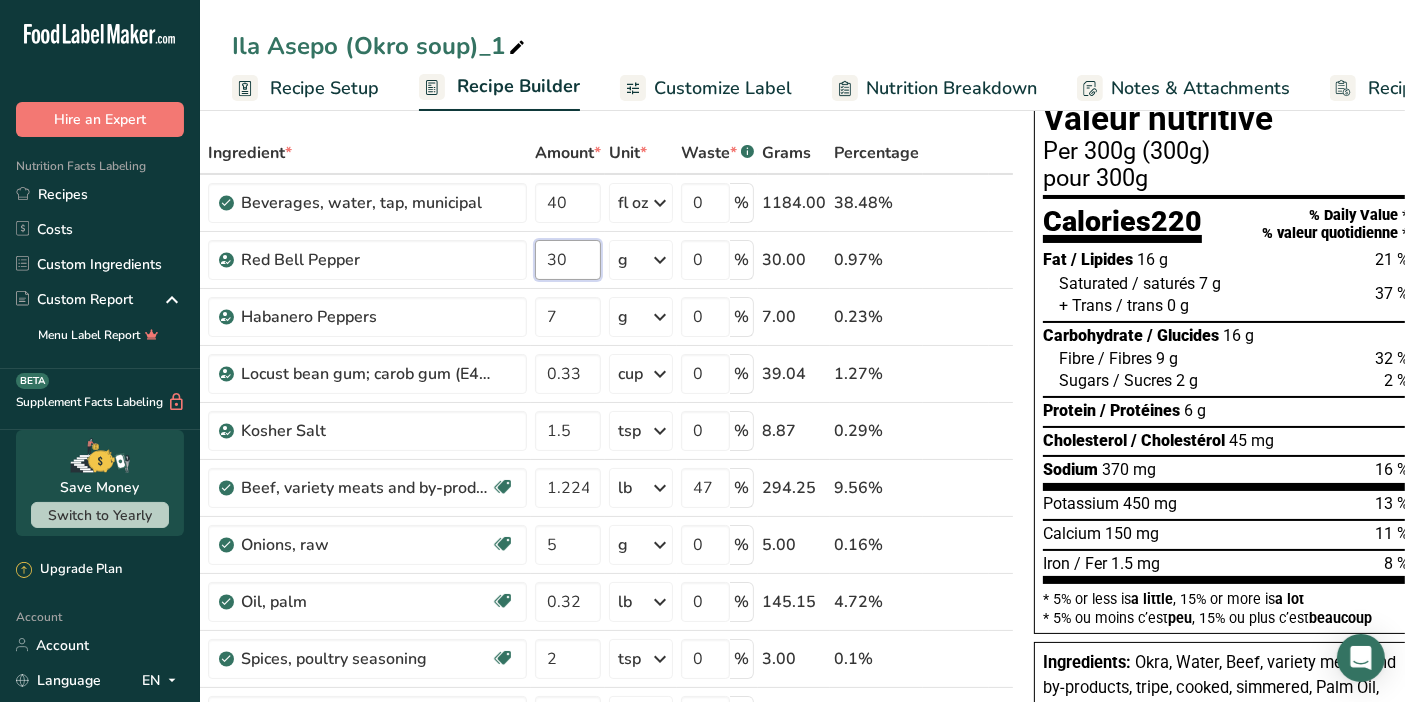 type on "30" 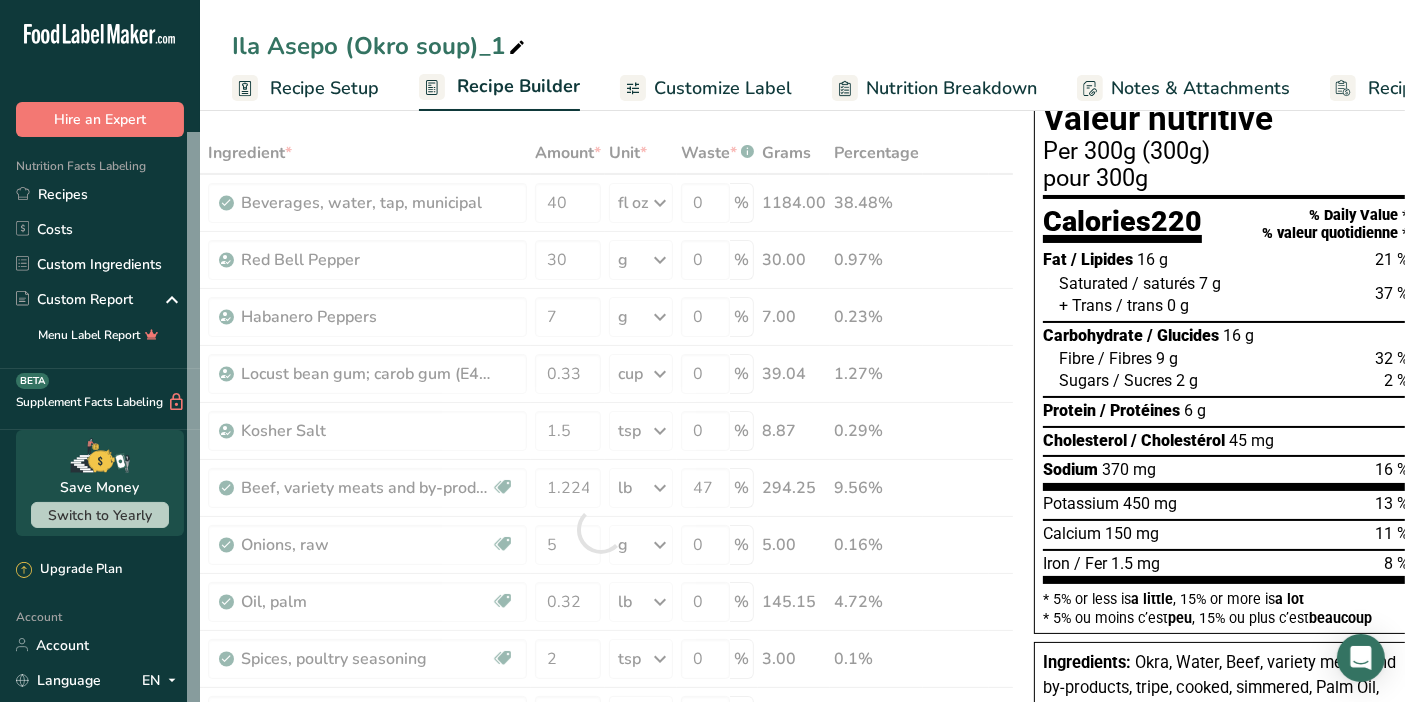 click on "Ingredient *
Amount *
Unit *
Waste *   .a-a{fill:#347362;}.b-a{fill:#fff;}          Grams
Percentage
Beverages, water, tap, municipal
40
fl oz
Portions
1 fl oz
1 bottle 8 fl oz
1 liter
See more
Weight Units
g
kg
mg
See more
Volume Units
l
Volume units require a density conversion. If you know your ingredient's density enter it below. Otherwise, click on "RIA" our AI Regulatory bot - she will be able to help you
1
lb/ft3
g/cm3
Confirm
mL
1
lb/ft3
g/cm3
fl oz" at bounding box center [600, 529] 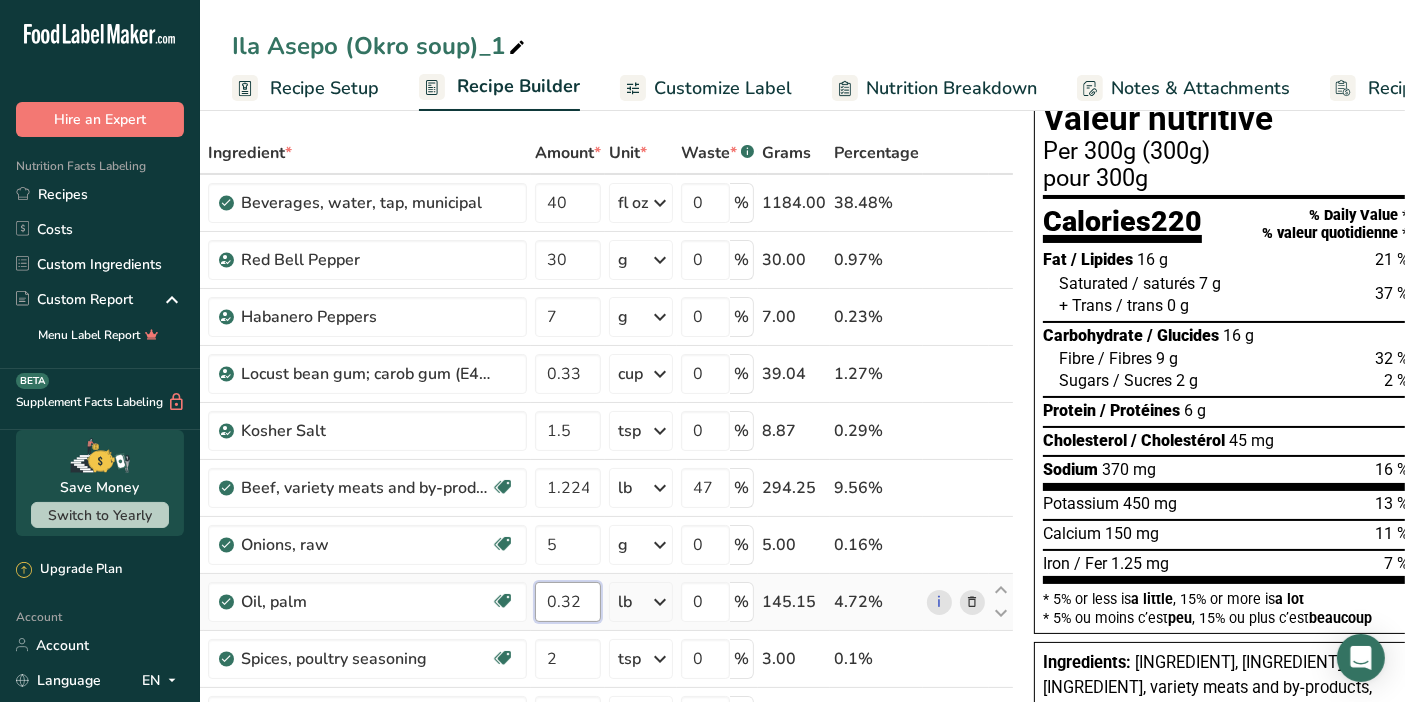 drag, startPoint x: 584, startPoint y: 590, endPoint x: 559, endPoint y: 600, distance: 26.925823 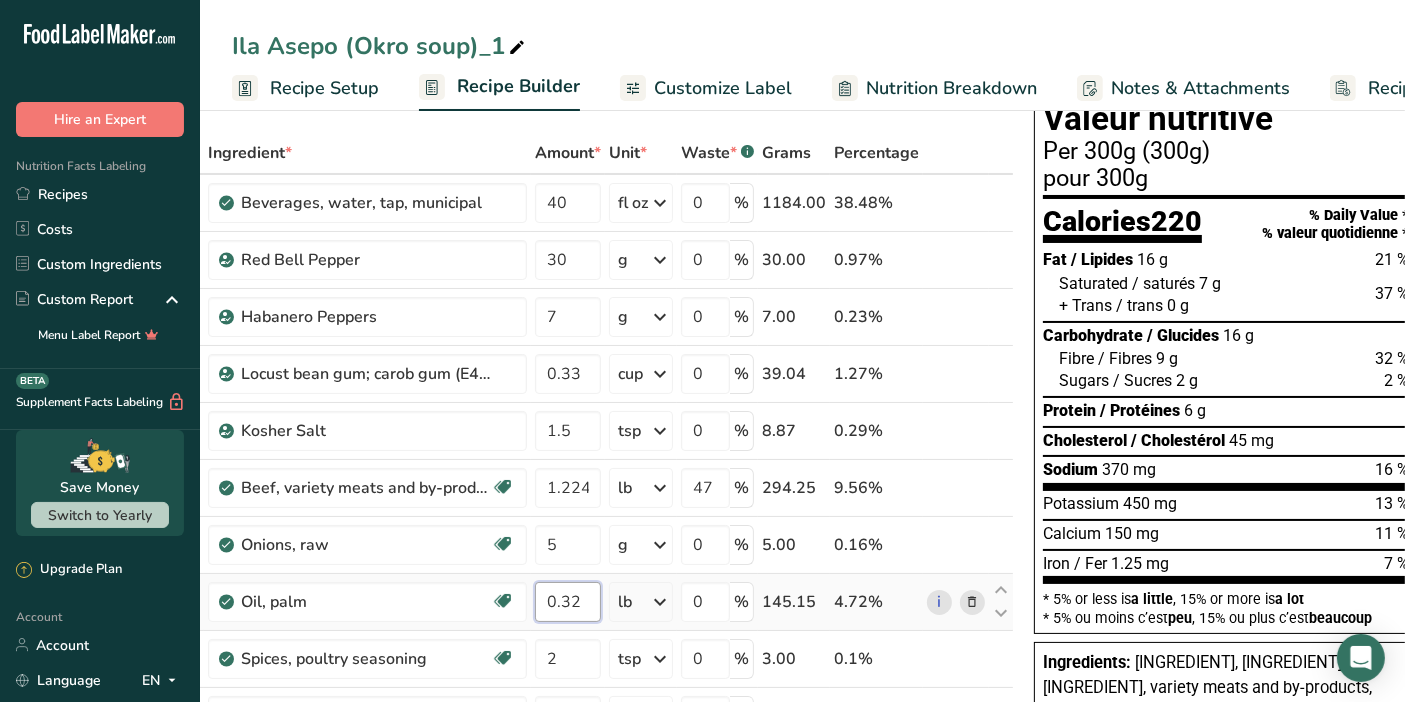click on "0.32" at bounding box center [568, 602] 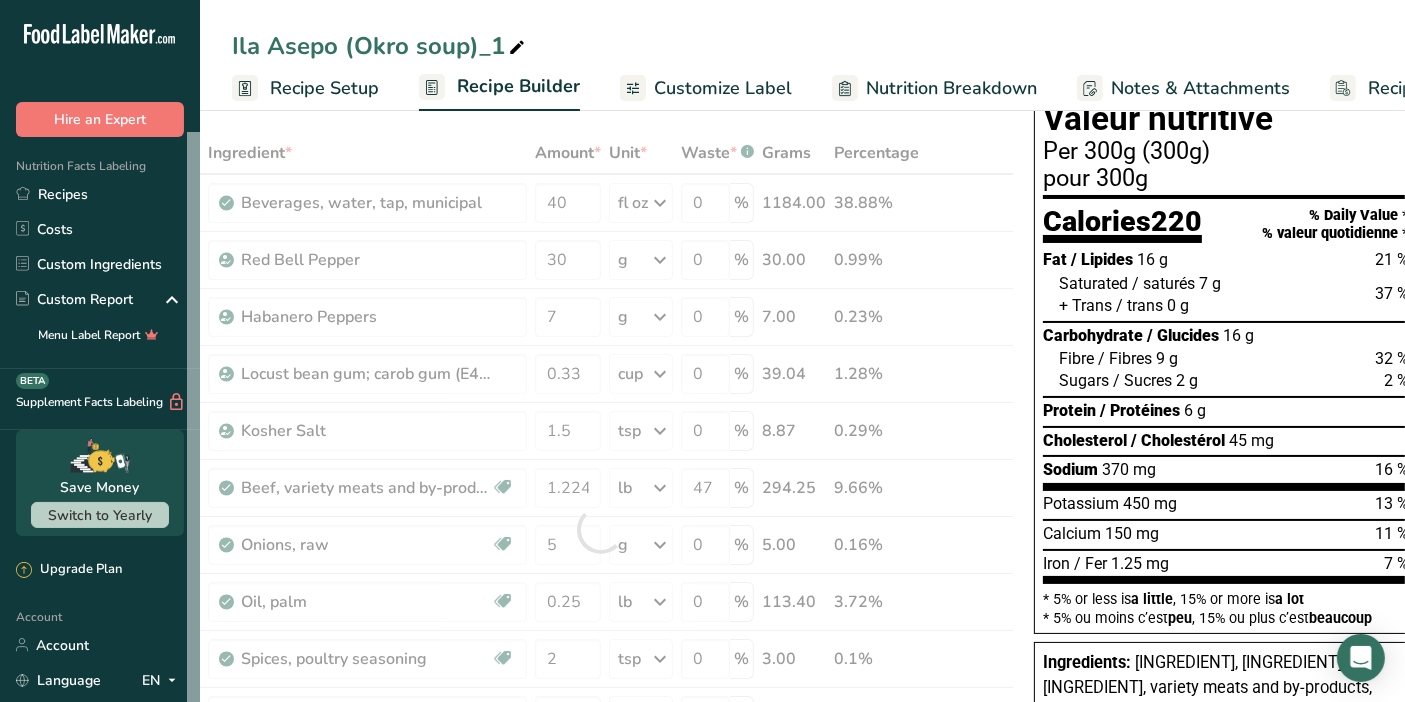 click on "Ila Asepo (Okro soup)_1" at bounding box center (802, 46) 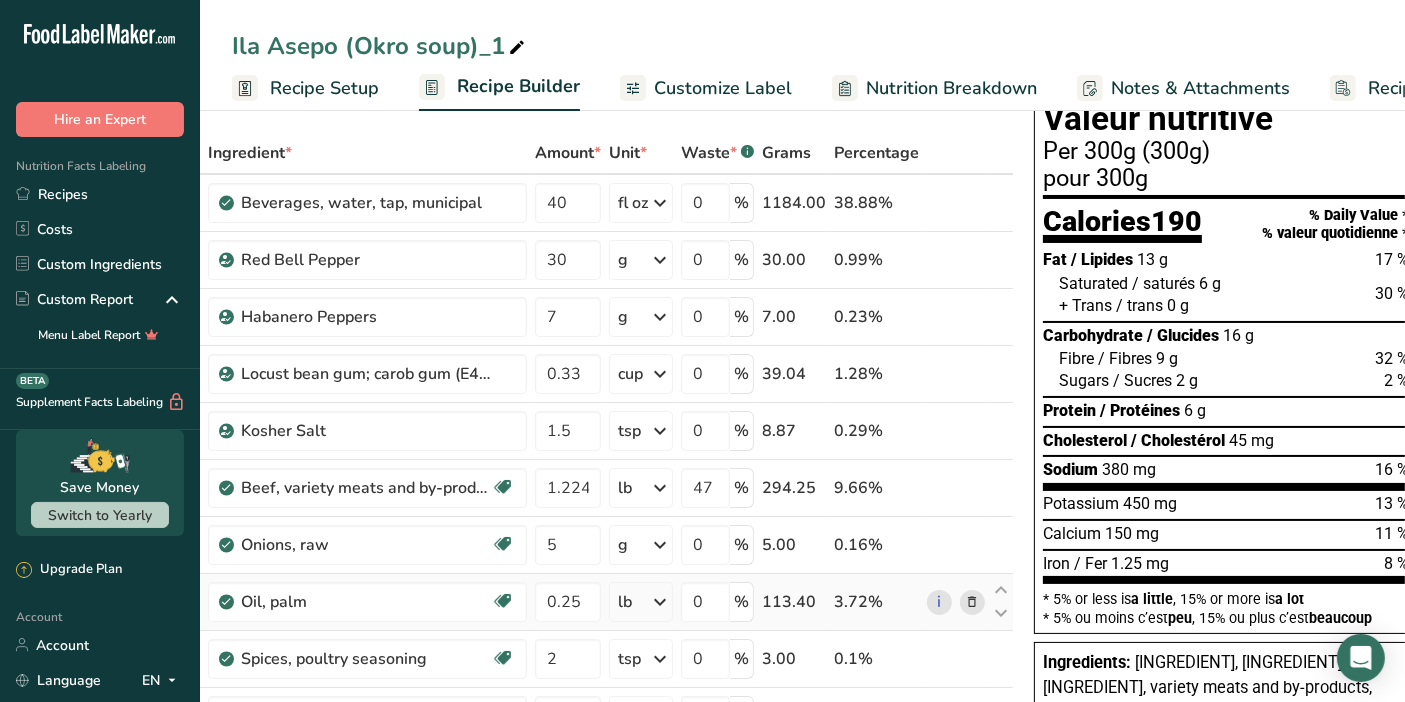 click at bounding box center [660, 602] 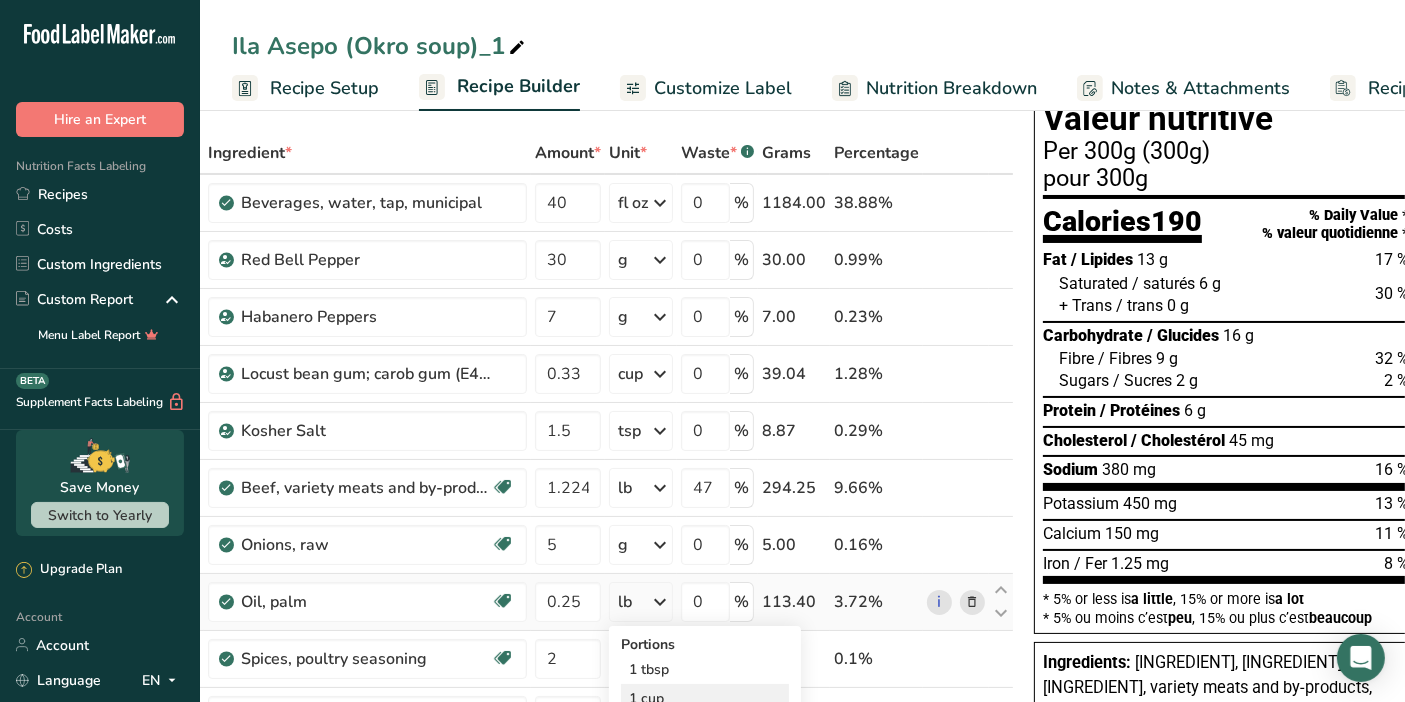 click on "1 cup" at bounding box center (705, 698) 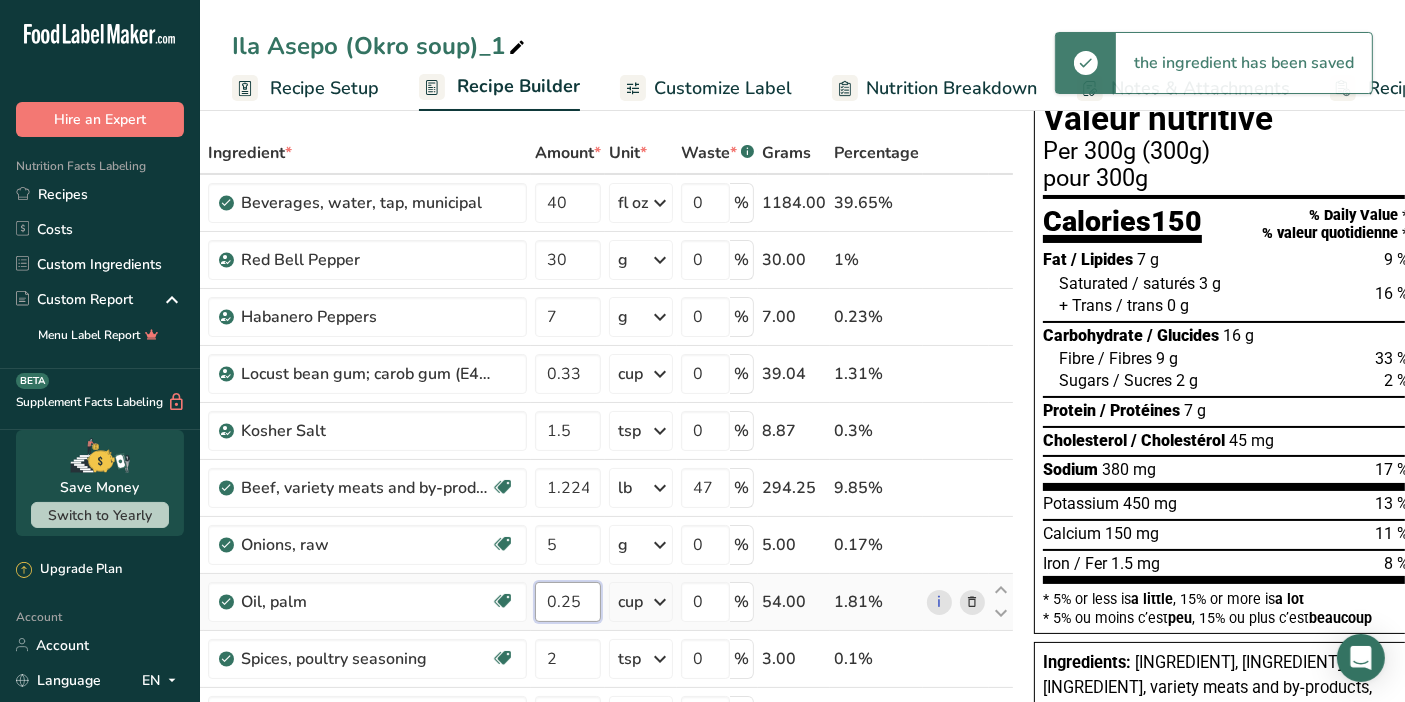 click on "0.25" at bounding box center (568, 602) 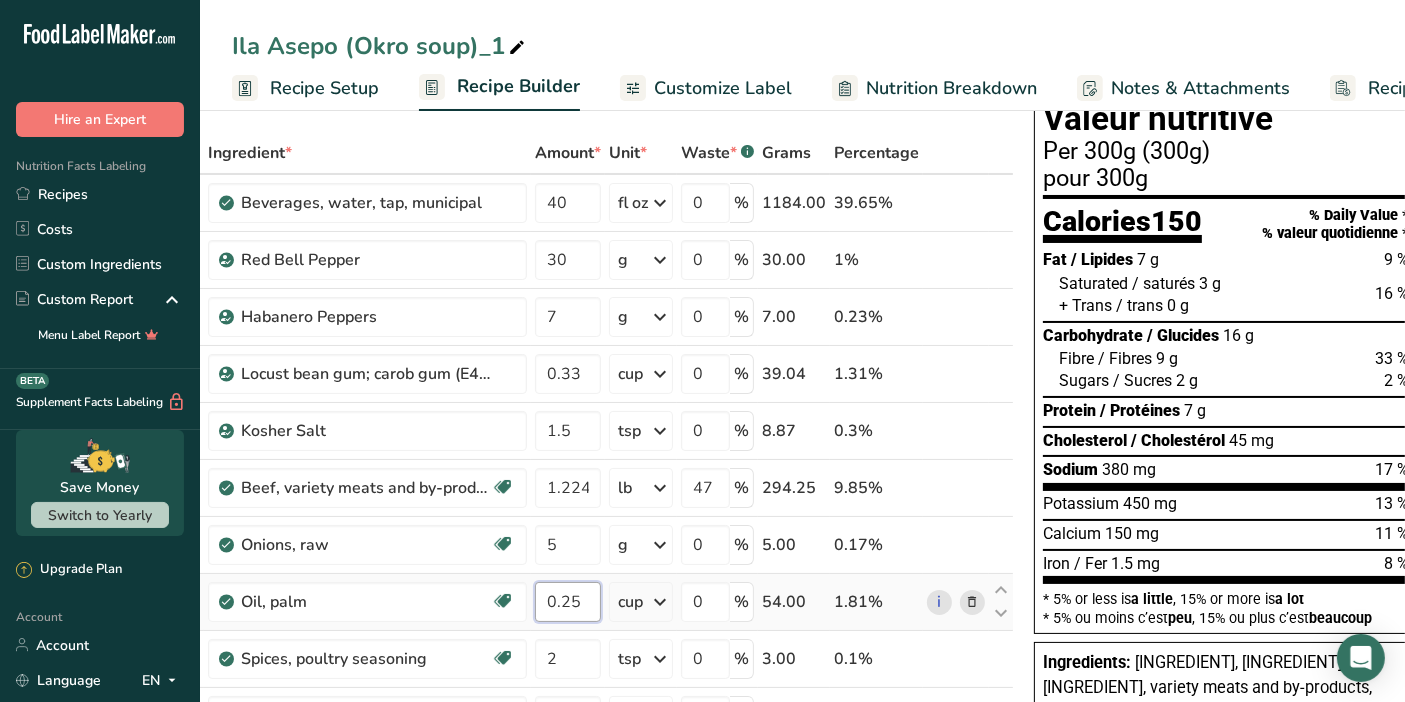 drag, startPoint x: 579, startPoint y: 596, endPoint x: 558, endPoint y: 609, distance: 24.698177 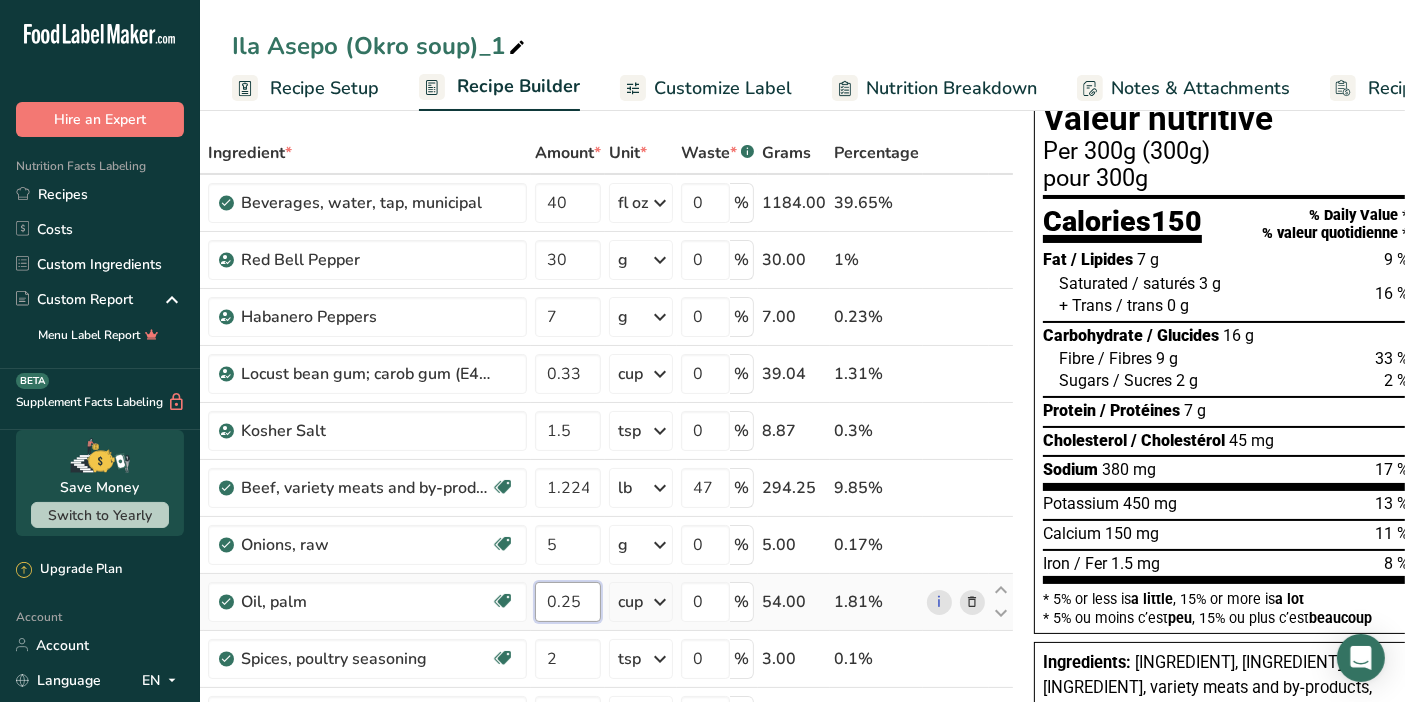 click on "0.25" at bounding box center [568, 602] 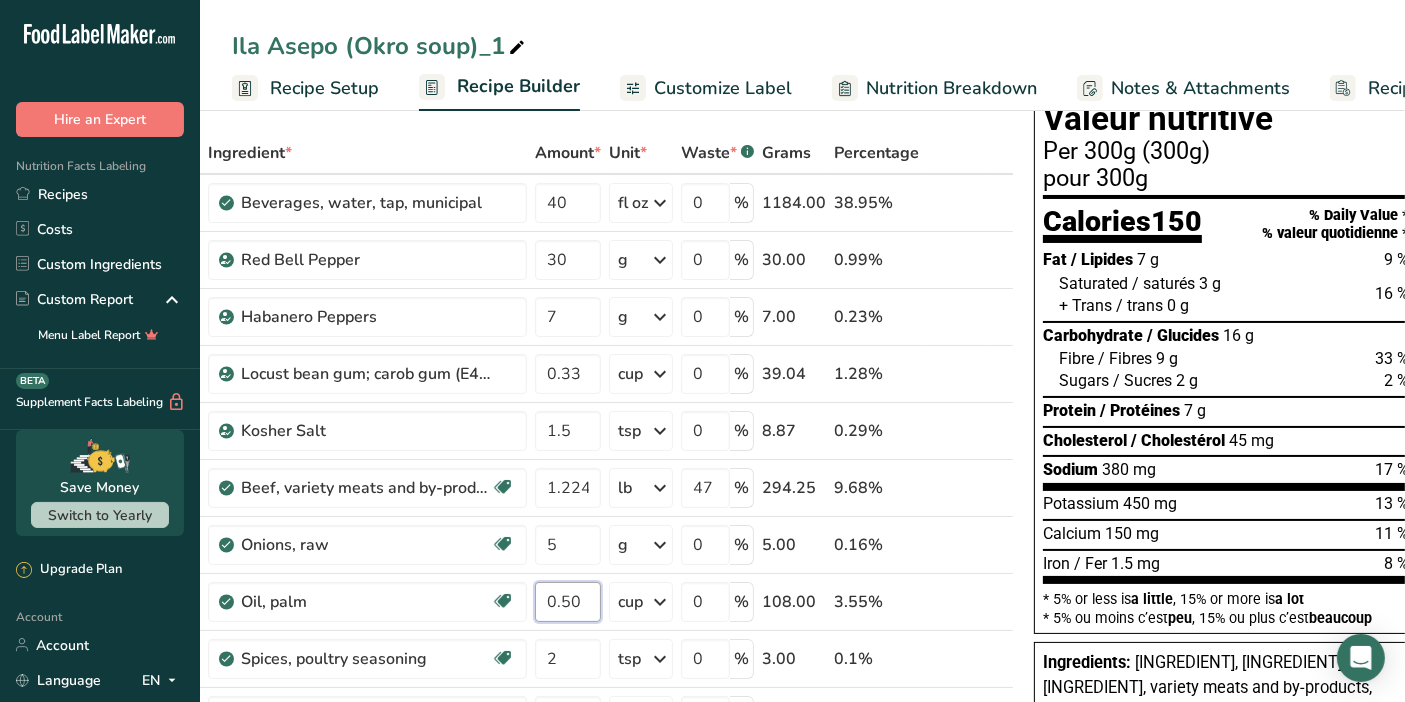 type on "0.50" 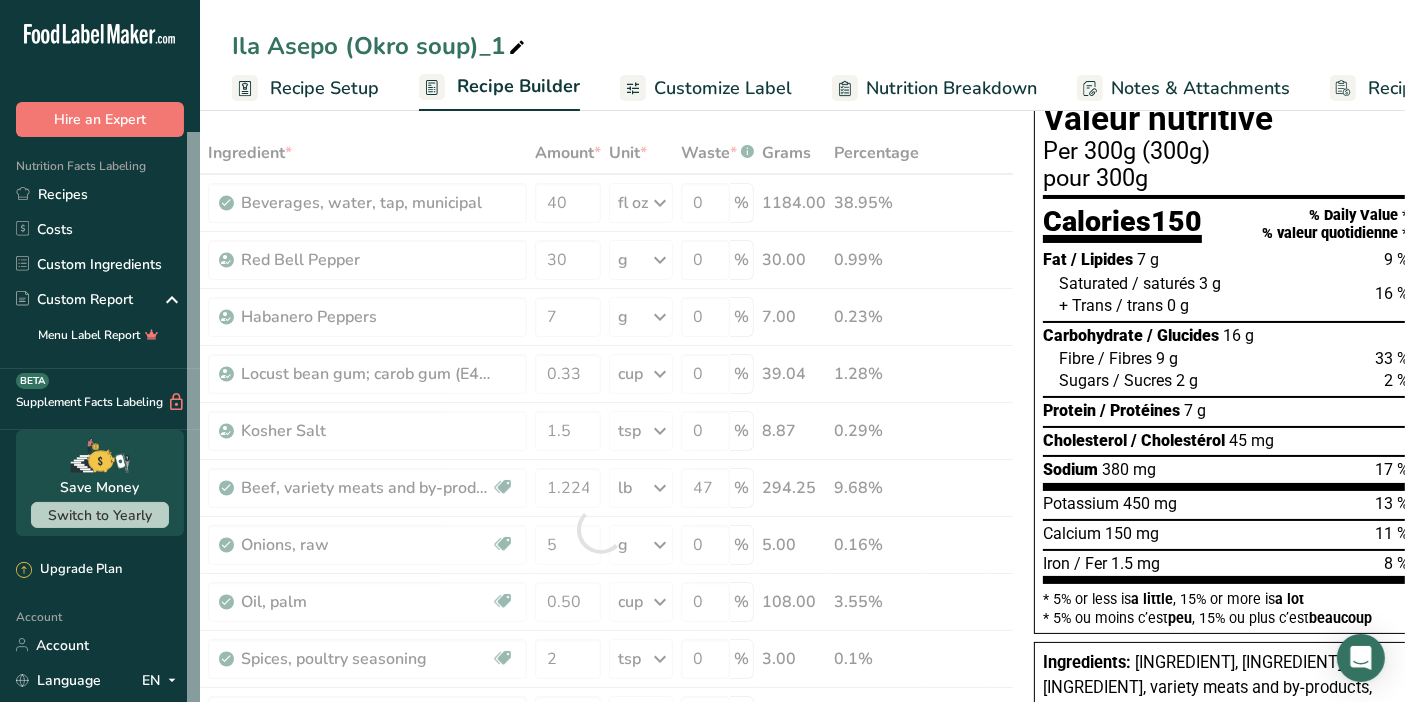 click on "Ila Asepo (Okro soup)_1" at bounding box center [802, 46] 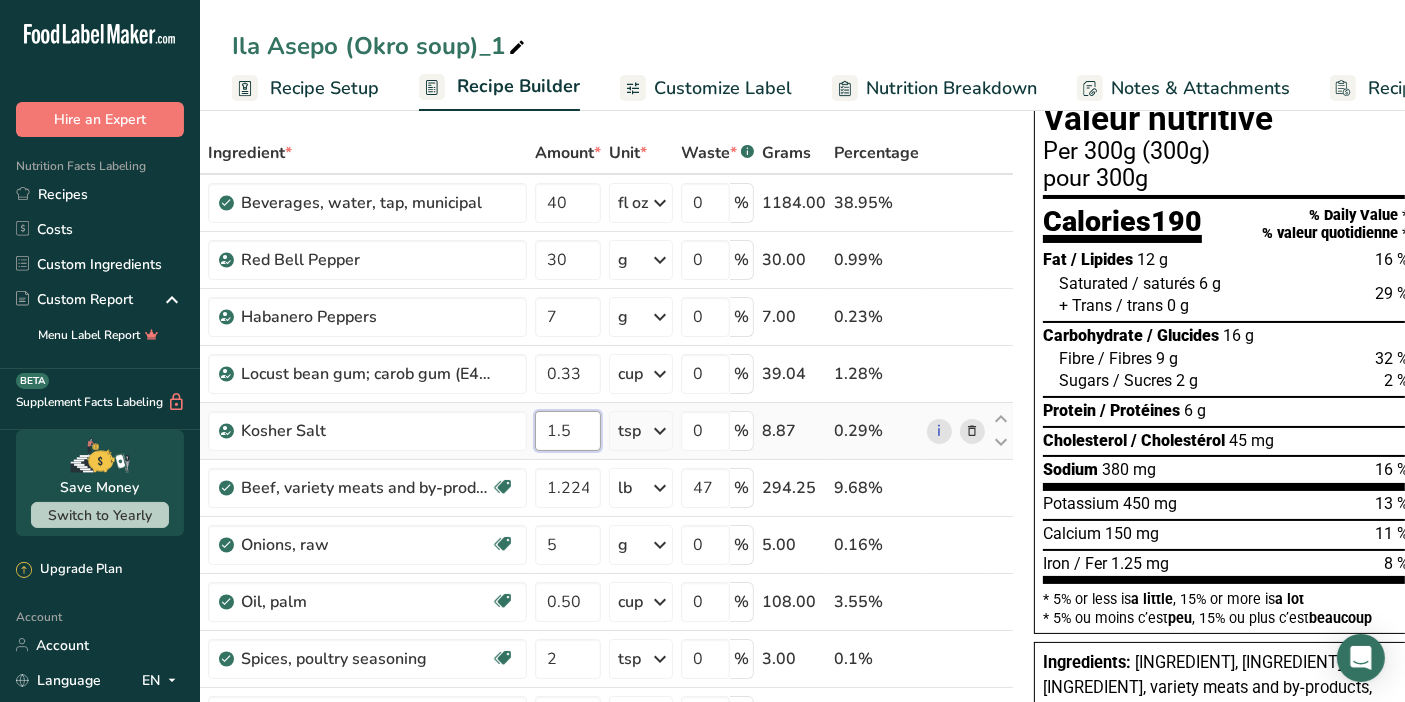click on "1.5" at bounding box center [568, 431] 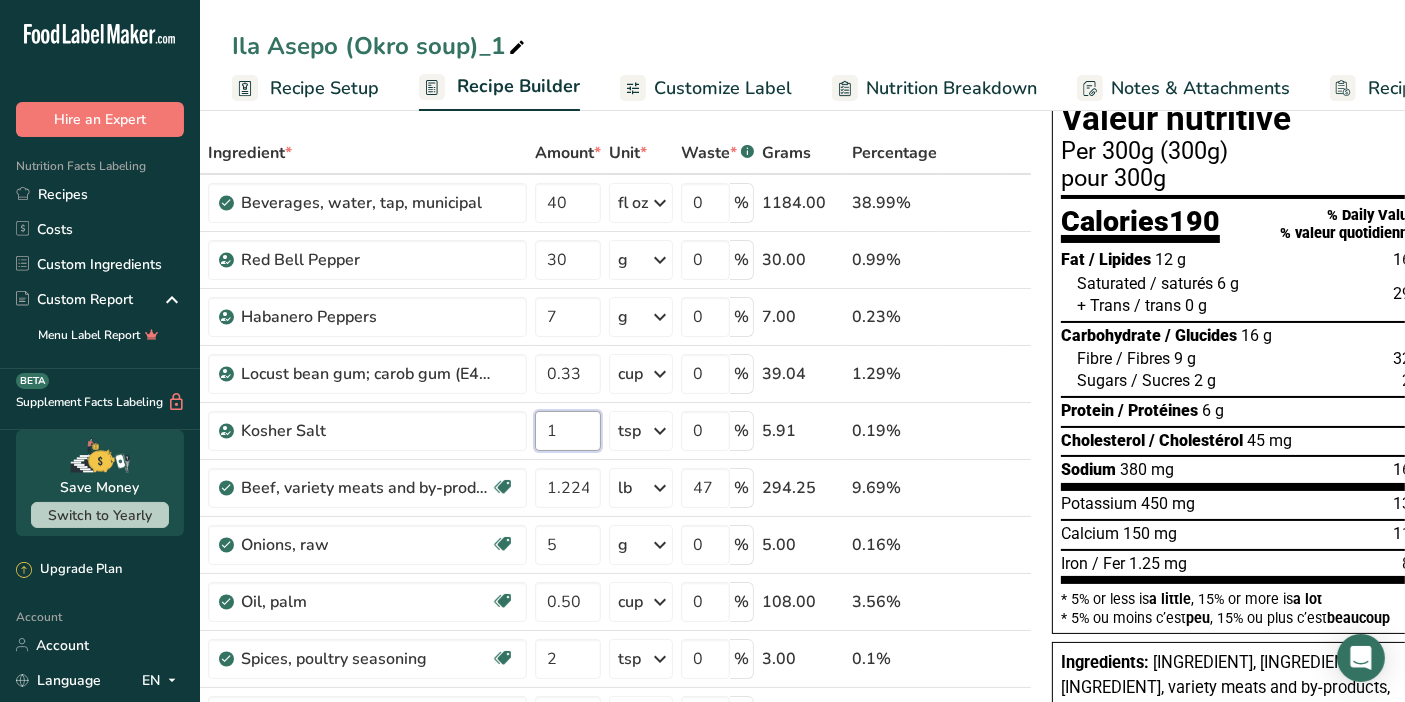 type on "1" 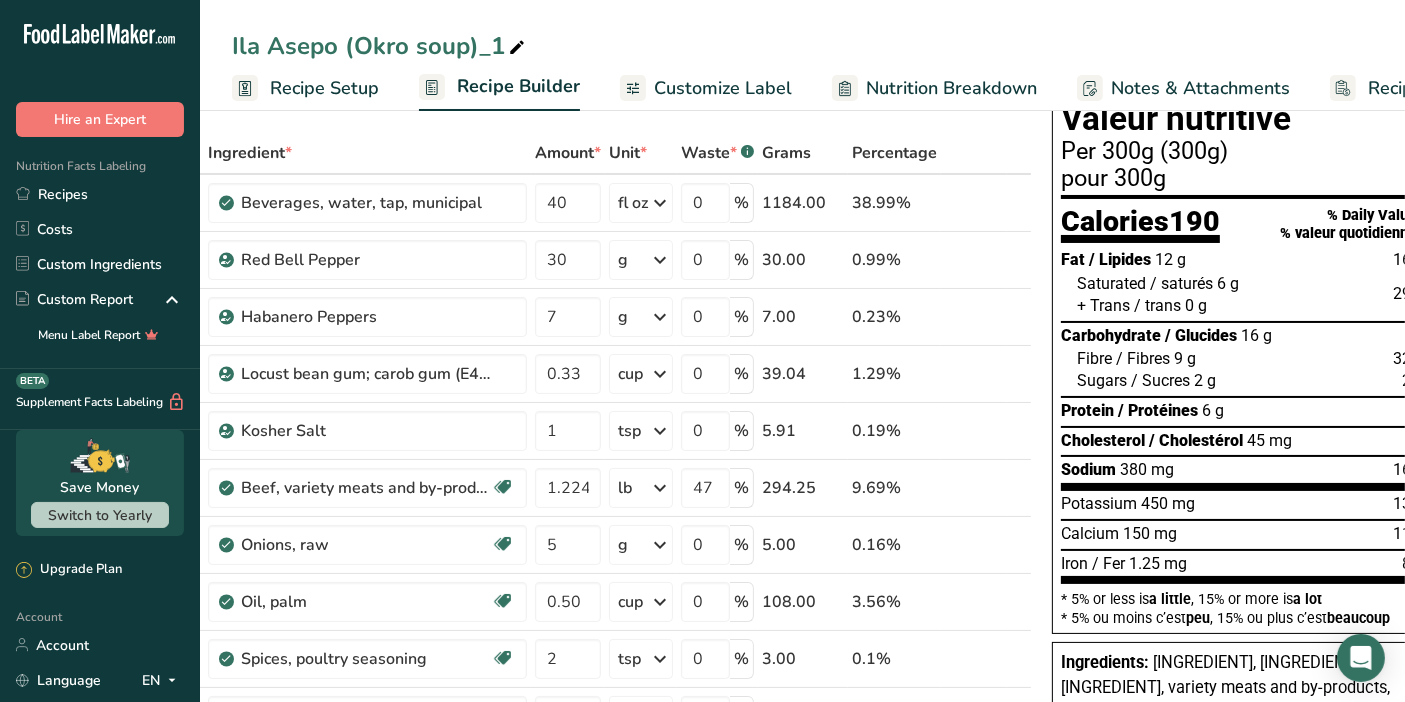 click on "Ila Asepo (Okro soup)_1" at bounding box center [802, 46] 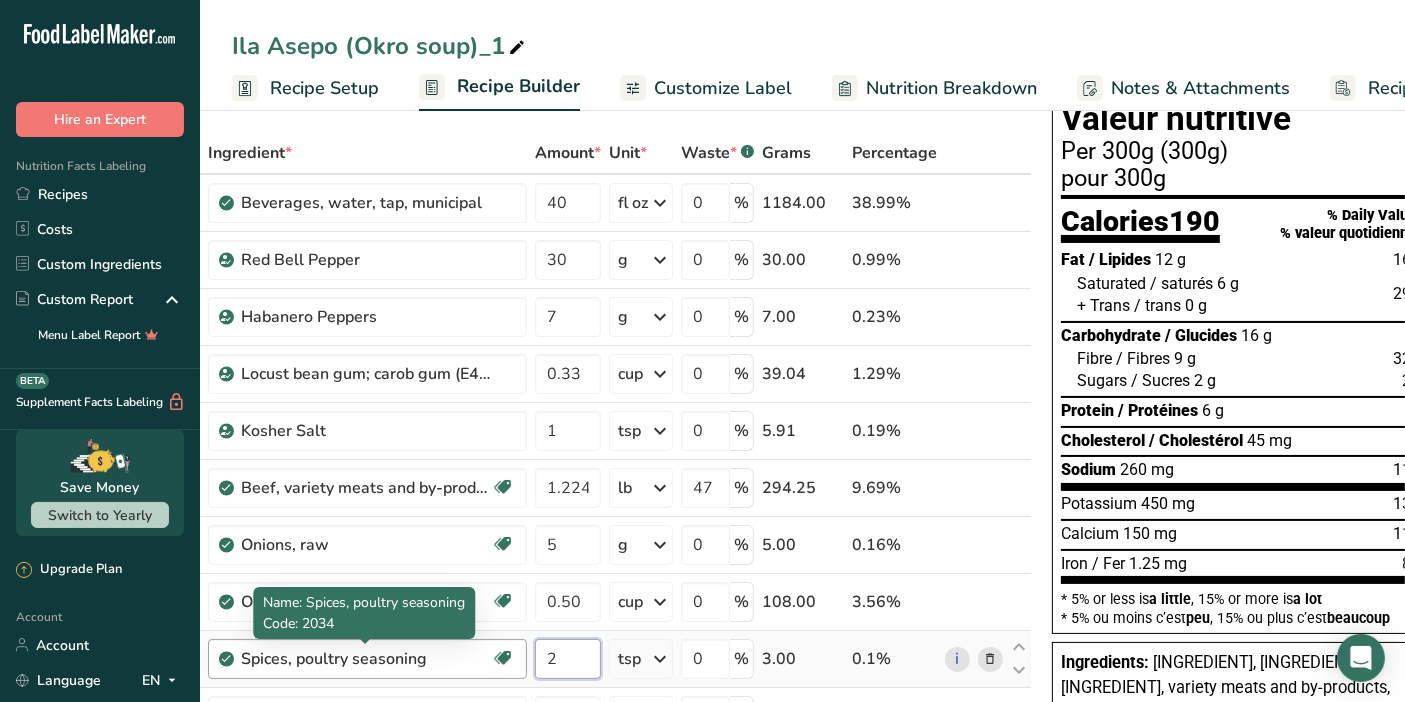 drag, startPoint x: 579, startPoint y: 651, endPoint x: 460, endPoint y: 664, distance: 119.70798 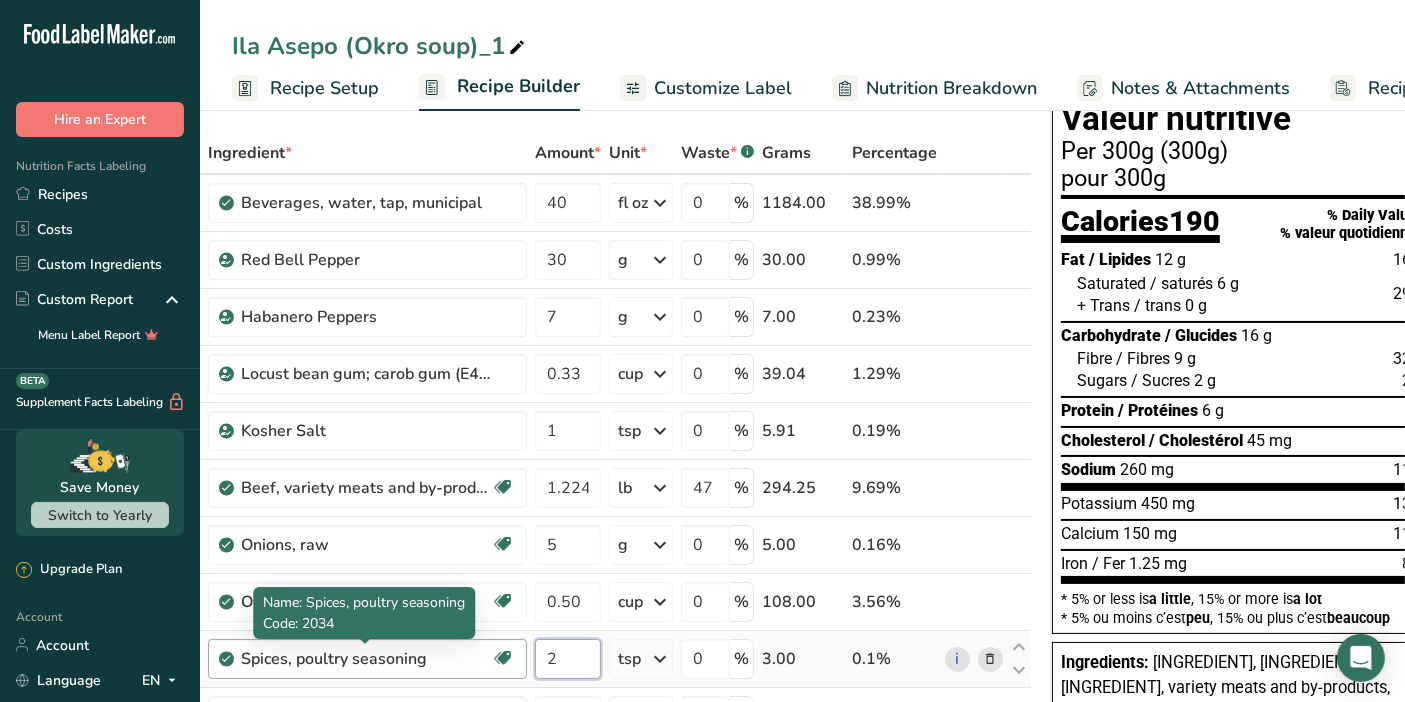 click on "Spices, poultry seasoning
Dairy free
Gluten free
Vegan
Vegetarian
Soy free
2
tsp
Portions
1 tsp
1 tbsp
Weight Units
g
kg
mg
See more
Volume Units
l
Volume units require a density conversion. If you know your ingredient's density enter it below. Otherwise, click on "RIA" our AI Regulatory bot - she will be able to help you
0.6
lb/ft3
g/cm3
Confirm
mL
Volume units require a density conversion. If you know your ingredient's density enter it below. Otherwise, click on "RIA" our AI Regulatory bot - she will be able to help you
0.6" at bounding box center (609, 659) 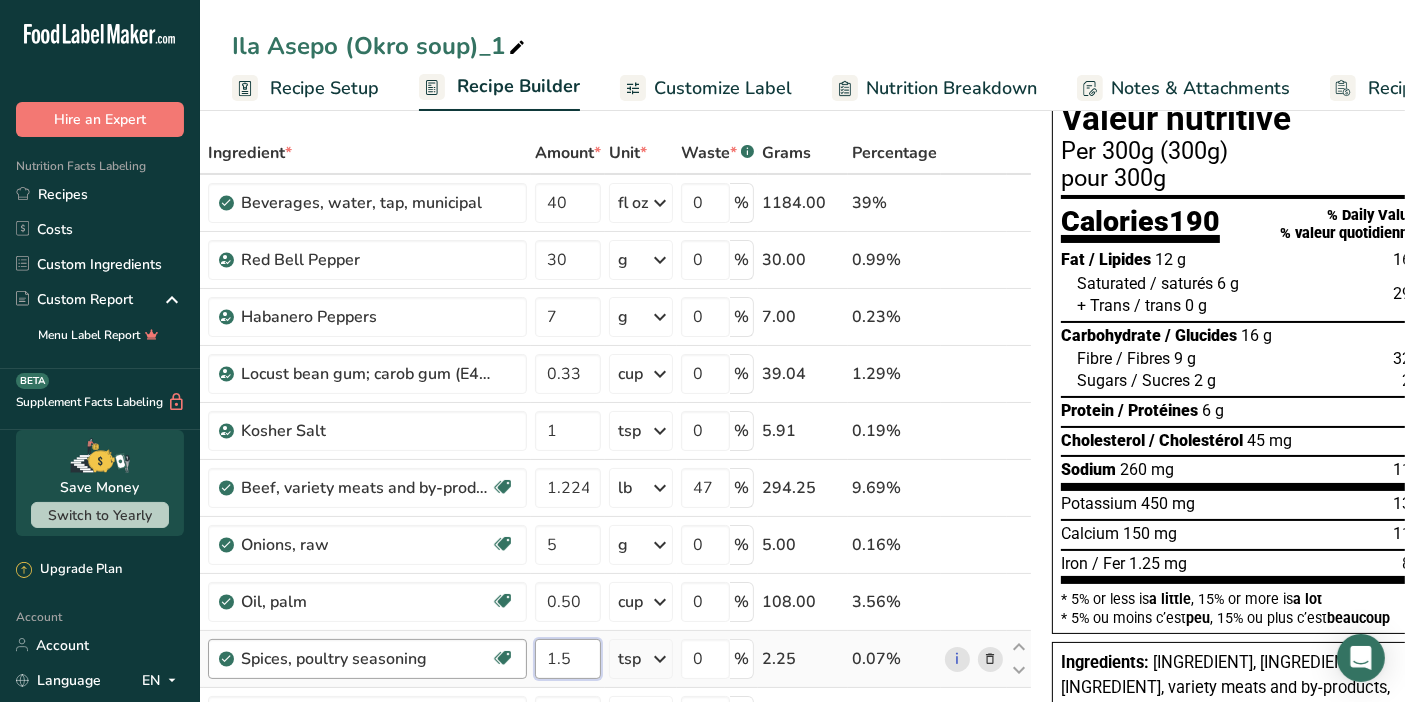 type on "1.5" 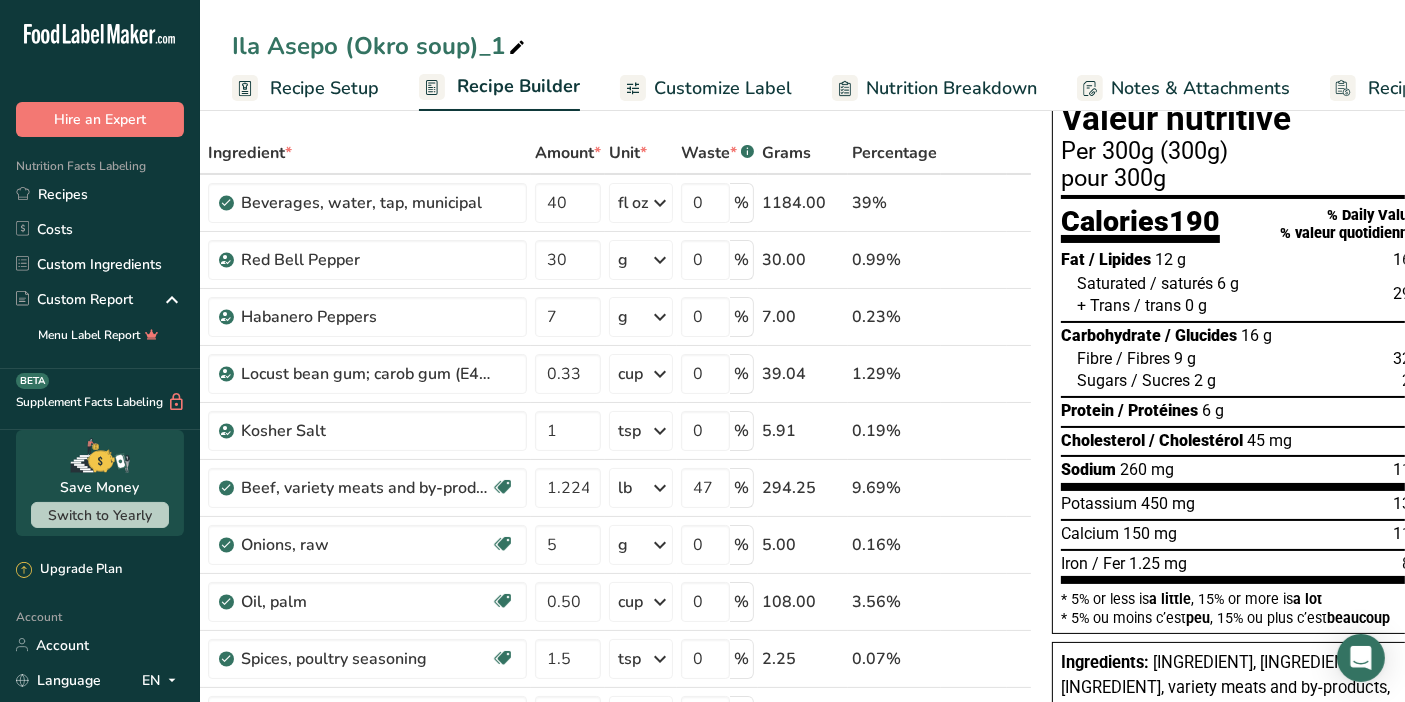 click on "Ila Asepo (Okro soup)_1" at bounding box center [802, 46] 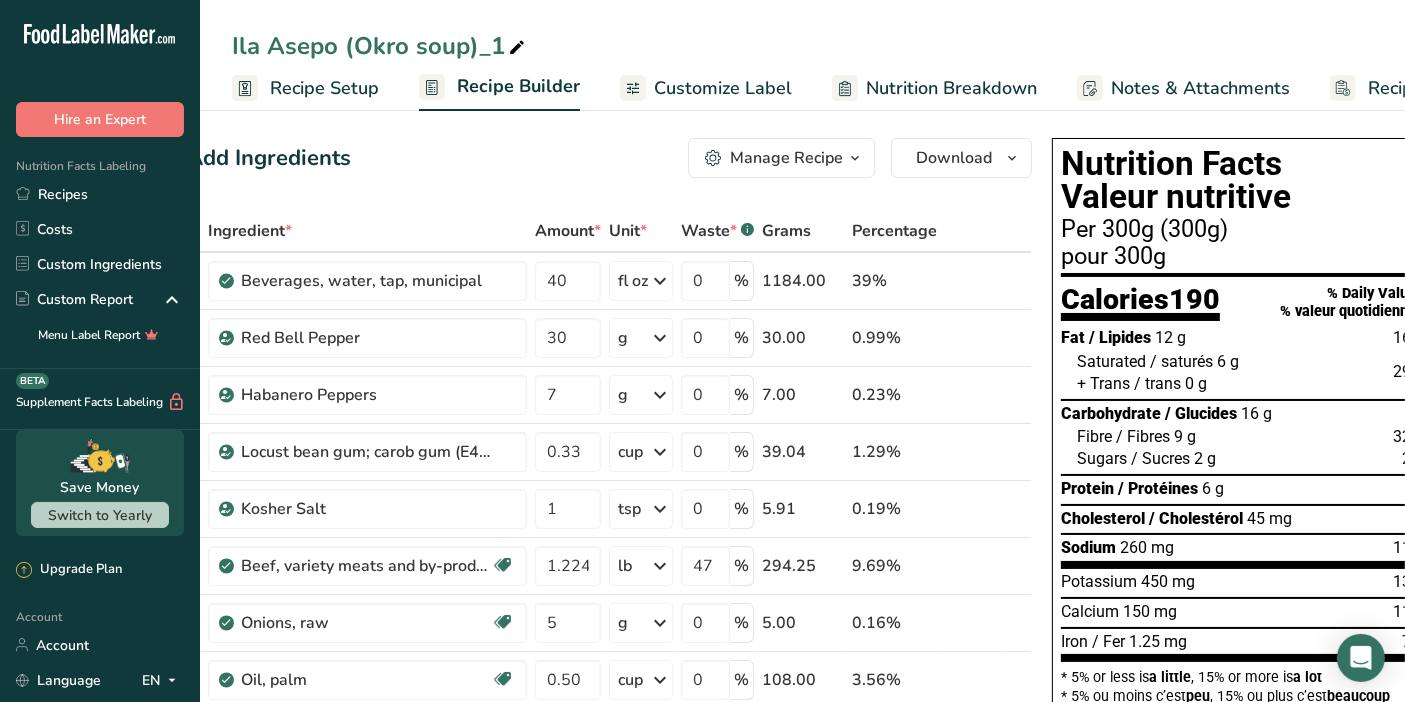 scroll, scrollTop: 0, scrollLeft: 0, axis: both 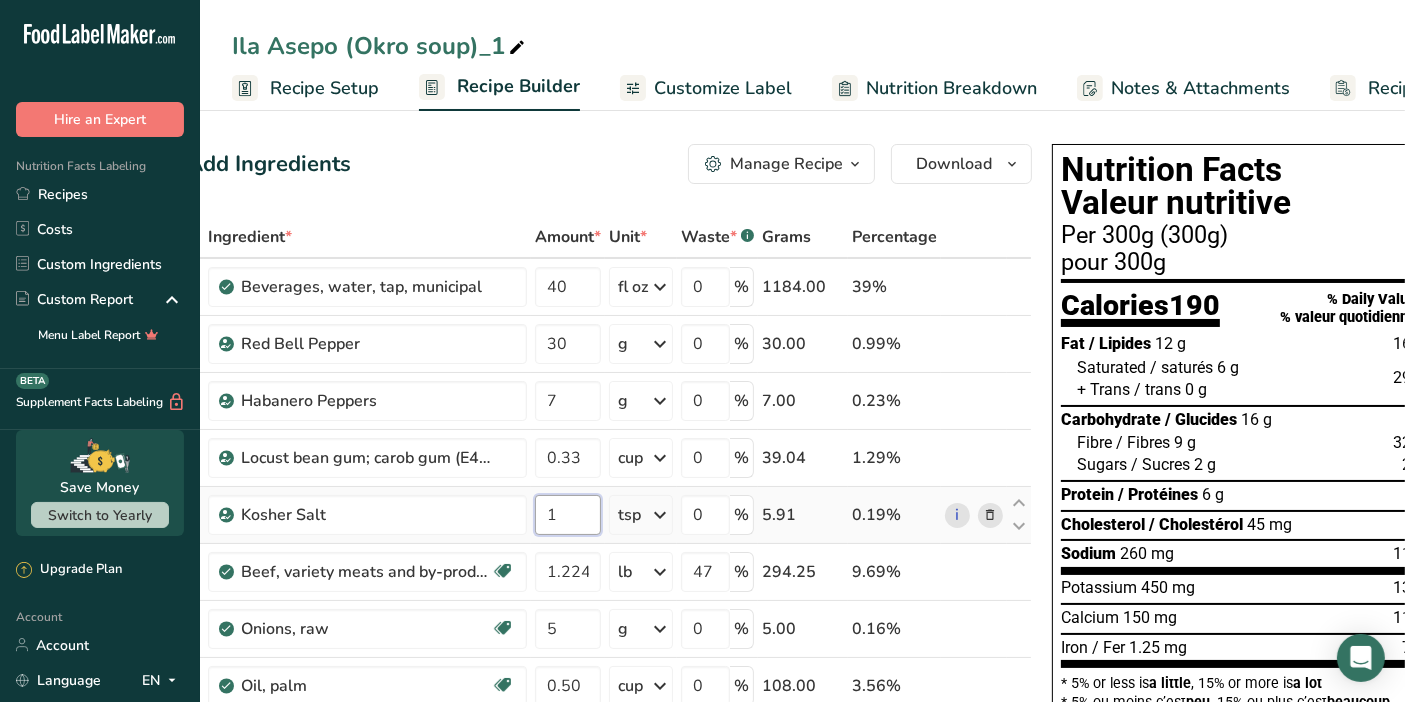 click on "1" at bounding box center [568, 515] 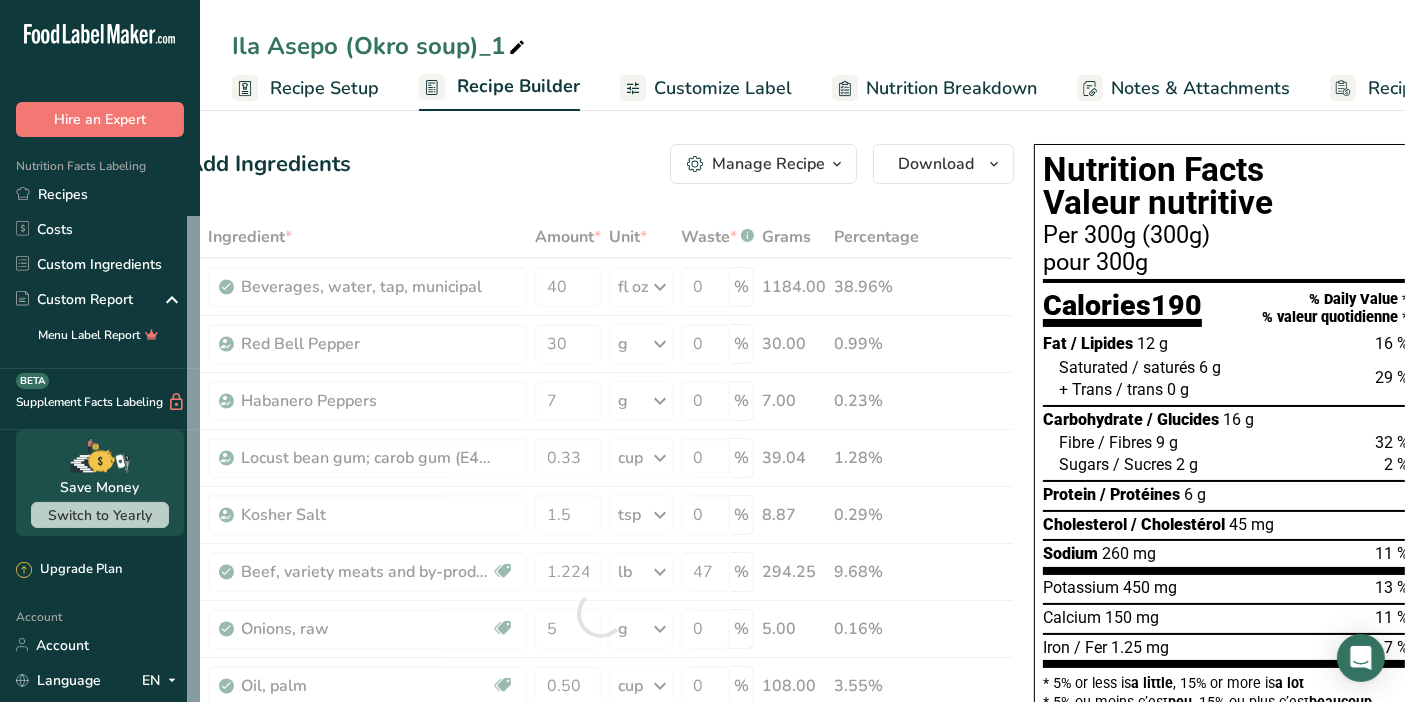click on "Add Ingredients
Manage Recipe         Delete Recipe           Duplicate Recipe             Scale Recipe             Save as Sub-Recipe   .a-a{fill:#347362;}.b-a{fill:#fff;}                               Nutrition Breakdown                 Recipe Card
NEW
Amino Acids Pattern Report             Activity History
Download
Choose your preferred label style
Standard FDA label
Standard FDA label
The most common format for nutrition facts labels in compliance with the FDA's typeface, style and requirements
Tabular FDA label
A label format compliant with the FDA regulations presented in a tabular (horizontal) display.
Linear FDA label
A simple linear display for small sized packages.
Simplified FDA label" at bounding box center (600, 164) 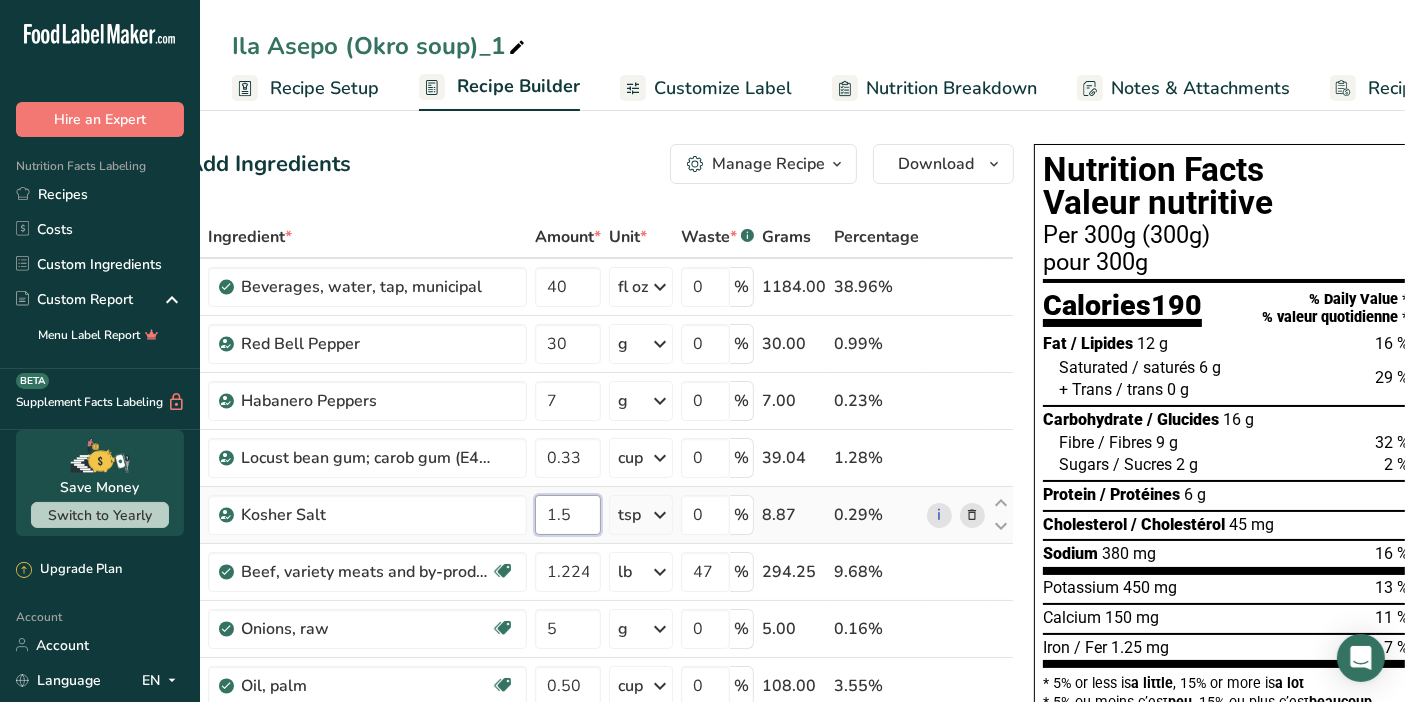 click on "1.5" at bounding box center [568, 515] 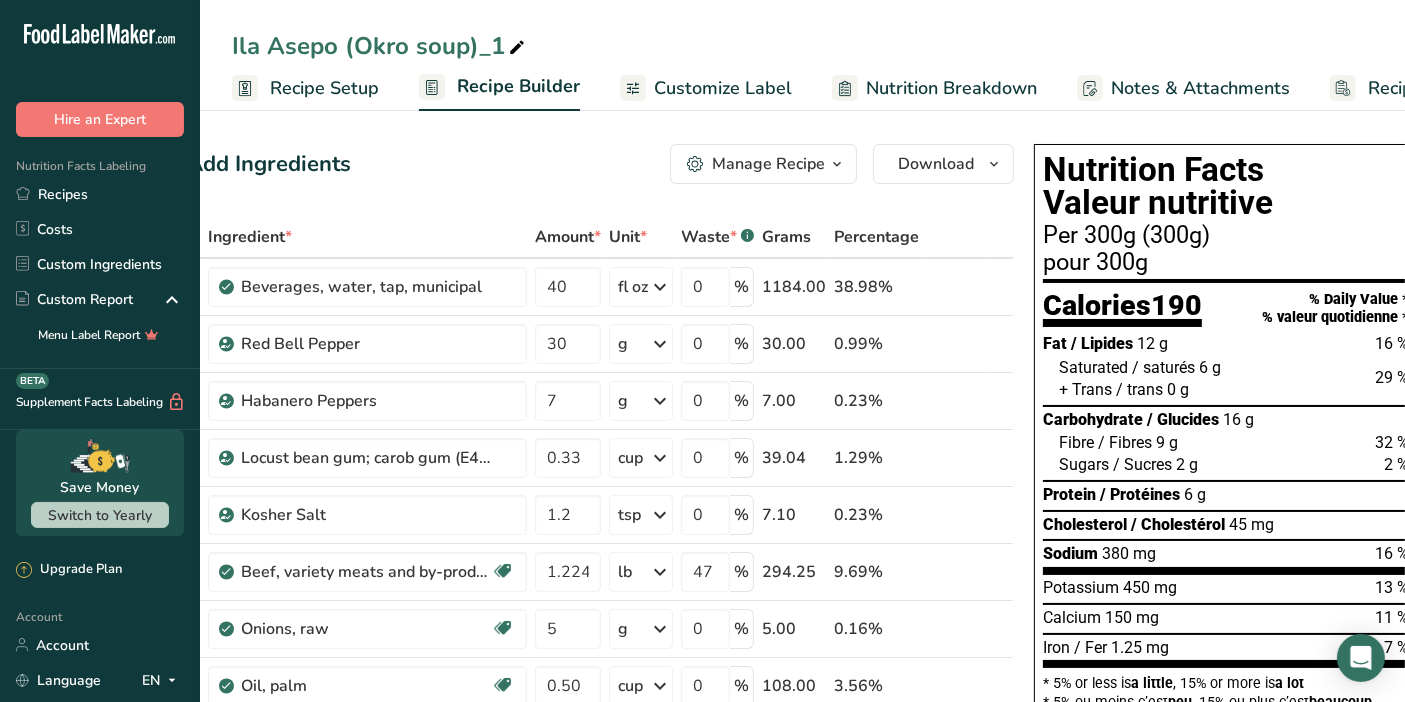 click on "[PRODUCT]_1
Recipe Setup                       Recipe Builder   Customize Label               Nutrition Breakdown               Notes & Attachments                 Recipe Costing" at bounding box center (802, 55) 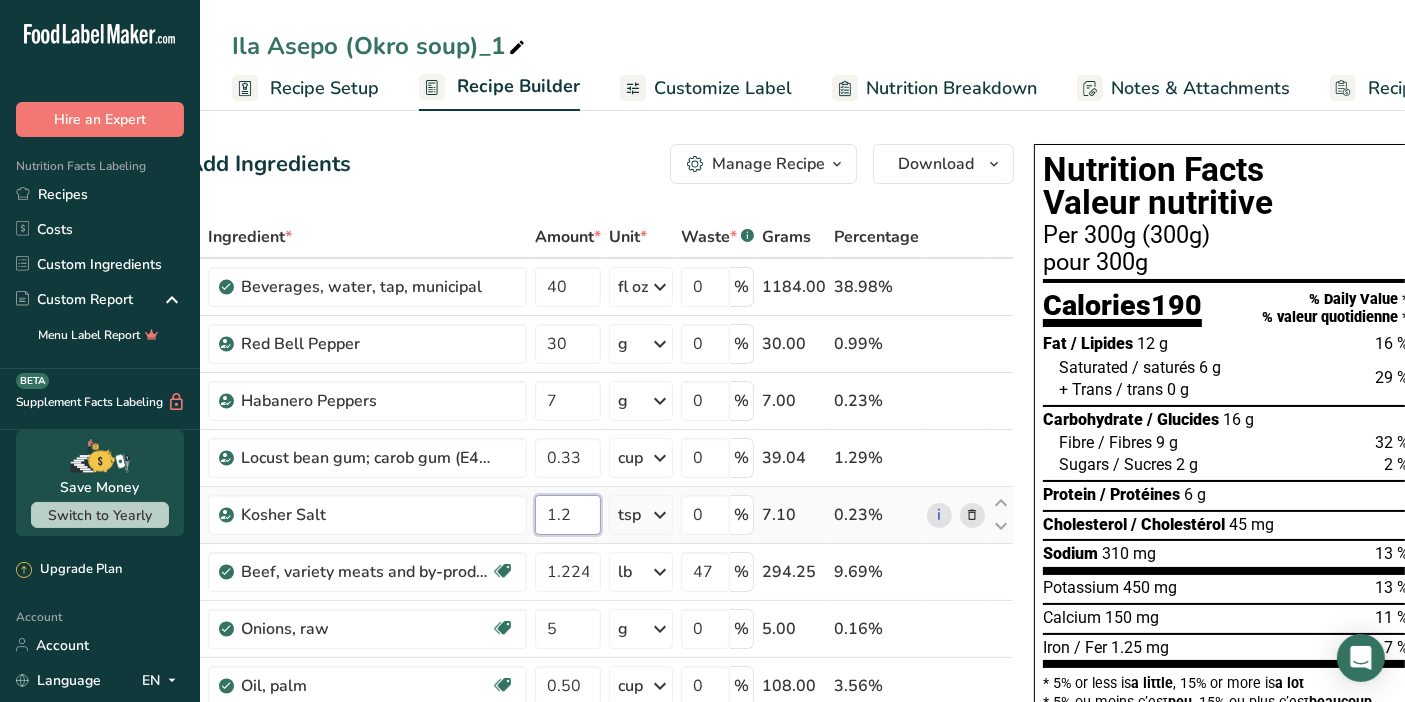click on "1.2" at bounding box center [568, 515] 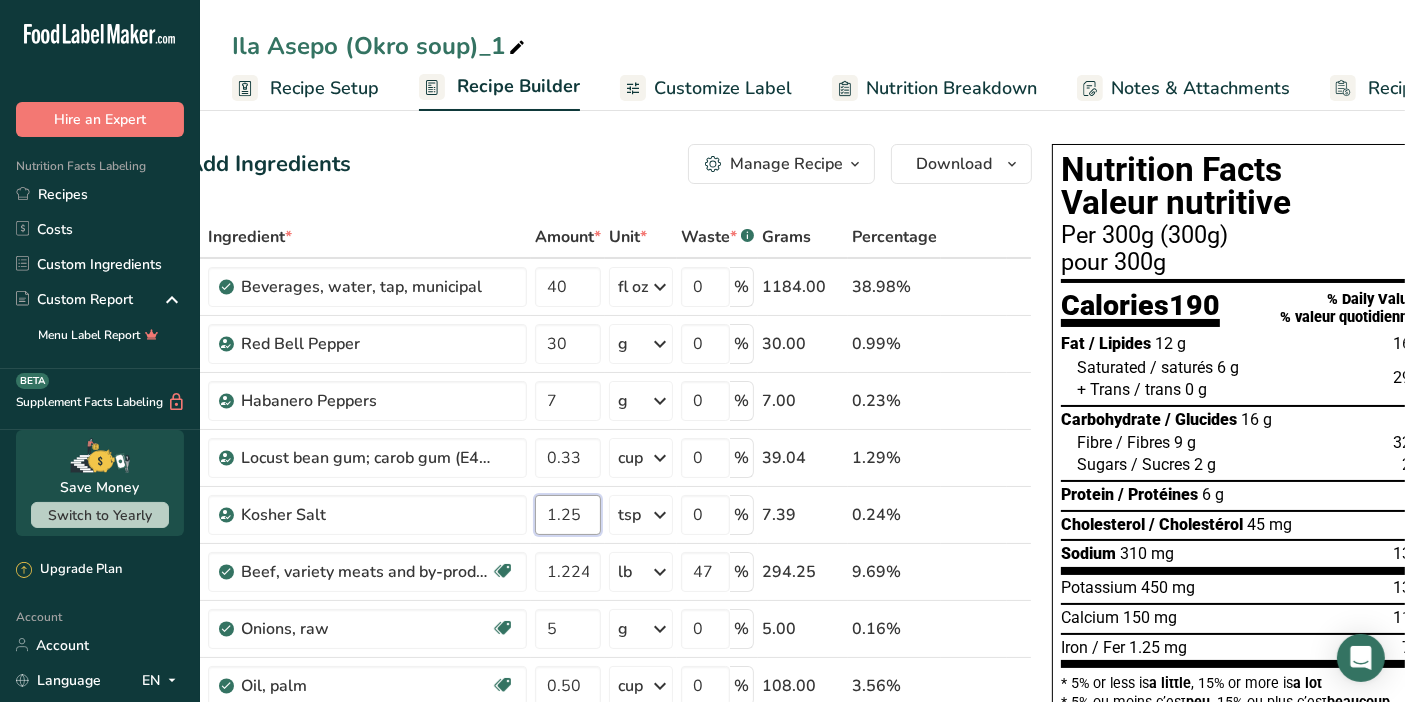 type on "1.25" 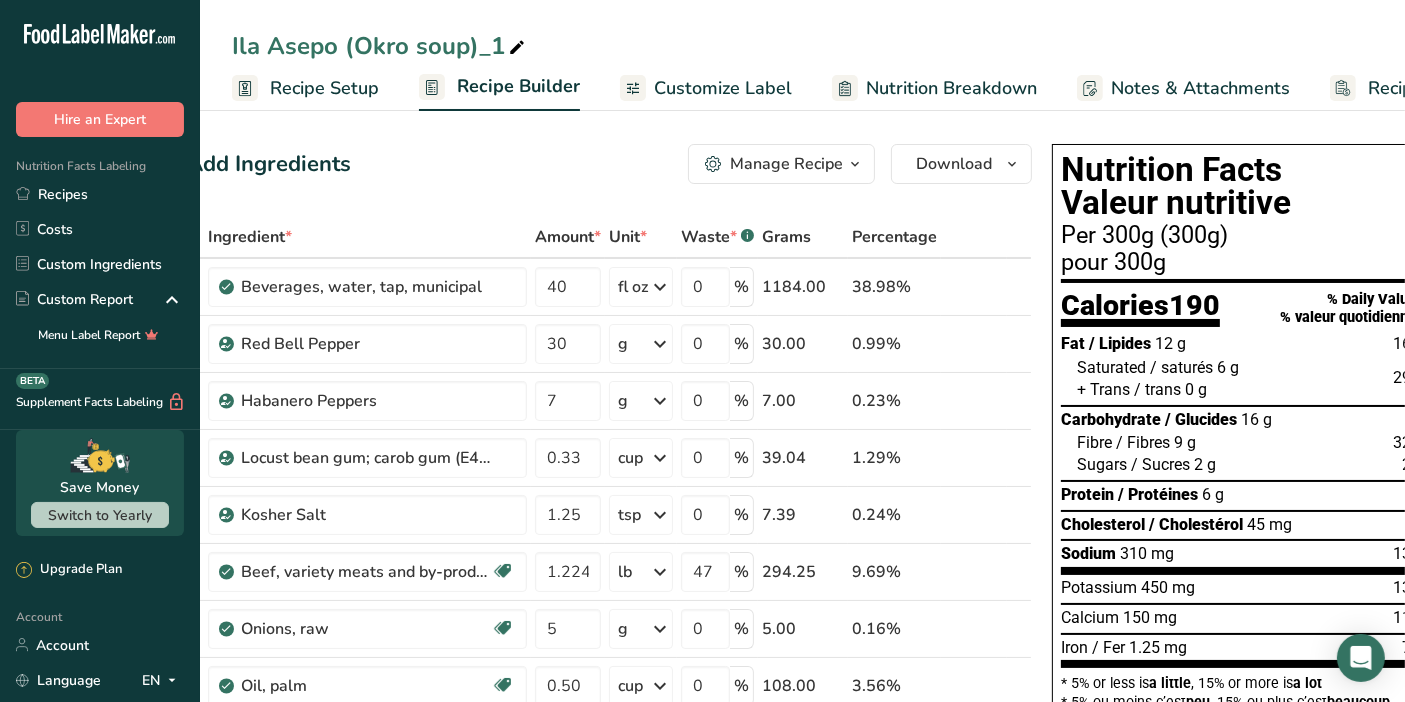 click on "Add Ingredients
Manage Recipe         Delete Recipe           Duplicate Recipe             Scale Recipe             Save as Sub-Recipe   .a-a{fill:#347362;}.b-a{fill:#fff;}                               Nutrition Breakdown                 Recipe Card
NEW
Amino Acids Pattern Report             Activity History
Download
Choose your preferred label style
Standard FDA label
Standard FDA label
The most common format for nutrition facts labels in compliance with the FDA's typeface, style and requirements
Tabular FDA label
A label format compliant with the FDA regulations presented in a tabular (horizontal) display.
Linear FDA label
A simple linear display for small sized packages.
Simplified FDA label" at bounding box center (609, 164) 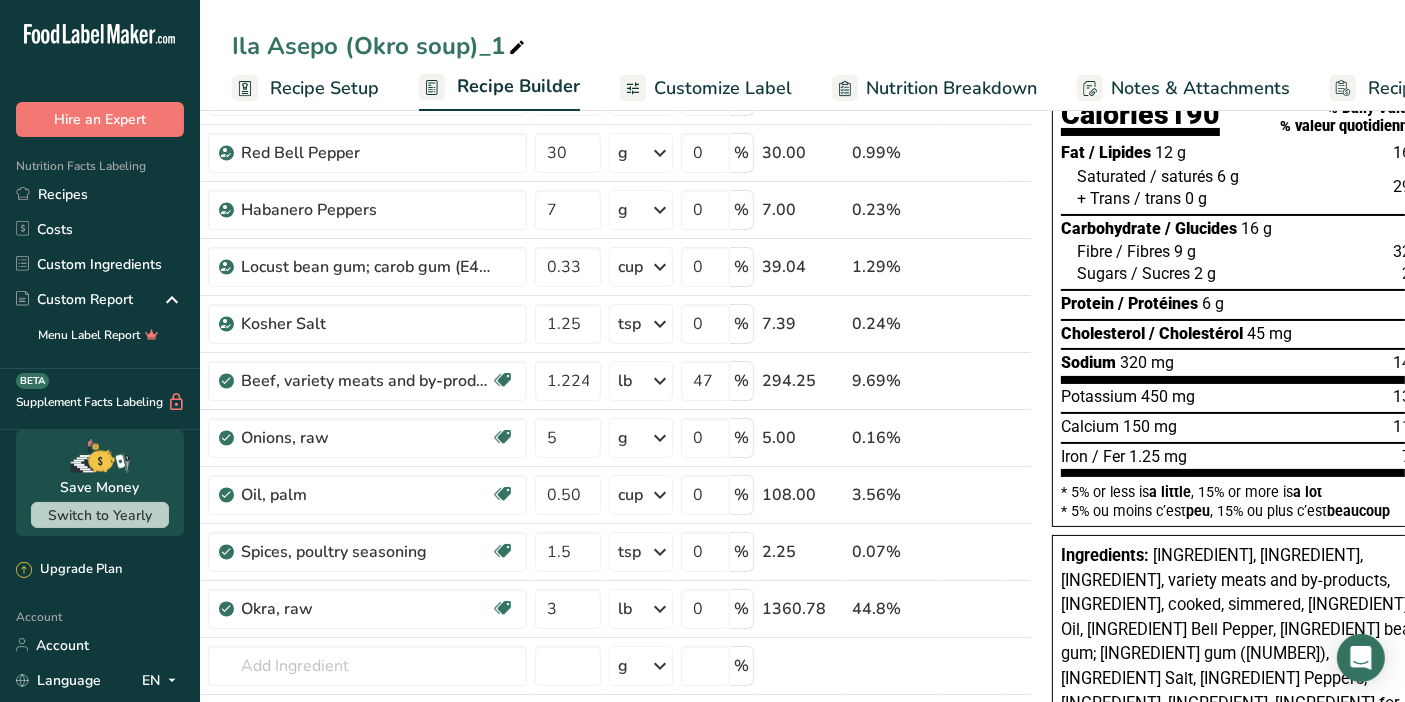 scroll, scrollTop: 152, scrollLeft: 0, axis: vertical 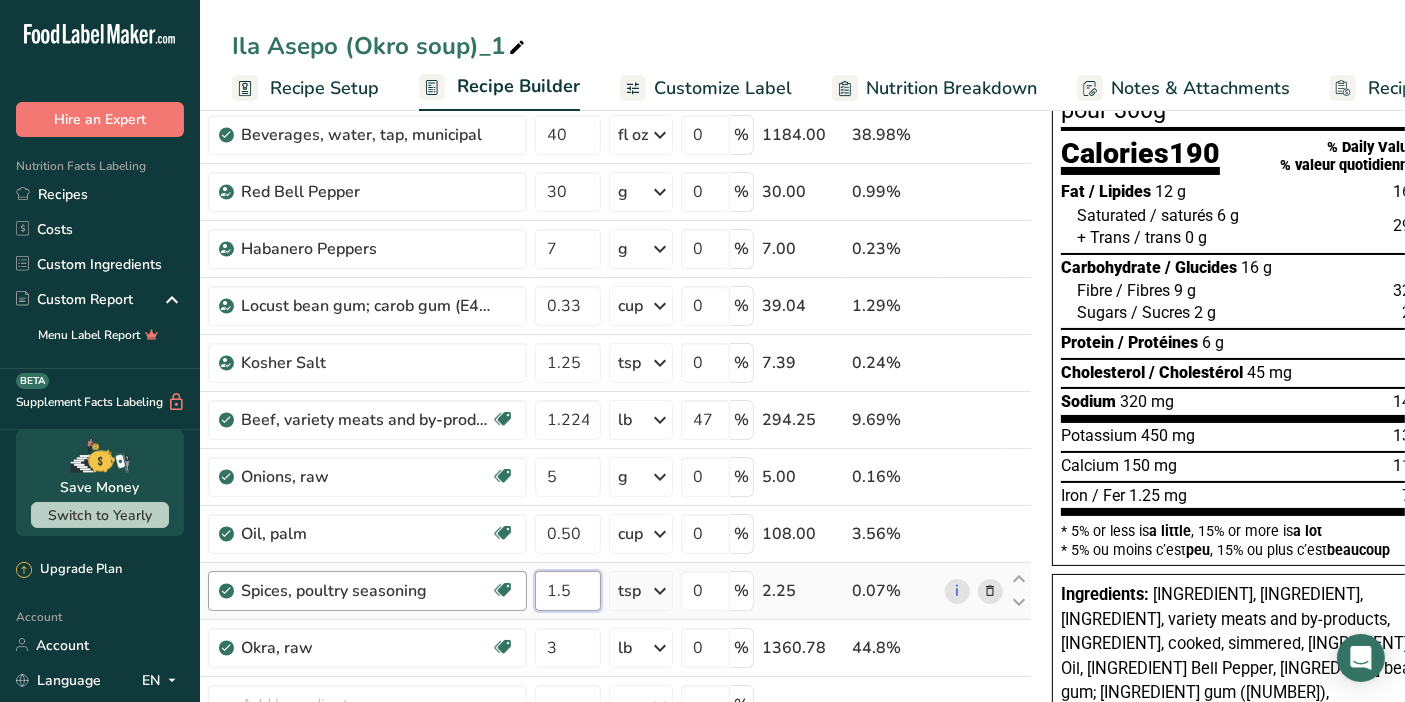 drag, startPoint x: 580, startPoint y: 583, endPoint x: 522, endPoint y: 602, distance: 61.03278 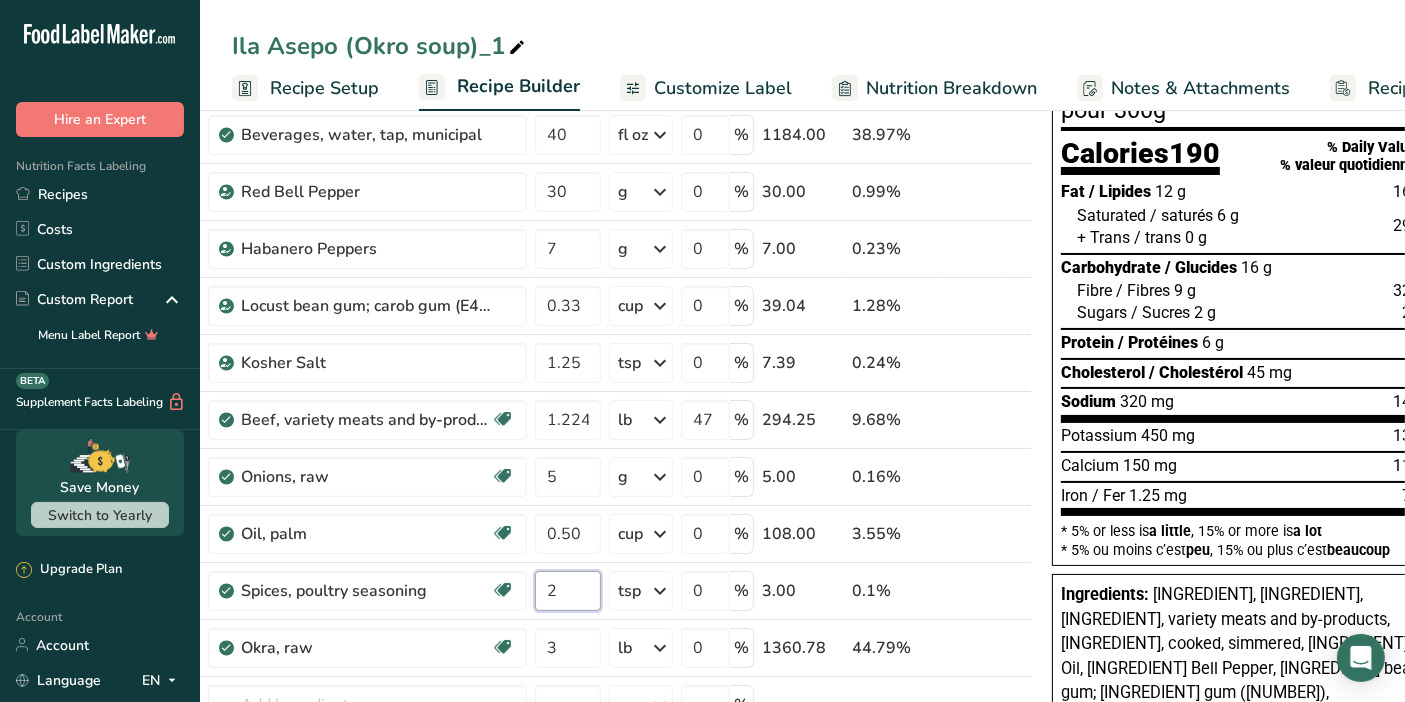 type on "2" 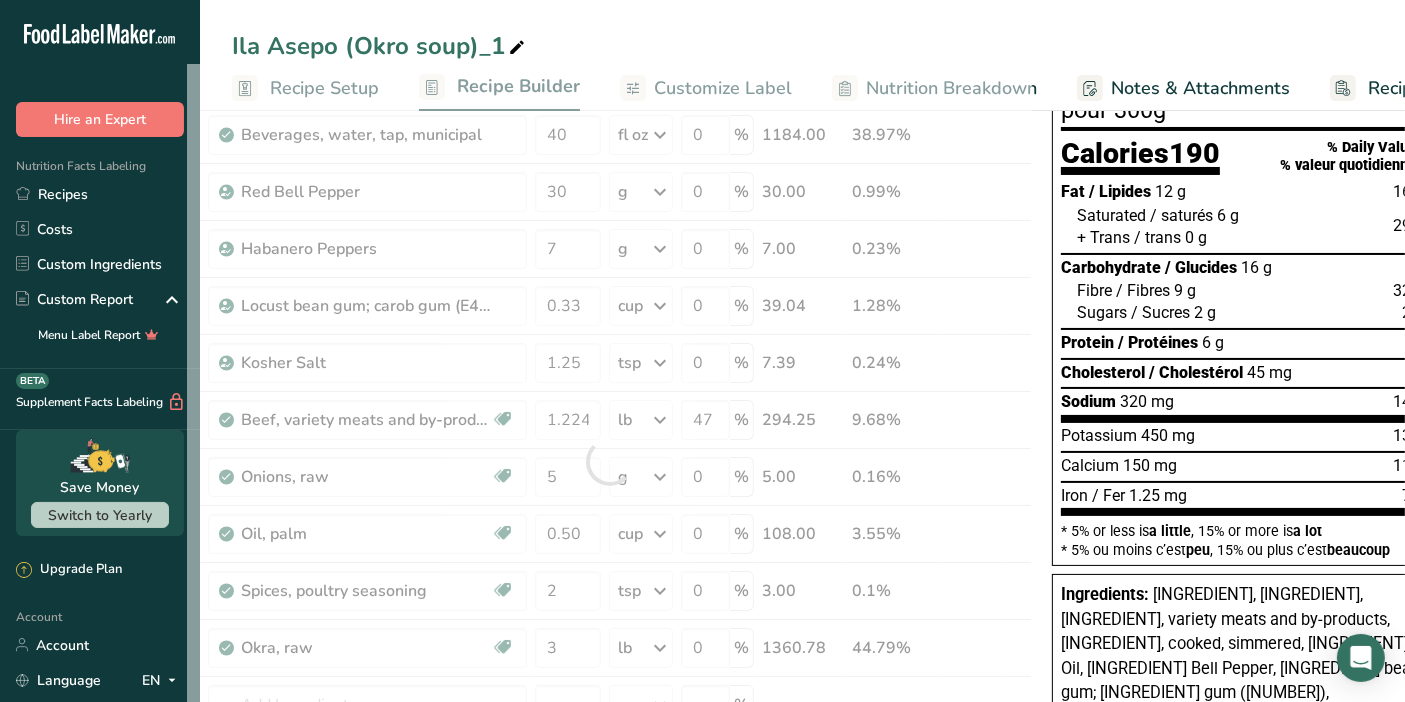 click on "Ila Asepo (Okro soup)_1" at bounding box center [802, 46] 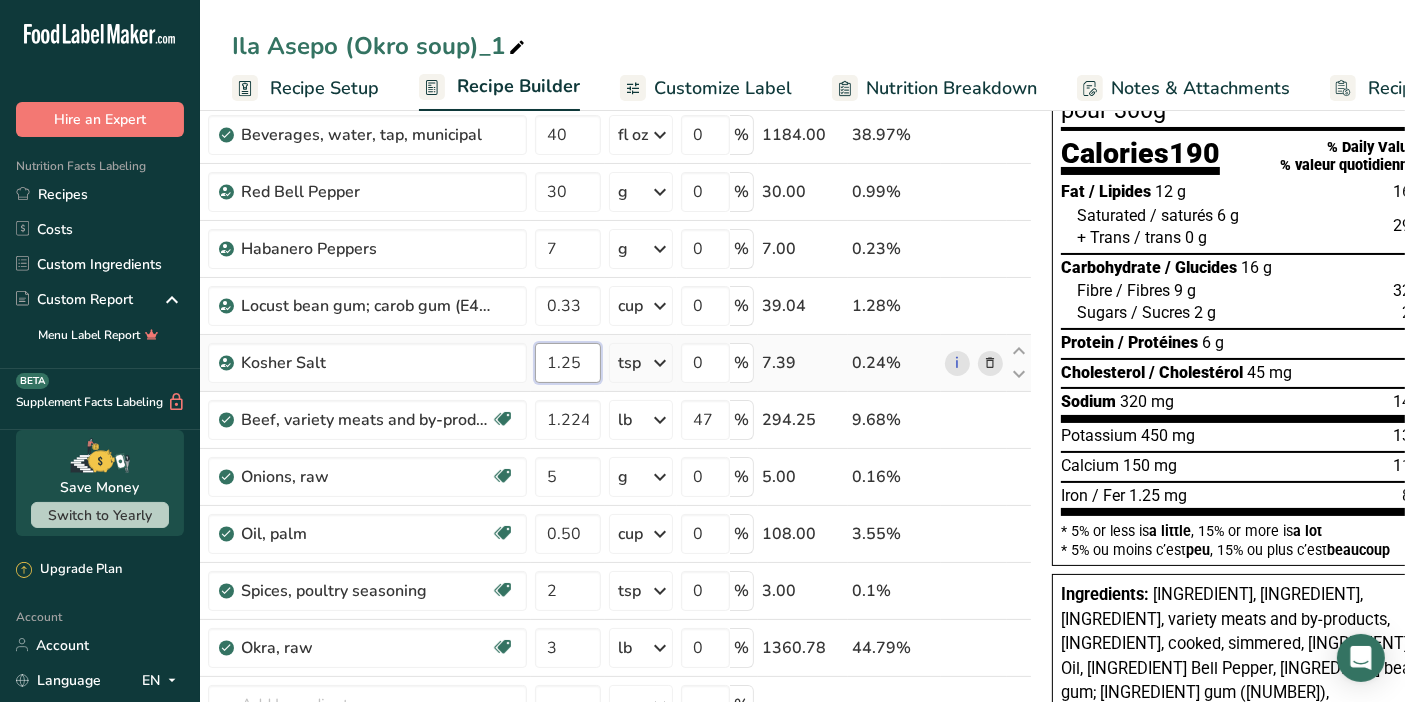 click on "1.25" at bounding box center [568, 363] 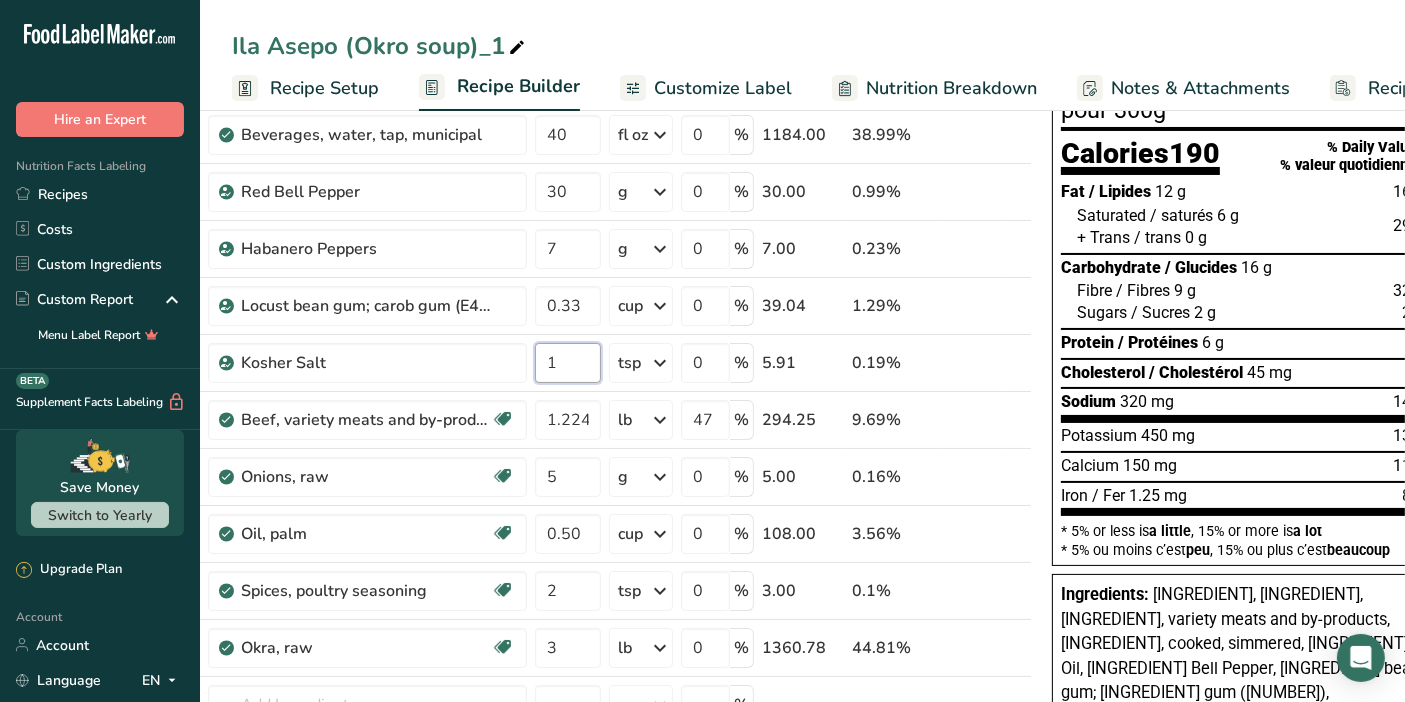 type on "1" 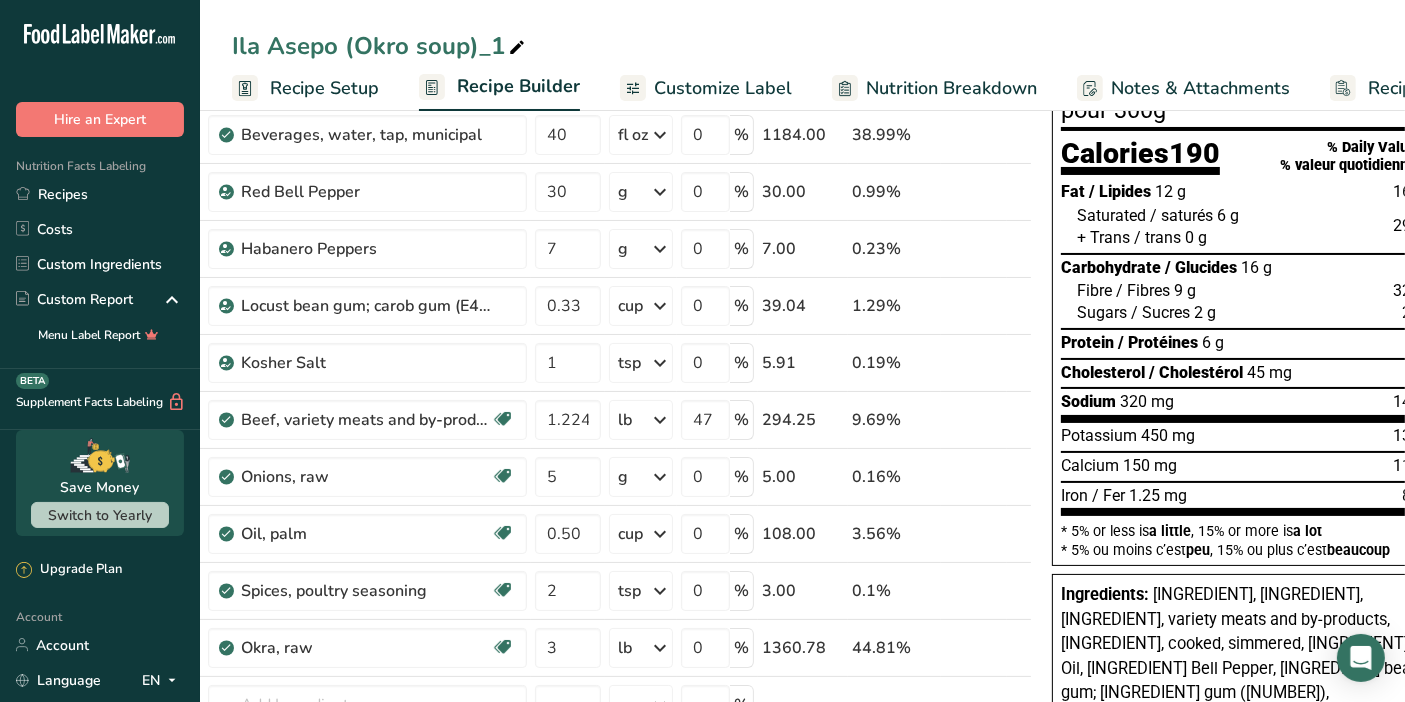 click on "Ila Asepo (Okro soup)_1
Recipe Setup                       Recipe Builder   Customize Label               Nutrition Breakdown               Notes & Attachments                 Recipe Costing
Add Ingredients
Manage Recipe         Delete Recipe           Duplicate Recipe             Scale Recipe             Save as Sub-Recipe   .a-a{fill:#347362;}.b-a{fill:#fff;}                               Nutrition Breakdown                 Recipe Card
NEW
Amino Acids Pattern Report             Activity History
Download
Choose your preferred label style
Standard FDA label
Standard FDA label
The most common format for nutrition facts labels in compliance with the FDA's typeface, style and requirements
Tabular FDA label
Linear FDA label" at bounding box center (757, 739) 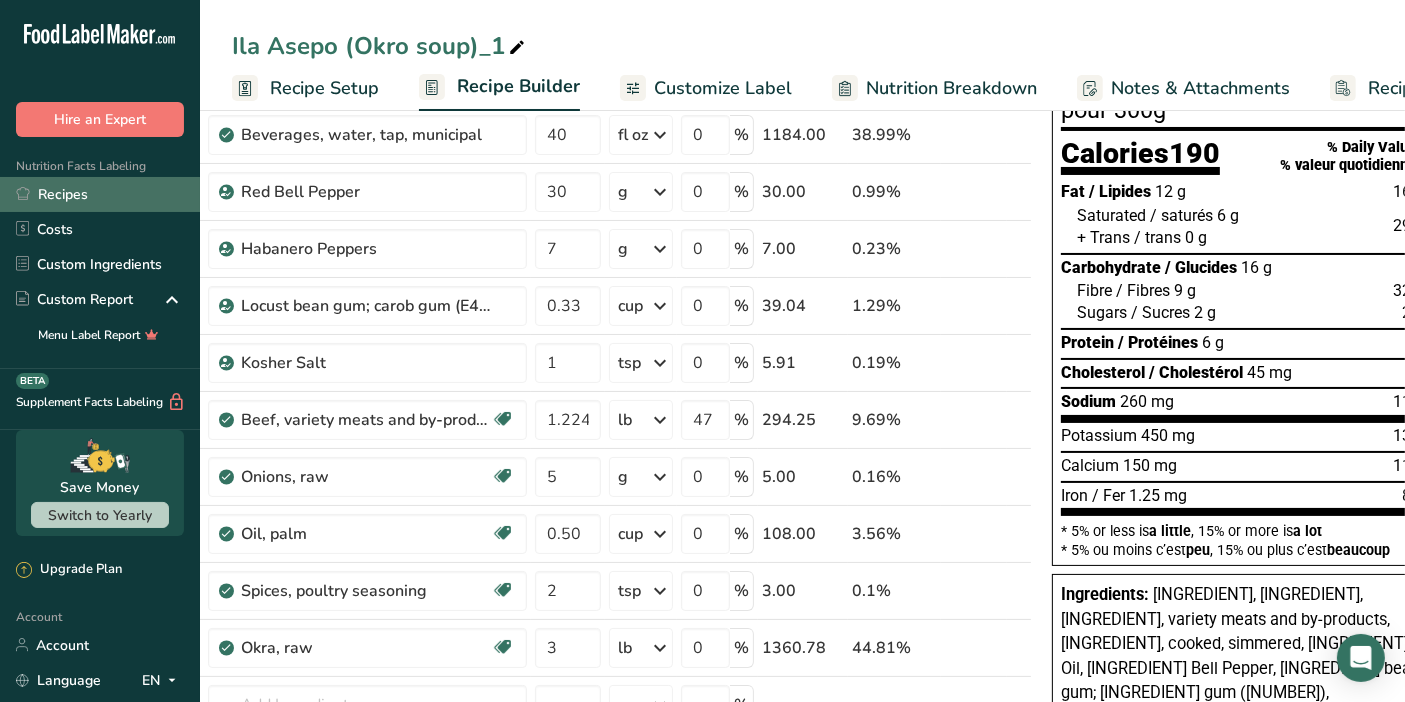 click on "Recipes" at bounding box center [100, 194] 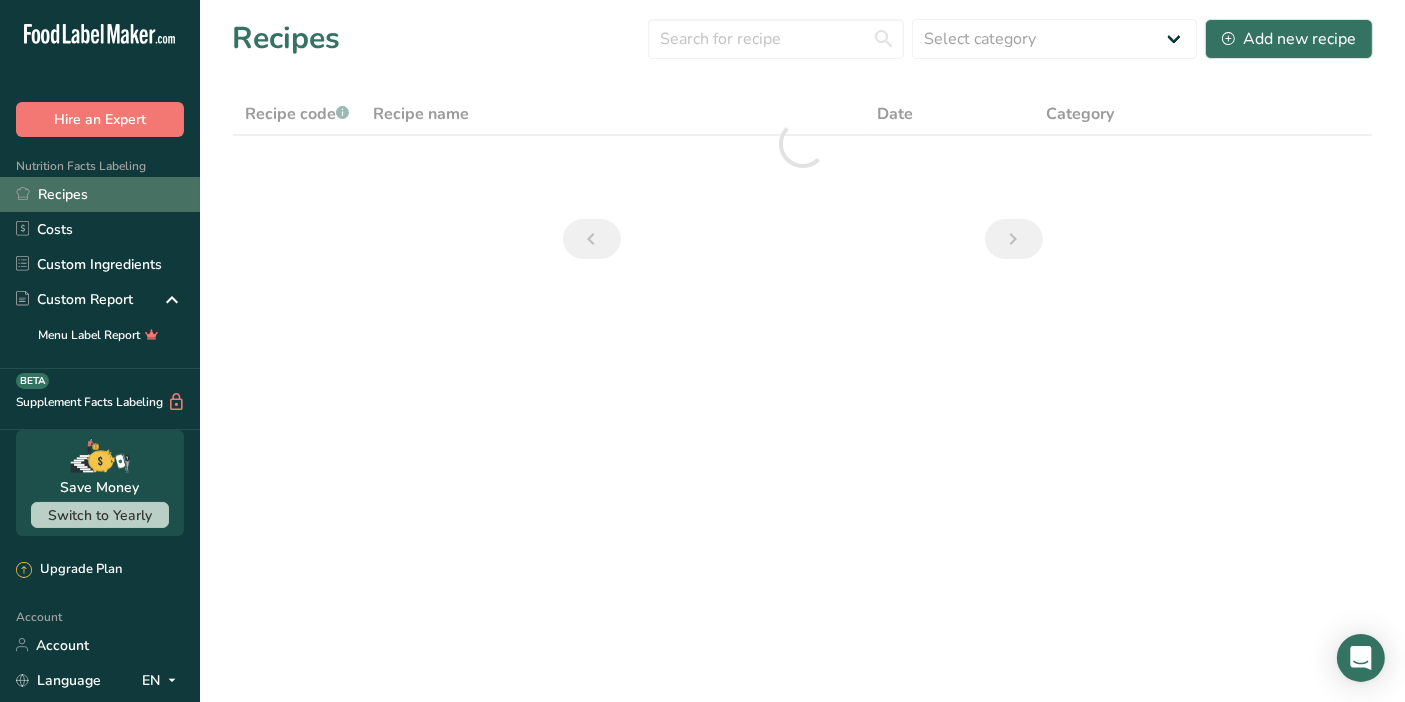 scroll, scrollTop: 0, scrollLeft: 0, axis: both 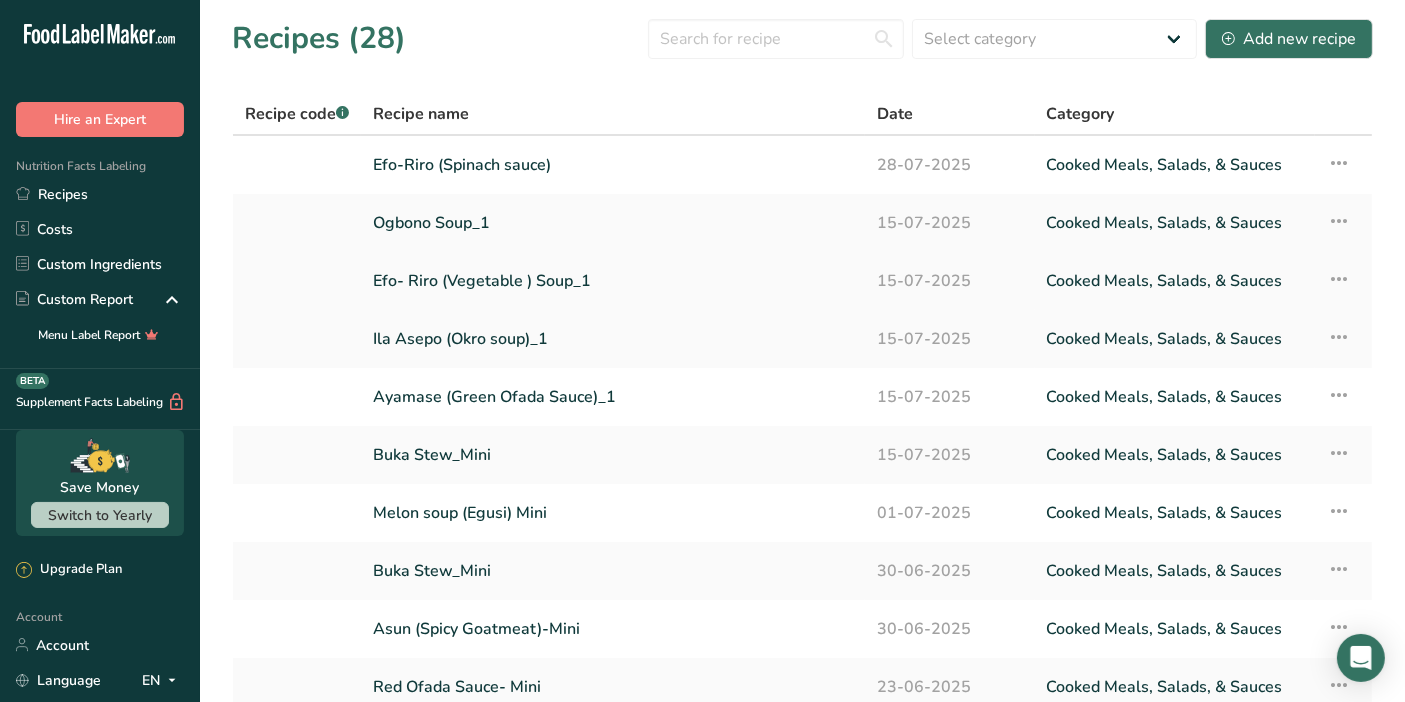 click on "Efo- Riro (Vegetable ) Soup_1" at bounding box center (613, 281) 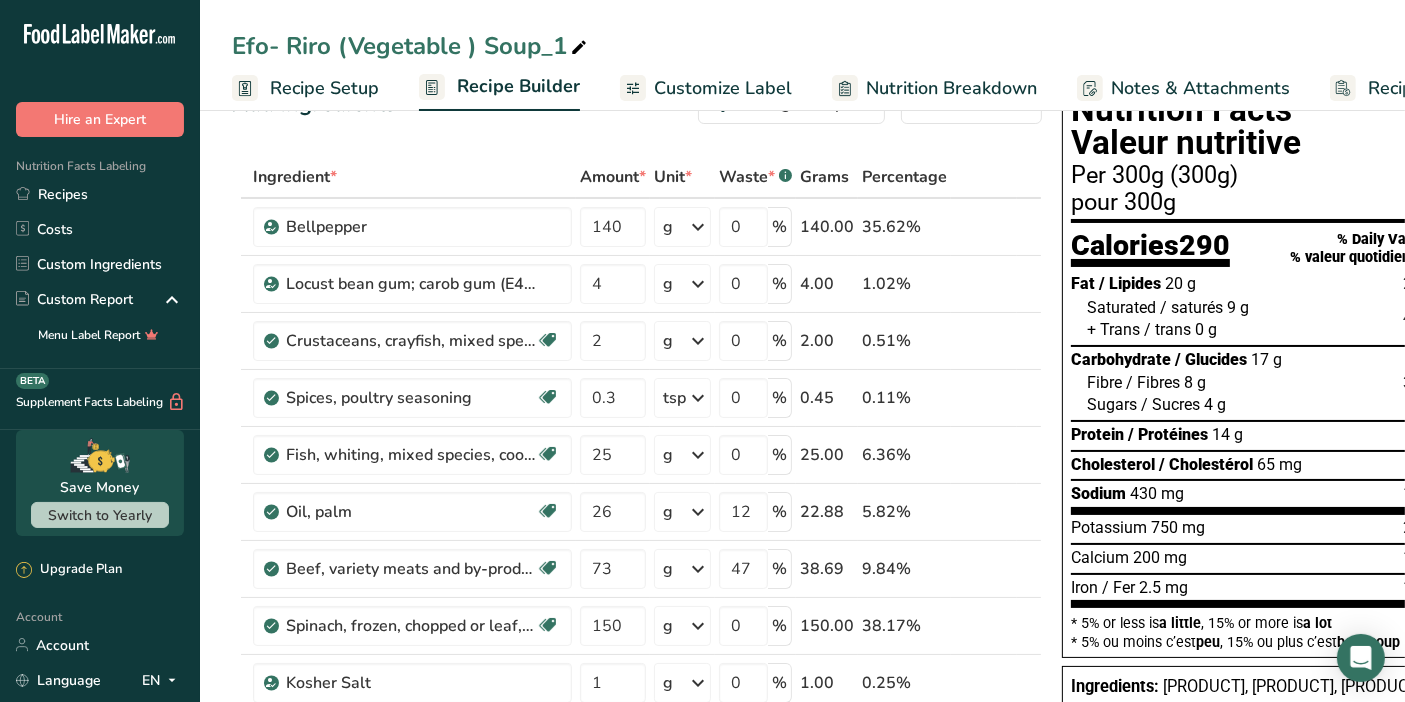 scroll, scrollTop: 88, scrollLeft: 0, axis: vertical 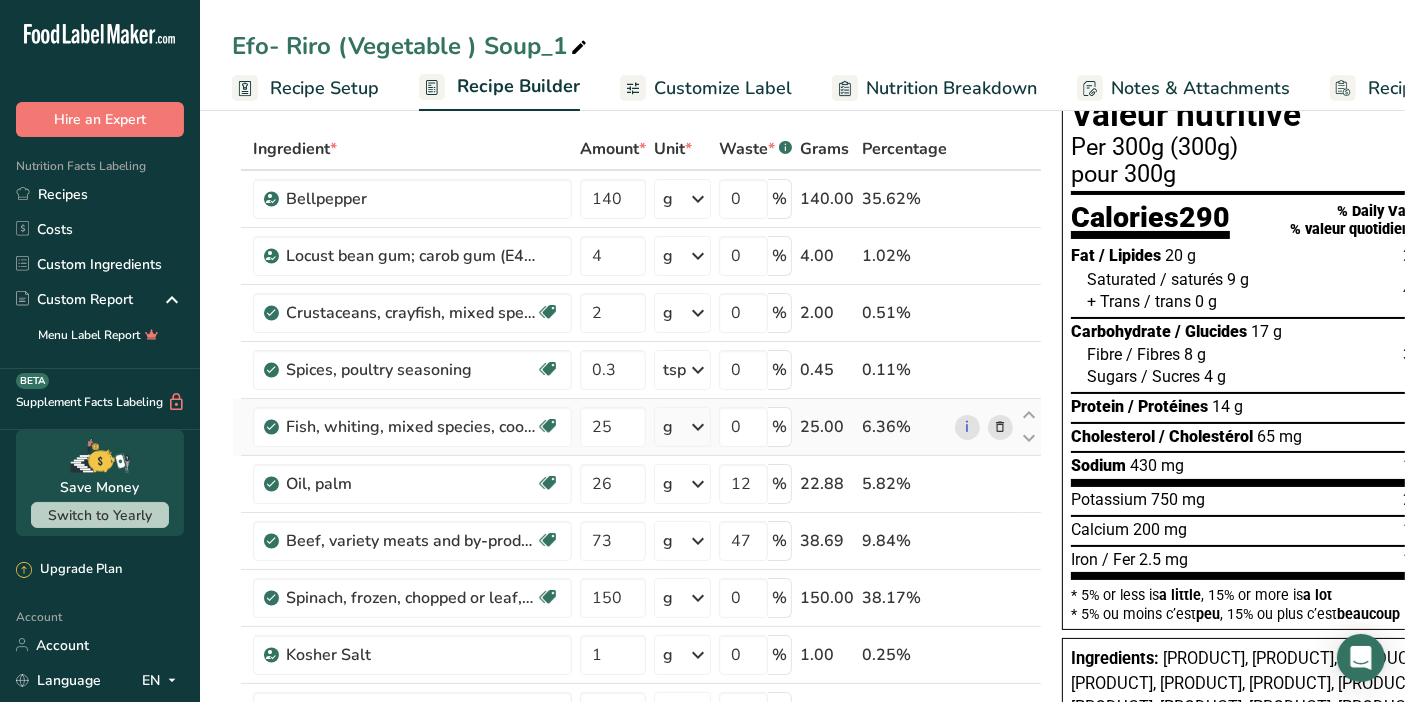 click at bounding box center [1001, 427] 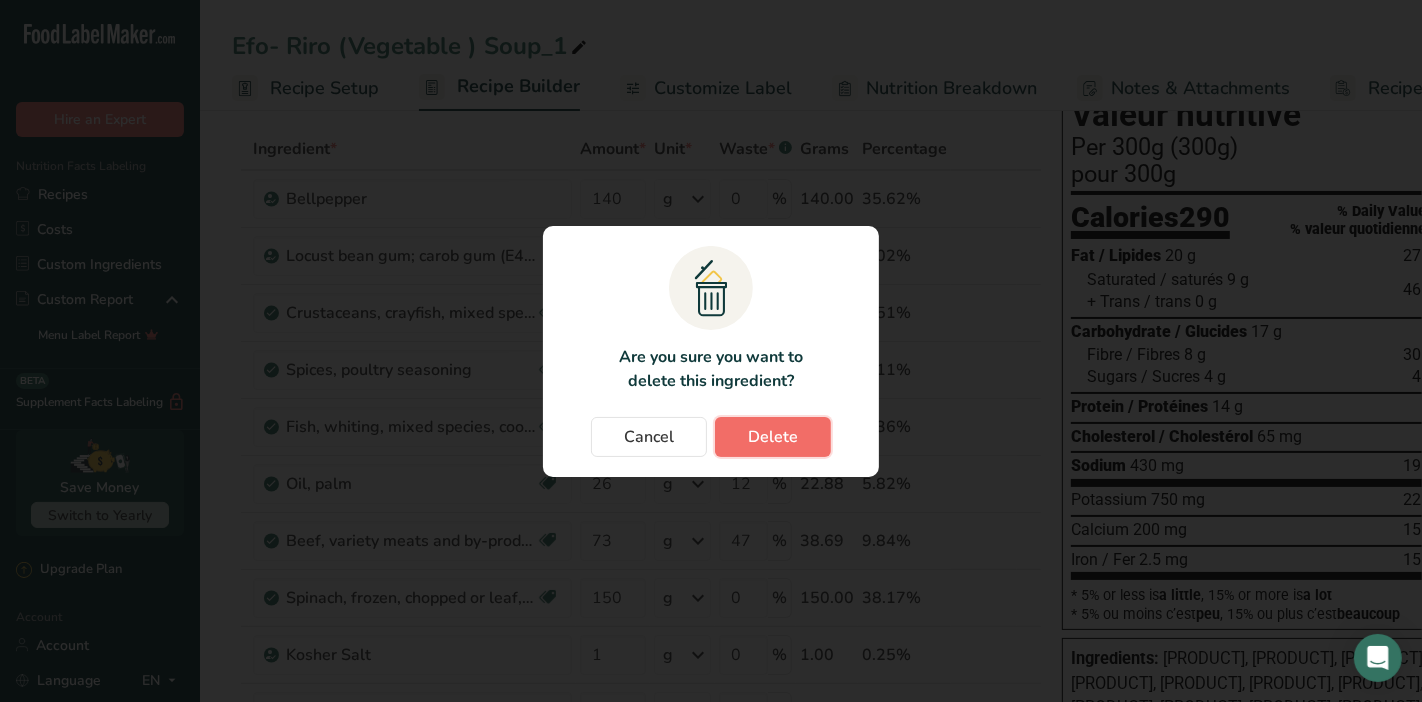 click on "Delete" at bounding box center [773, 437] 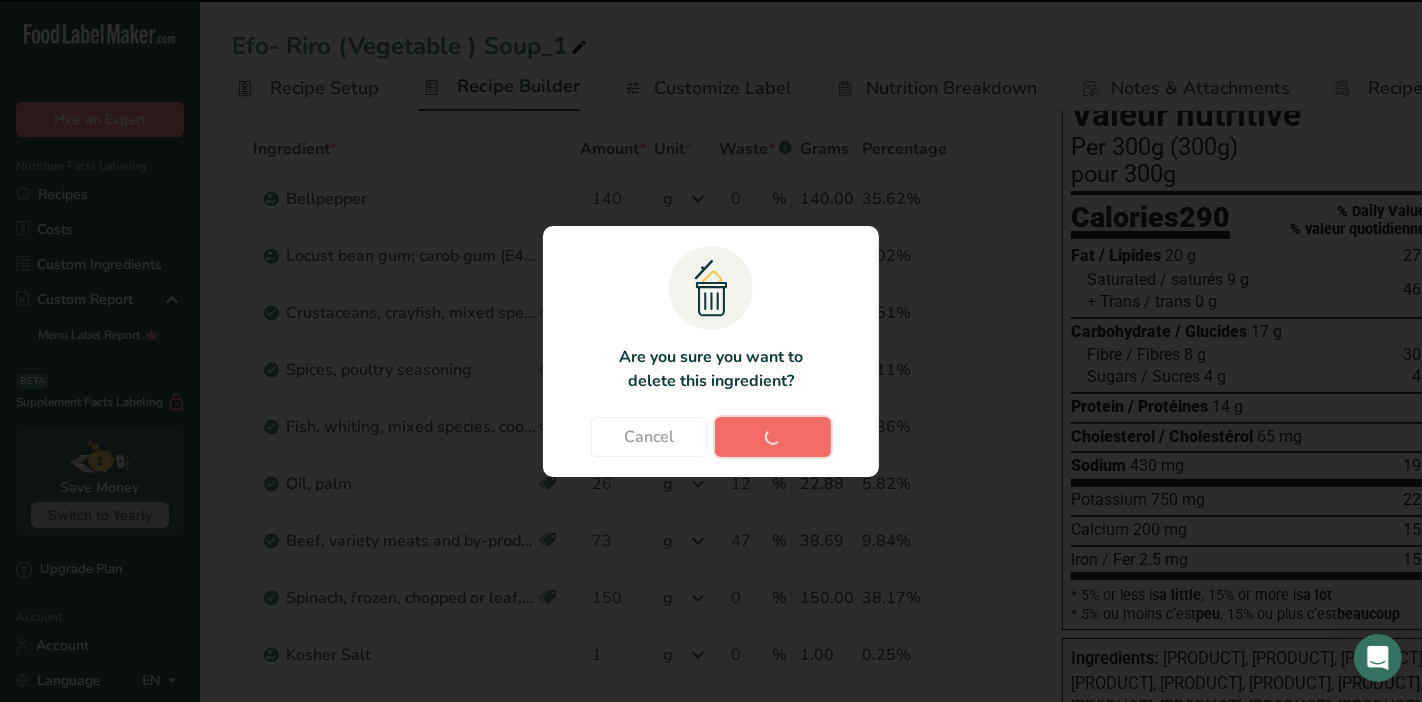 type on "26" 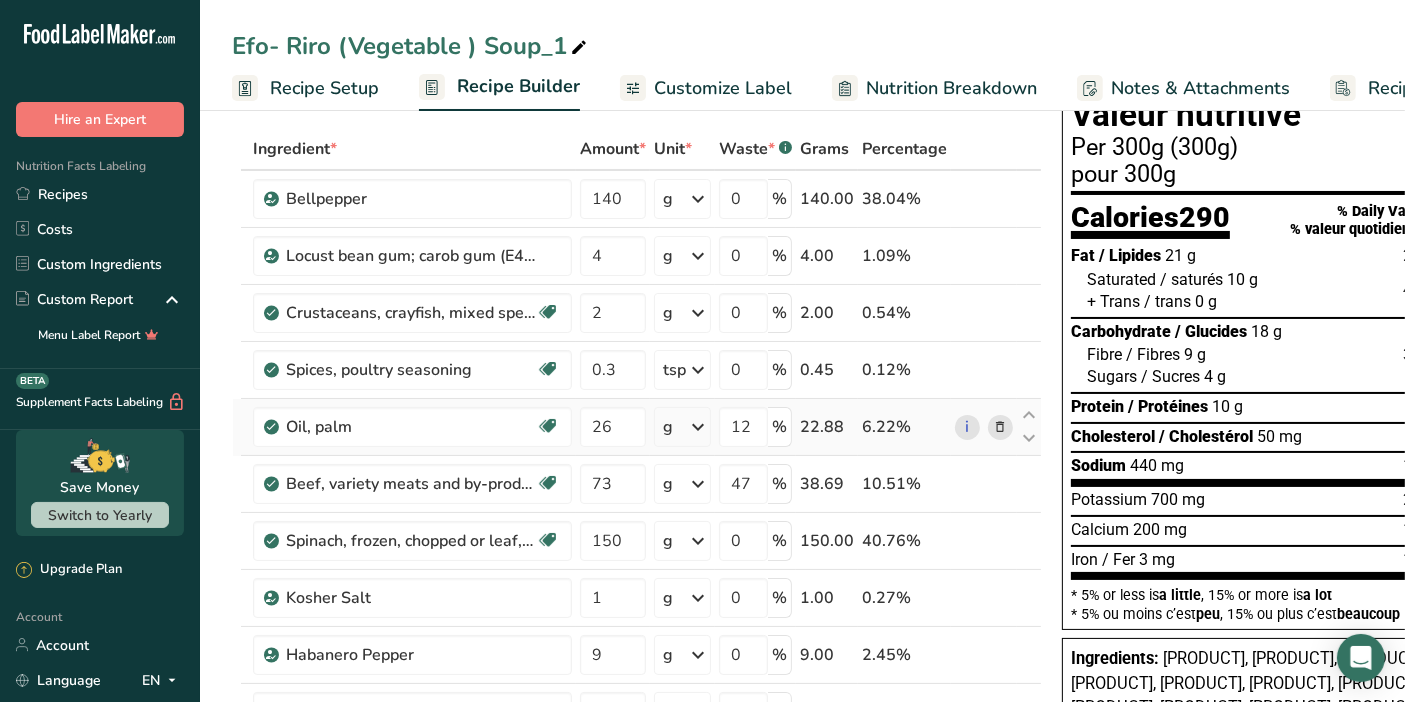 click at bounding box center [698, 427] 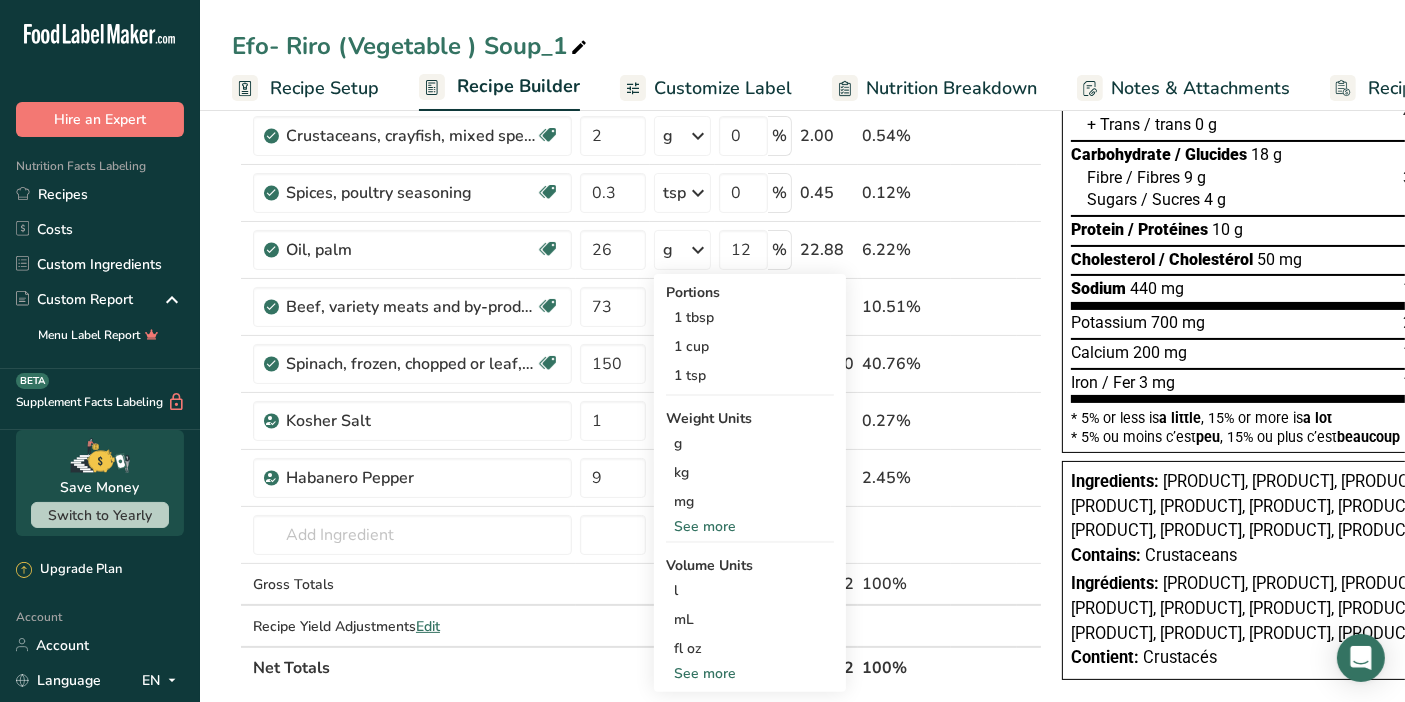 scroll, scrollTop: 282, scrollLeft: 0, axis: vertical 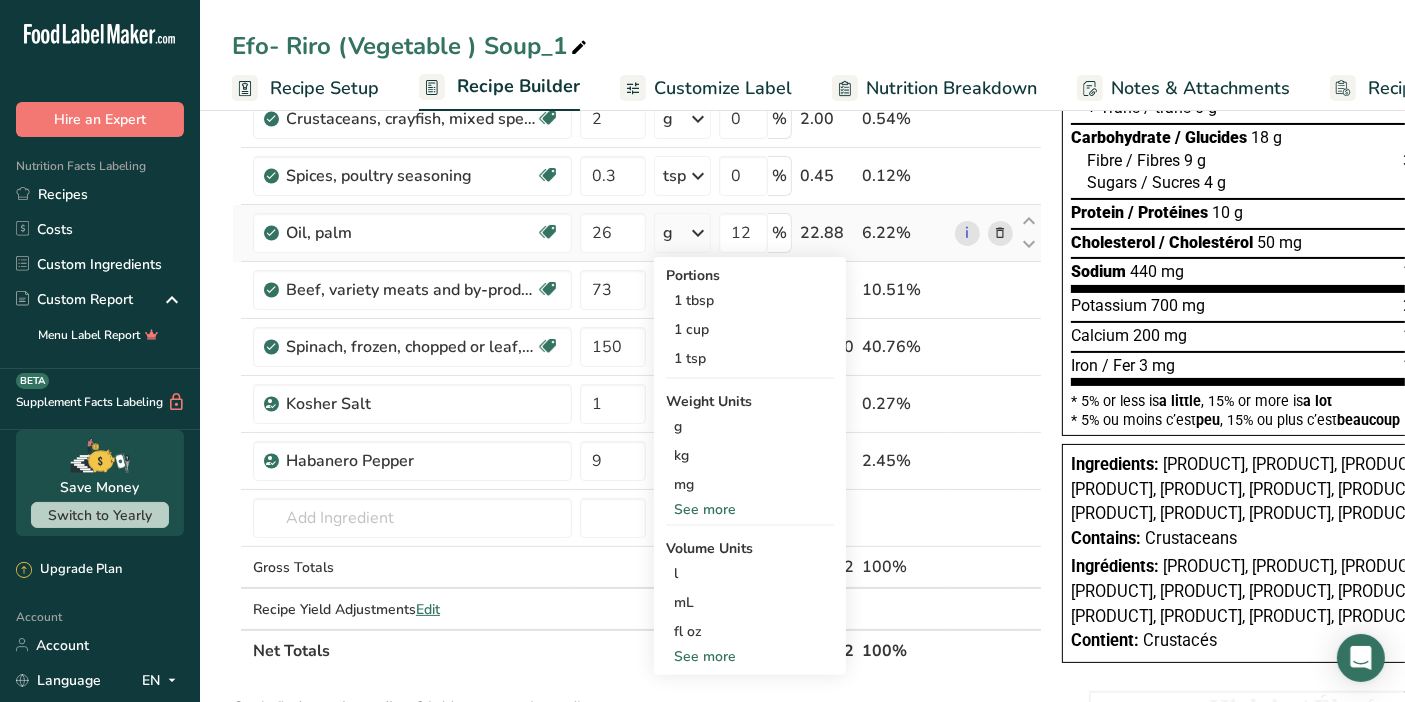 click on "See more" at bounding box center (750, 656) 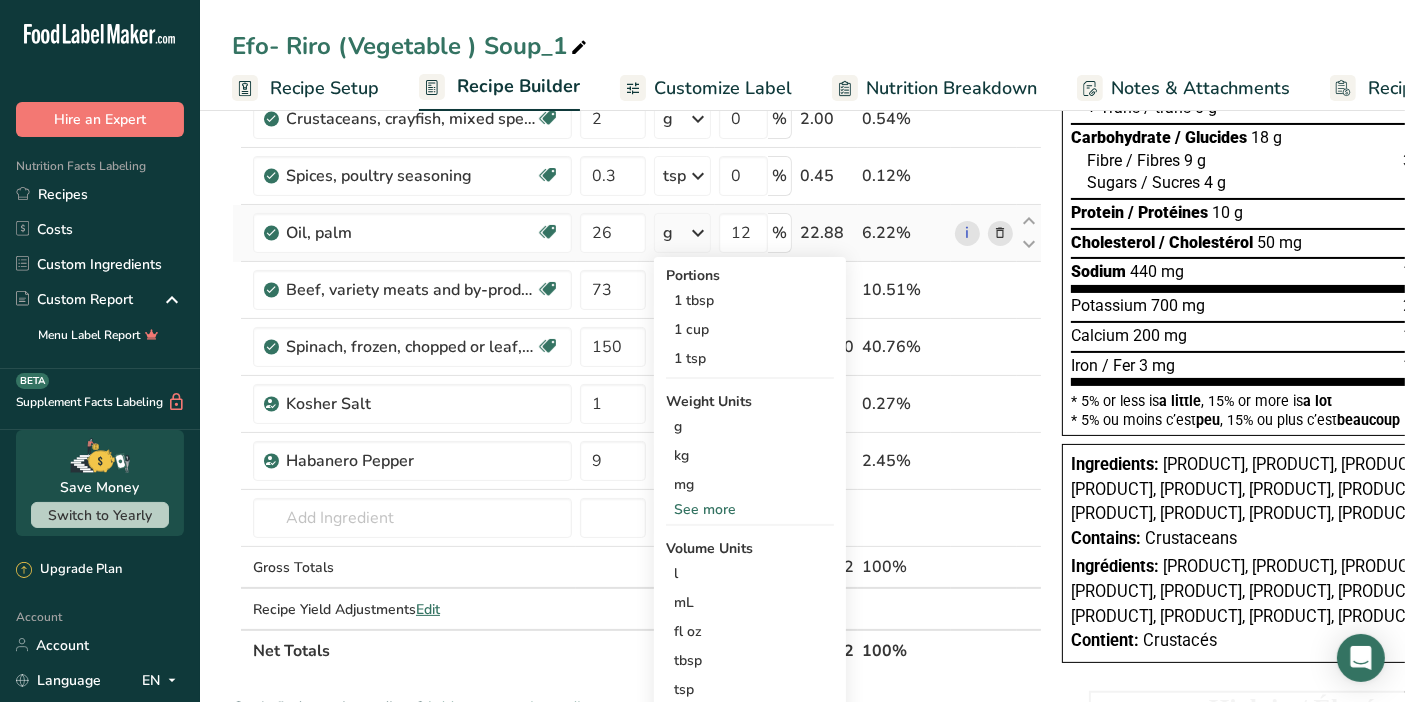 click on "See more" at bounding box center (750, 509) 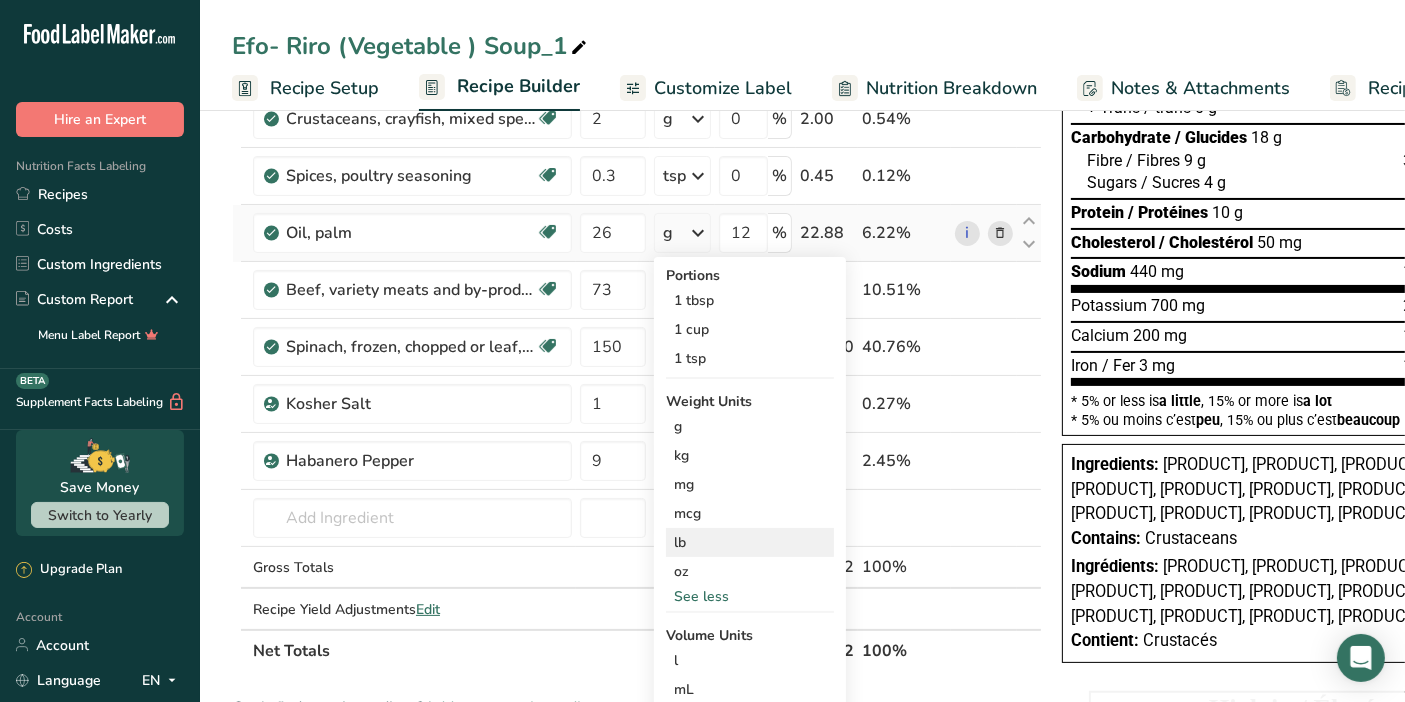 click on "lb" at bounding box center (750, 542) 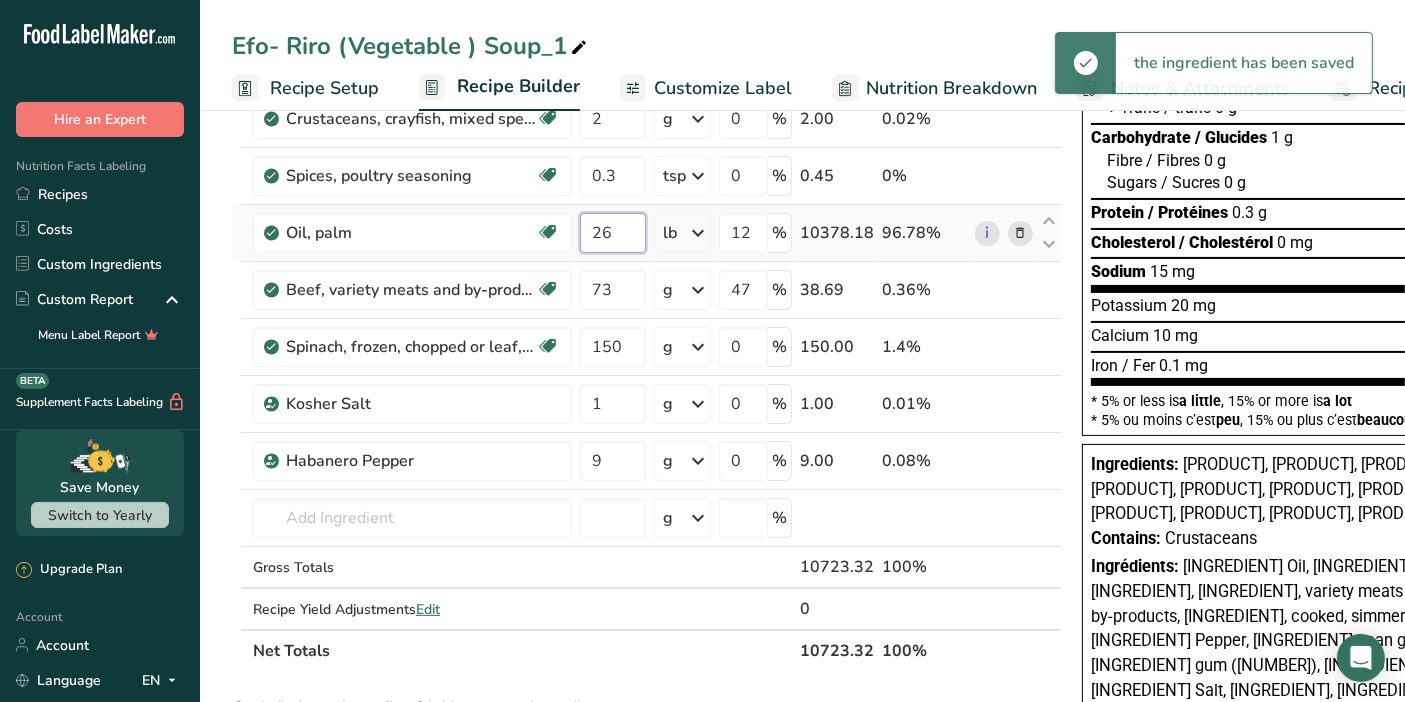 drag, startPoint x: 629, startPoint y: 227, endPoint x: 578, endPoint y: 244, distance: 53.75872 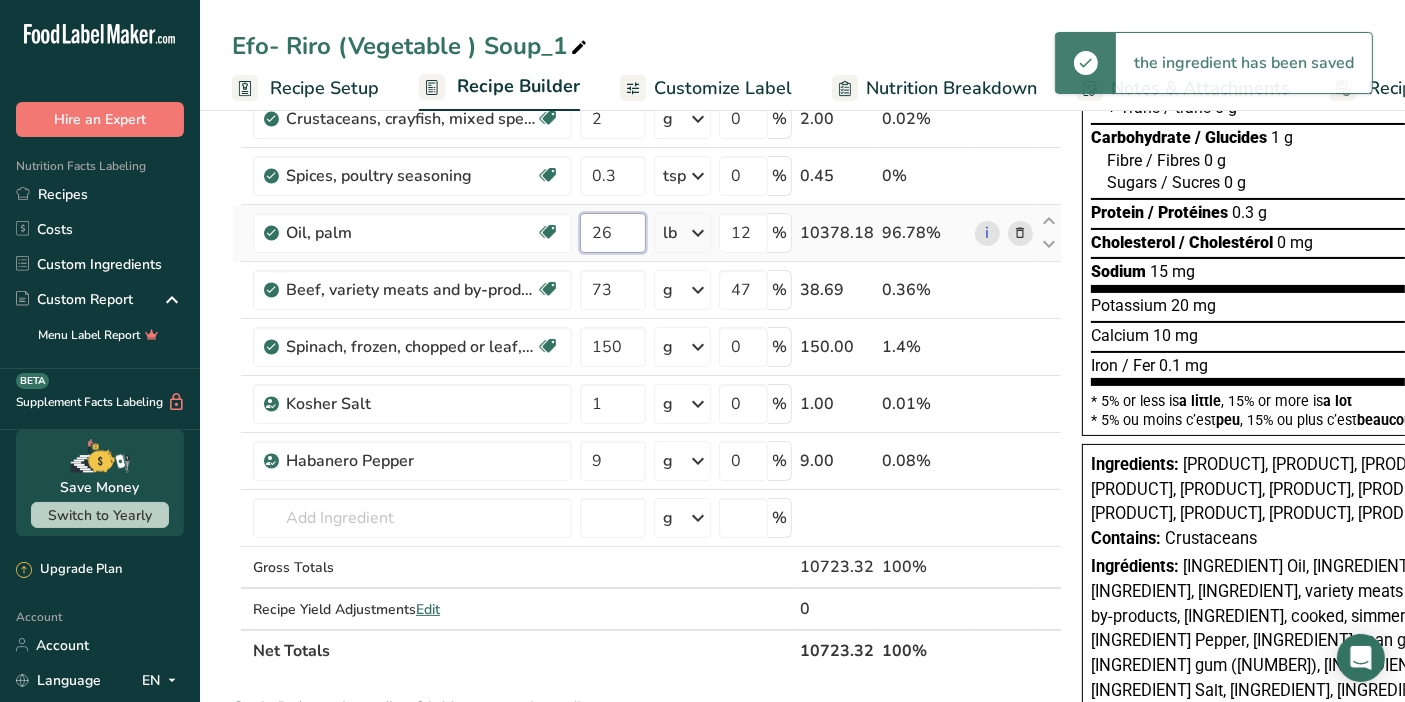 click on "26" at bounding box center [613, 233] 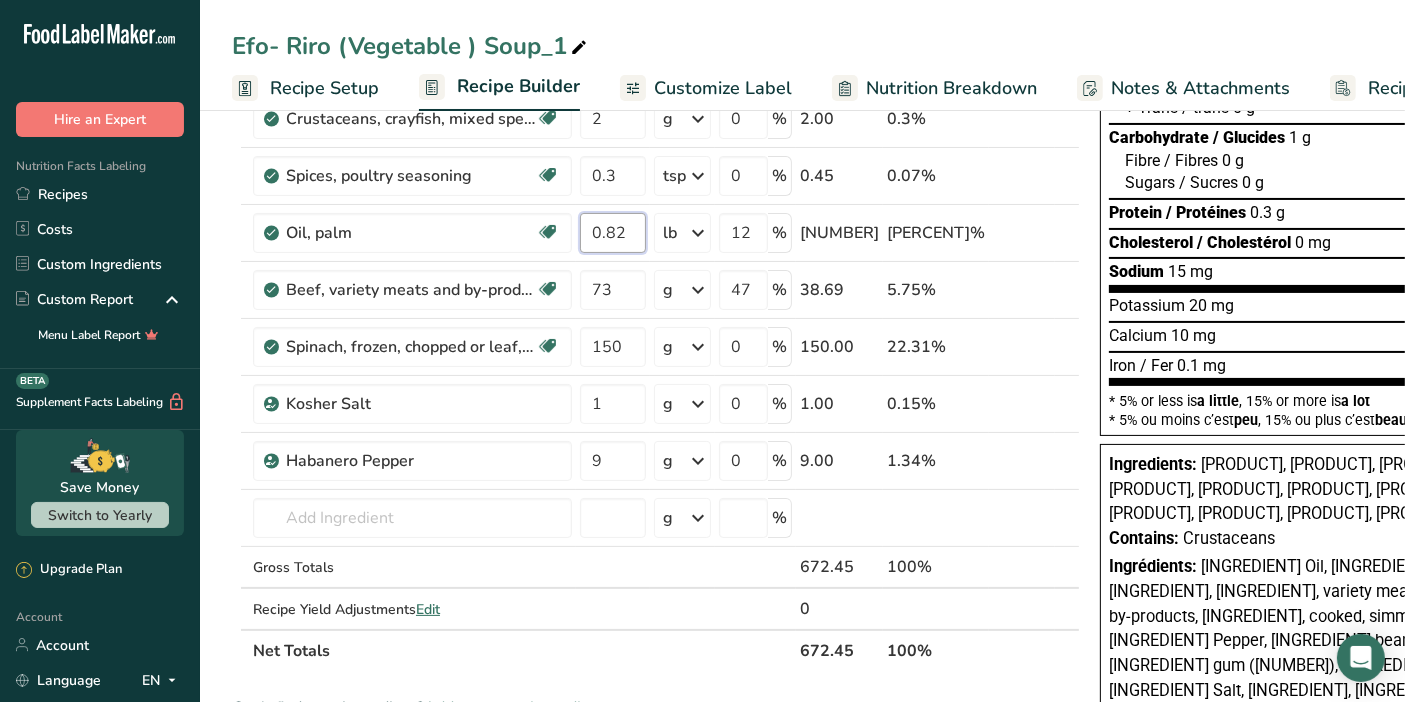 type on "0.82" 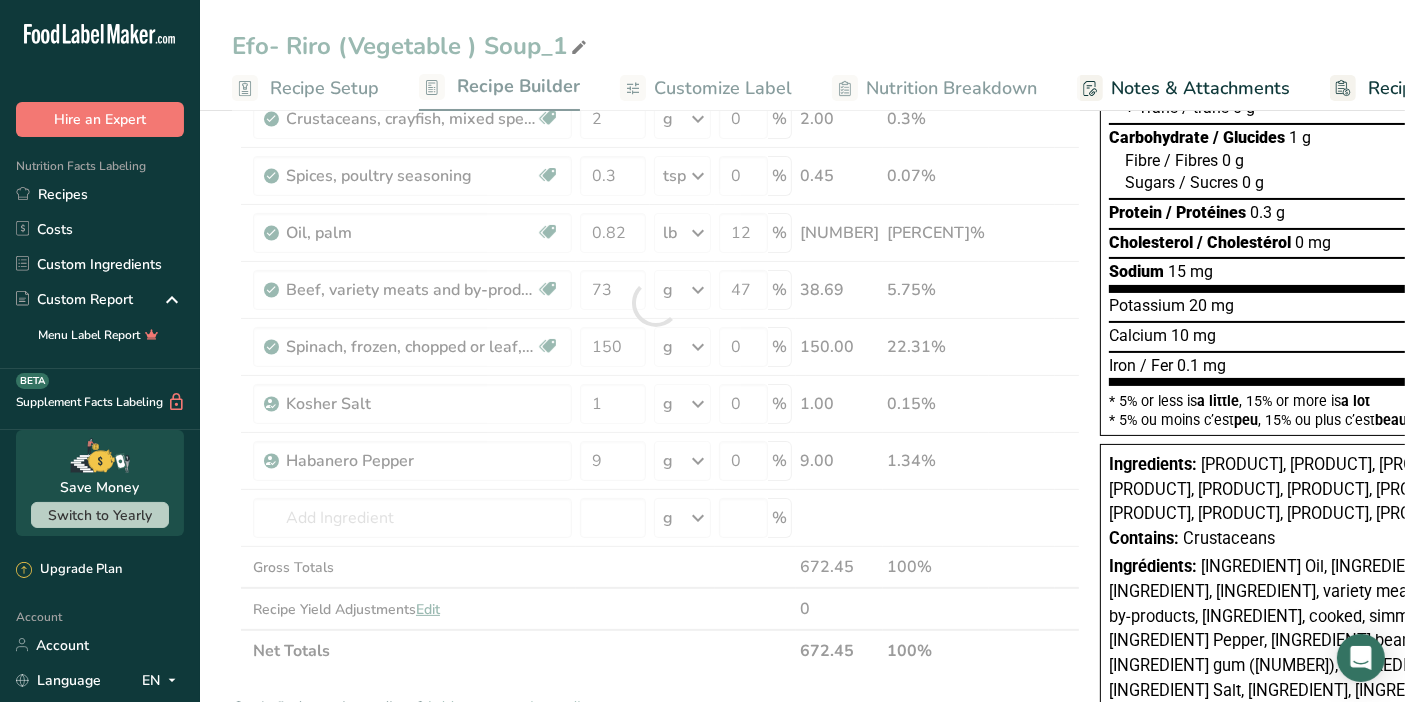 click on "Ingredient *
Amount *
Unit *
Waste *   .a-a{fill:#347362;}.b-a{fill:#fff;}          Grams
Percentage
[PRODUCT]
[NUMBER]
[UNIT]
Weight Units
[UNIT]
[UNIT]
[UNIT]
See more
Volume Units
[UNIT]
Volume units require a density conversion. If you know your ingredient's density enter it below. Otherwise, click on "RIA" our AI Regulatory bot - she will be able to help you
[NUMBER]
[UNIT]
[UNIT]
Confirm
[UNIT]
Volume units require a density conversion. If you know your ingredient's density enter it below. Otherwise, click on "RIA" our AI Regulatory bot - she will be able to help you
[NUMBER]
[UNIT]
[UNIT]
Confirm
[UNIT]
[NUMBER]
[UNIT]" at bounding box center [656, 303] 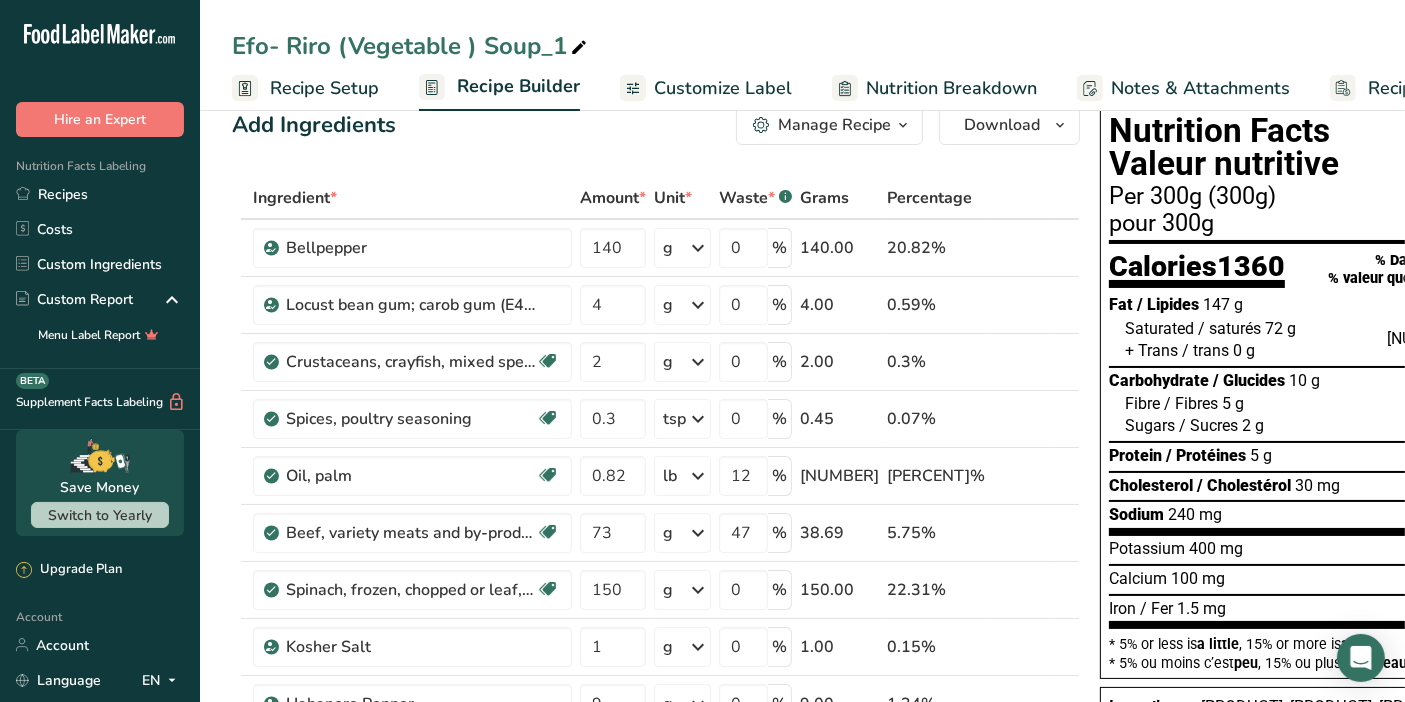 scroll, scrollTop: 31, scrollLeft: 0, axis: vertical 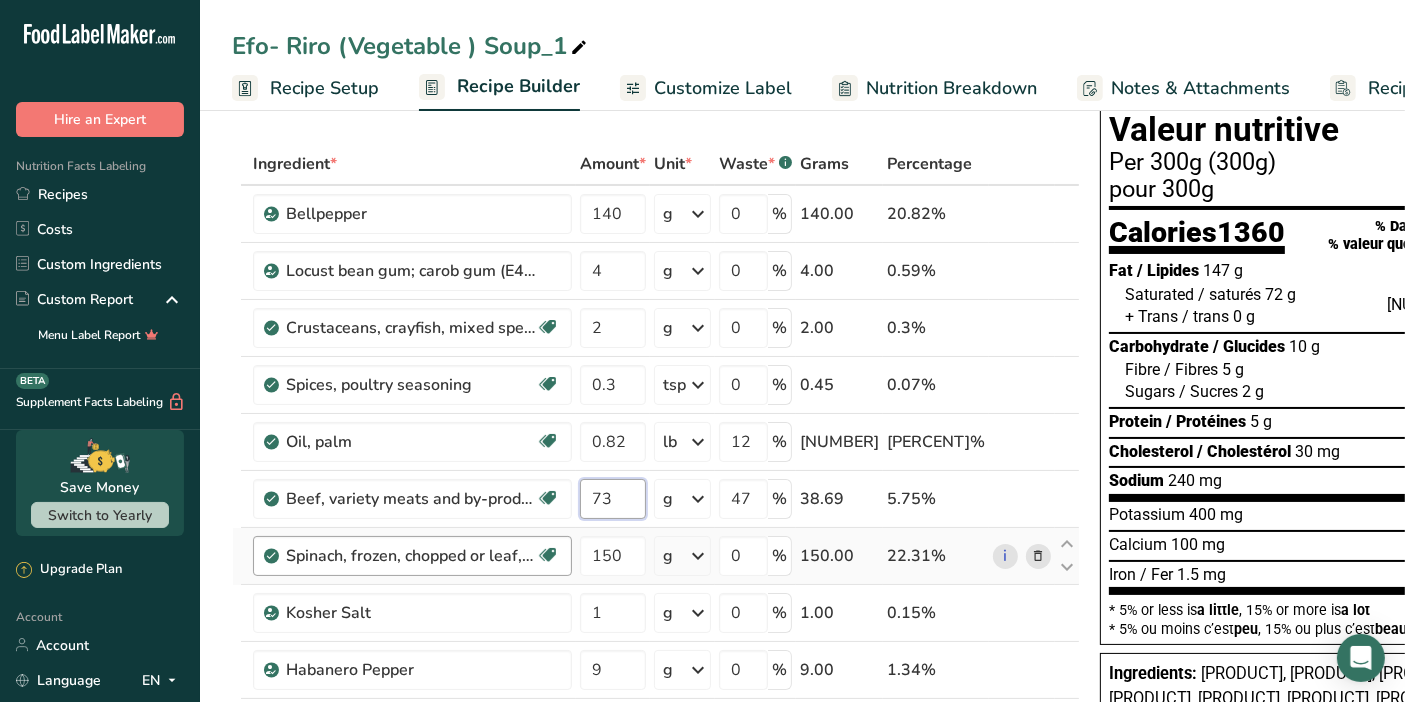 drag, startPoint x: 608, startPoint y: 497, endPoint x: 511, endPoint y: 539, distance: 105.702415 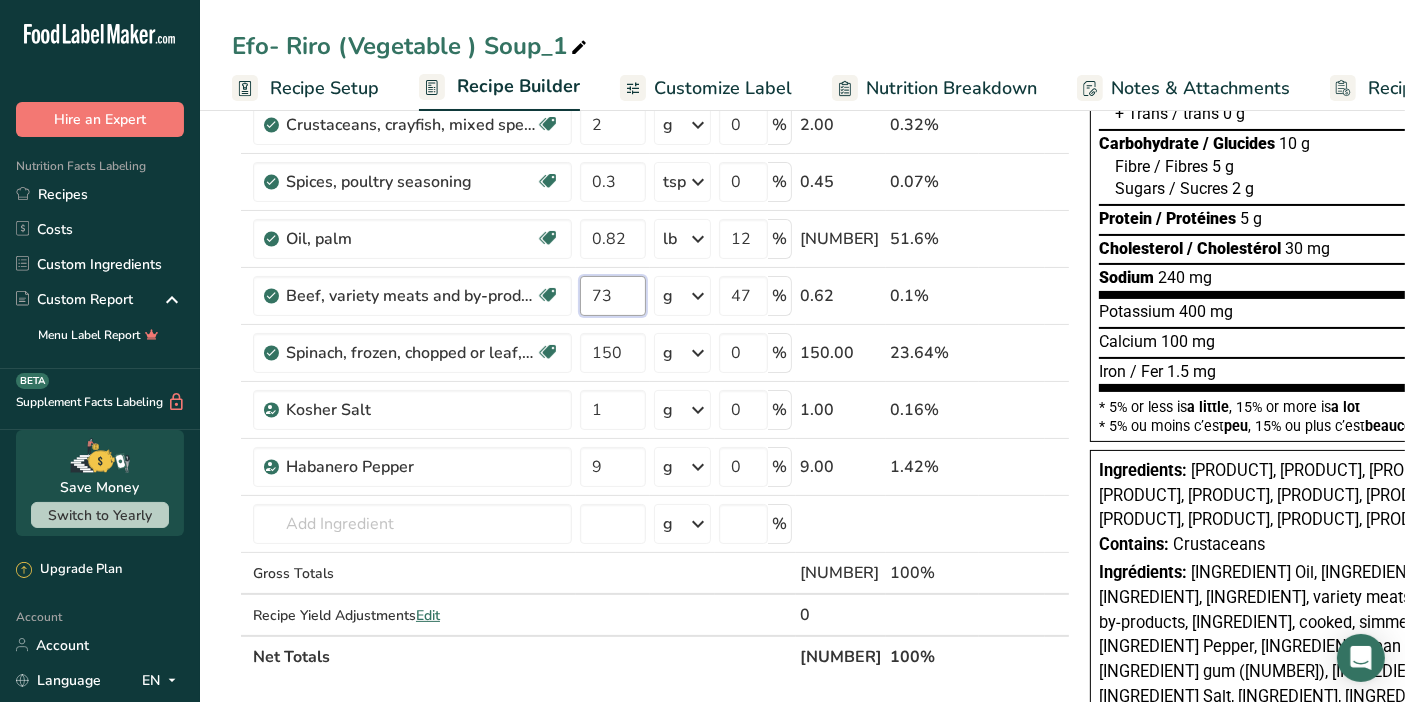 scroll, scrollTop: 292, scrollLeft: 0, axis: vertical 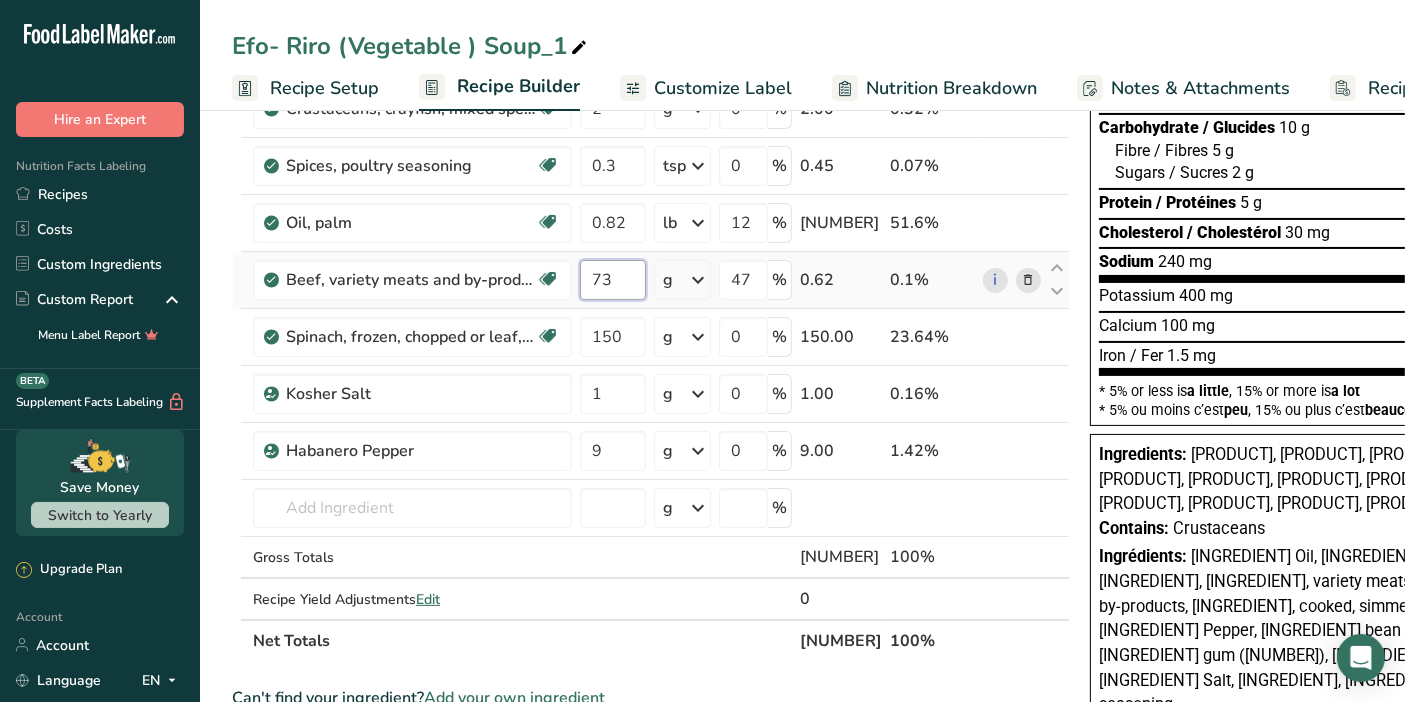 type on "[NUMBER]" 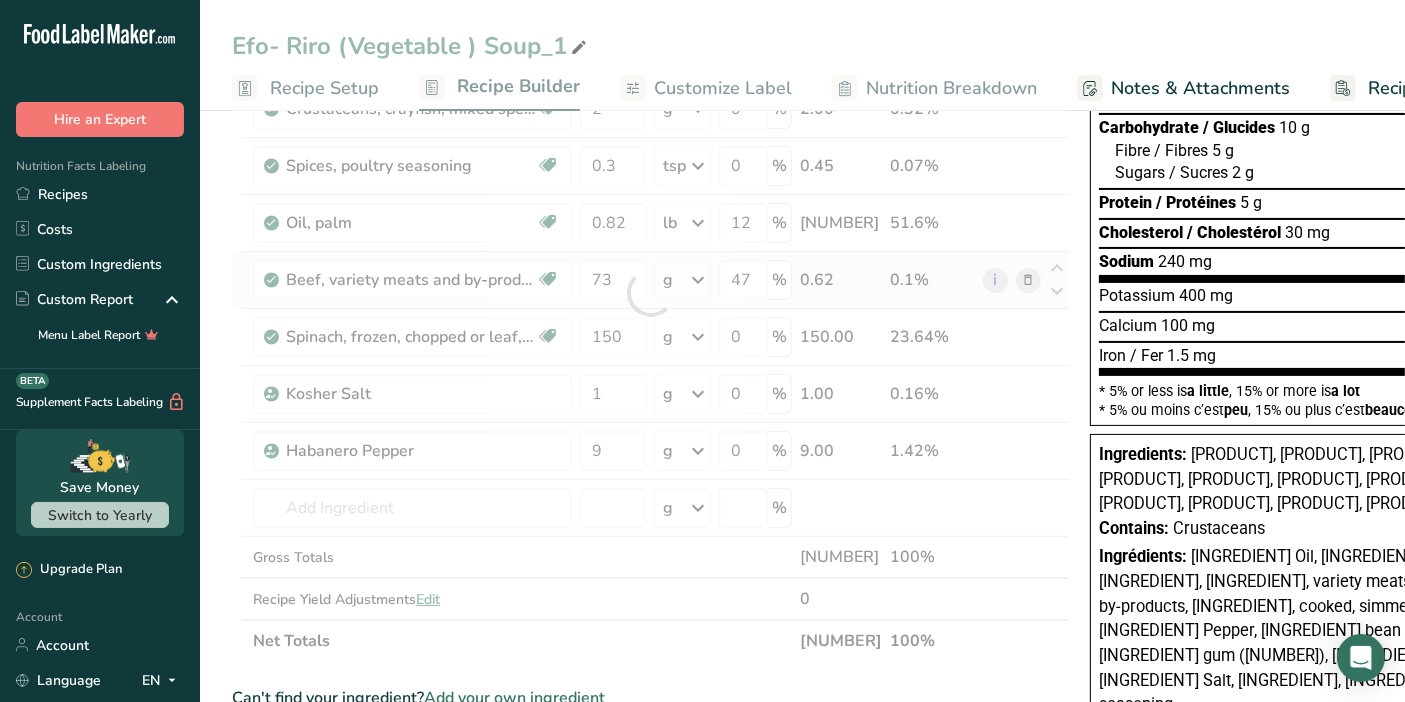 click on "Ingredient *
Amount *
Unit *
Waste *   .a-a{fill:#347362;}.b-a{fill:#fff;}          Grams
Percentage
[PRODUCT]
[NUMBER]
[UNIT]
Weight Units
[UNIT]
[UNIT]
[UNIT]
See more
Volume Units
[UNIT]
Volume units require a density conversion. If you know your ingredient's density enter it below. Otherwise, click on "RIA" our AI Regulatory bot - she will be able to help you
[NUMBER]
[UNIT]
[UNIT]
Confirm
[UNIT]
Volume units require a density conversion. If you know your ingredient's density enter it below. Otherwise, click on "RIA" our AI Regulatory bot - she will be able to help you
[NUMBER]
[UNIT]
[UNIT]
Confirm
[UNIT]
[NUMBER]
[UNIT]" at bounding box center (651, 293) 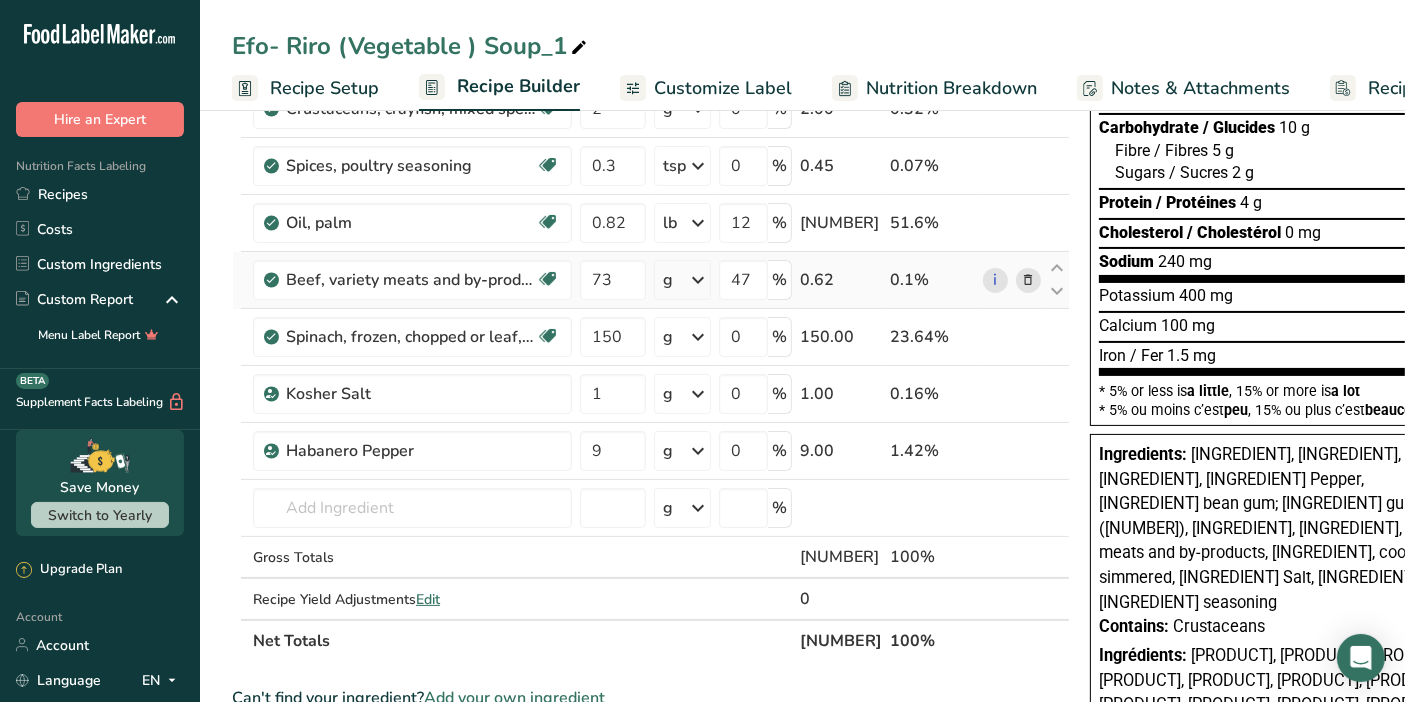 click at bounding box center [698, 280] 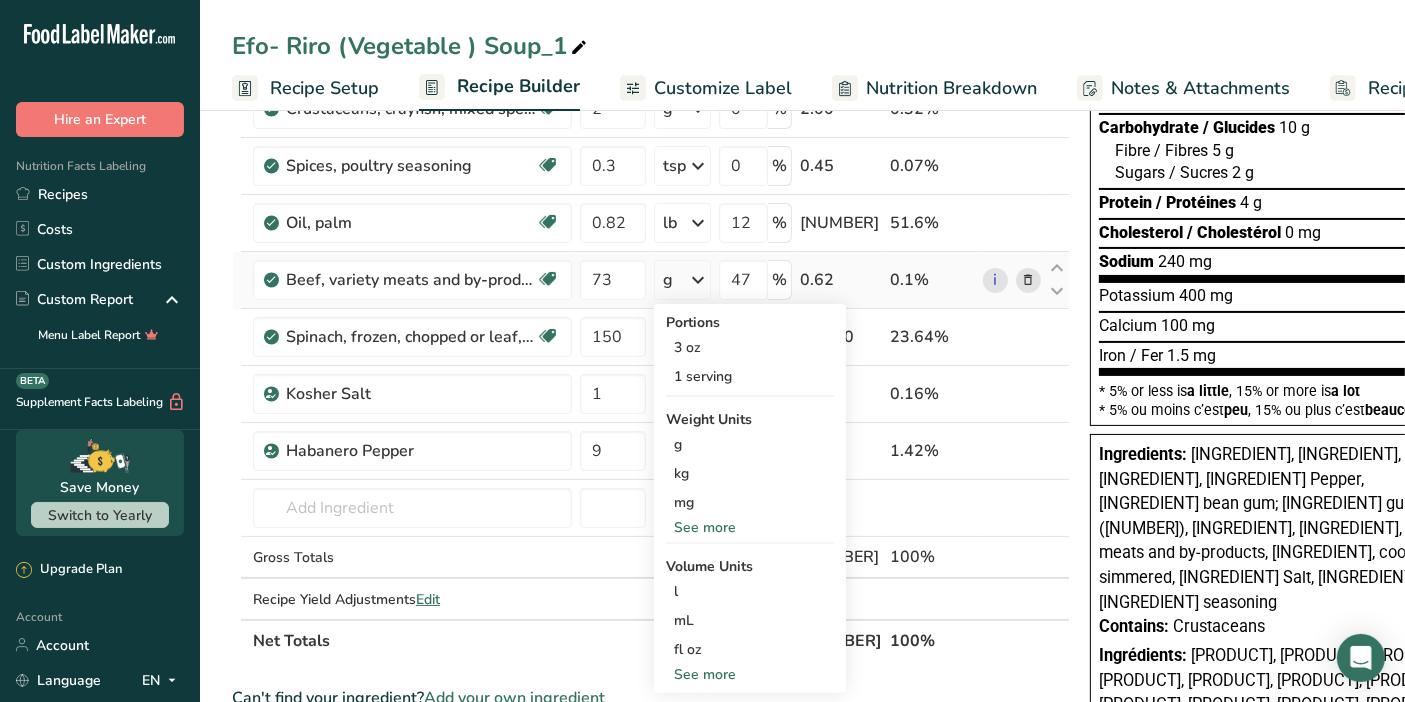 click on "See more" at bounding box center [750, 527] 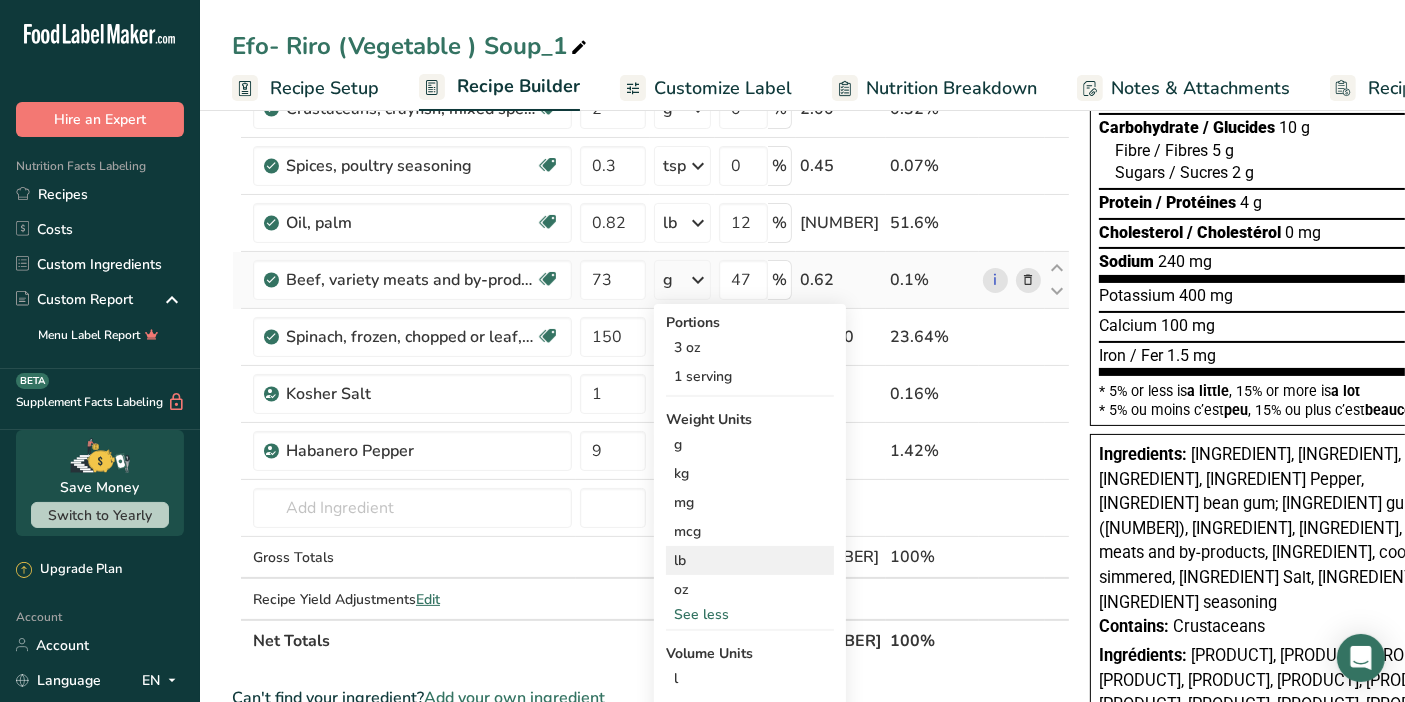 click on "lb" at bounding box center [750, 560] 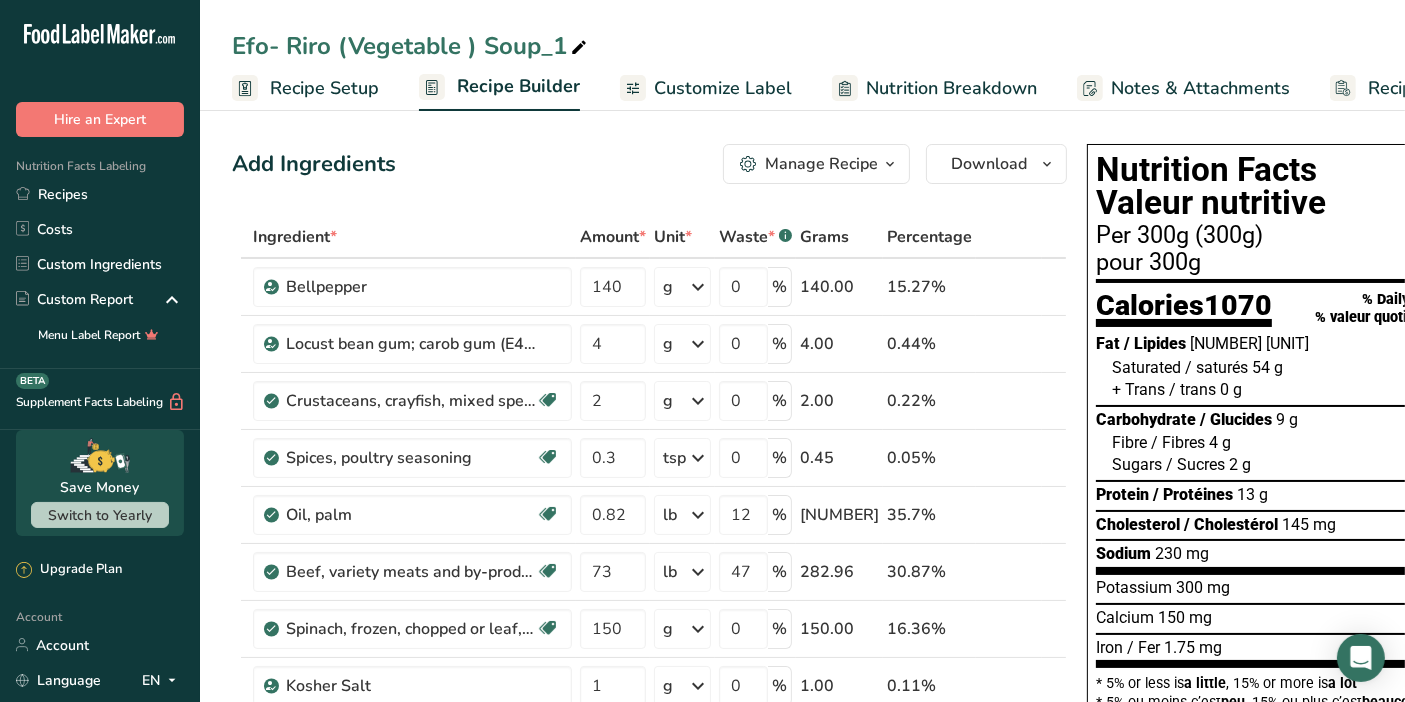 scroll, scrollTop: 75, scrollLeft: 0, axis: vertical 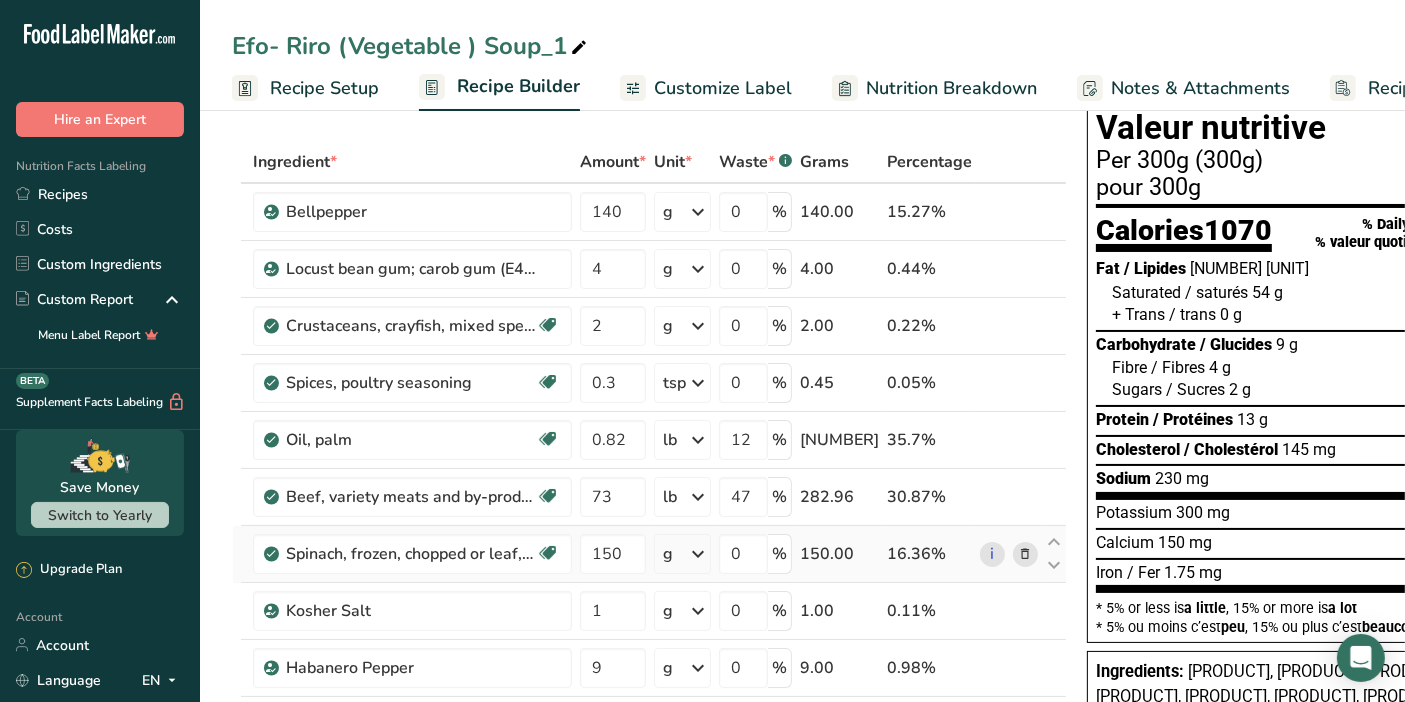 click at bounding box center (698, 554) 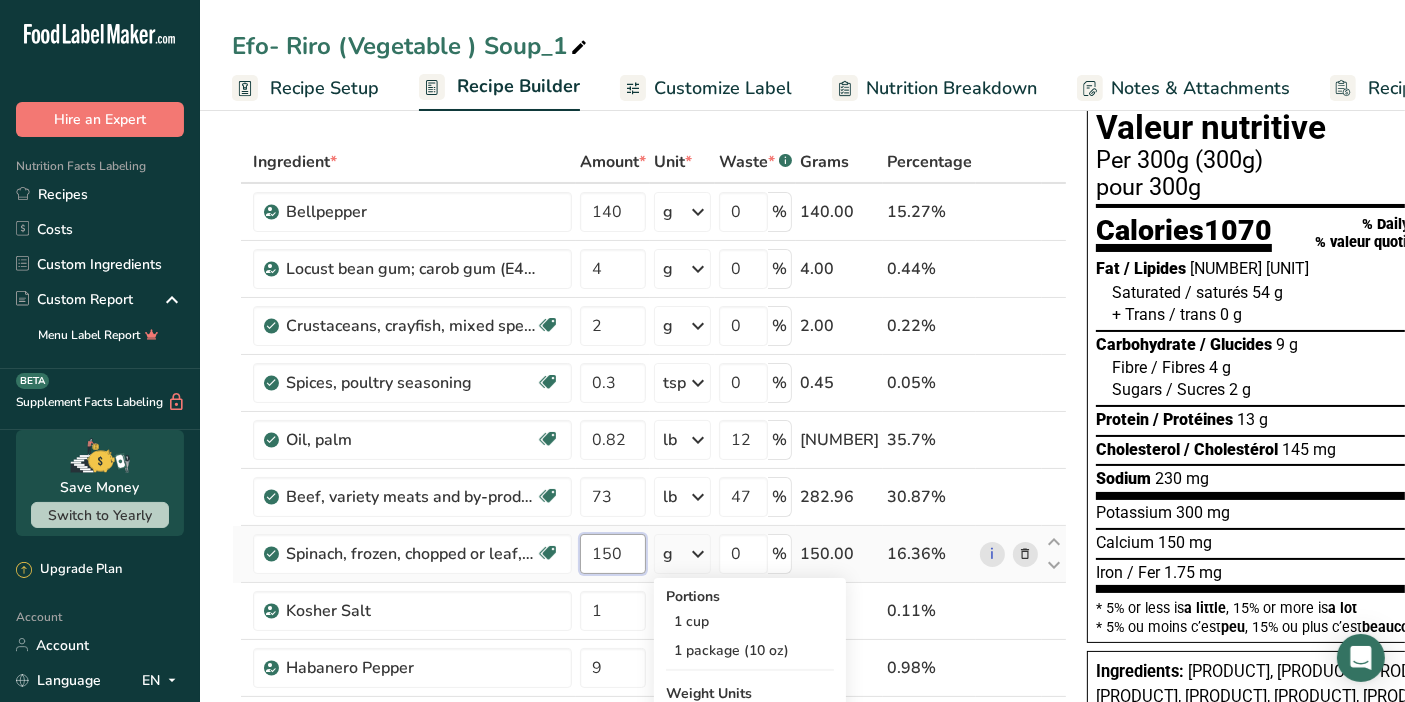 drag, startPoint x: 630, startPoint y: 552, endPoint x: 571, endPoint y: 571, distance: 61.983868 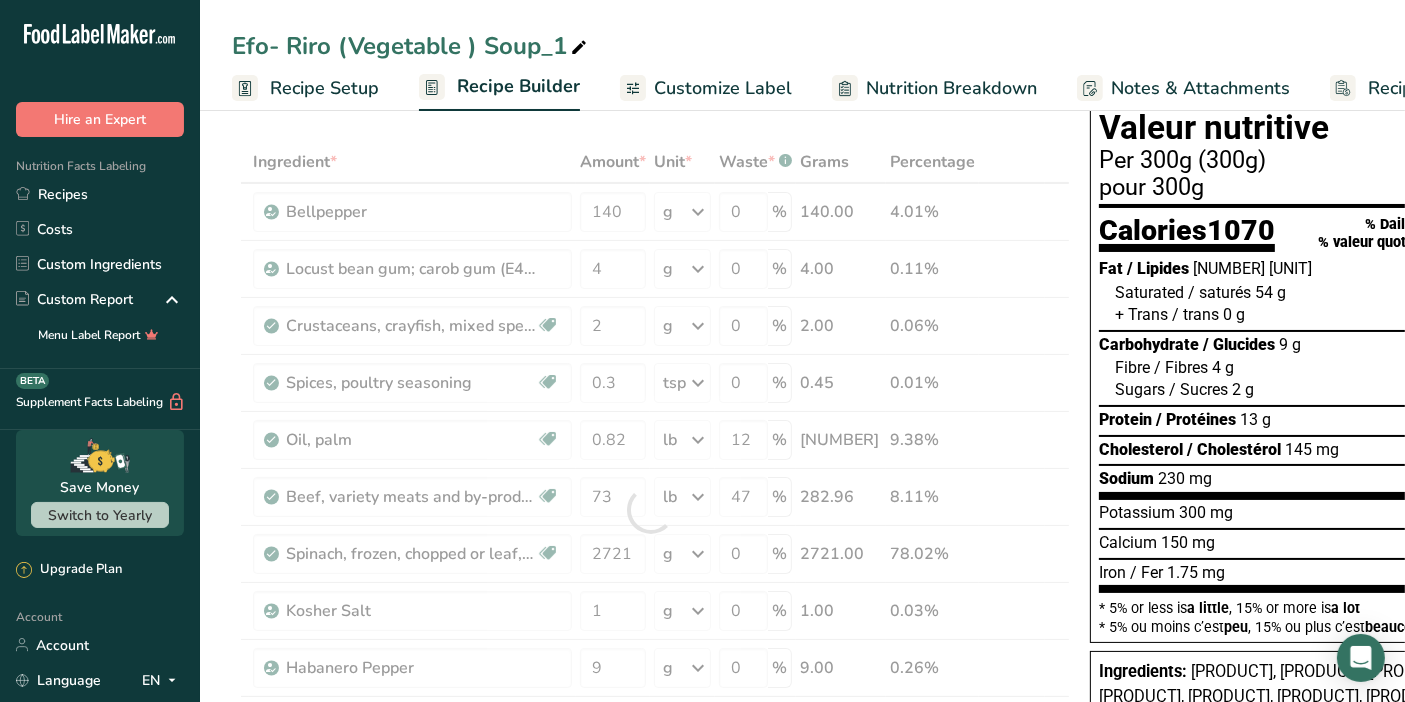 click on "Efo- Riro (Vegetable ) Soup_1" at bounding box center (802, 46) 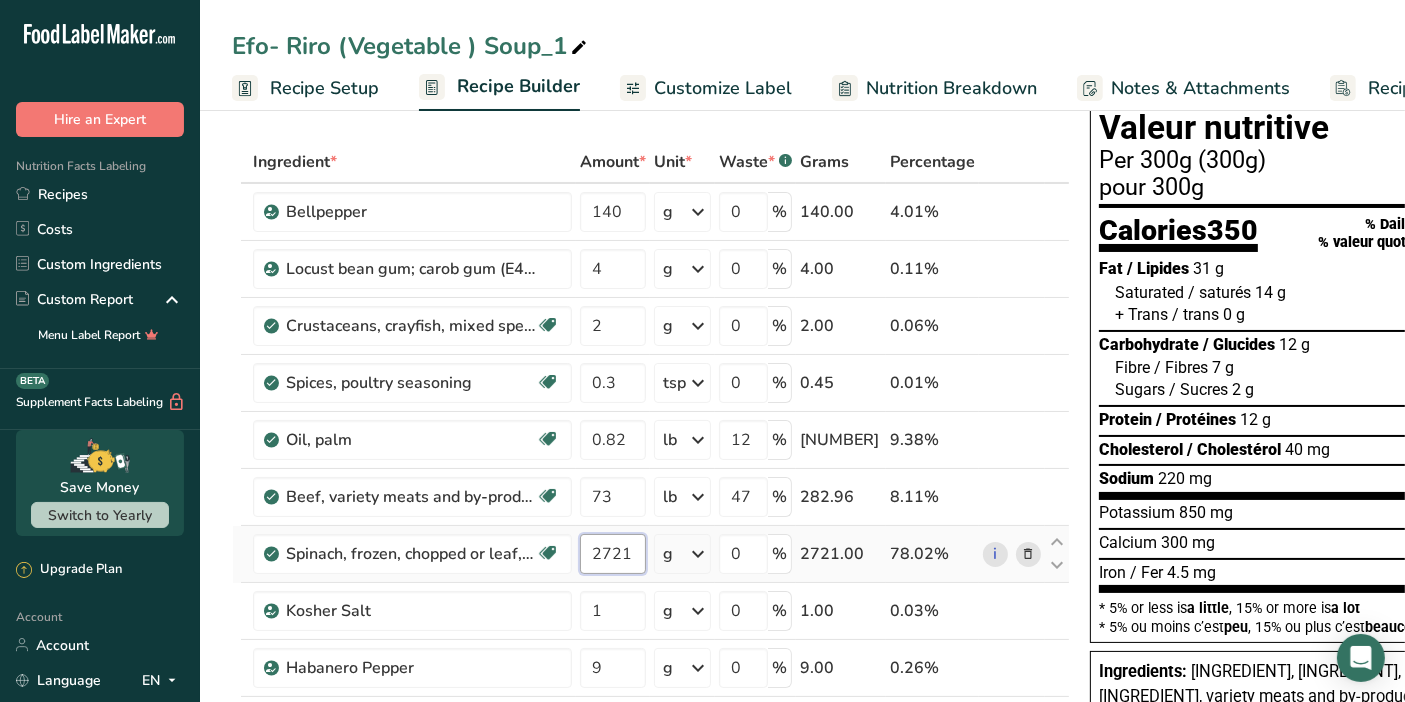 click on "2721" at bounding box center (613, 554) 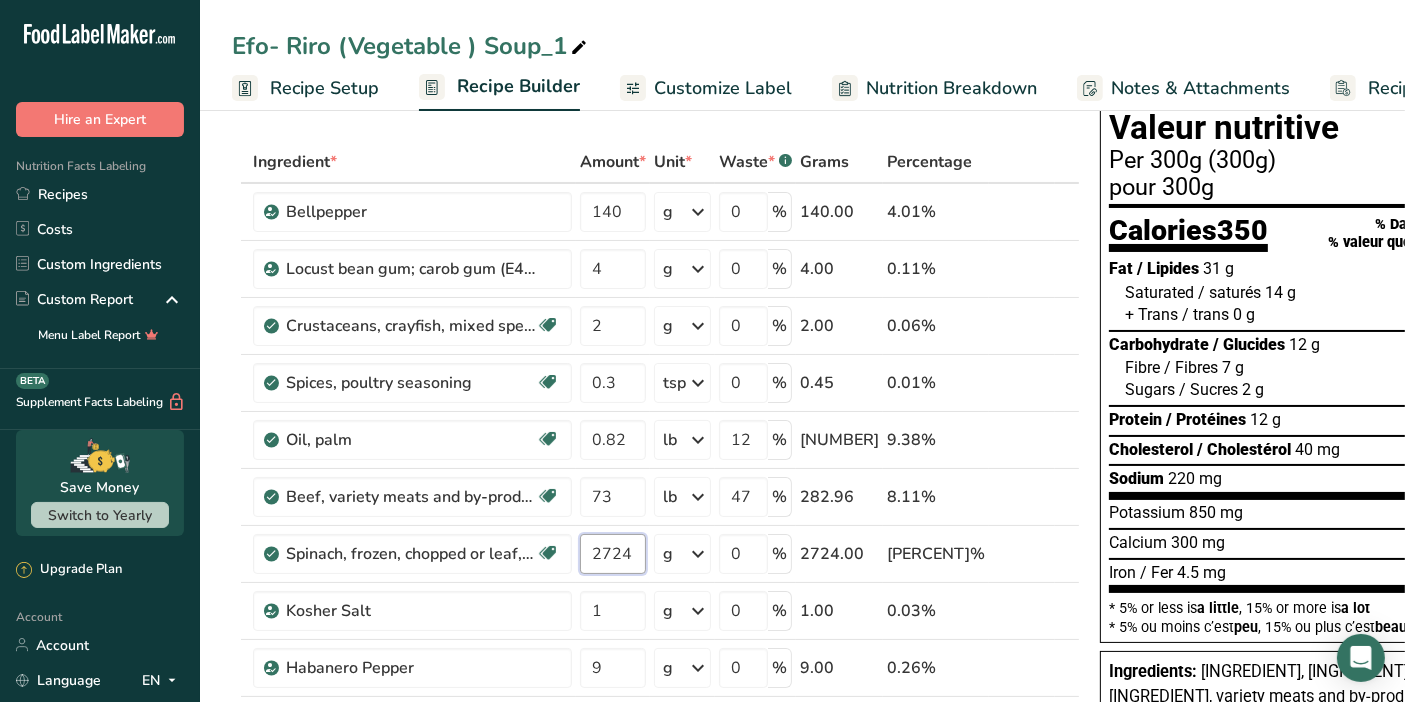 type on "2724" 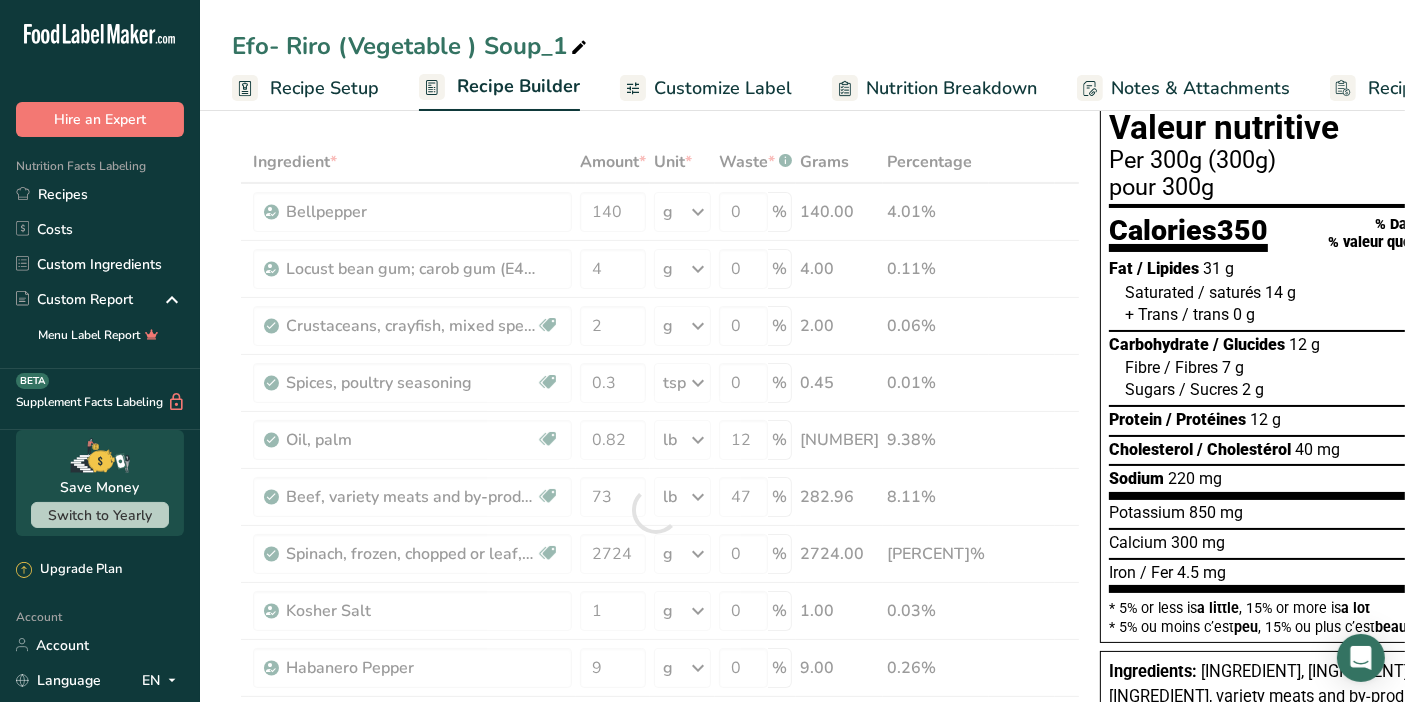 click on "Efo- Riro (Vegetable ) Soup_1" at bounding box center [802, 46] 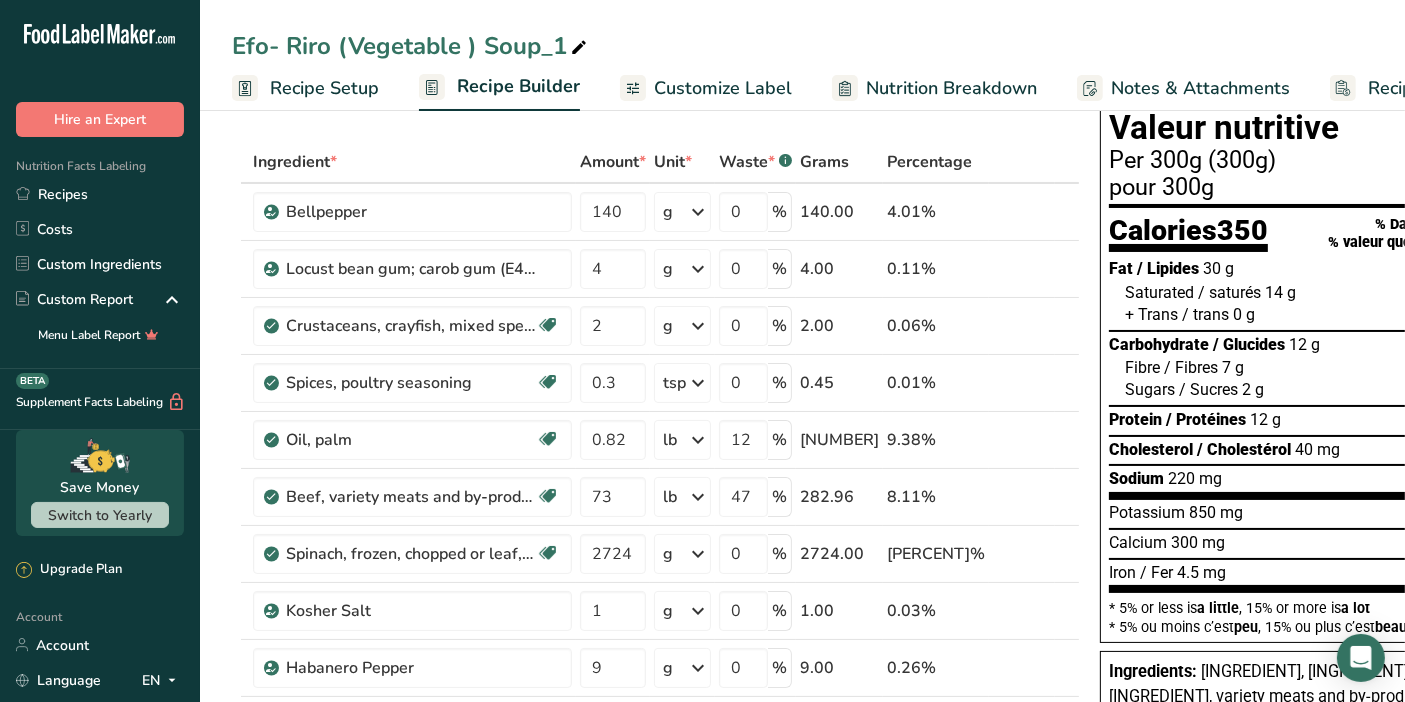 drag, startPoint x: 667, startPoint y: 39, endPoint x: 623, endPoint y: 109, distance: 82.68011 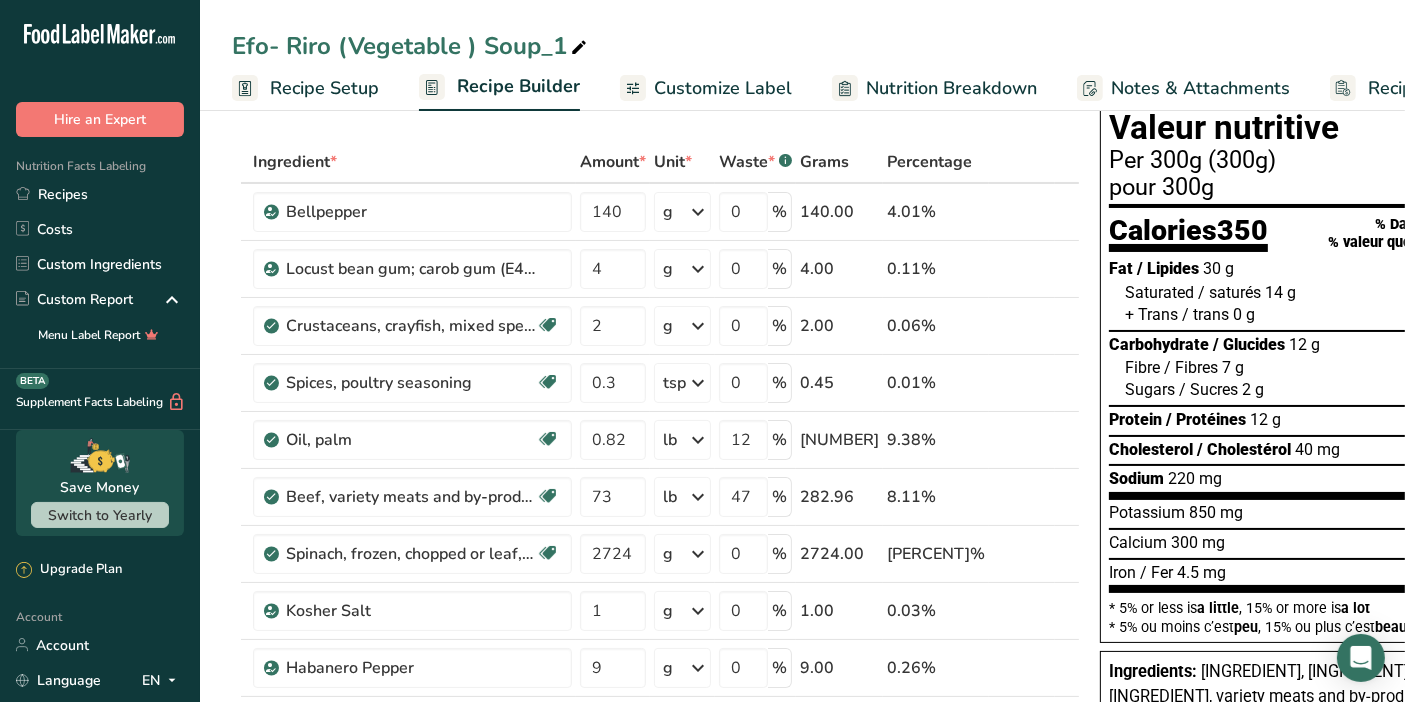 click on "Efo- Riro (Vegetable ) Soup_1
Recipe Setup                       Recipe Builder   Customize Label               Nutrition Breakdown               Notes & Attachments                 Recipe Costing" at bounding box center [802, 55] 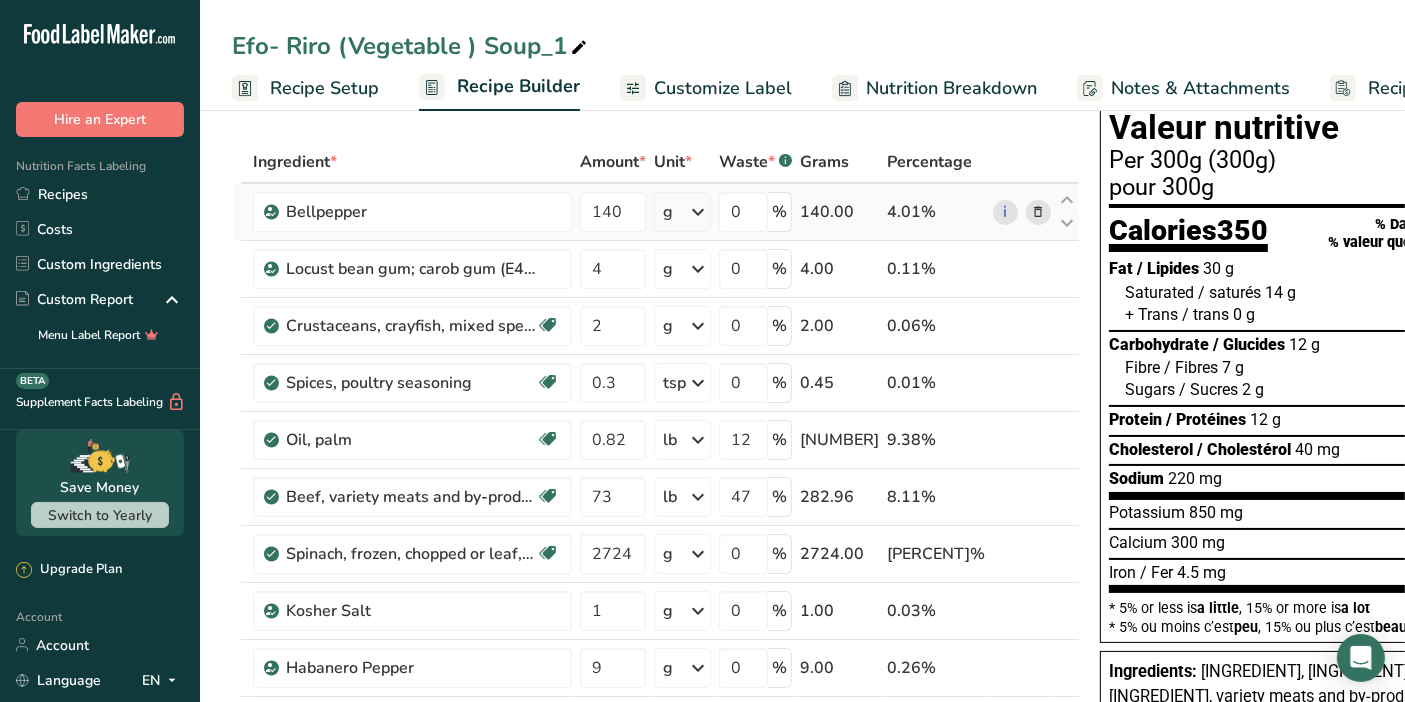click at bounding box center [698, 212] 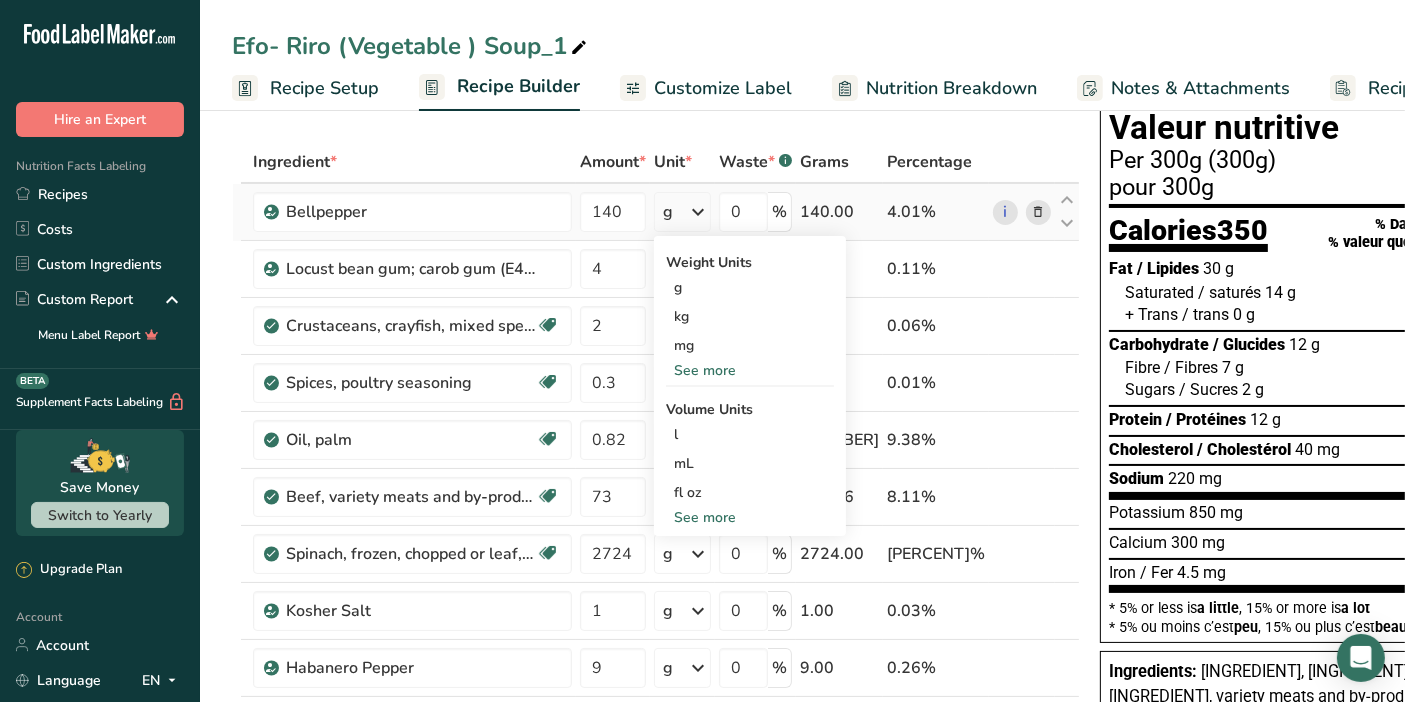 click on "See more" at bounding box center (750, 370) 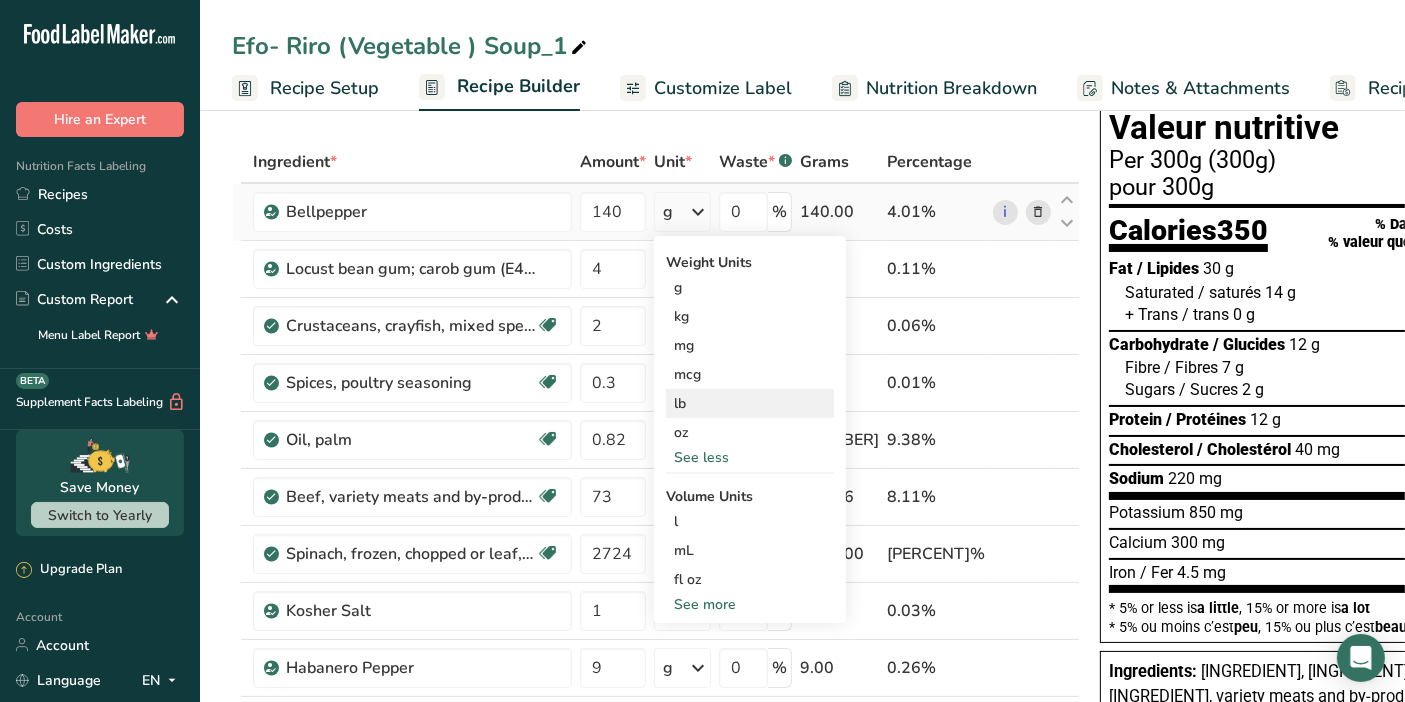 click on "lb" at bounding box center [750, 403] 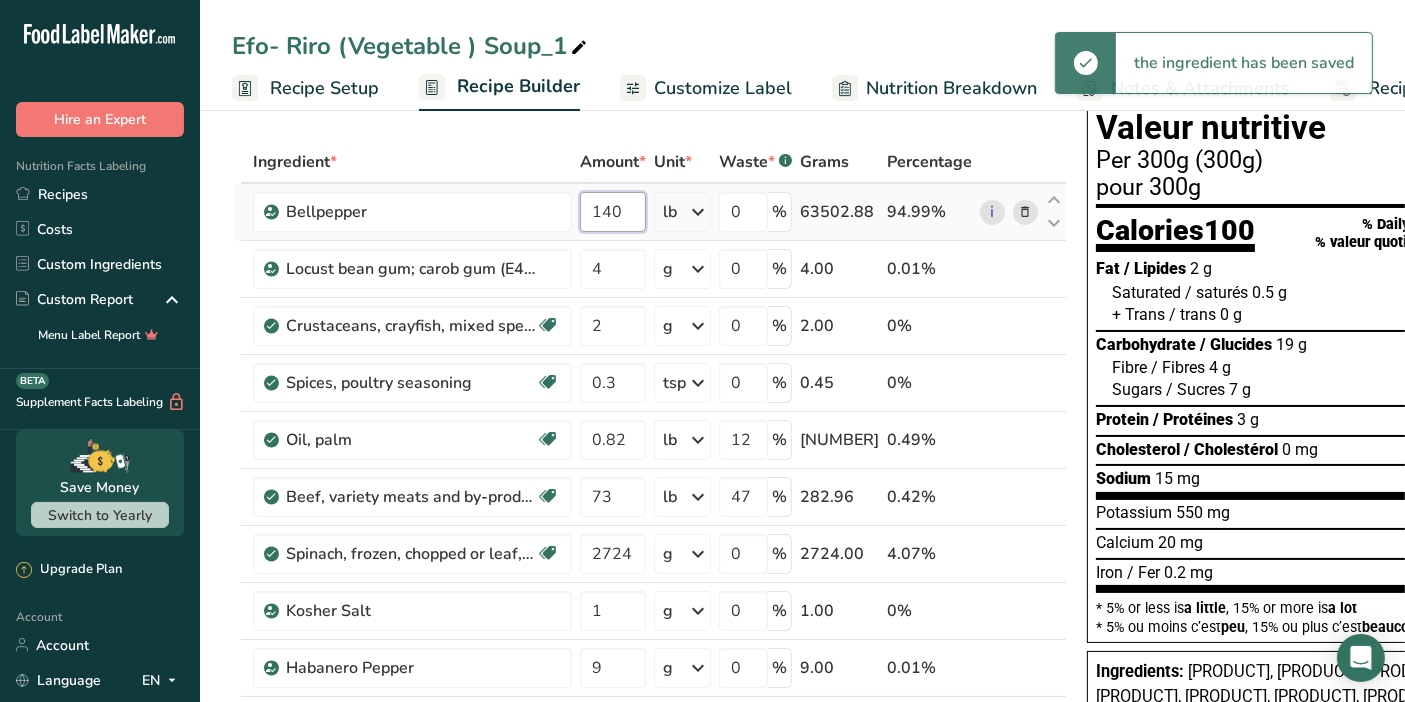 drag, startPoint x: 628, startPoint y: 210, endPoint x: 582, endPoint y: 212, distance: 46.043457 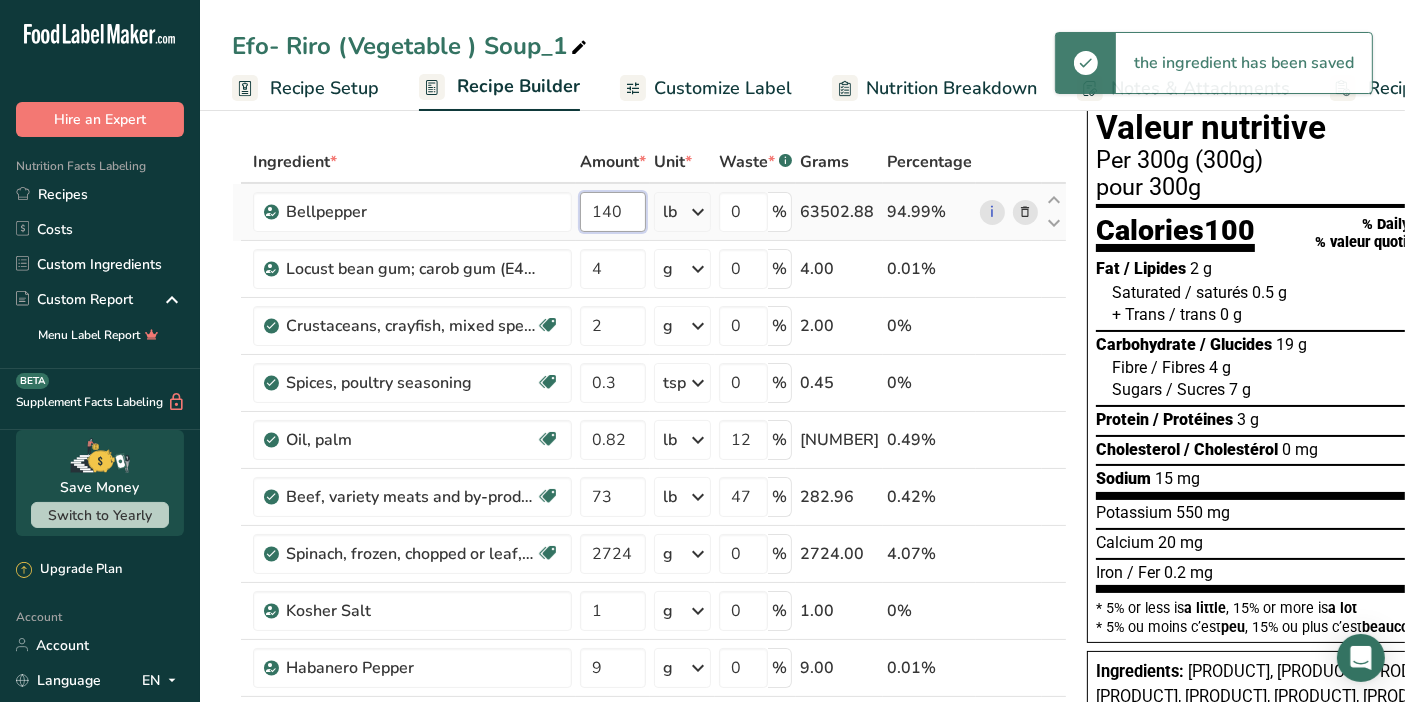 click on "140" at bounding box center (613, 212) 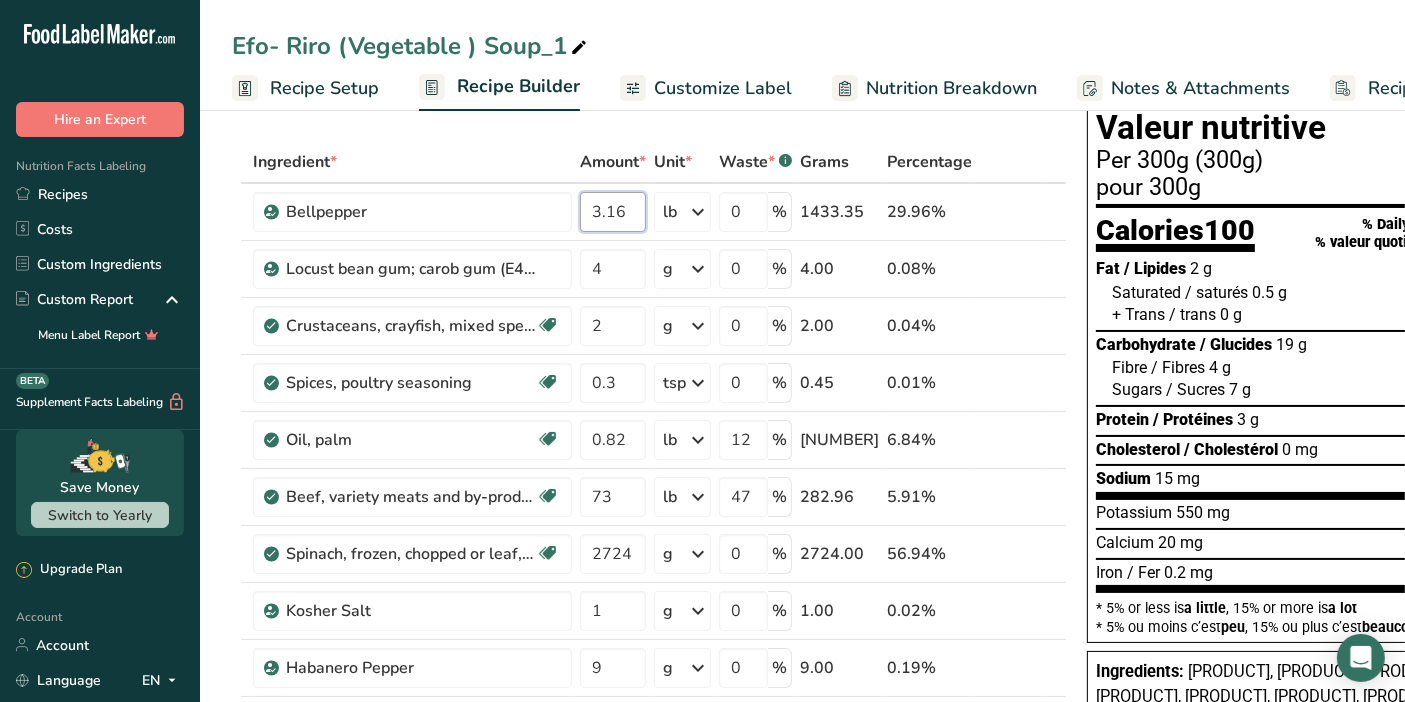 type on "3.16" 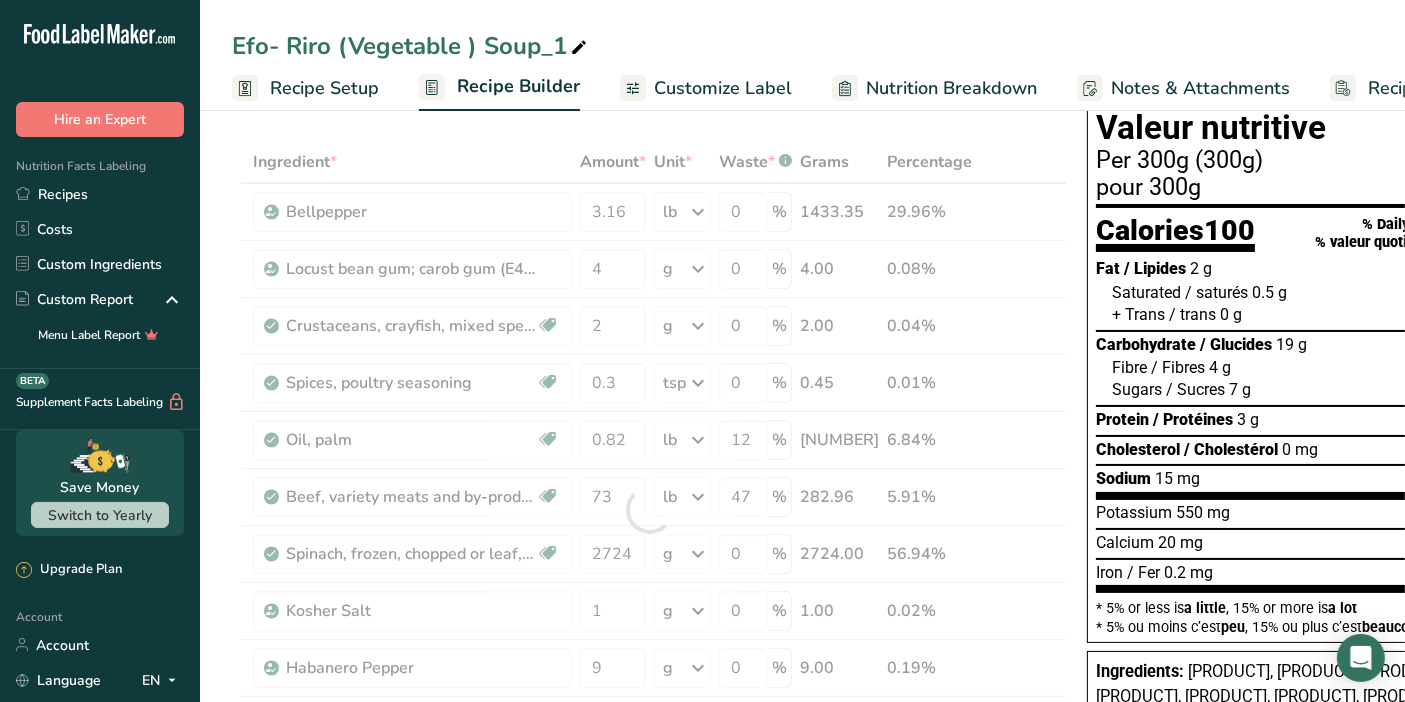 click on "Efo- Riro (Vegetable ) Soup_1" at bounding box center (802, 46) 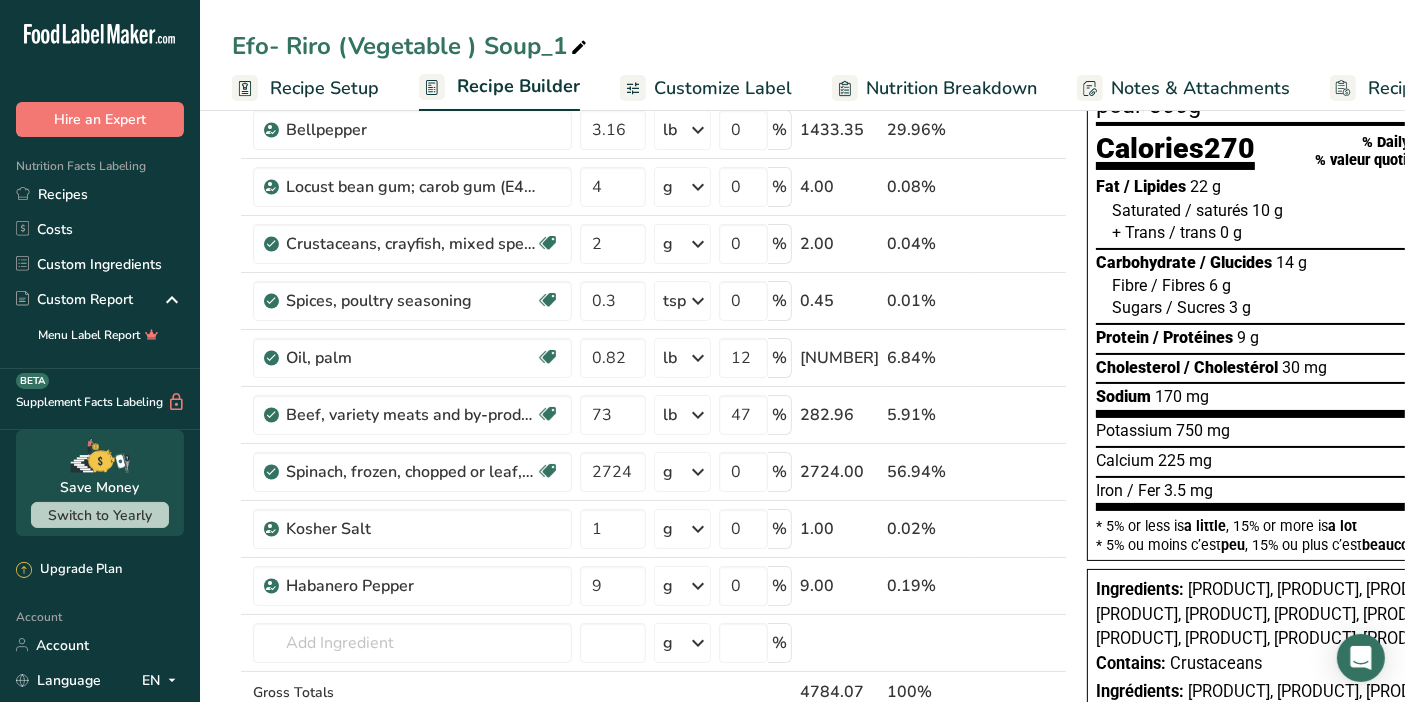 scroll, scrollTop: 139, scrollLeft: 0, axis: vertical 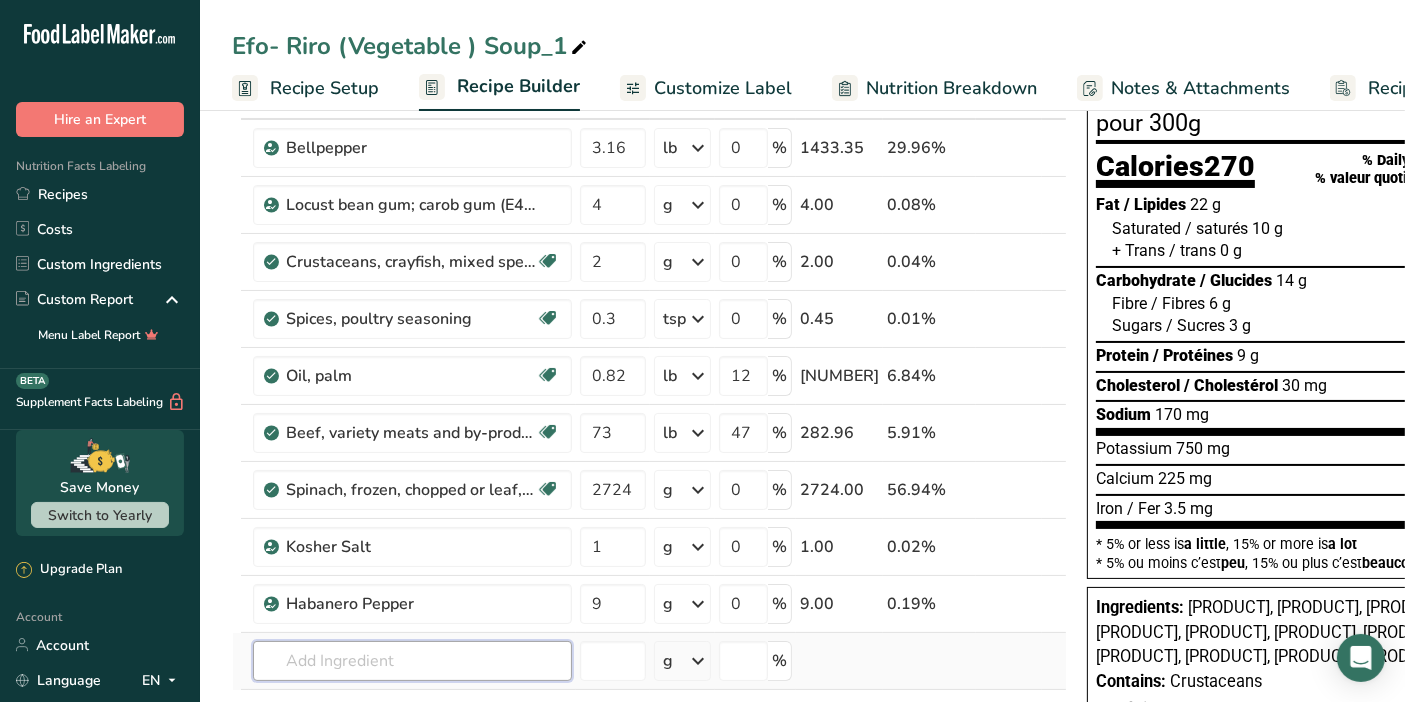 click at bounding box center (412, 661) 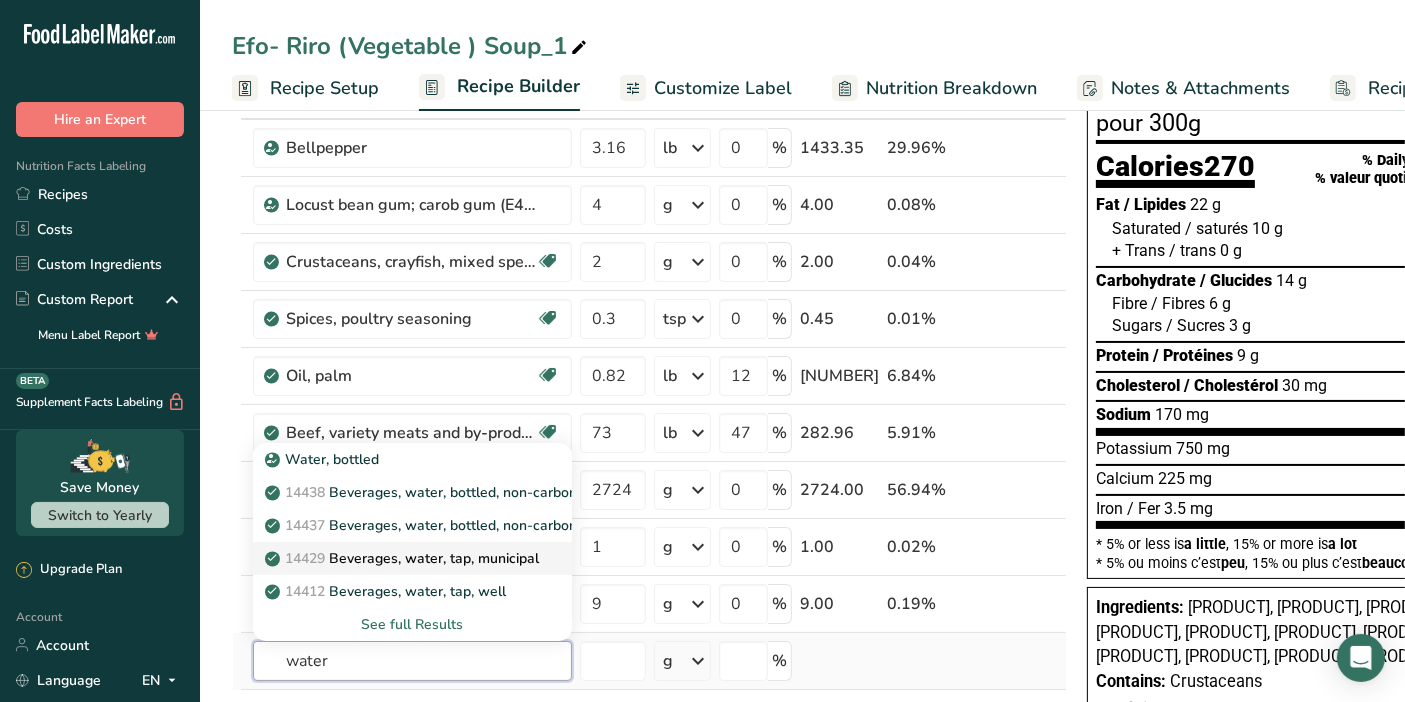 type on "water" 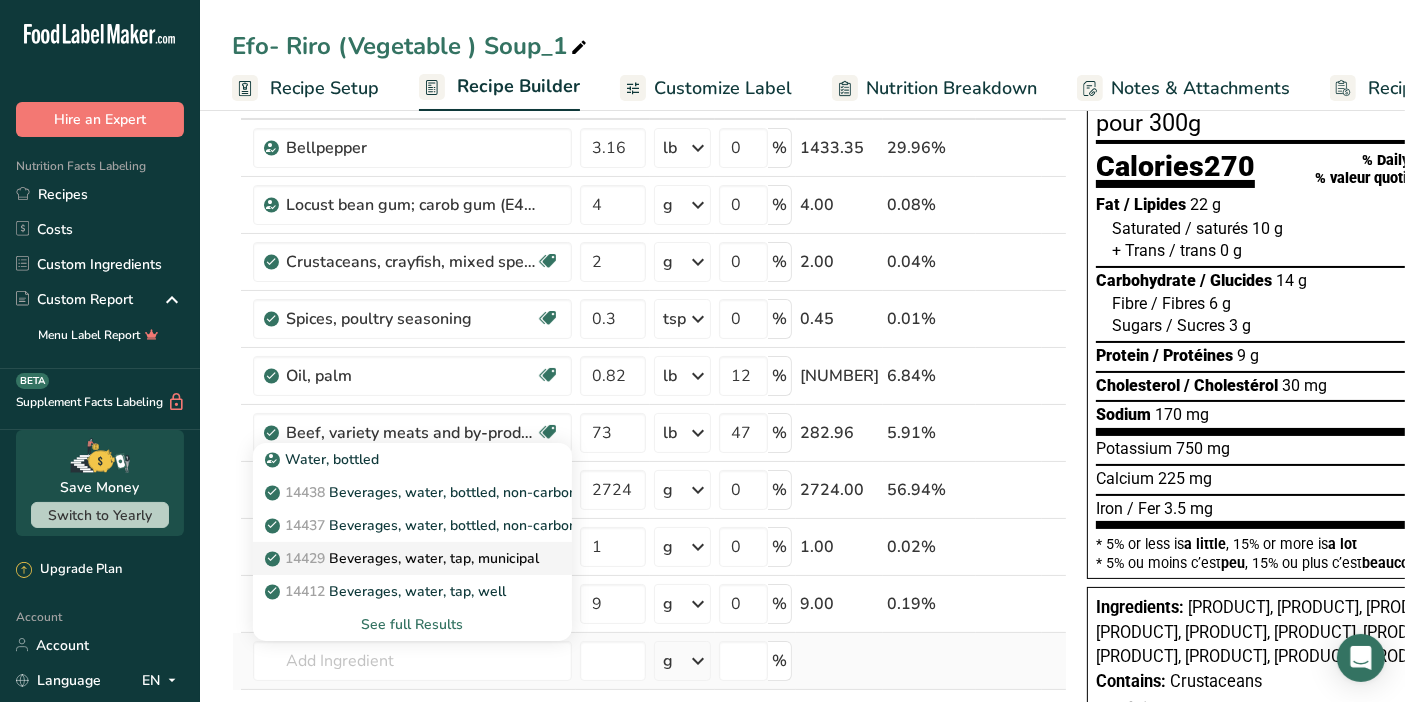 click on "14429
Beverages, water, tap, municipal" at bounding box center (404, 558) 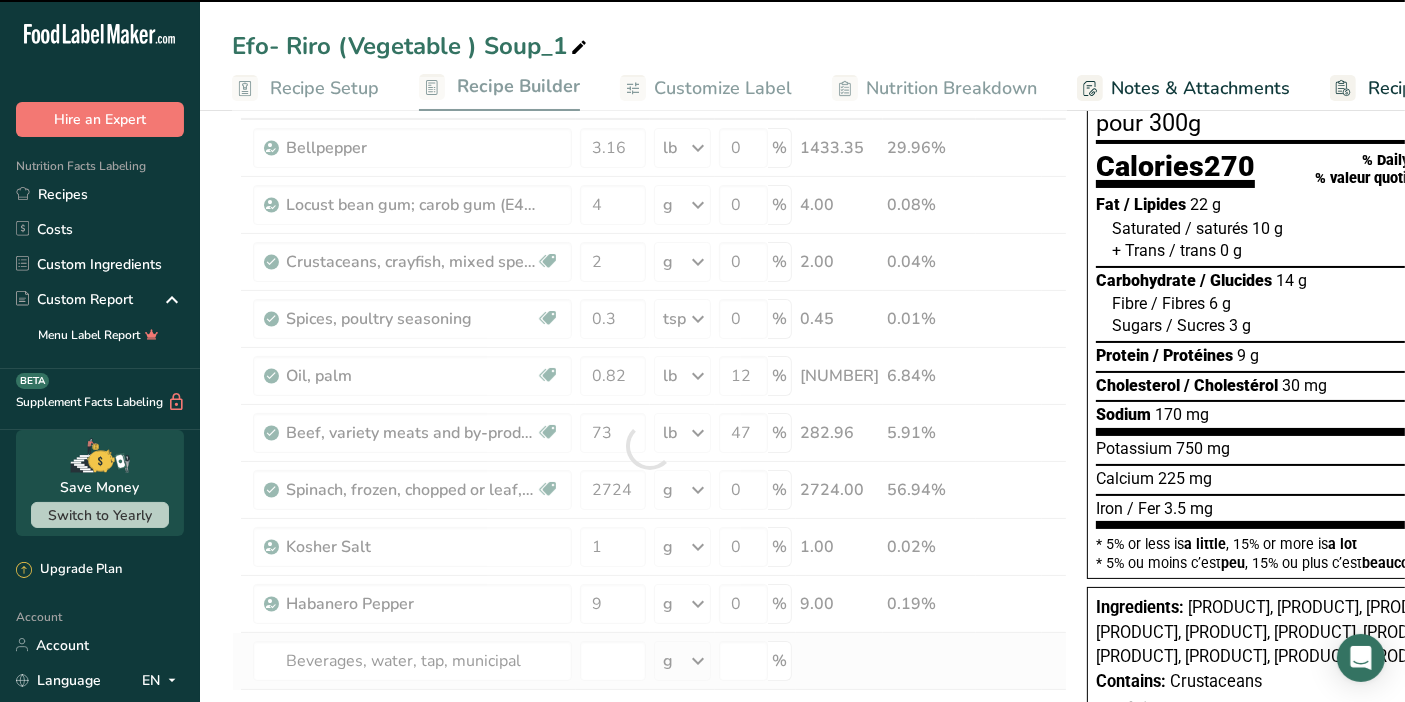 type on "0" 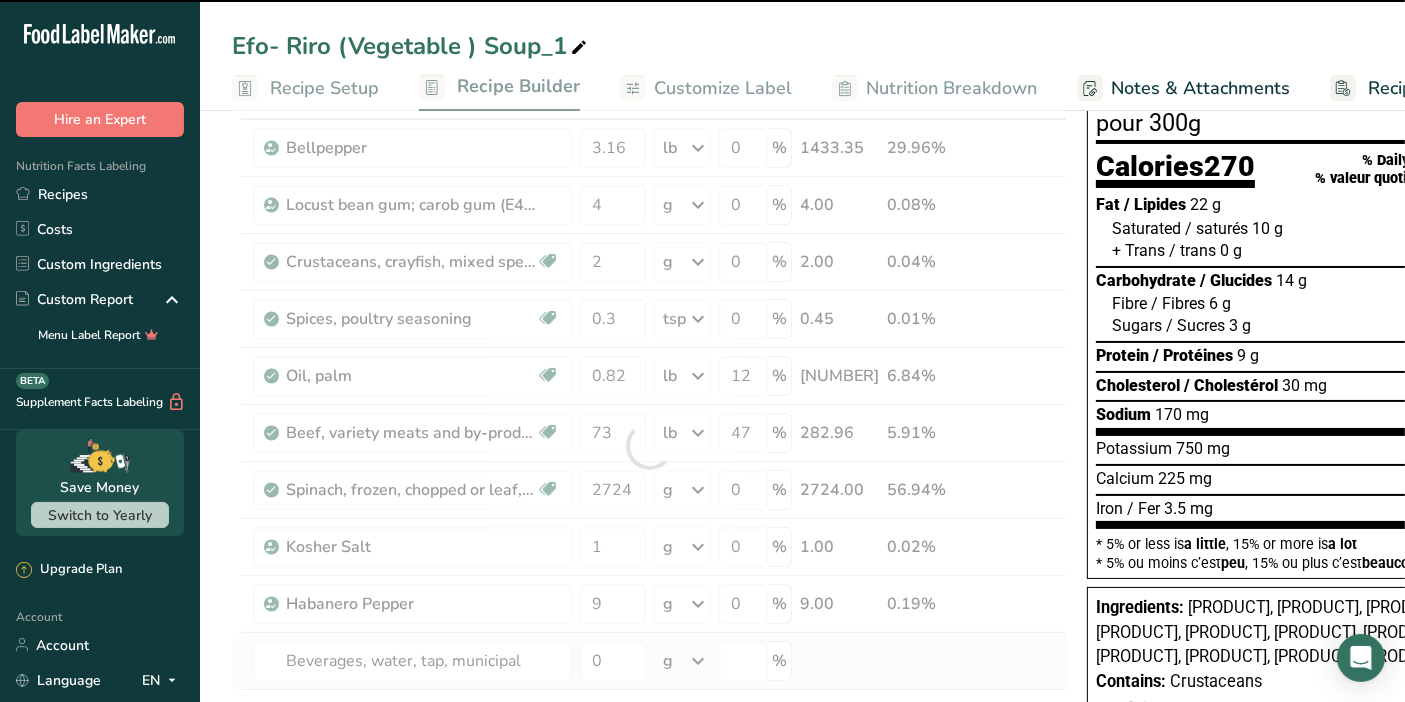 type on "0" 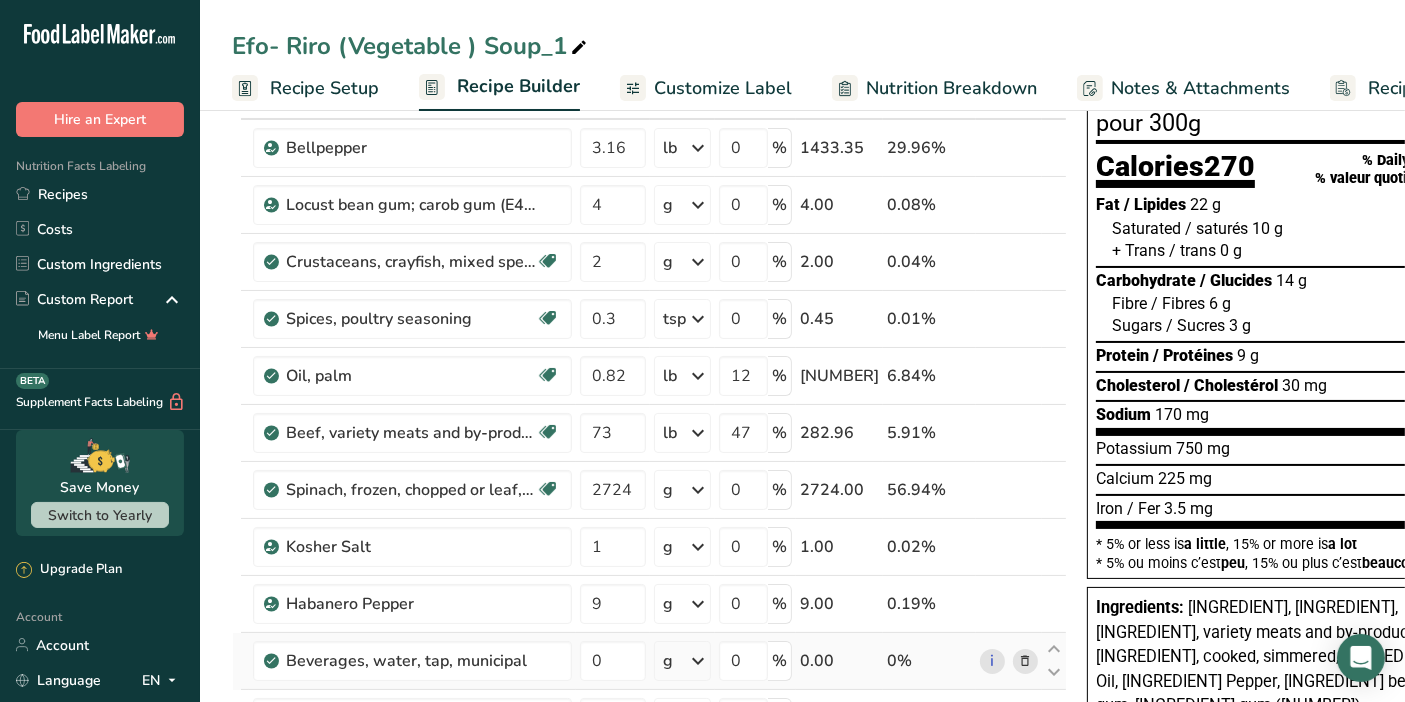click at bounding box center [698, 661] 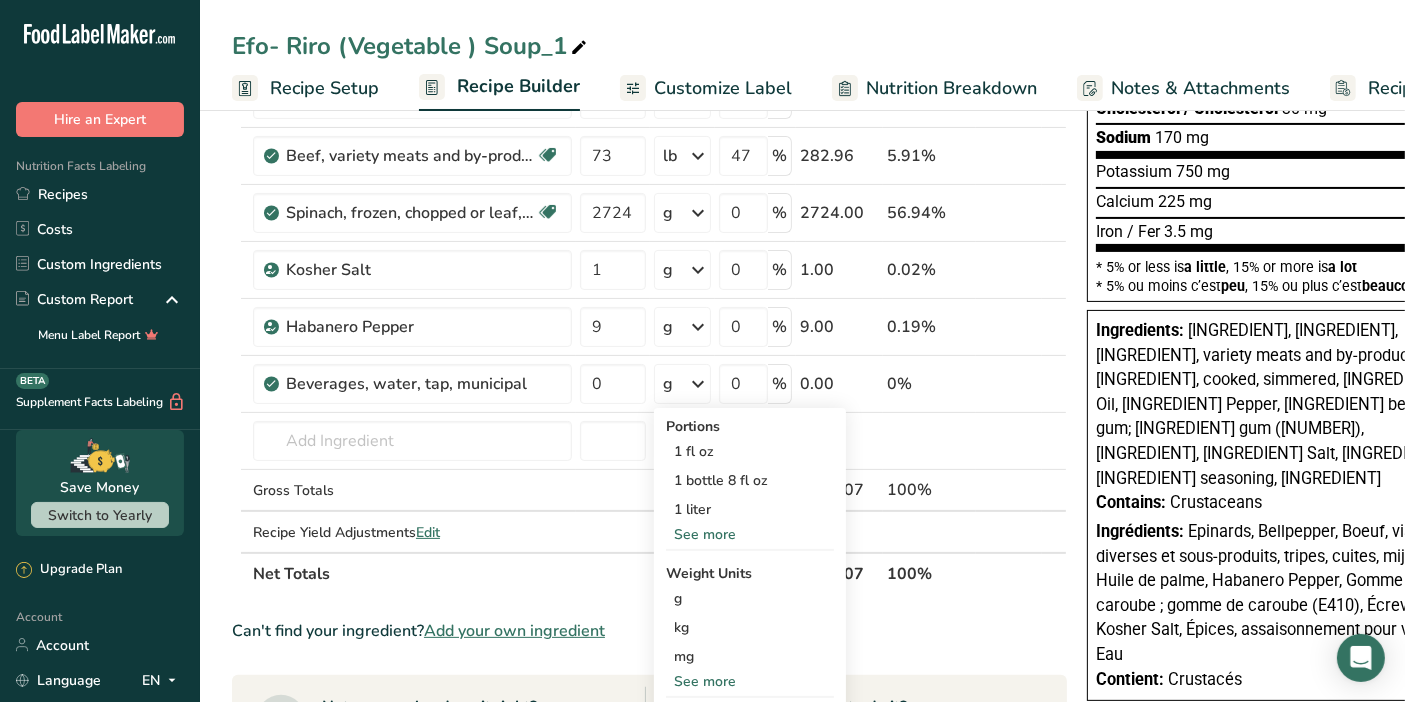 scroll, scrollTop: 423, scrollLeft: 0, axis: vertical 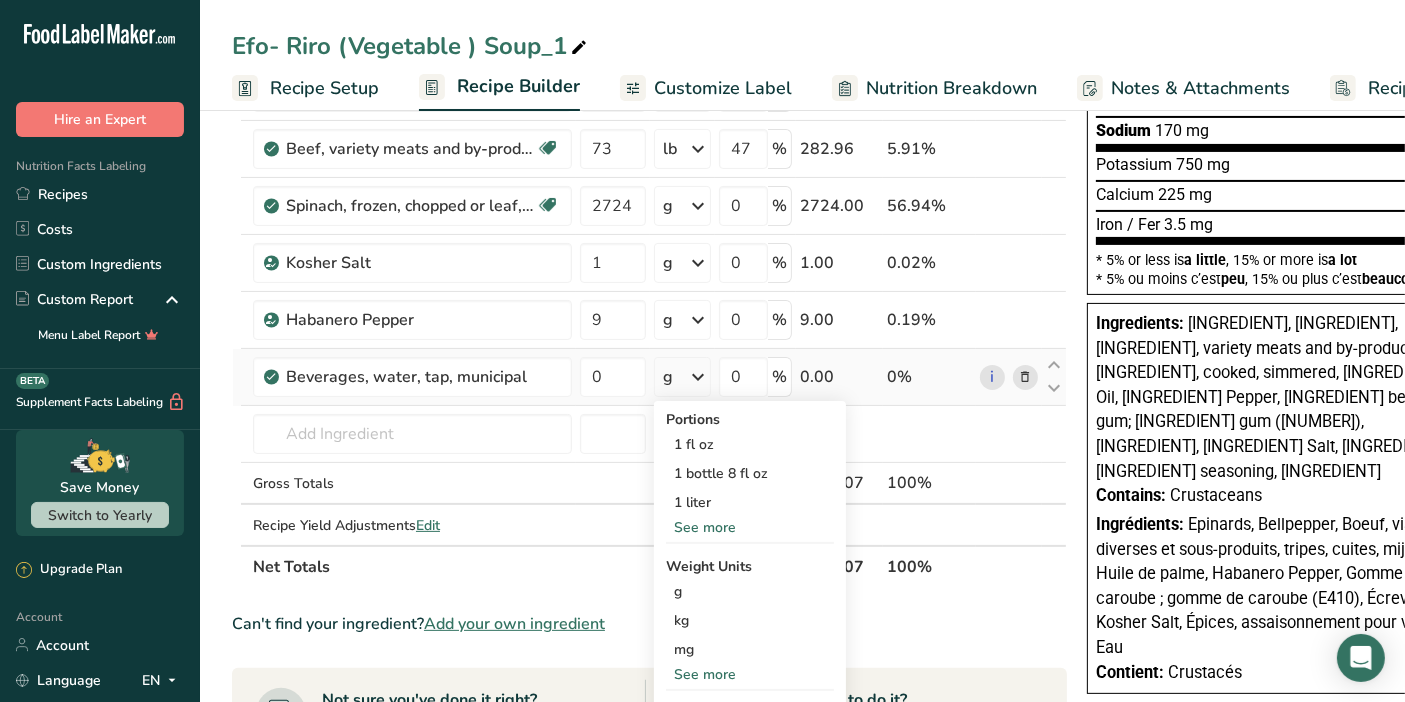 click on "See more" at bounding box center [750, 527] 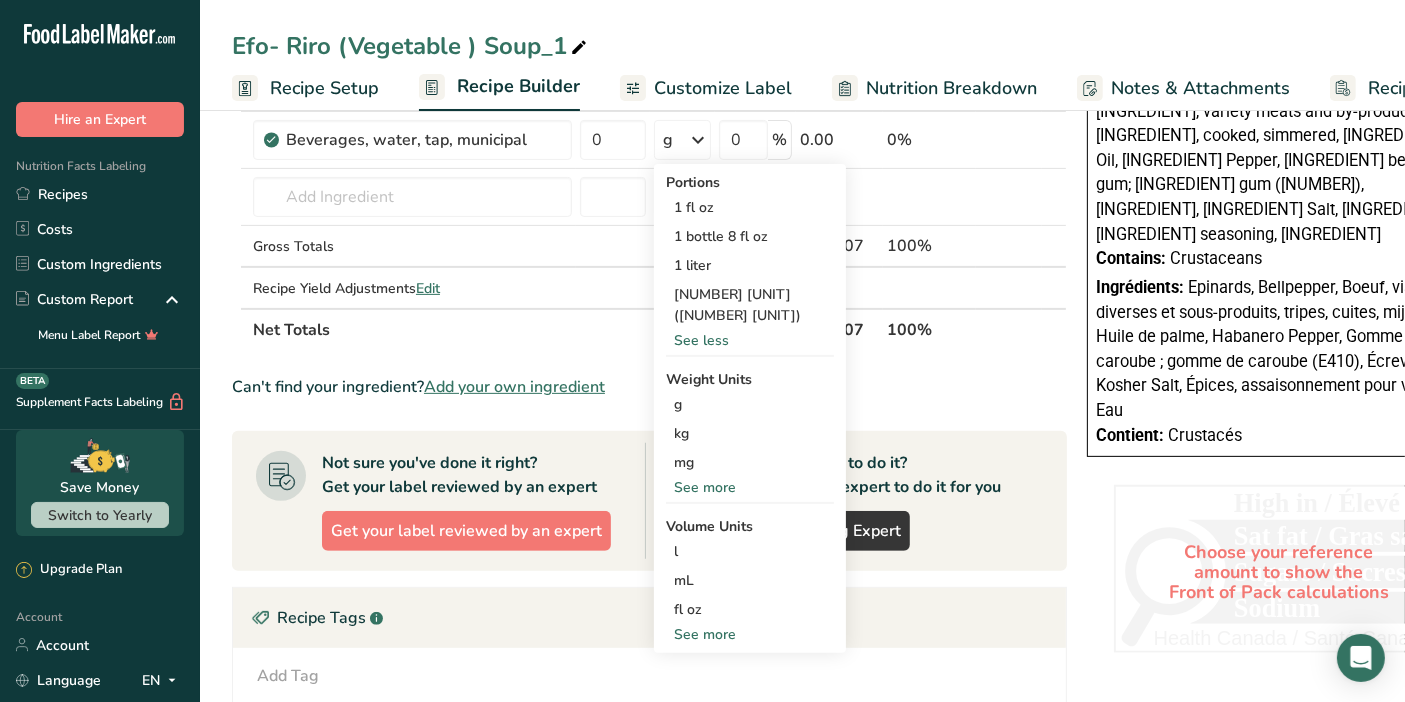 scroll, scrollTop: 741, scrollLeft: 0, axis: vertical 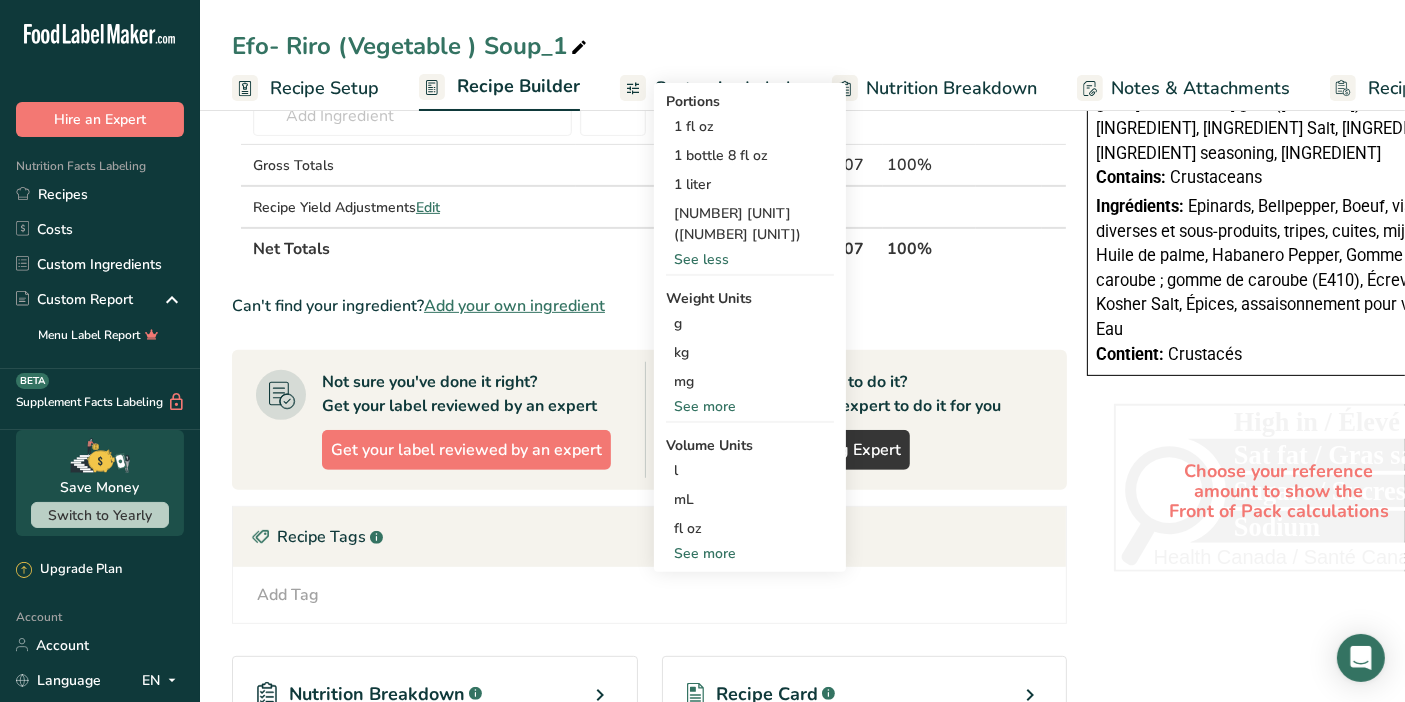 click on "See more" at bounding box center [750, 406] 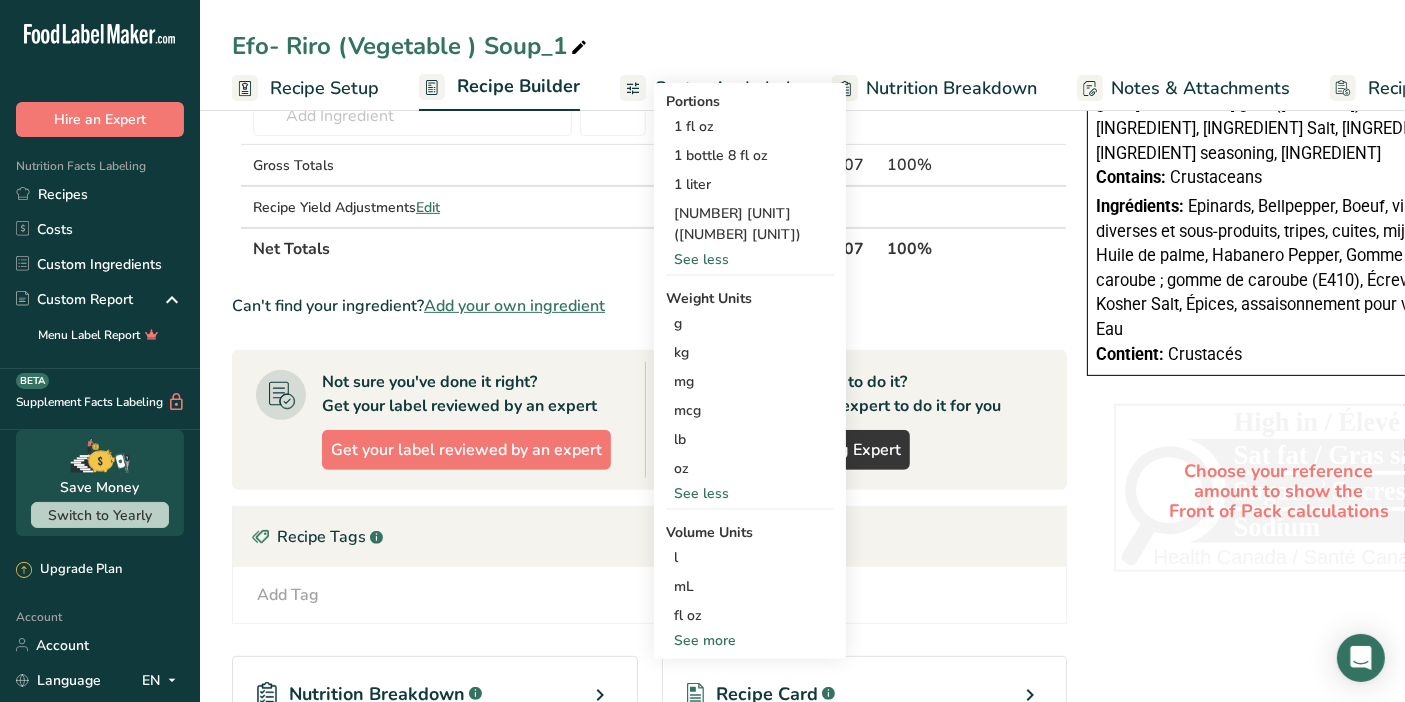 click on "See more" at bounding box center [750, 640] 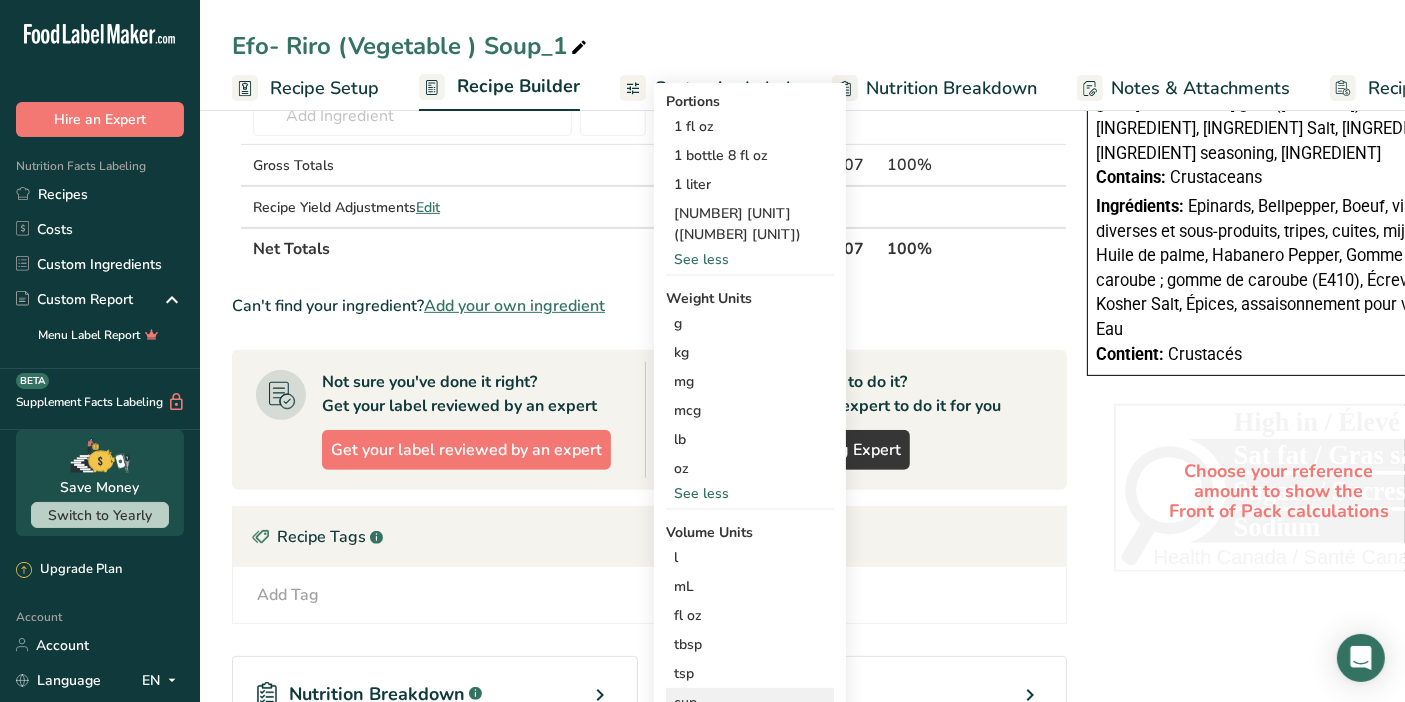 click on "cup" at bounding box center (750, 702) 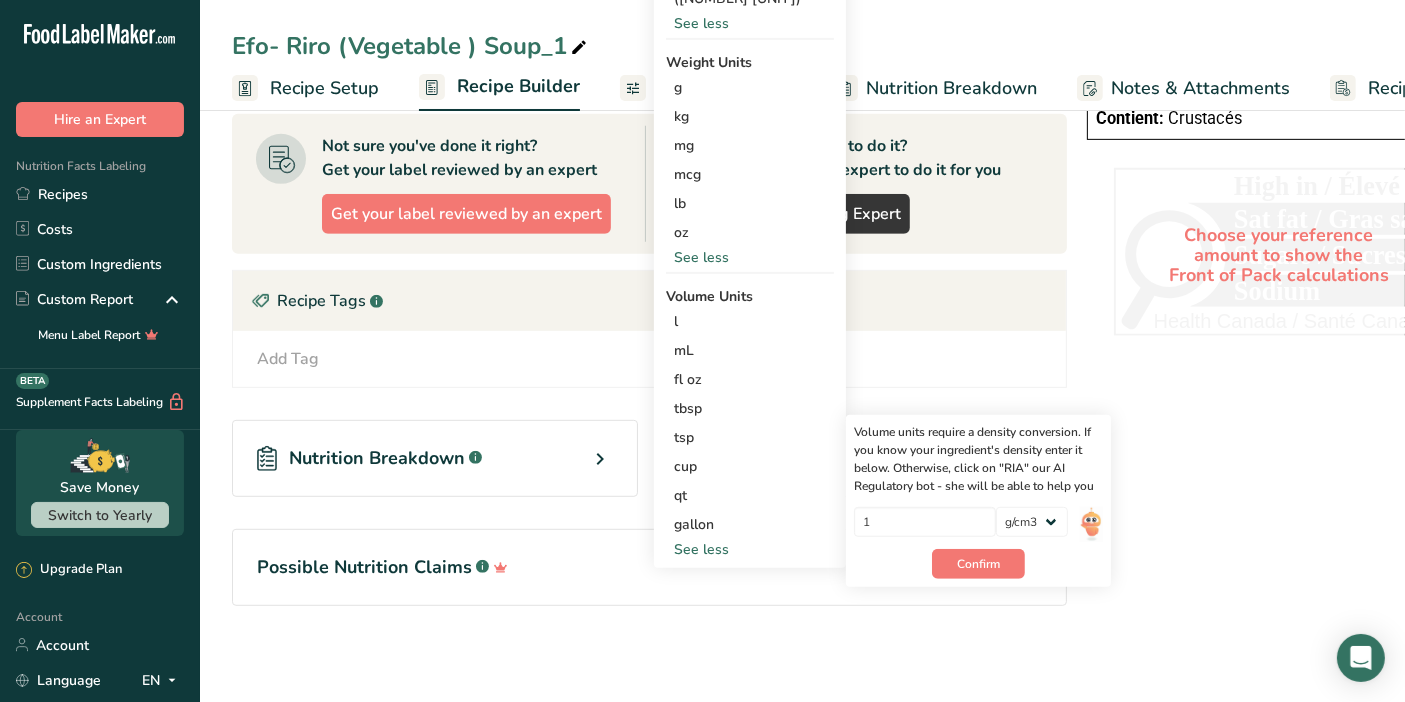 scroll, scrollTop: 997, scrollLeft: 0, axis: vertical 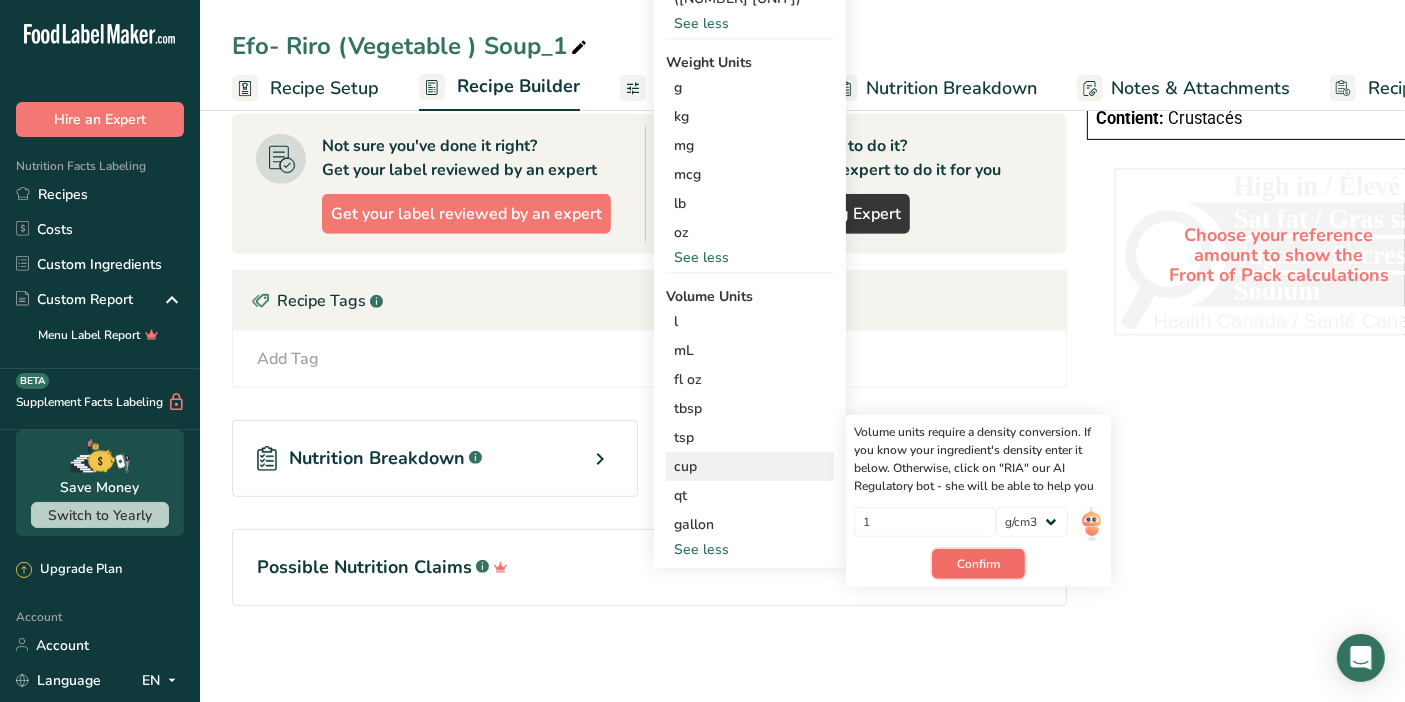 click on "Confirm" at bounding box center [978, 564] 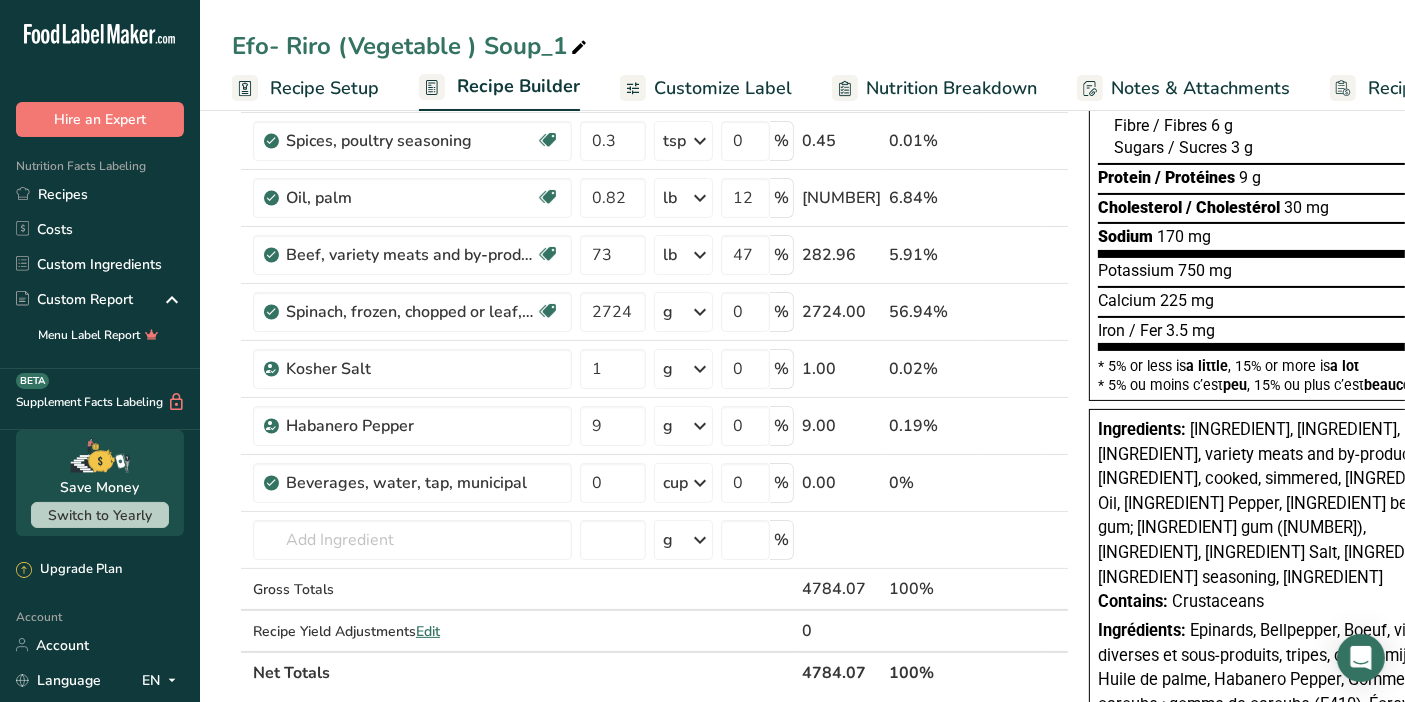 scroll, scrollTop: 331, scrollLeft: 0, axis: vertical 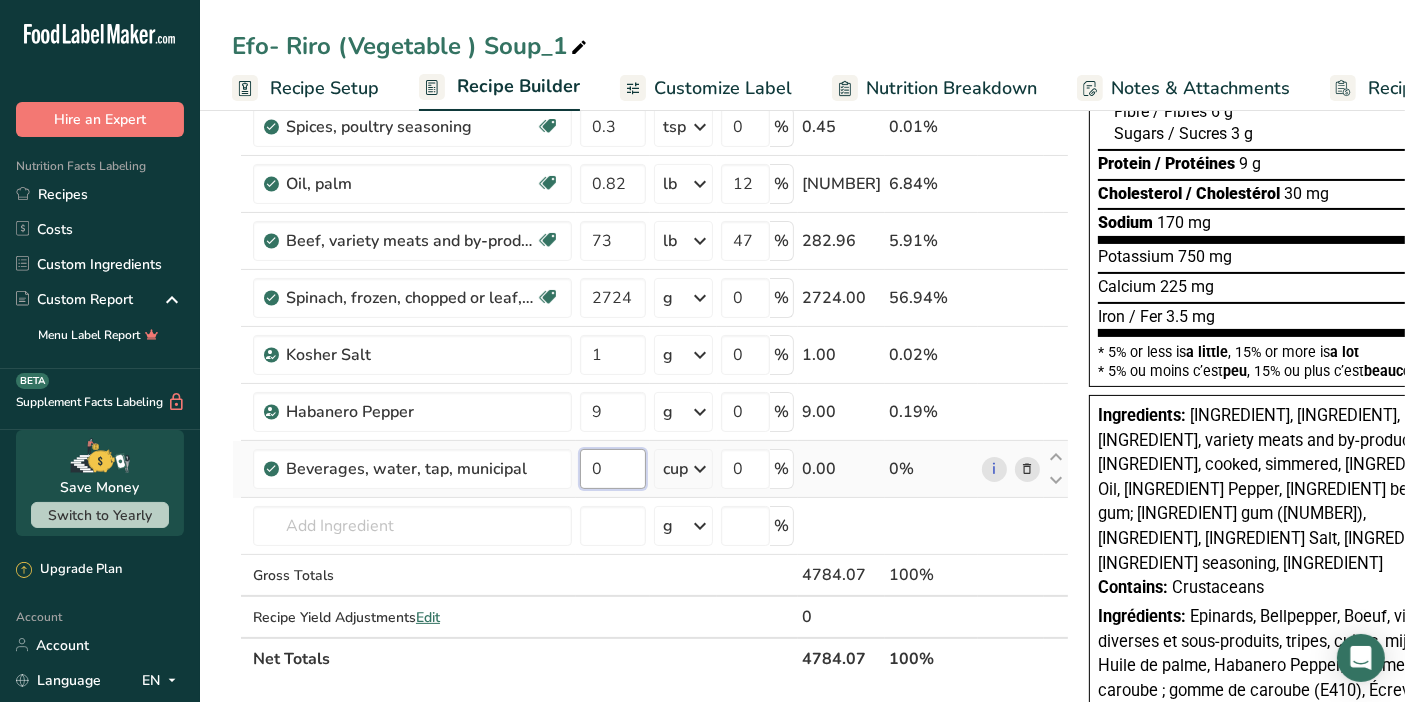 click on "0" at bounding box center (613, 469) 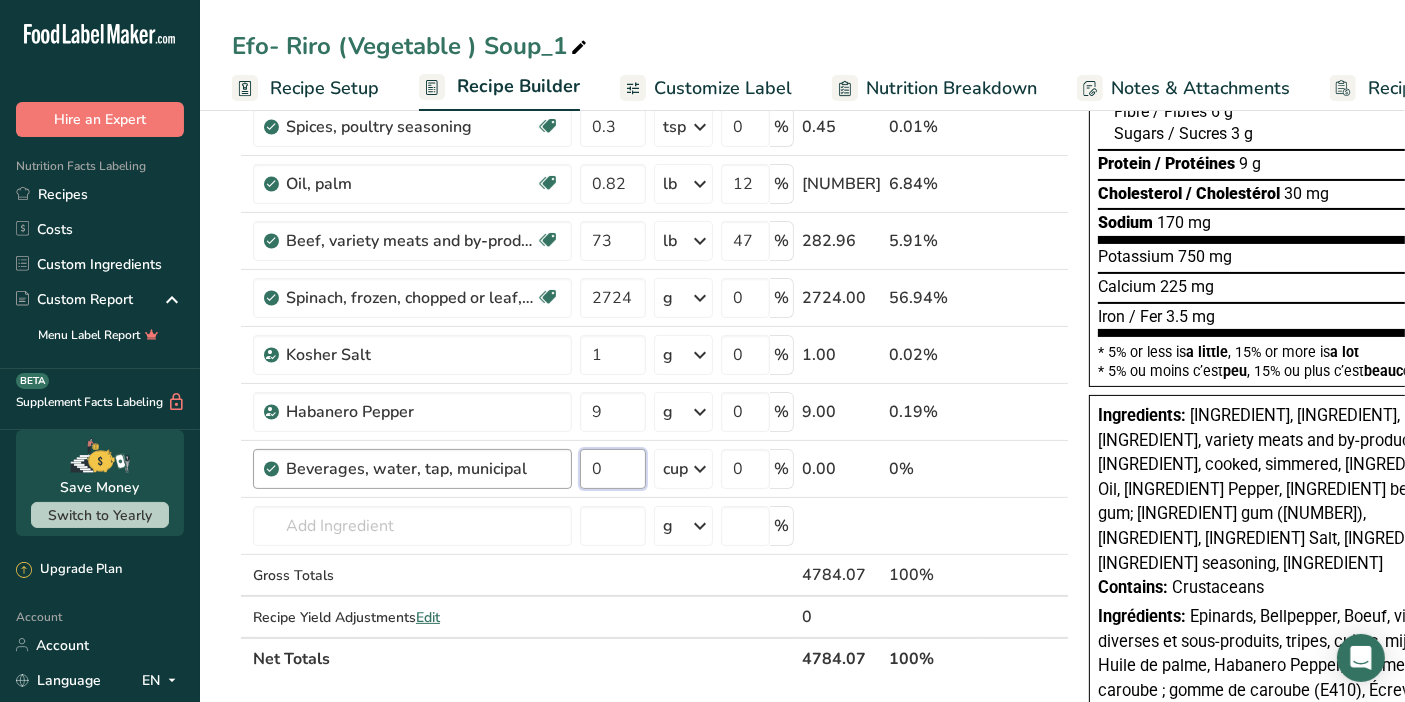 drag, startPoint x: 605, startPoint y: 466, endPoint x: 542, endPoint y: 480, distance: 64.53681 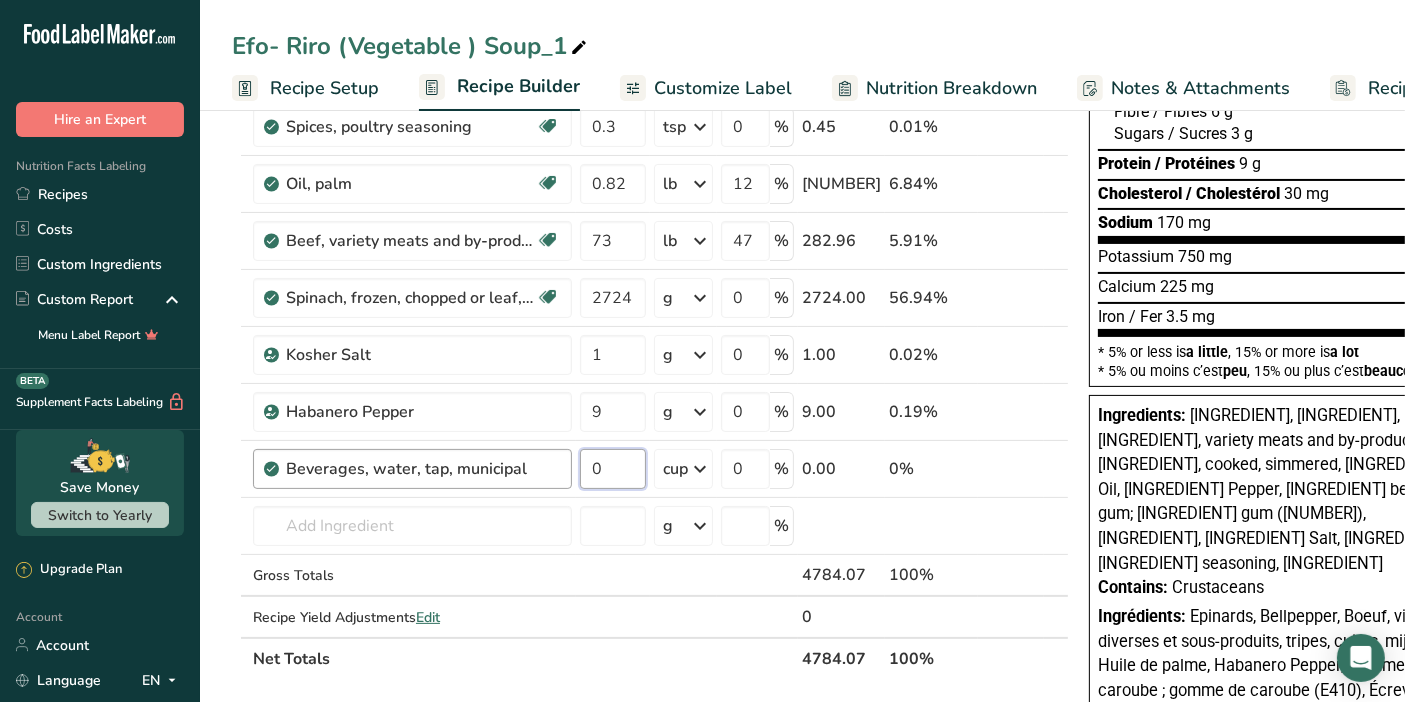 click on "Beverages, [INGREDIENT], [INGREDIENT], [INGREDIENT]
[NUMBER]
cup
Portions
1 fl oz
1 bottle 8 fl oz
1 liter
3 ice cube (3/4 fl oz)
See less
Weight Units
g
kg
mg
mcg
lb
oz
See less
Volume Units
l
Volume units require a density conversion. If you know your ingredient's density enter it below. Otherwise, click on "RIA" our AI Regulatory bot - she will be able to help you
[NUMBER]
lb/ft3
g/cm3
Confirm
mL
Volume units require a density conversion. If you know your ingredient's density enter it below. Otherwise, click on "RIA" our AI Regulatory bot - she will be able to help you
[NUMBER]" at bounding box center [650, 469] 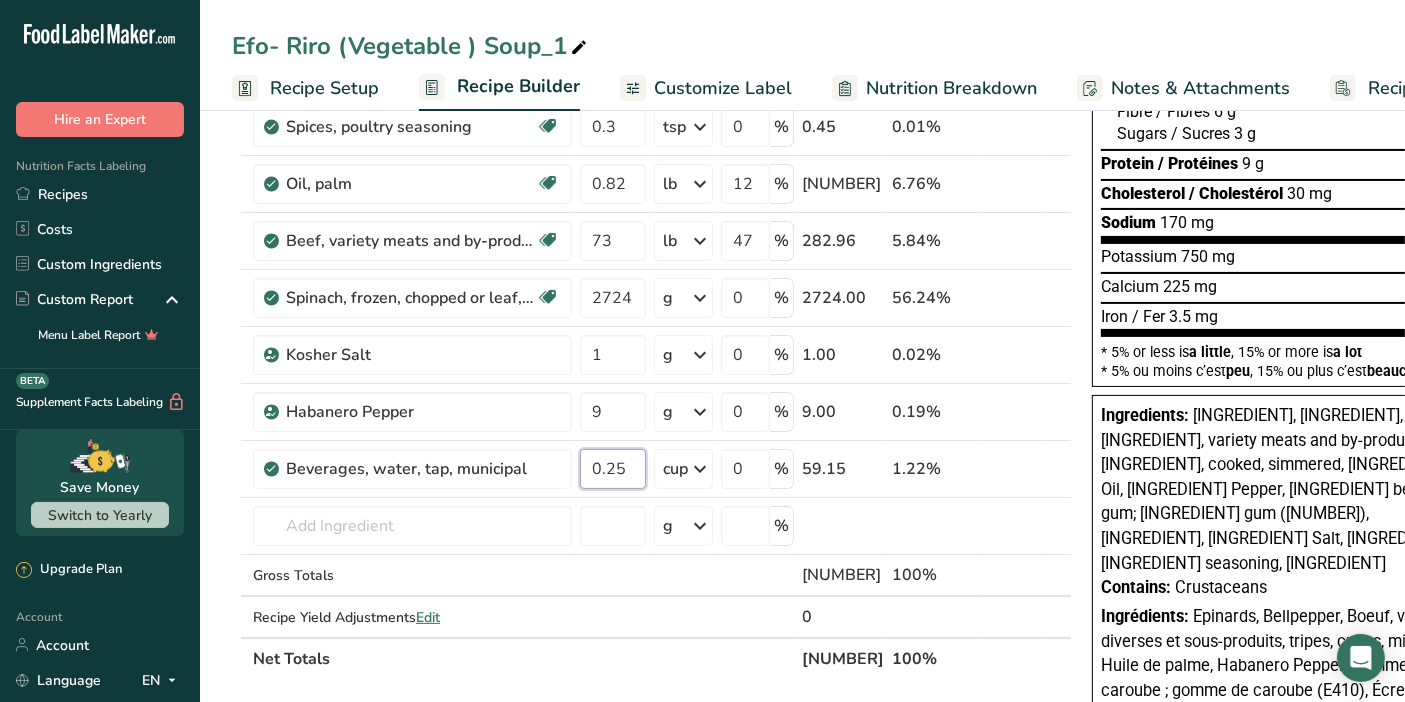 type on "0.25" 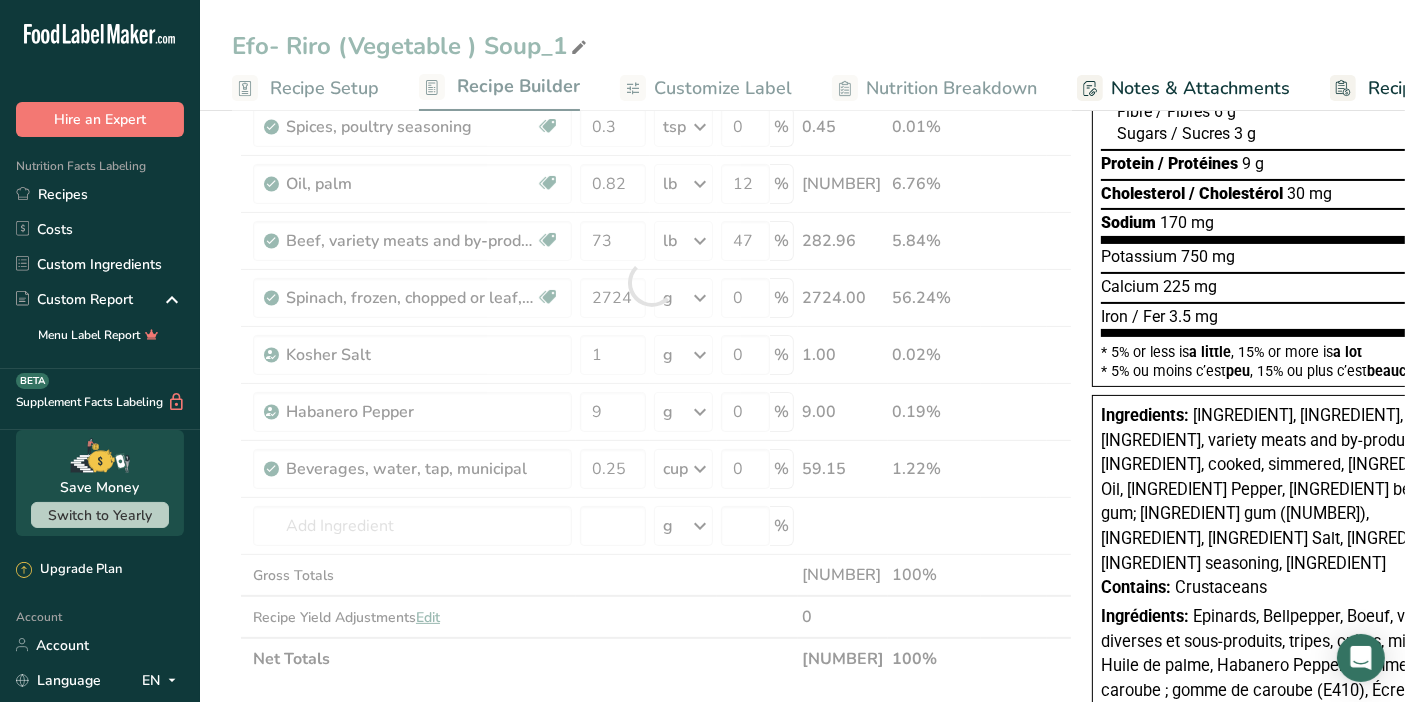 click on "Efo- Riro (Vegetable ) Soup_1" at bounding box center (802, 46) 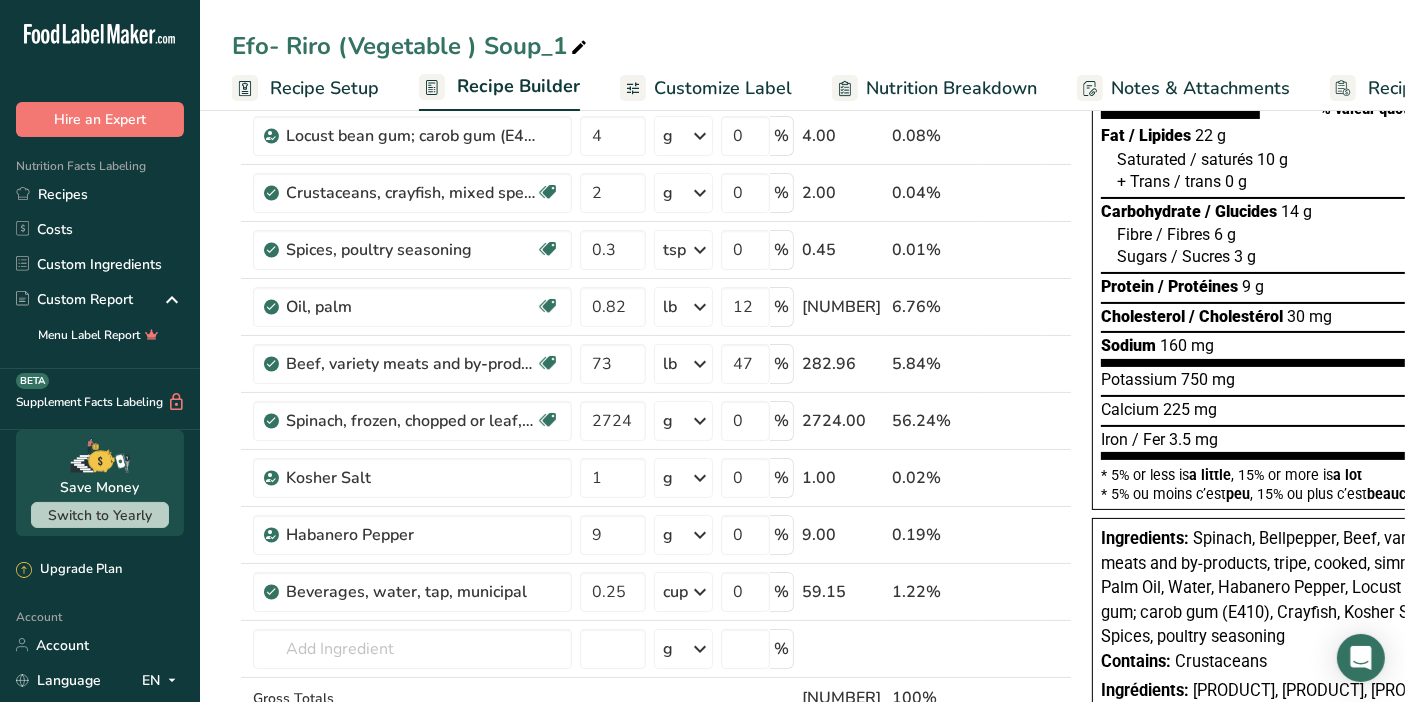scroll, scrollTop: 207, scrollLeft: 0, axis: vertical 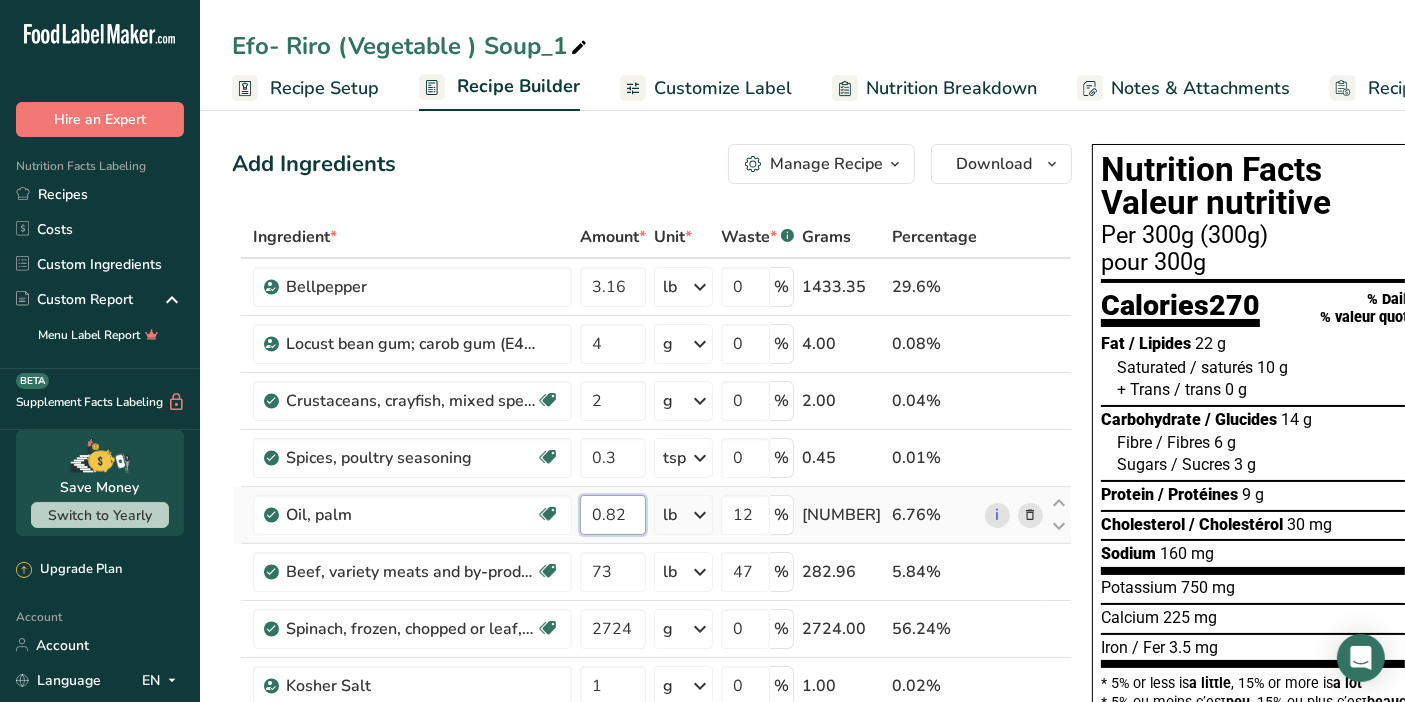 drag, startPoint x: 628, startPoint y: 521, endPoint x: 607, endPoint y: 533, distance: 24.186773 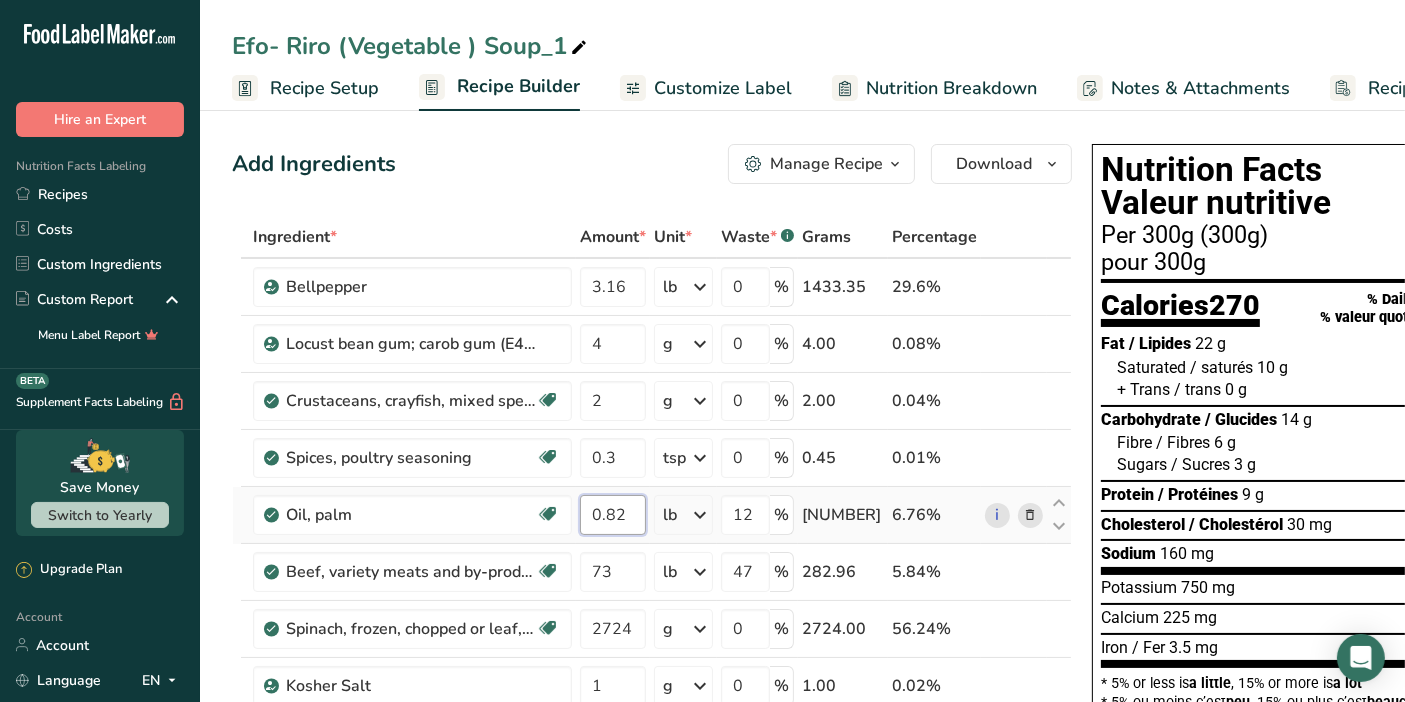 click on "0.82" at bounding box center [613, 515] 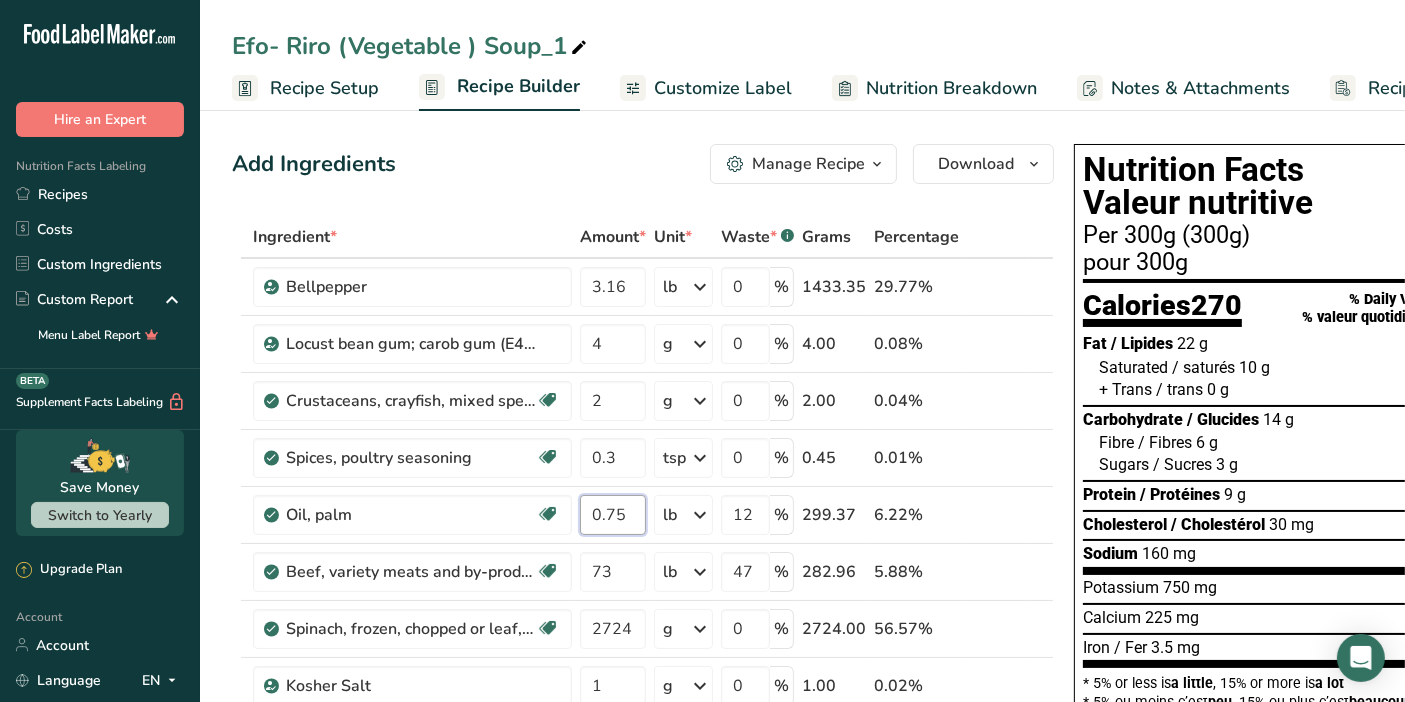 type on "0.75" 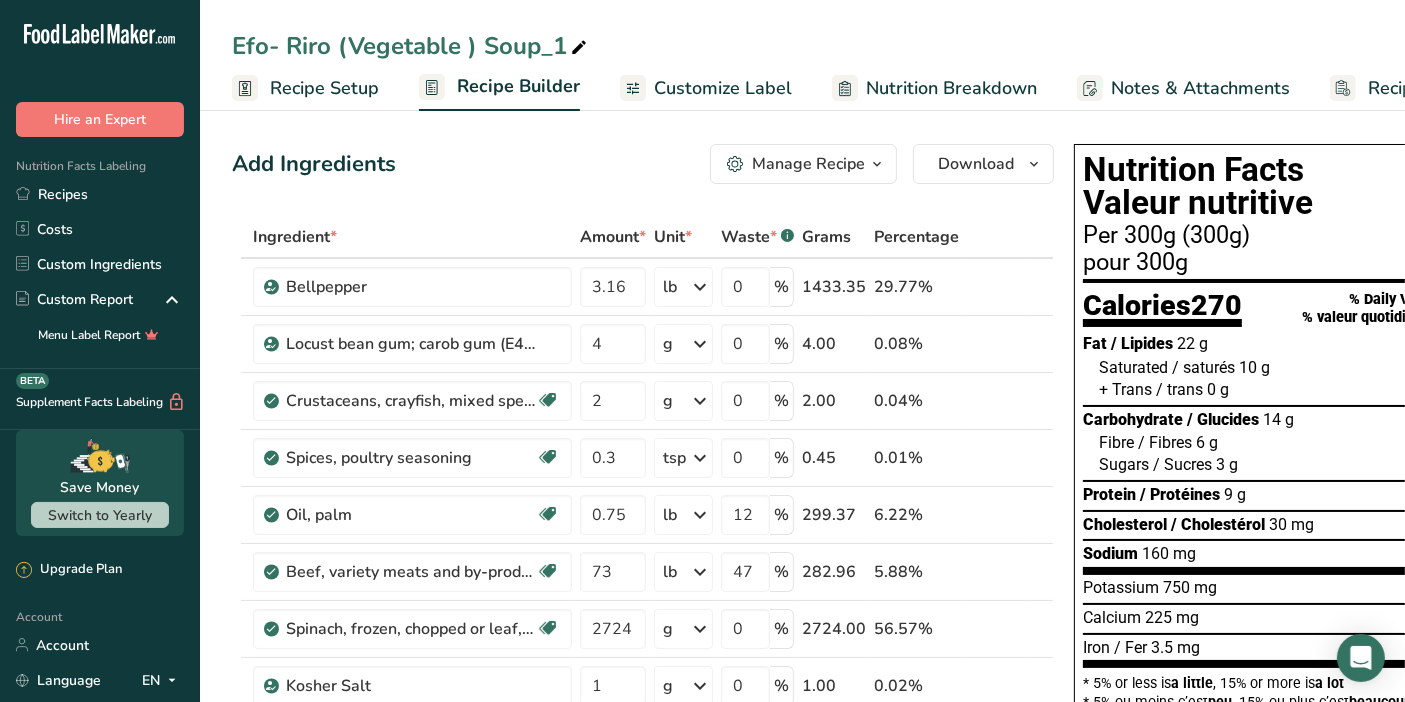 click on "Add Ingredients
Manage Recipe         Delete Recipe           Duplicate Recipe             Scale Recipe             Save as Sub-Recipe   .a-a{fill:#347362;}.b-a{fill:#fff;}                               Nutrition Breakdown                 Recipe Card
NEW
Amino Acids Pattern Report             Activity History
Download
Choose your preferred label style
Standard FDA label
Standard FDA label
The most common format for nutrition facts labels in compliance with the FDA's typeface, style and requirements
Tabular FDA label
A label format compliant with the FDA regulations presented in a tabular (horizontal) display.
Linear FDA label
A simple linear display for small sized packages.
Simplified FDA label" at bounding box center (643, 164) 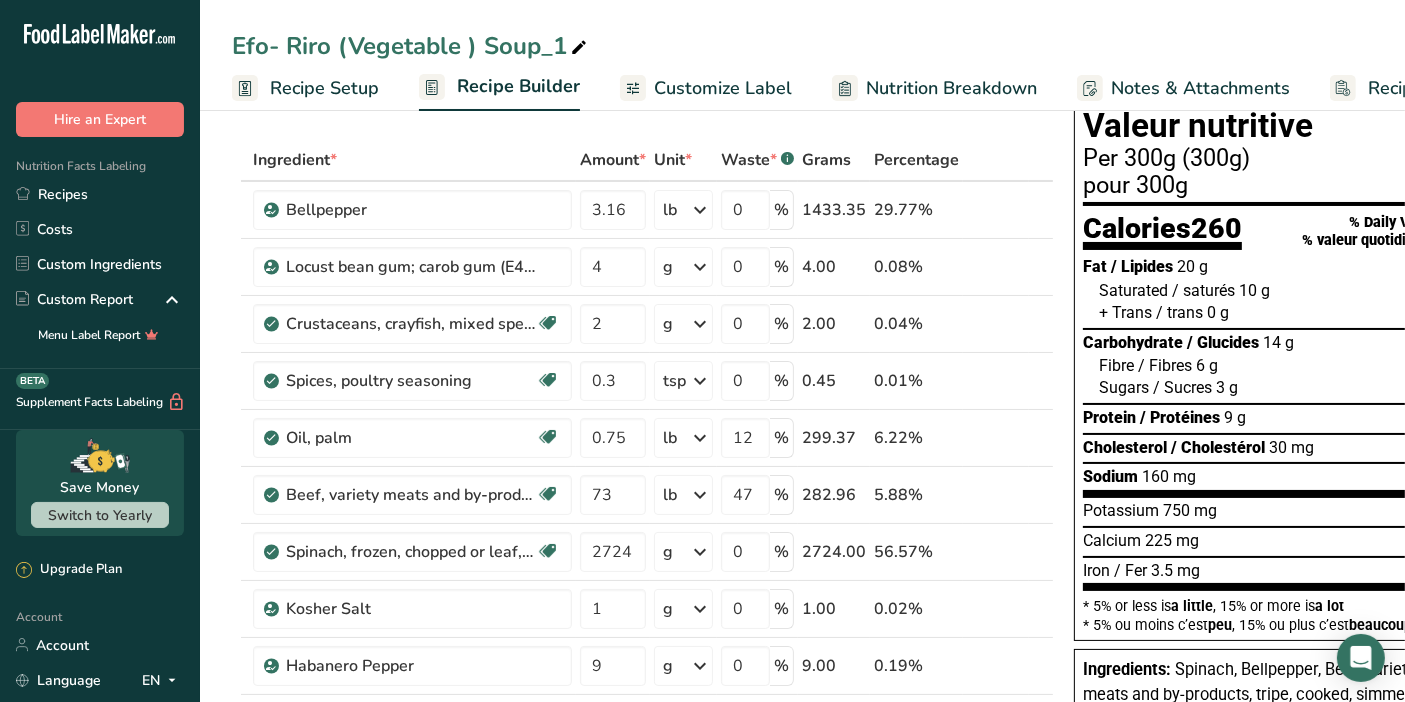 scroll, scrollTop: 87, scrollLeft: 0, axis: vertical 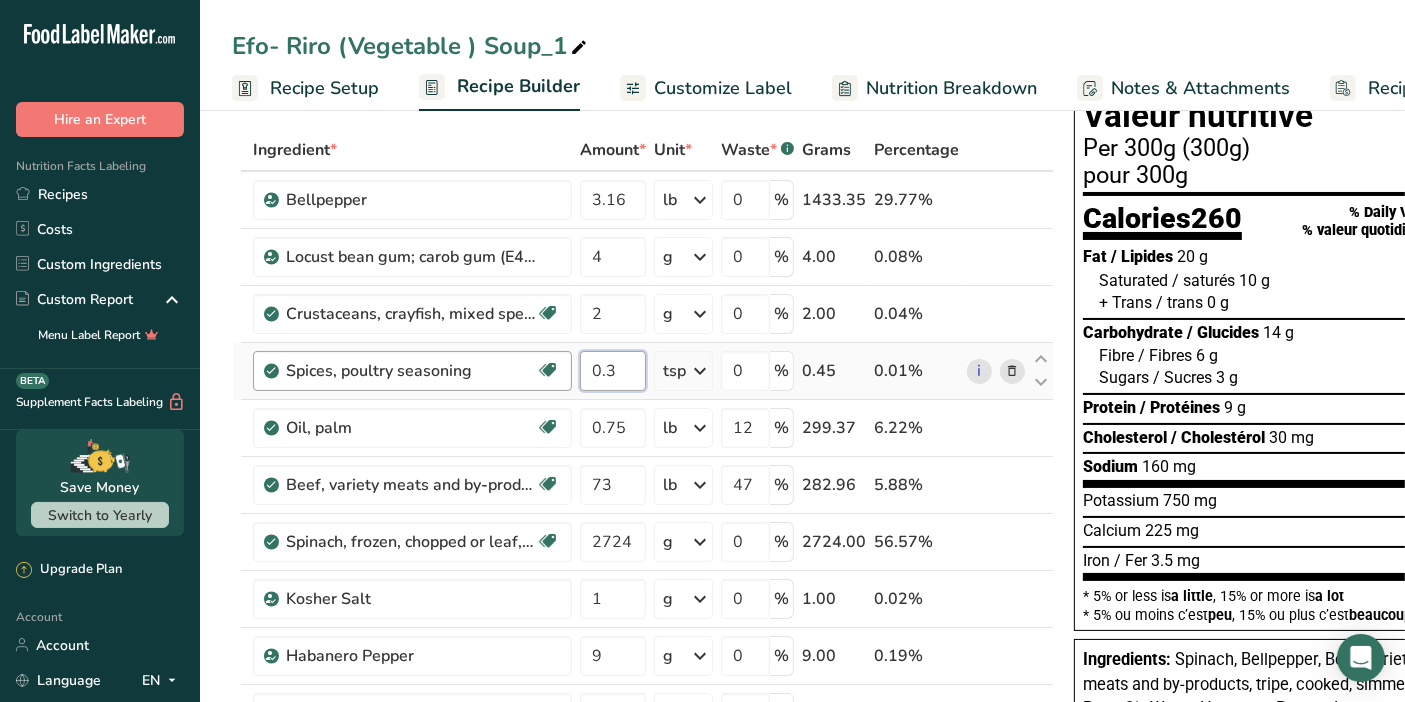 drag, startPoint x: 620, startPoint y: 367, endPoint x: 569, endPoint y: 375, distance: 51.62364 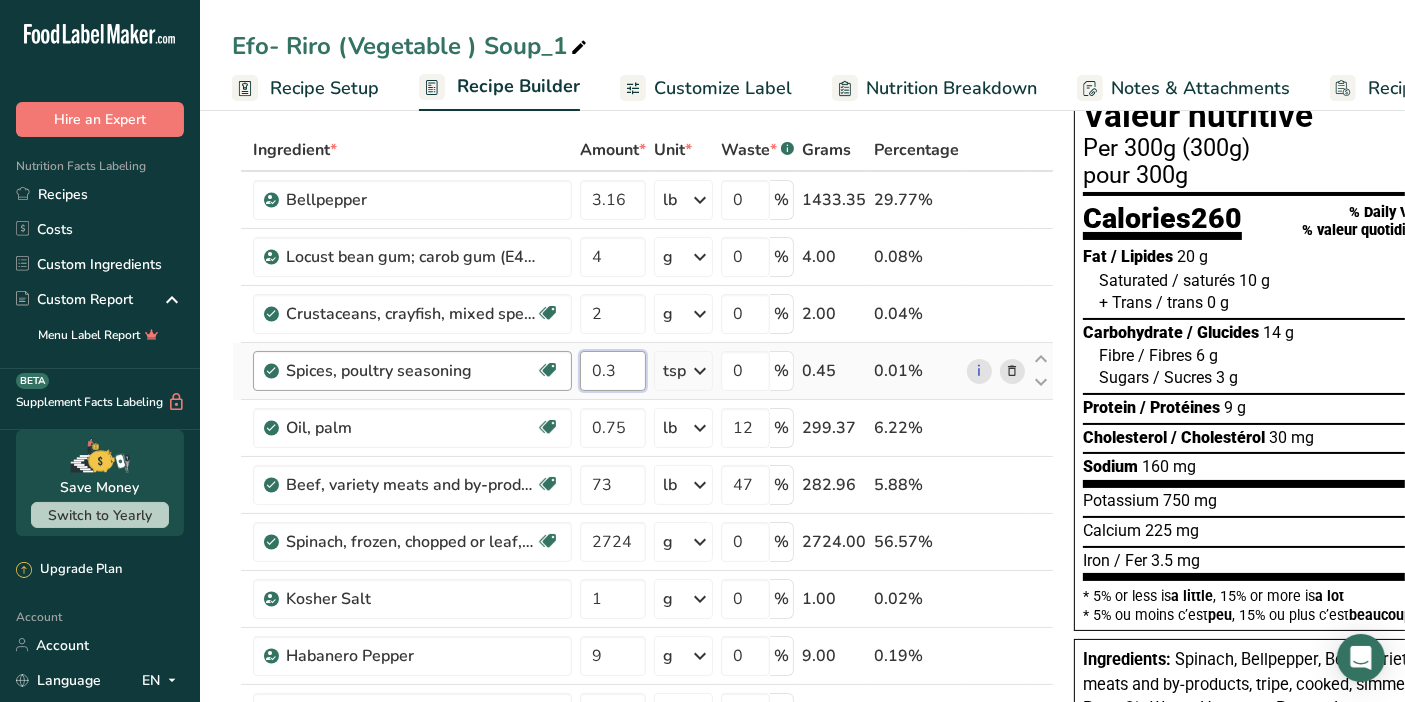 click on "Spices, poultry seasoning
Dairy free
Gluten free
Vegan
Vegetarian
Soy free
0.3
tsp
Portions
1 tsp
1 tbsp
Weight Units
g
kg
mg
See more
Volume Units
l
Volume units require a density conversion. If you know your ingredient's density enter it below. Otherwise, click on "RIA" our AI Regulatory bot - she will be able to help you
0.6
lb/ft3
g/cm3
Confirm
mL
Volume units require a density conversion. If you know your ingredient's density enter it below. Otherwise, click on "RIA" our AI Regulatory bot - she will be able to help you
0.6" at bounding box center (643, 371) 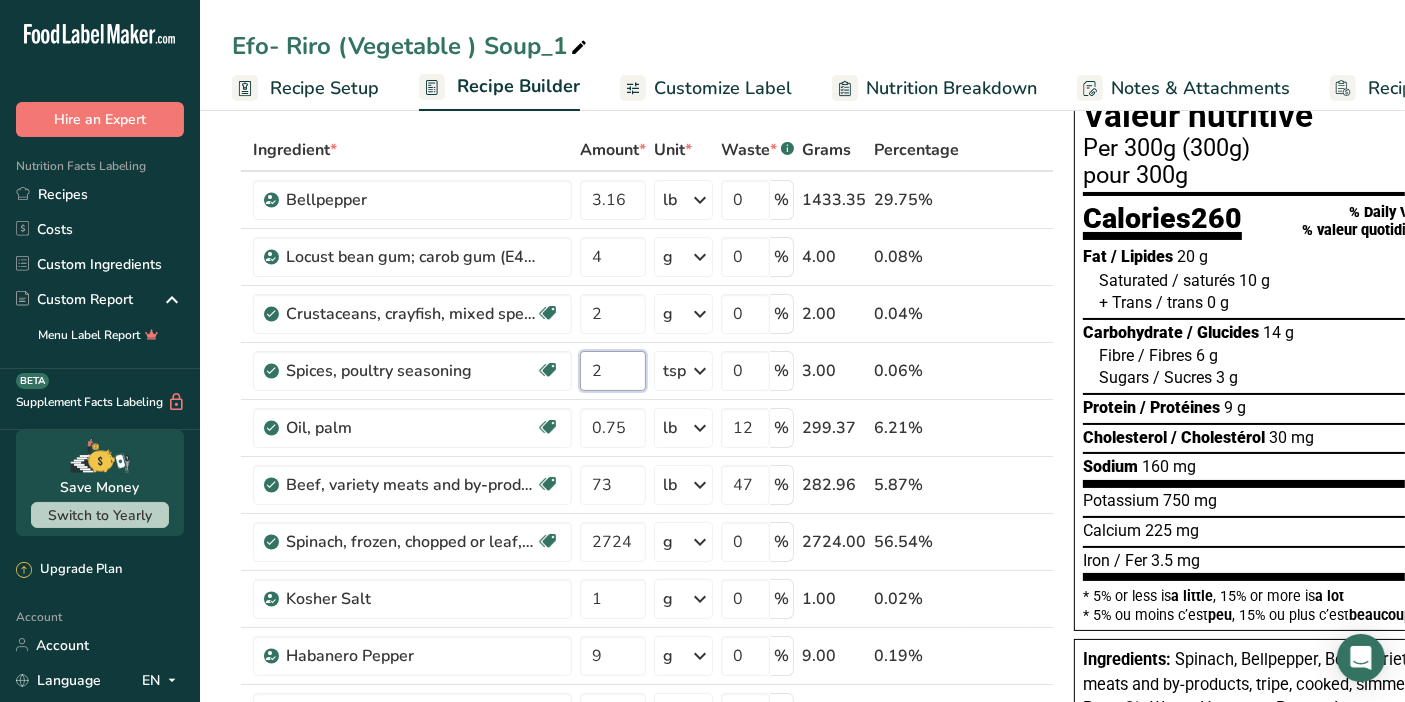 type on "2" 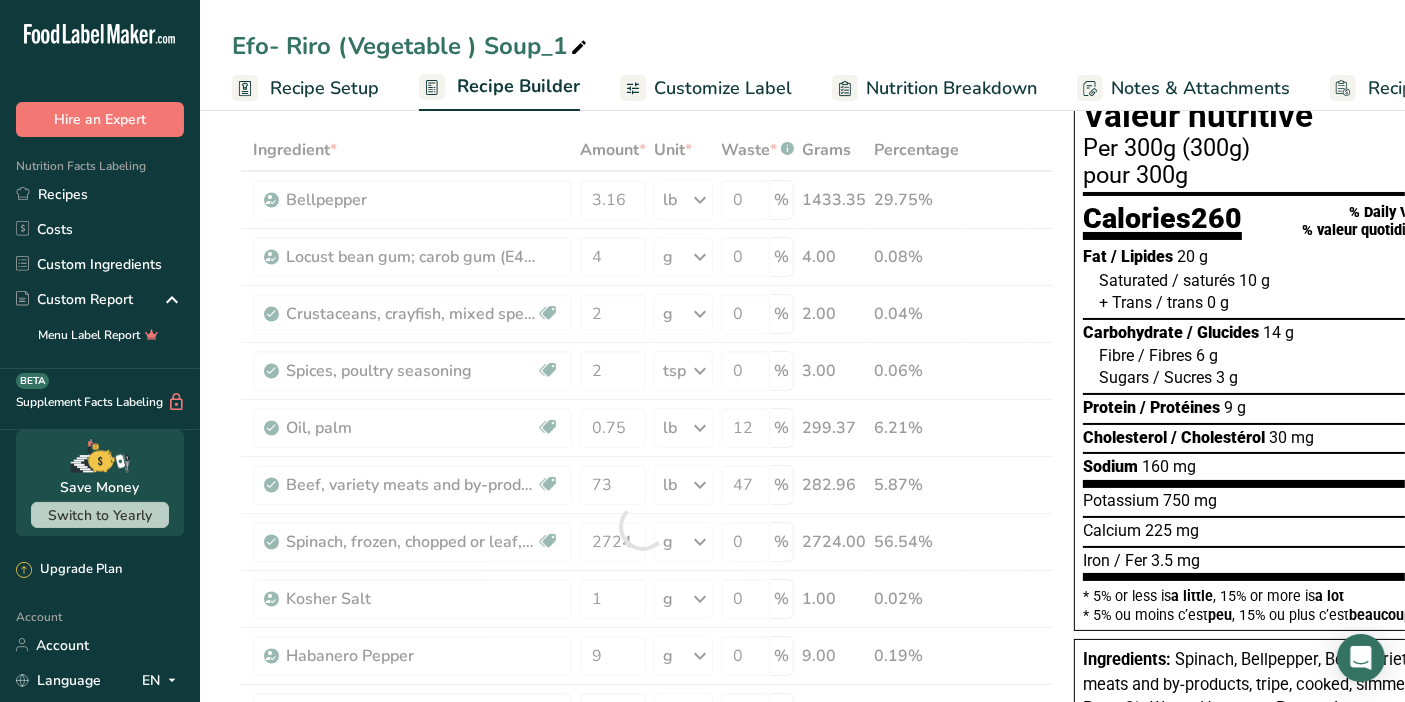 click on "Ingredient *
Amount *
Unit *
Waste *   .a-a{fill:#347362;}.b-a{fill:#fff;}          Grams
Percentage
[INGREDIENT]
[NUMBER]
lb
Weight Units
g
kg
mg
mcg
lb
oz
See less
Volume Units
l
Volume units require a density conversion. If you know your ingredient's density enter it below. Otherwise, click on "RIA" our AI Regulatory bot - she will be able to help you
[NUMBER]
lb/ft3
g/cm3
Confirm
mL
Volume units require a density conversion. If you know your ingredient's density enter it below. Otherwise, click on "RIA" our AI Regulatory bot - she will be able to help you
[NUMBER]" at bounding box center (643, 526) 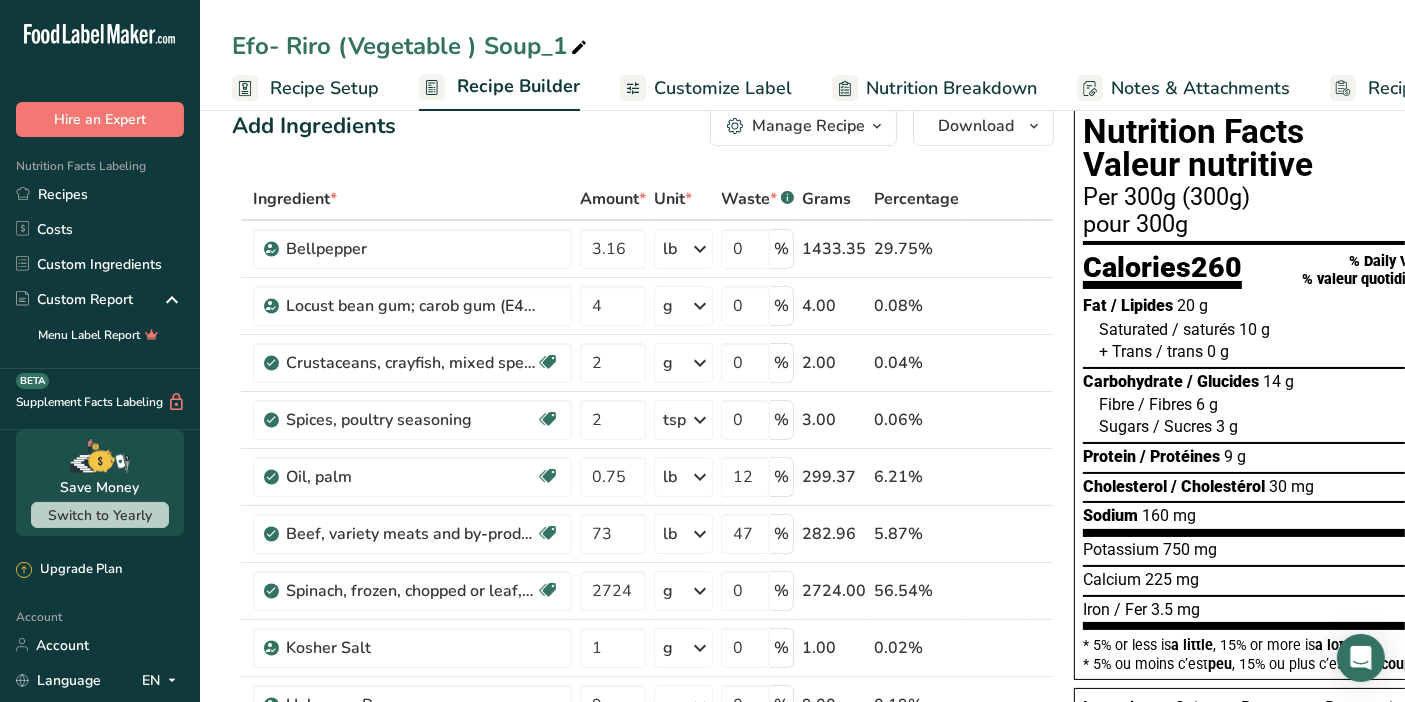 scroll, scrollTop: 0, scrollLeft: 0, axis: both 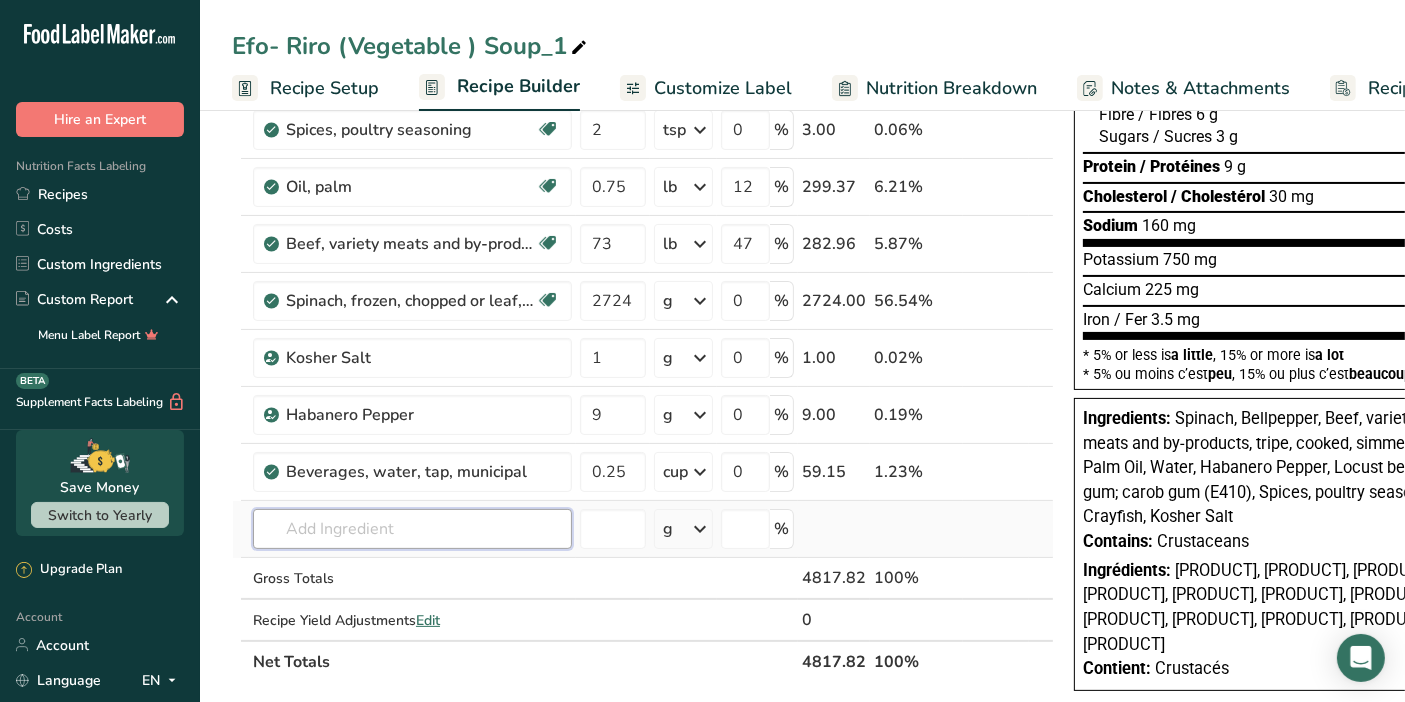 click at bounding box center [412, 529] 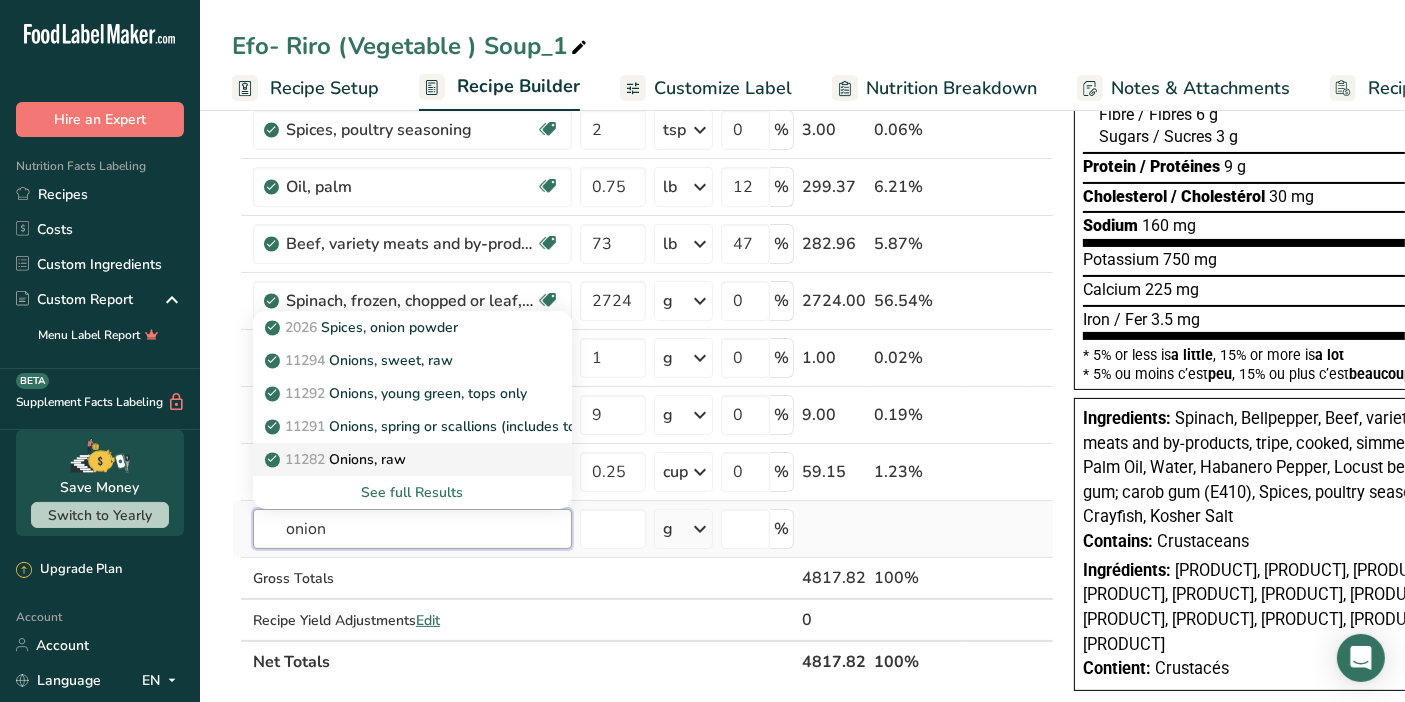 type on "onion" 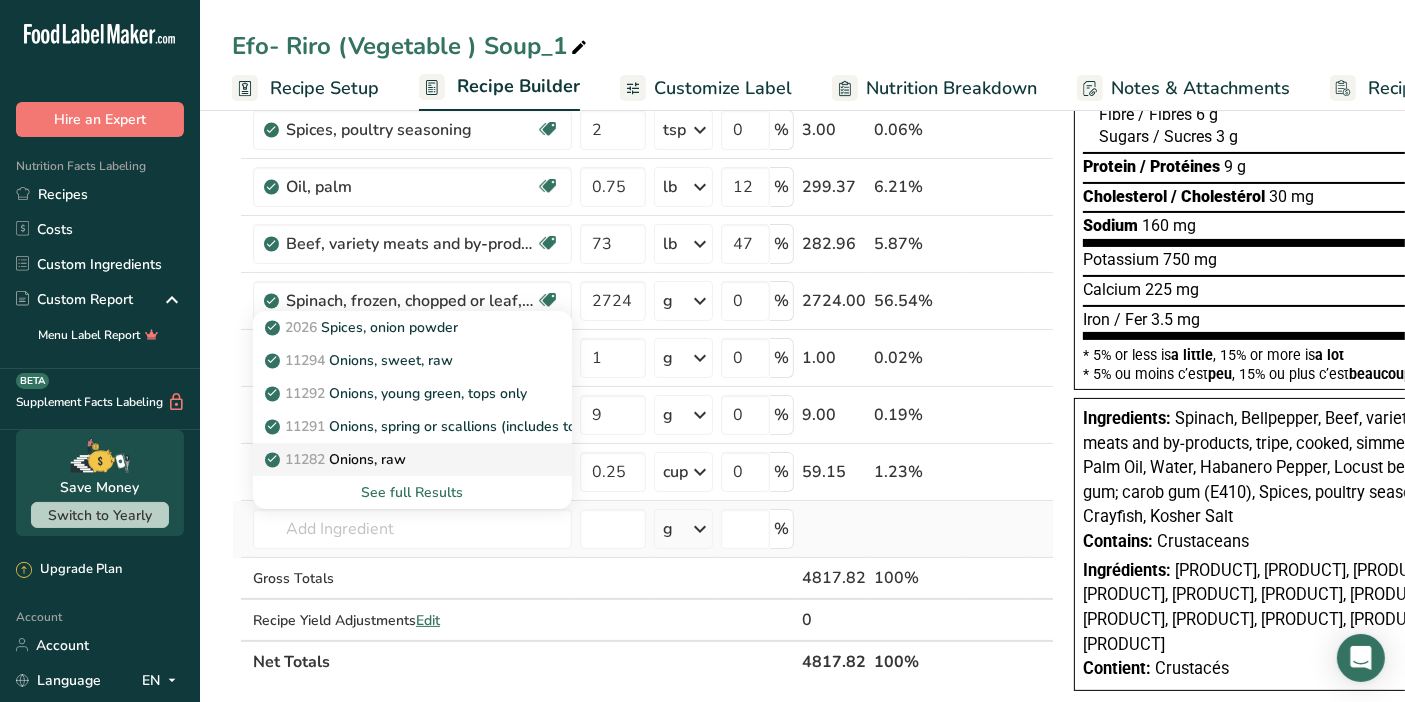 click on "11282
Onions, raw" at bounding box center [396, 459] 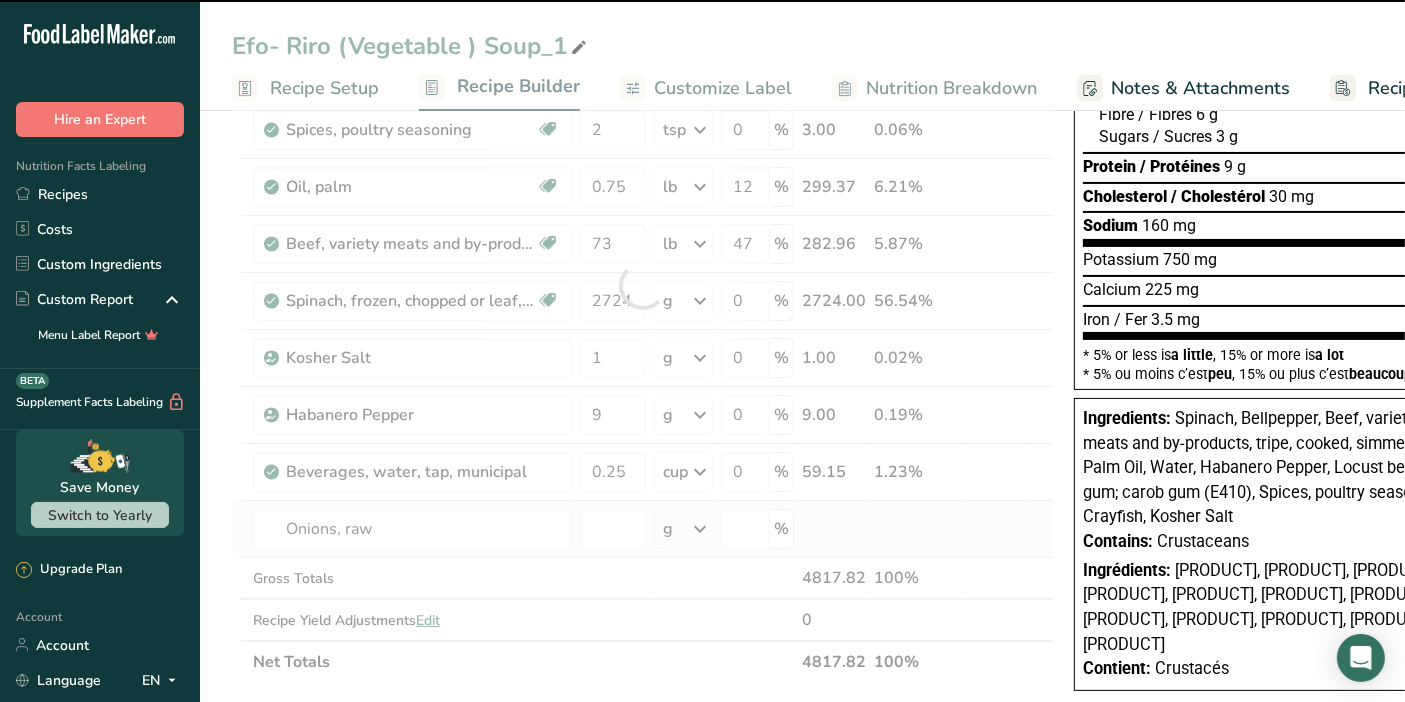 type on "0" 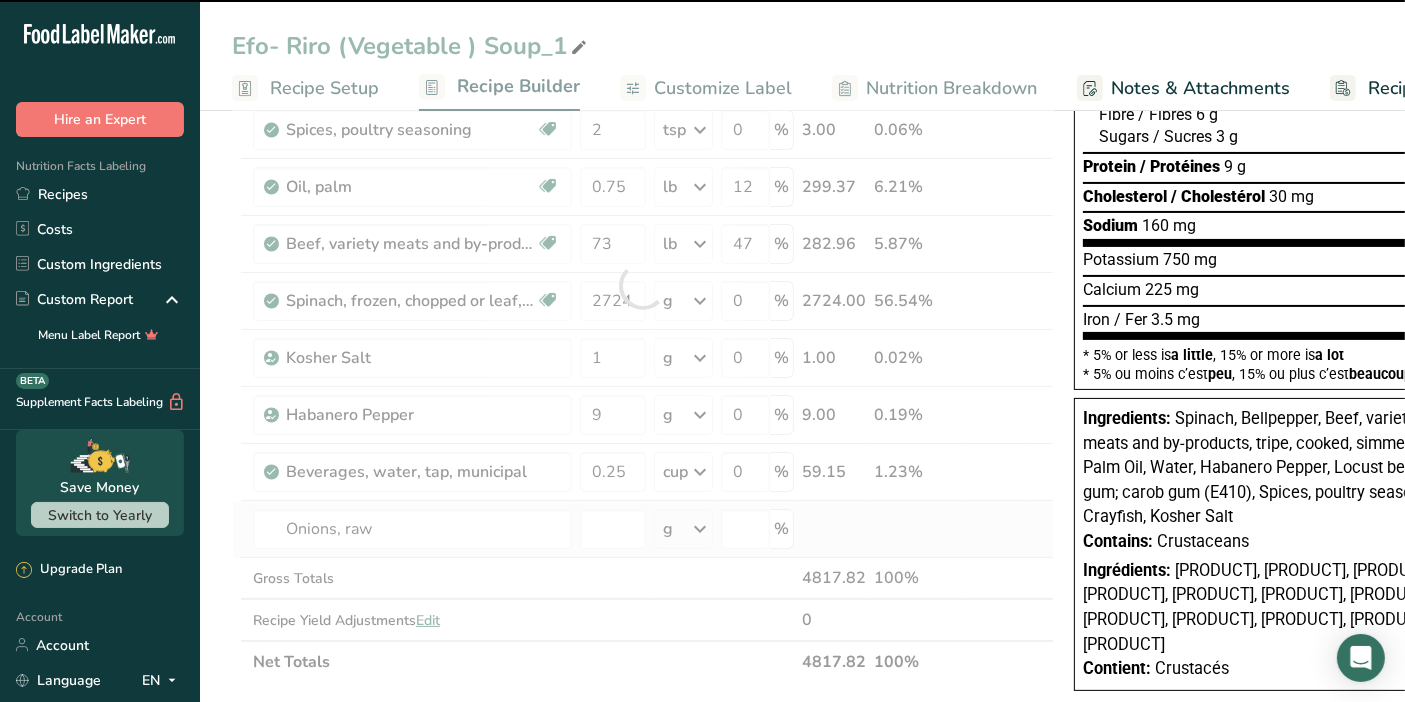 type on "0" 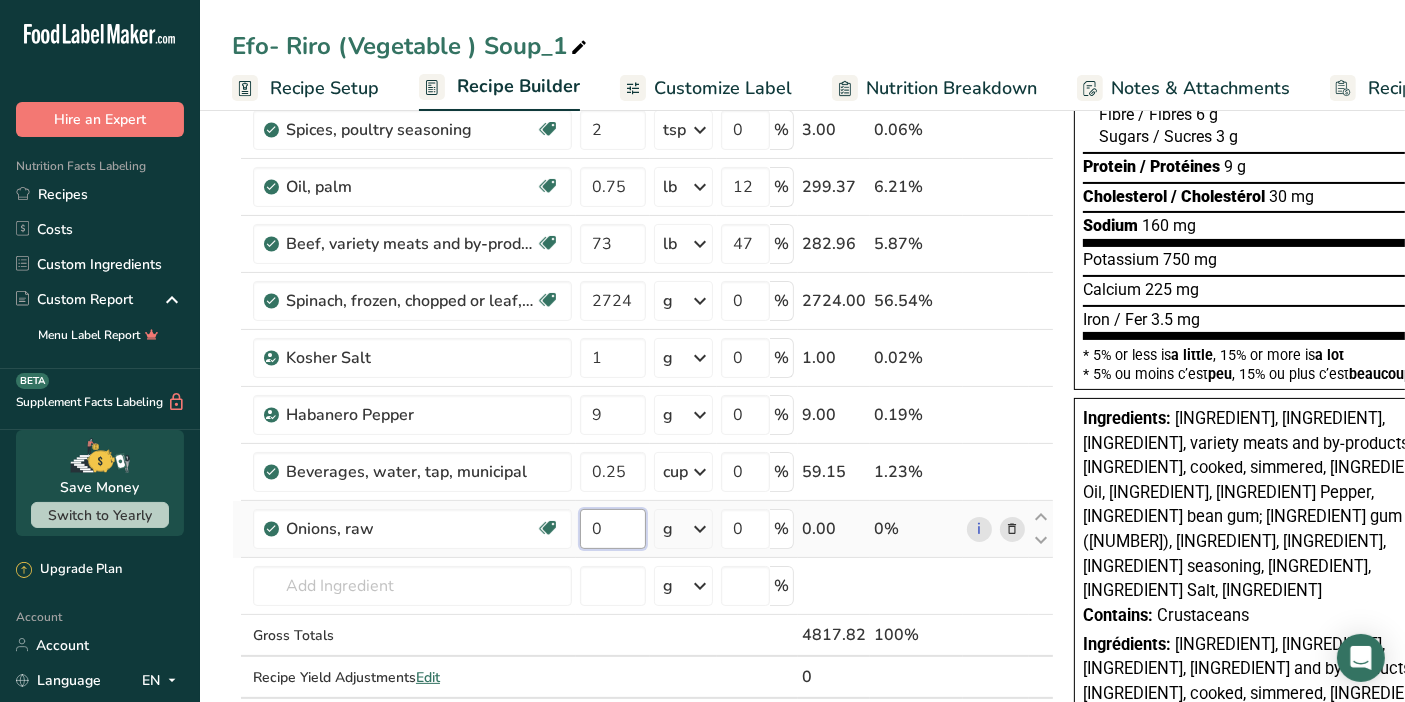 drag, startPoint x: 637, startPoint y: 522, endPoint x: 584, endPoint y: 532, distance: 53.935146 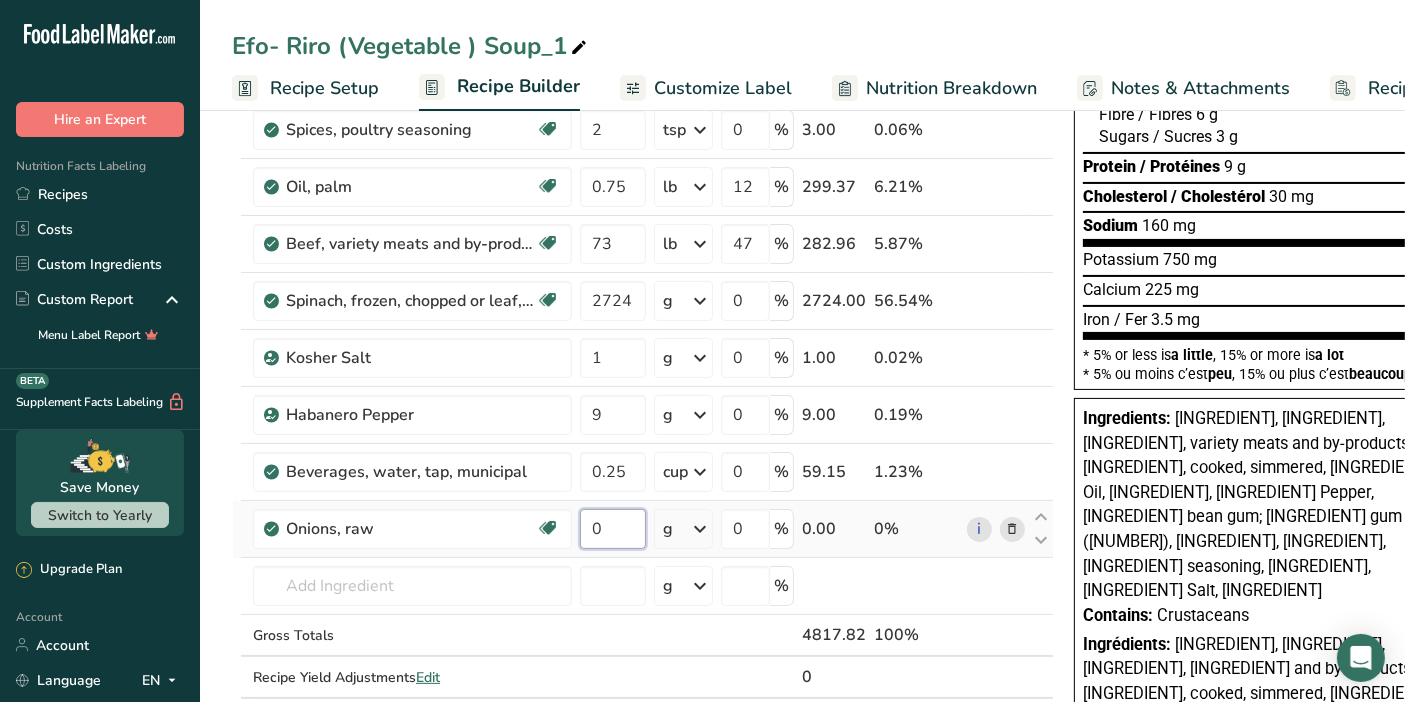 click on "0" at bounding box center [613, 529] 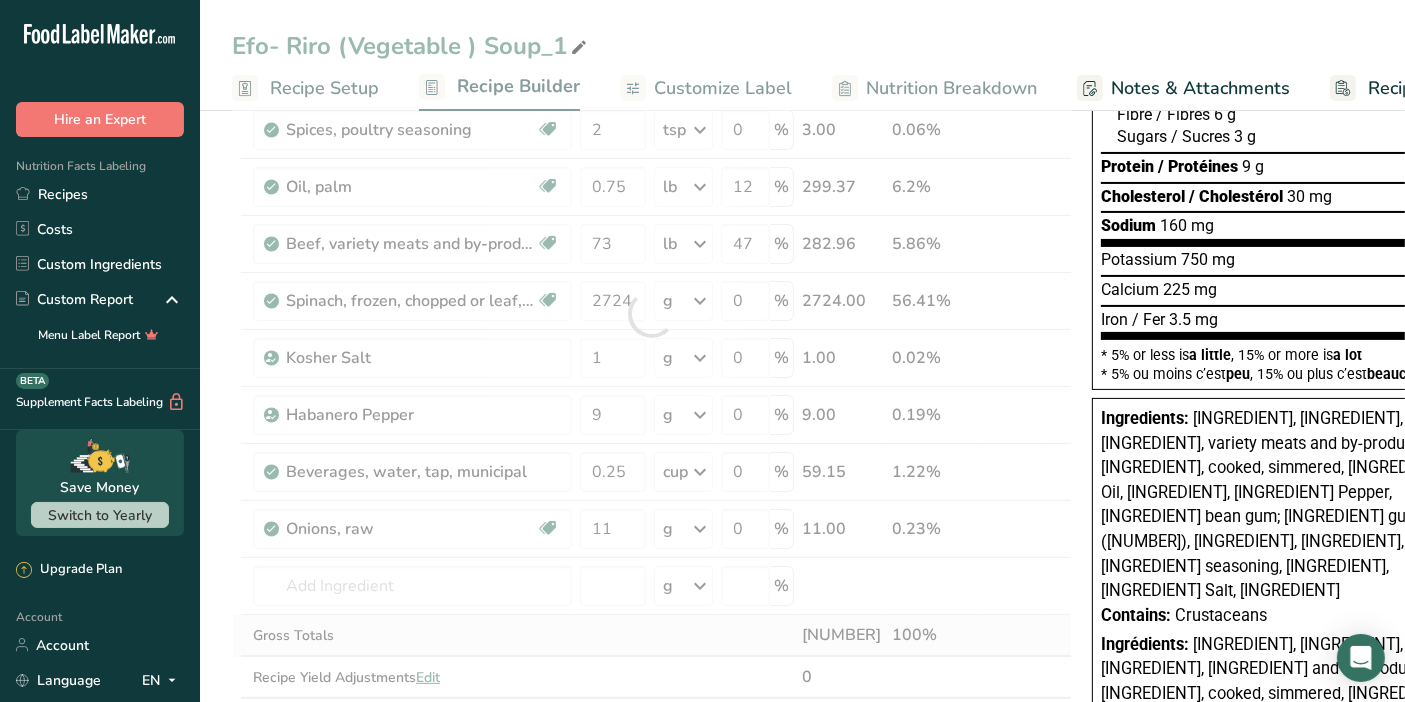 click on "Ingredient *
Amount *
Unit *
Waste *   .a-a{fill:#347362;}.b-a{fill:#fff;}          Grams
Percentage
[INGREDIENT]
[NUMBER]
lb
Weight Units
g
kg
mg
mcg
lb
oz
See less
Volume Units
l
Volume units require a density conversion. If you know your ingredient's density enter it below. Otherwise, click on "RIA" our AI Regulatory bot - she will be able to help you
[NUMBER]
lb/ft3
g/cm3
Confirm
mL
Volume units require a density conversion. If you know your ingredient's density enter it below. Otherwise, click on "RIA" our AI Regulatory bot - she will be able to help you
[NUMBER]" at bounding box center [652, 314] 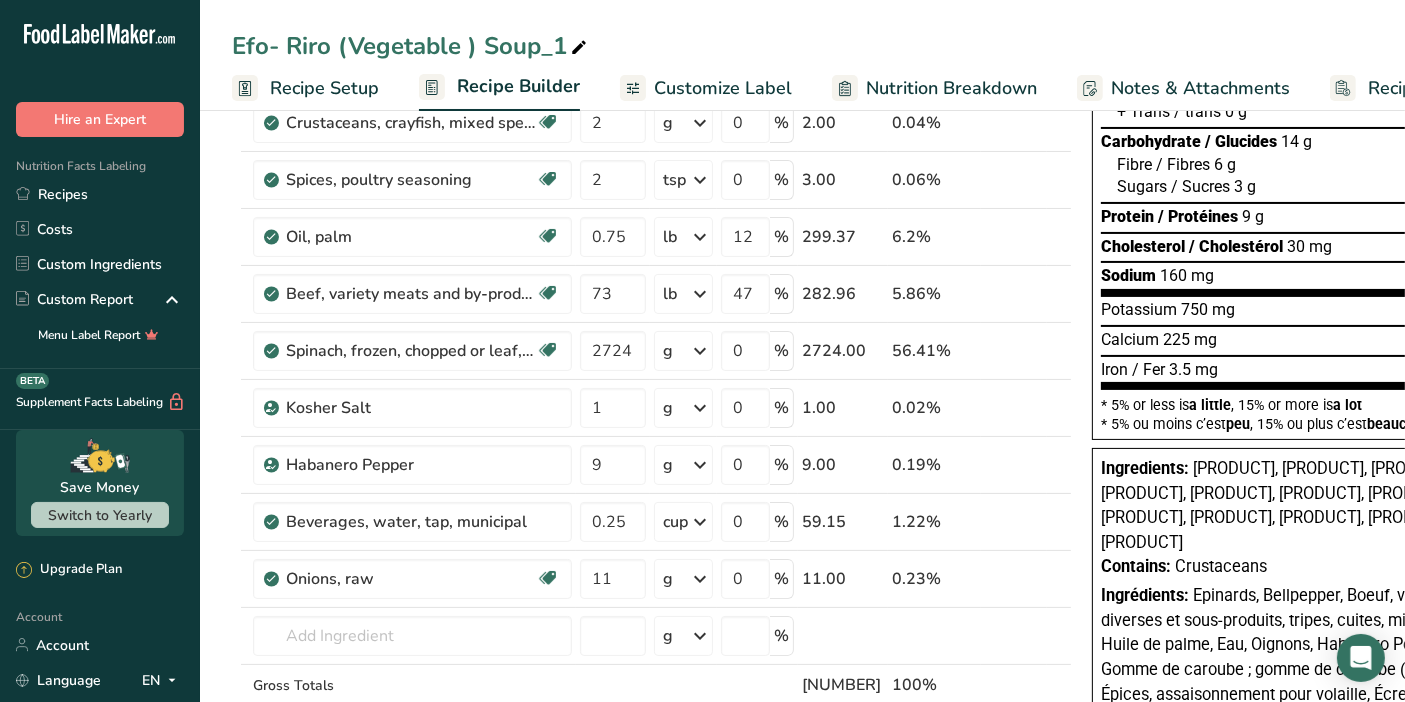 scroll, scrollTop: 276, scrollLeft: 0, axis: vertical 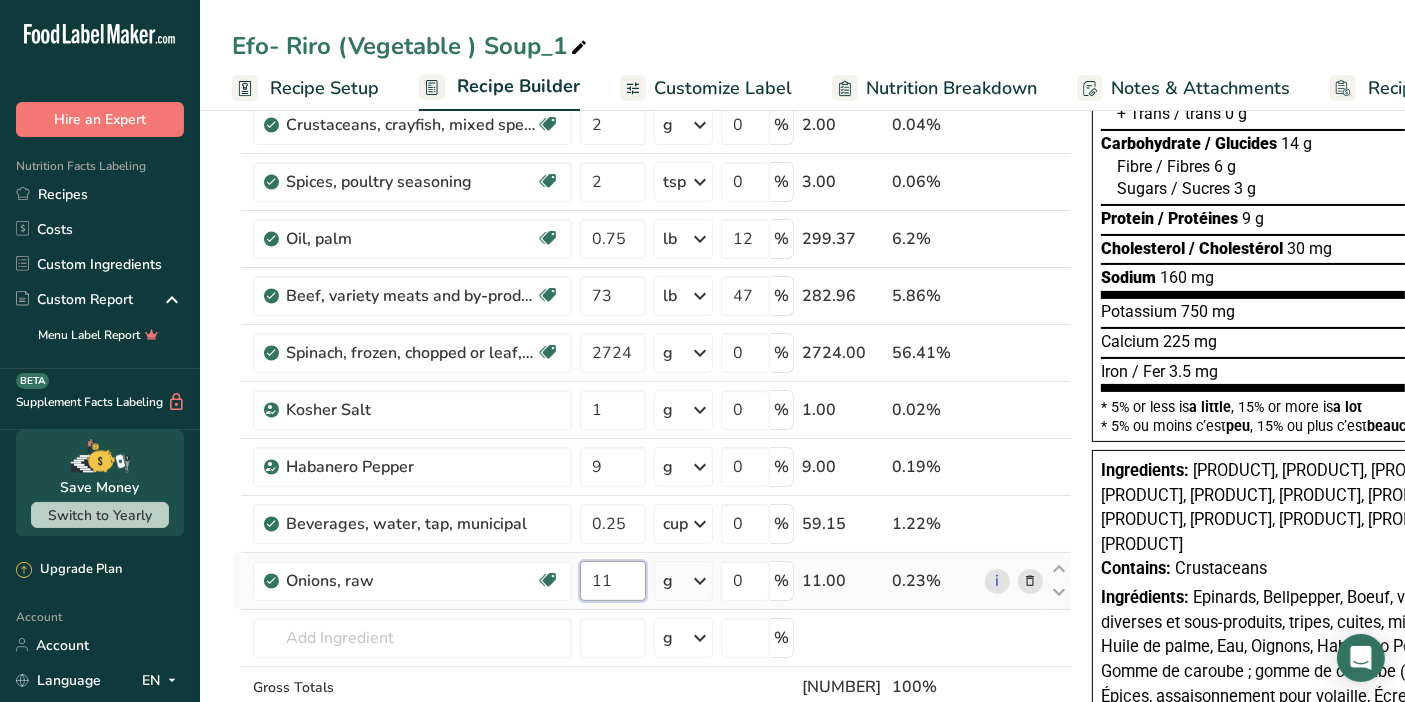 drag, startPoint x: 615, startPoint y: 575, endPoint x: 575, endPoint y: 595, distance: 44.72136 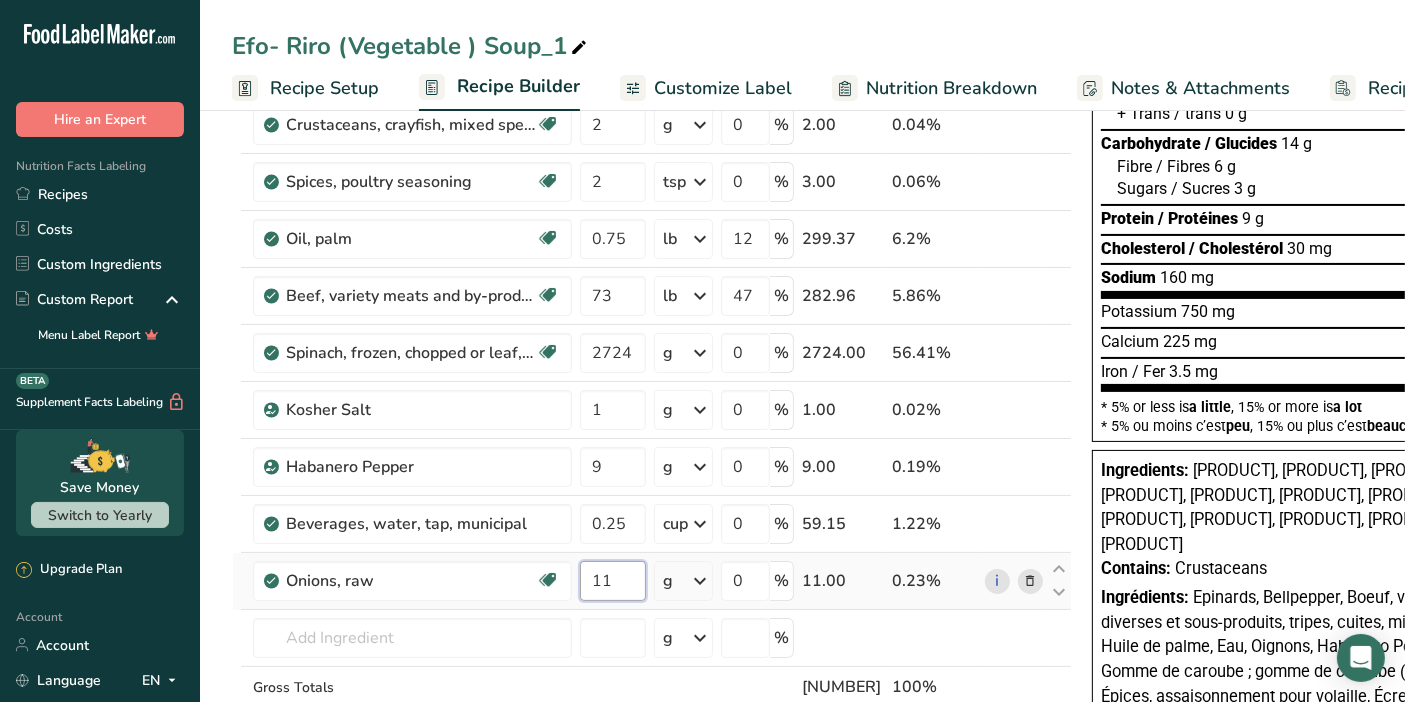click on "11" at bounding box center (613, 581) 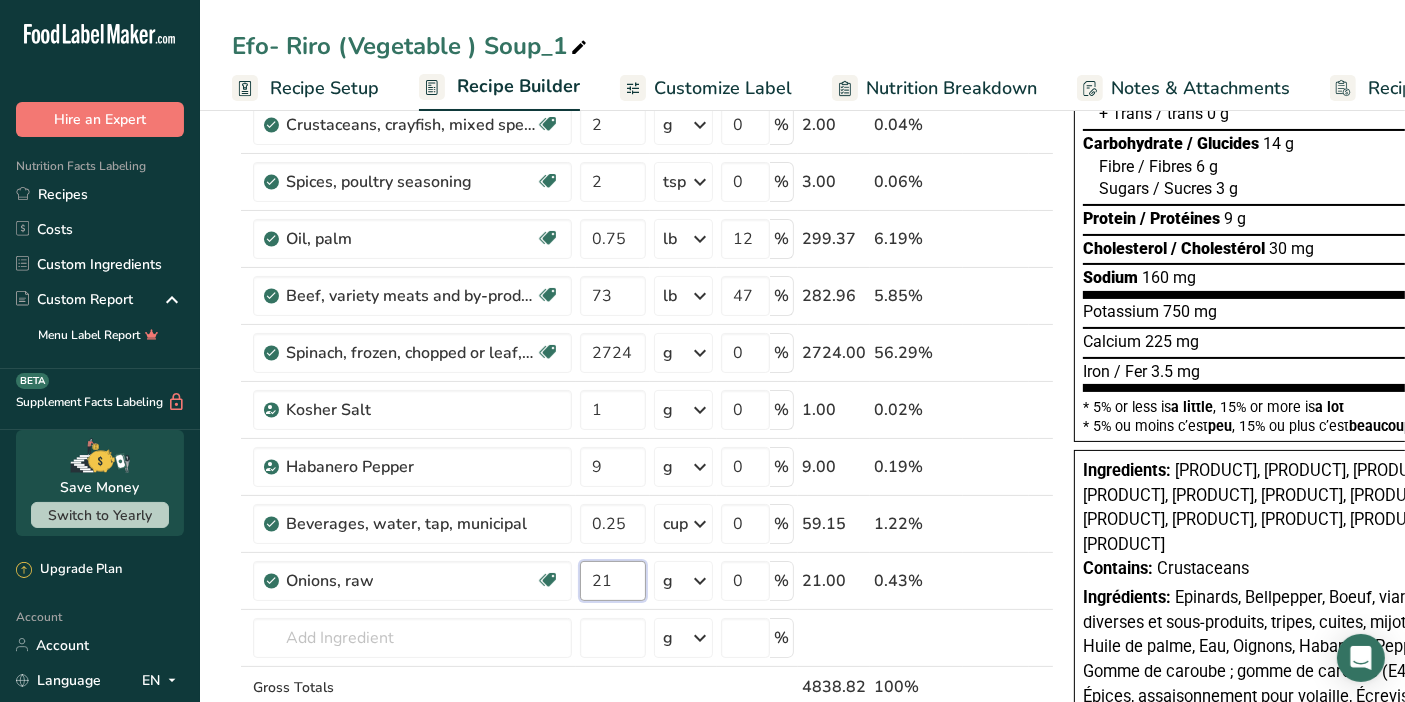 type on "21" 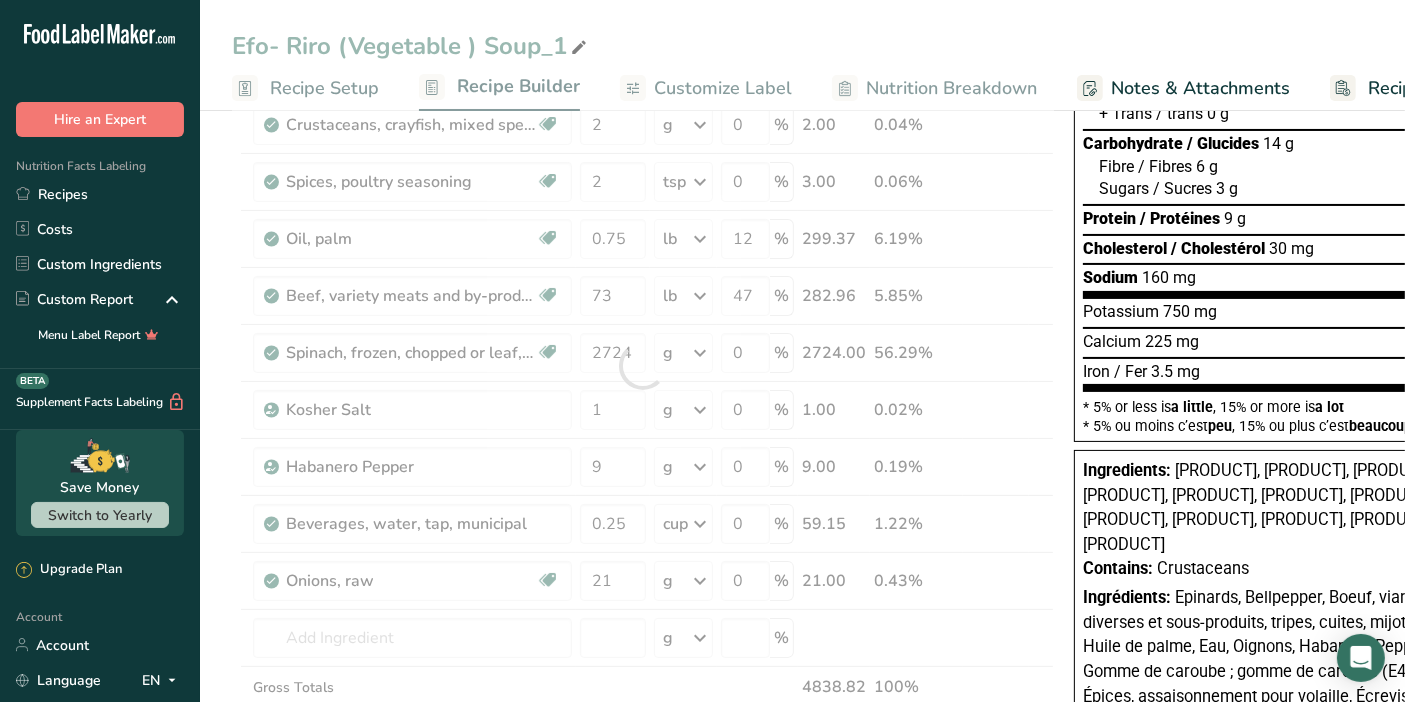 click on "Efo- Riro (Vegetable ) Soup_1
Recipe Setup                       Recipe Builder   Customize Label               Nutrition Breakdown               Notes & Attachments                 Recipe Costing
Add Ingredients
Manage Recipe         Delete Recipe           Duplicate Recipe             Scale Recipe             Save as Sub-Recipe   .a-a{fill:#347362;}.b-a{fill:#fff;}                               Nutrition Breakdown                 Recipe Card
NEW
Amino Acids Pattern Report             Activity History
Download
Choose your preferred label style
Standard FDA label
Standard FDA label
The most common format for nutrition facts labels in compliance with the FDA's typeface, style and requirements
Tabular FDA label" at bounding box center (802, 644) 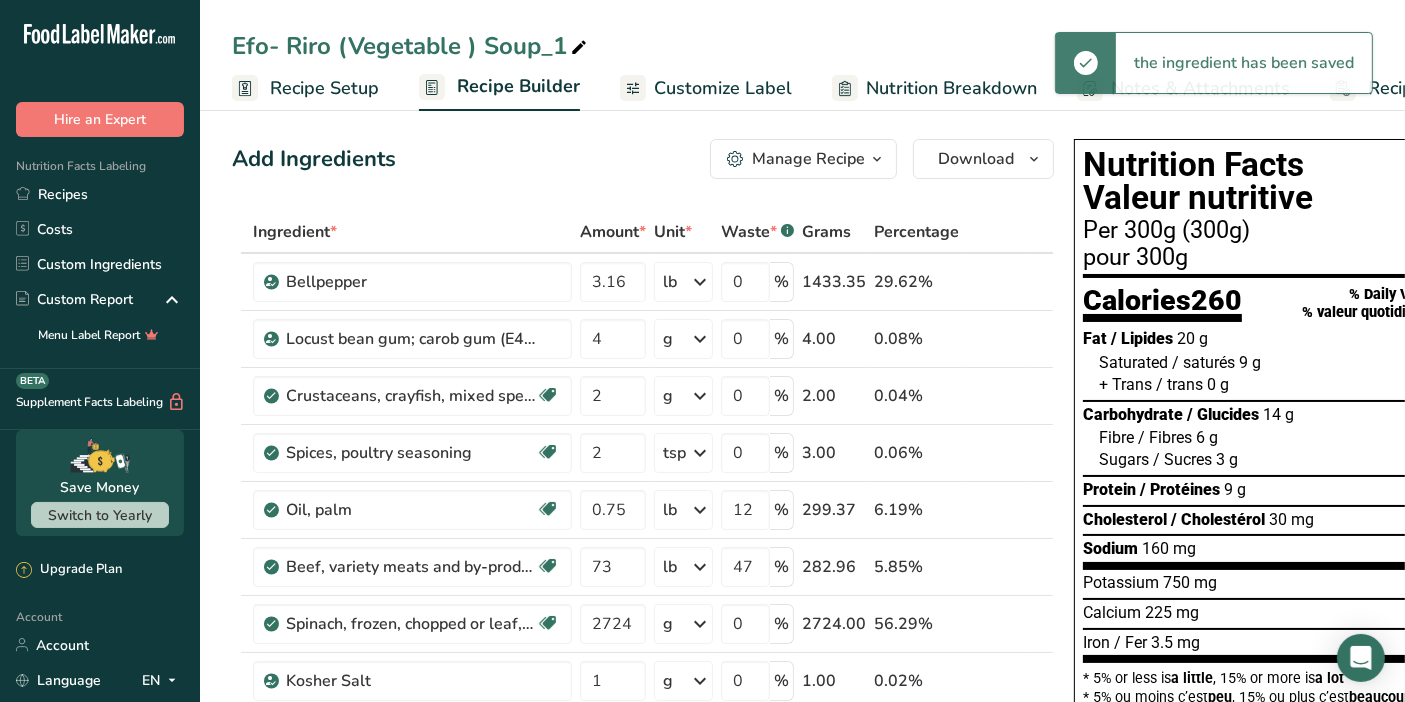 scroll, scrollTop: 3, scrollLeft: 0, axis: vertical 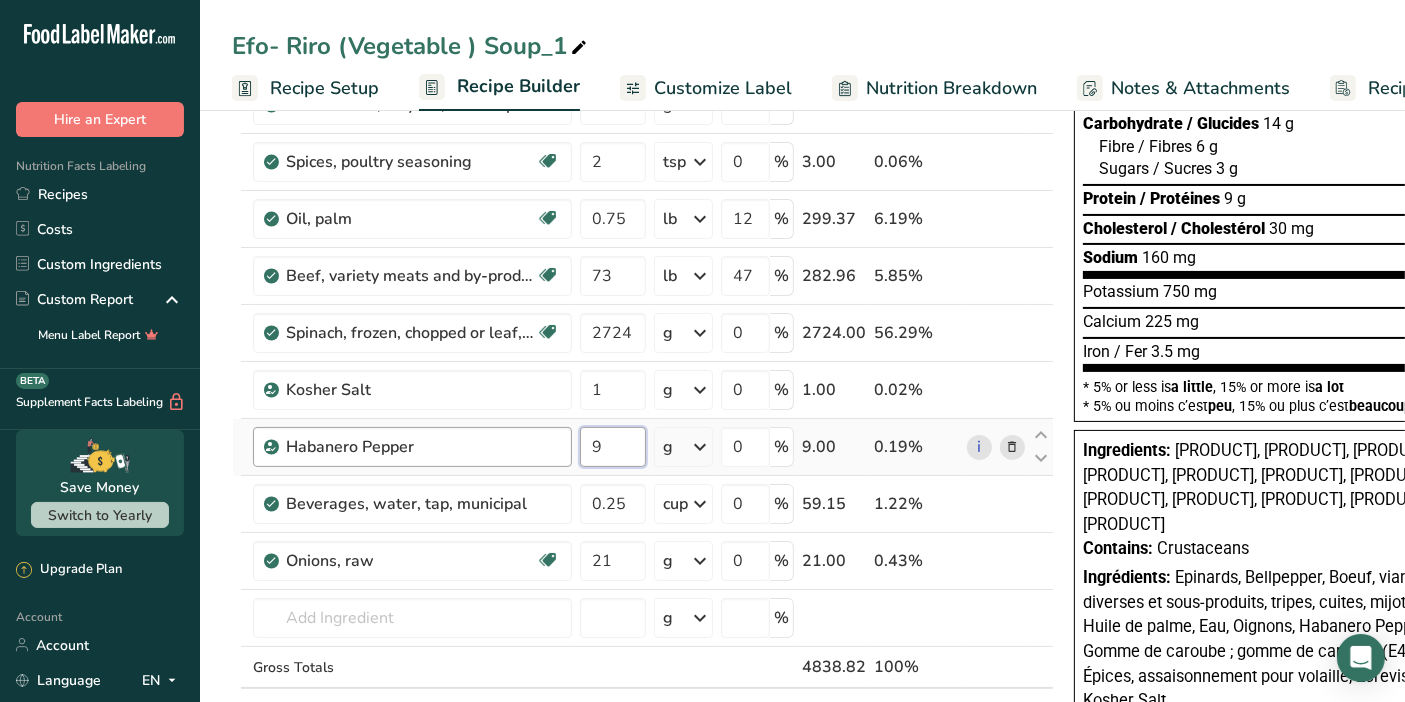 drag, startPoint x: 609, startPoint y: 443, endPoint x: 548, endPoint y: 461, distance: 63.600315 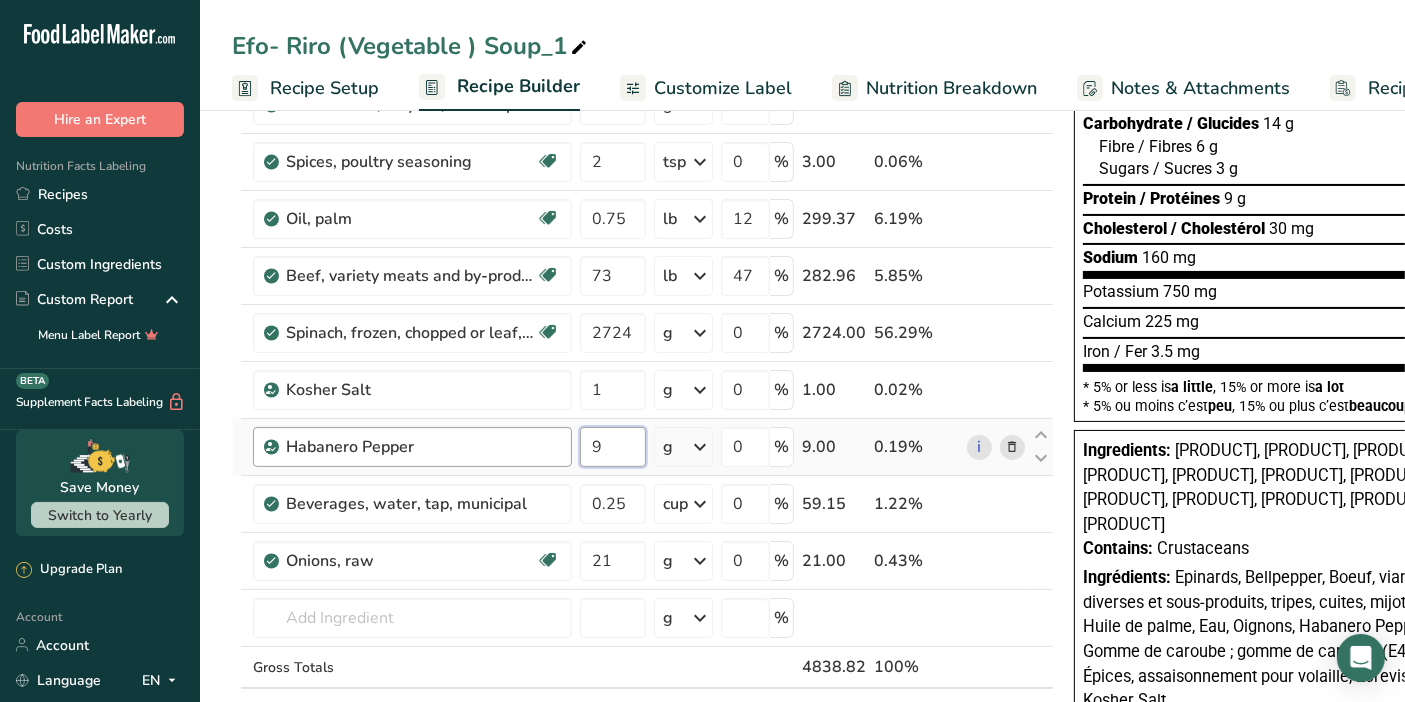 click on "Habanero Pepper
9
g
Weight Units
g
kg
mg
See more
Volume Units
l
Volume units require a density conversion. If you know your ingredient's density enter it below. Otherwise, click on "RIA" our AI Regulatory bot - she will be able to help you
lb/ft3
g/cm3
Confirm
mL
Volume units require a density conversion. If you know your ingredient's density enter it below. Otherwise, click on "RIA" our AI Regulatory bot - she will be able to help you
lb/ft3
g/cm3
Confirm
fl oz
lb/ft3
0" at bounding box center [643, 447] 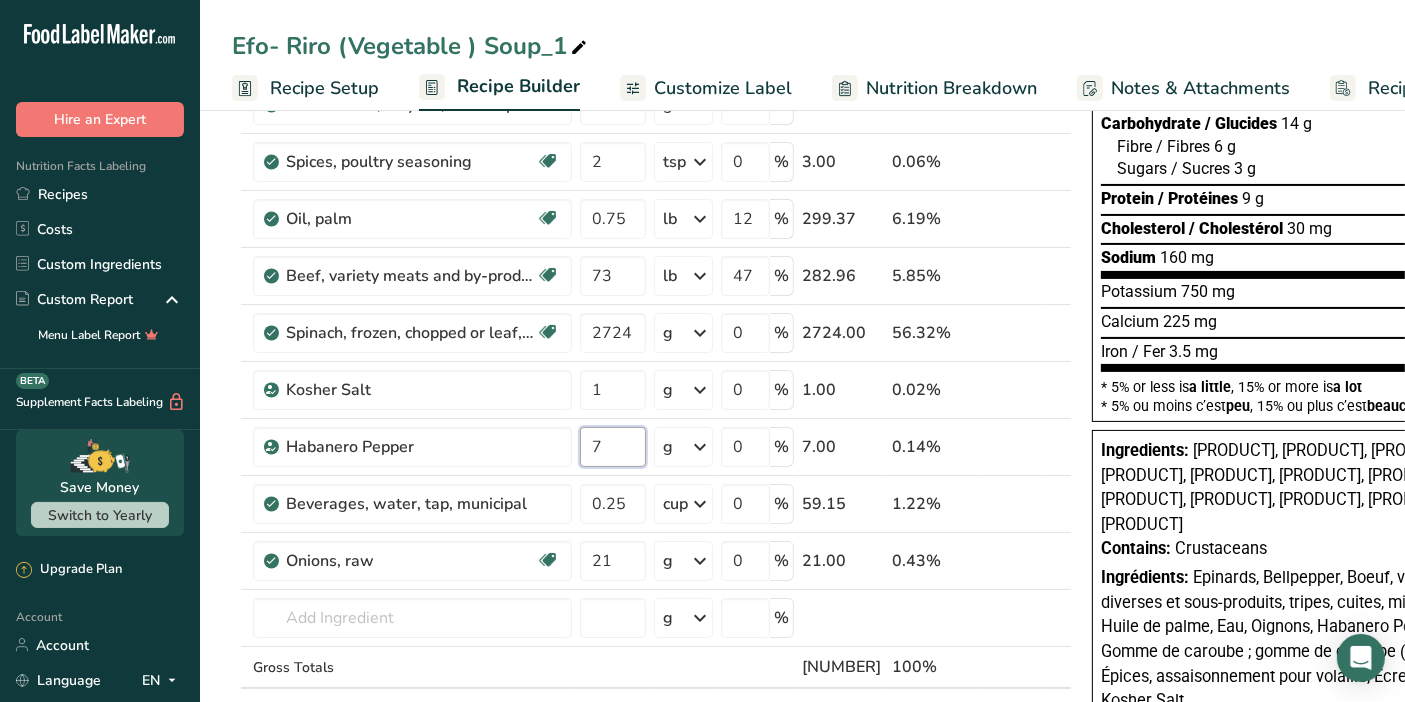 type on "7" 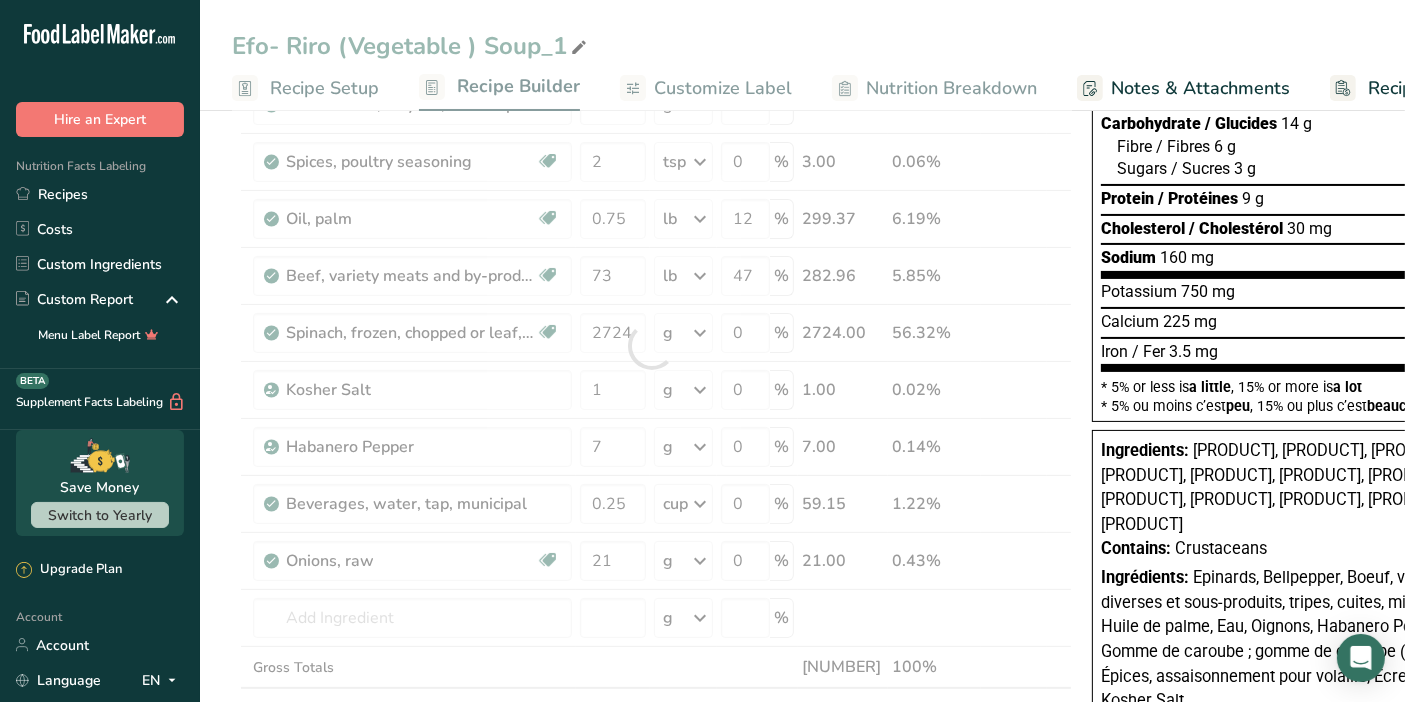 click on "Efo- Riro (Vegetable ) Soup_1
Recipe Setup                       Recipe Builder   Customize Label               Nutrition Breakdown               Notes & Attachments                 Recipe Costing
Add Ingredients
Manage Recipe         Delete Recipe           Duplicate Recipe             Scale Recipe             Save as Sub-Recipe   .a-a{fill:#347362;}.b-a{fill:#fff;}                               Nutrition Breakdown                 Recipe Card
NEW
Amino Acids Pattern Report             Activity History
Download
Choose your preferred label style
Standard FDA label
Standard FDA label
The most common format for nutrition facts labels in compliance with the FDA's typeface, style and requirements
Tabular FDA label" at bounding box center [802, 624] 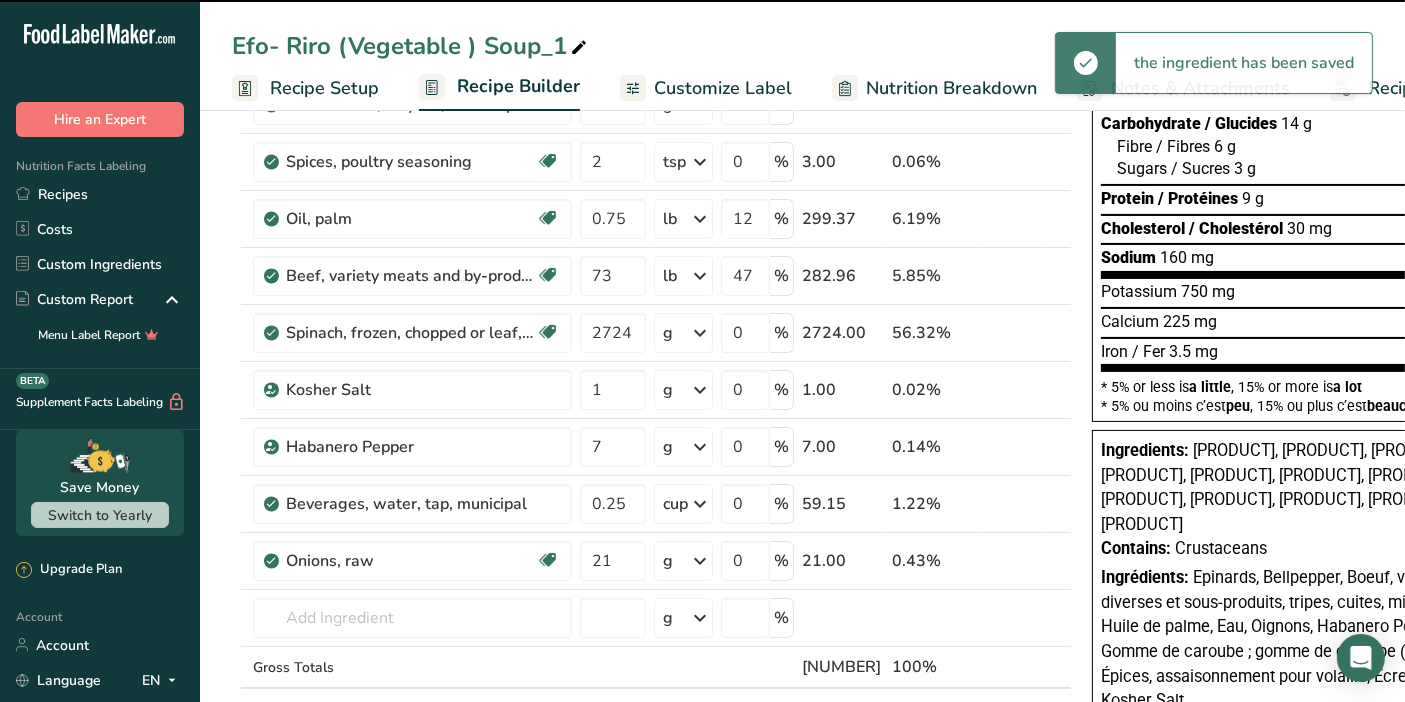 scroll, scrollTop: 112, scrollLeft: 0, axis: vertical 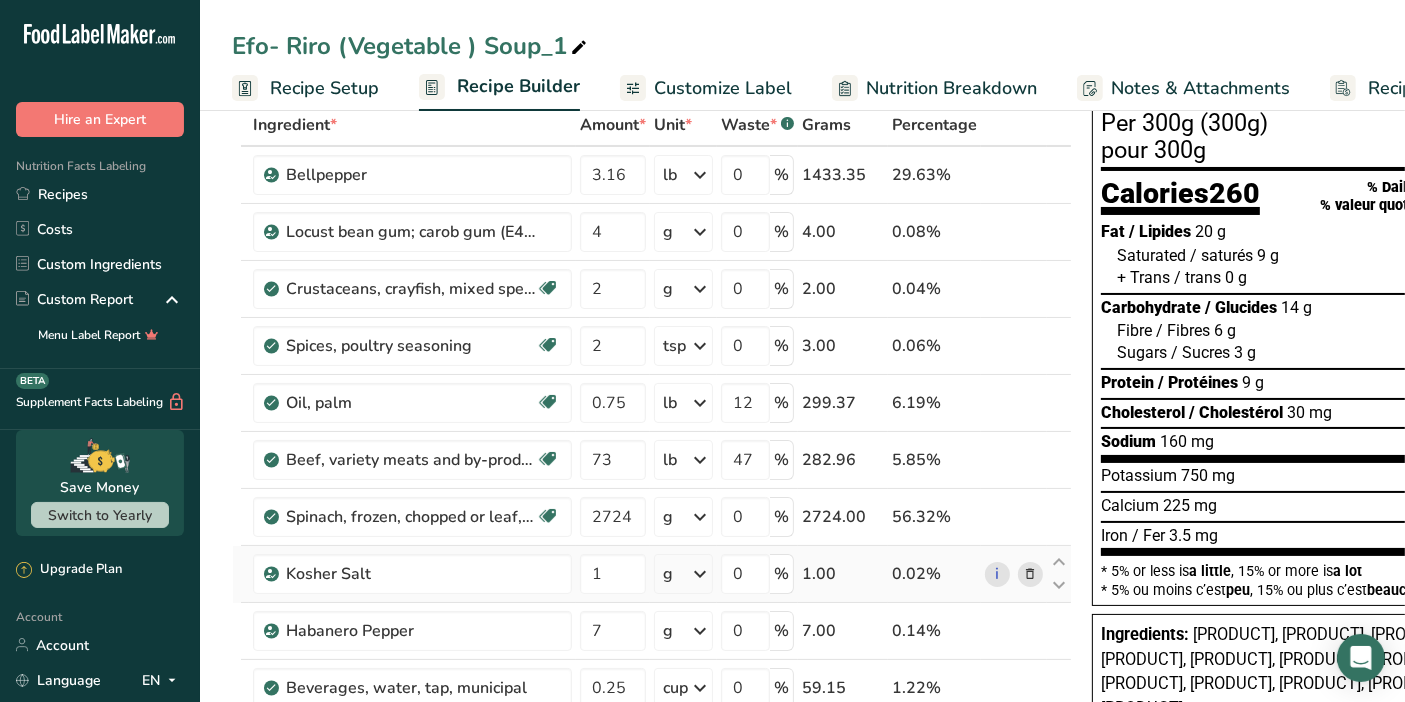 click at bounding box center [700, 574] 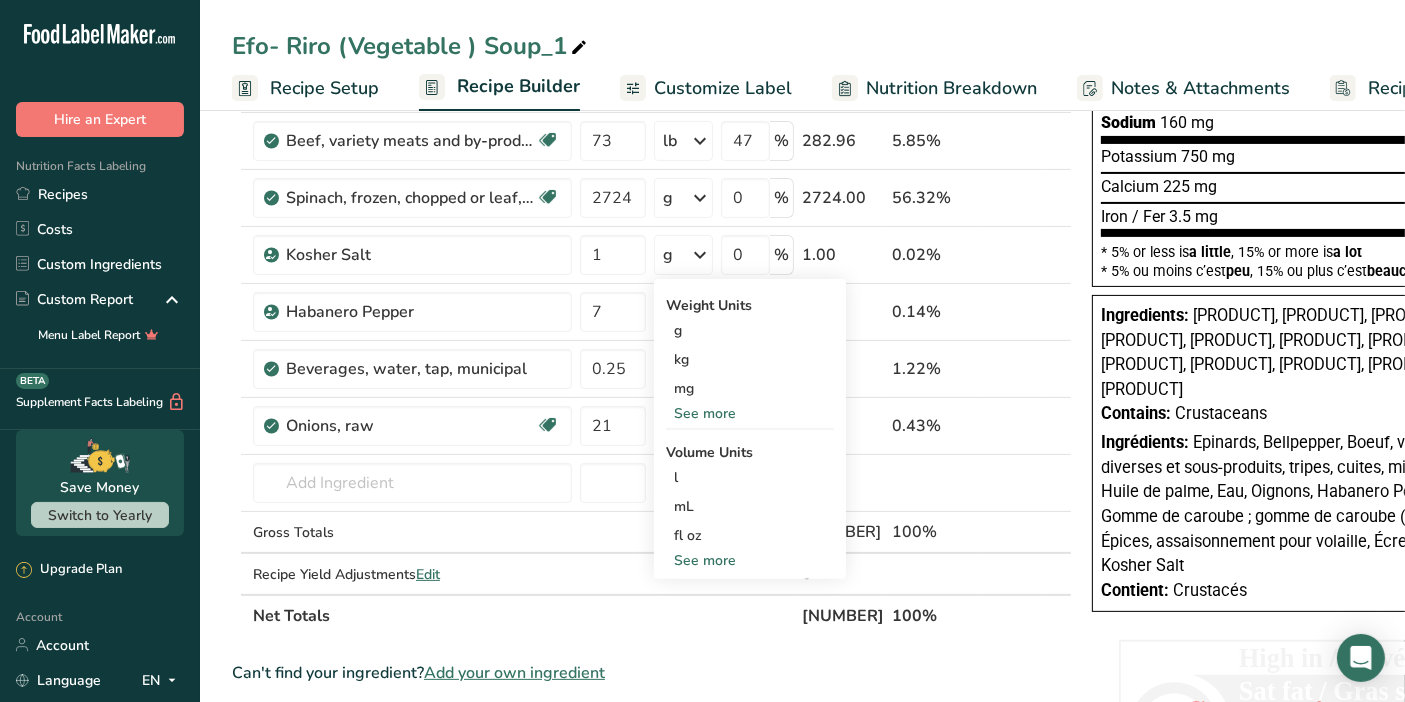 scroll, scrollTop: 448, scrollLeft: 0, axis: vertical 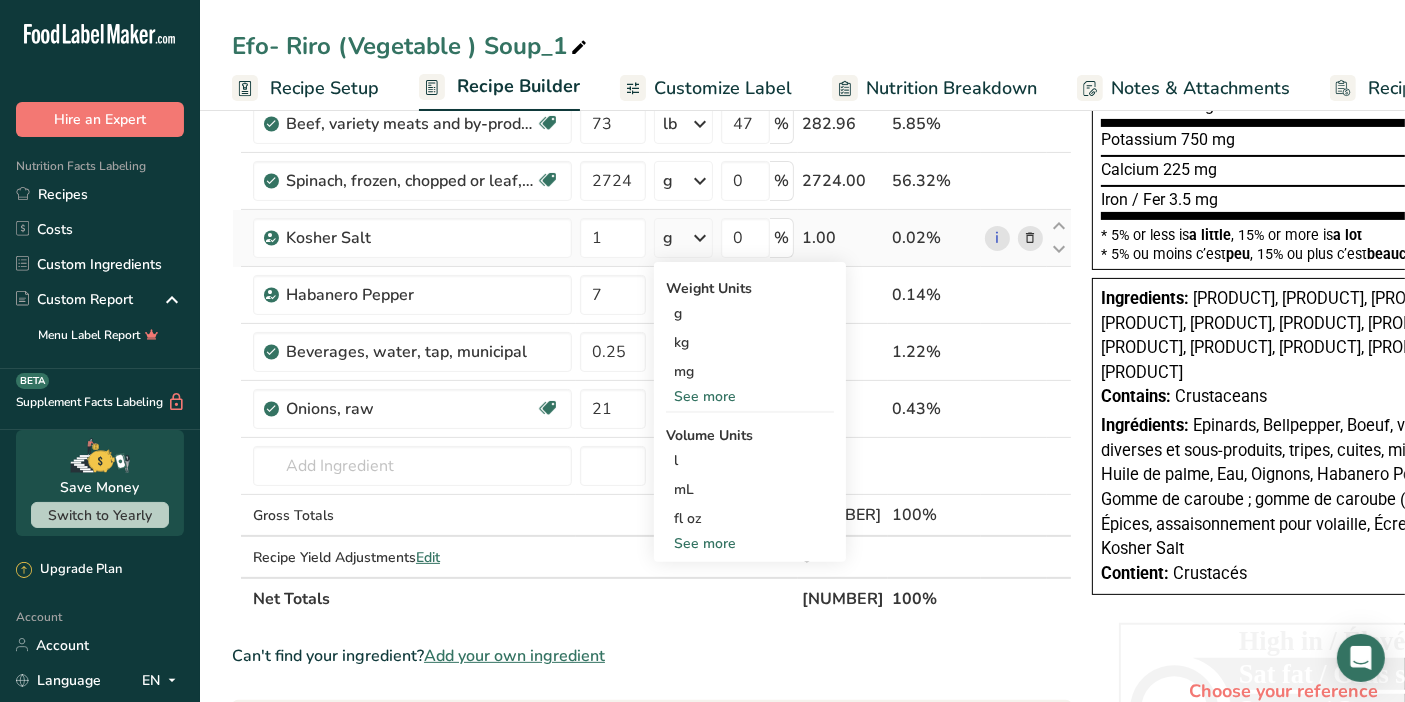 click on "See more" at bounding box center [750, 396] 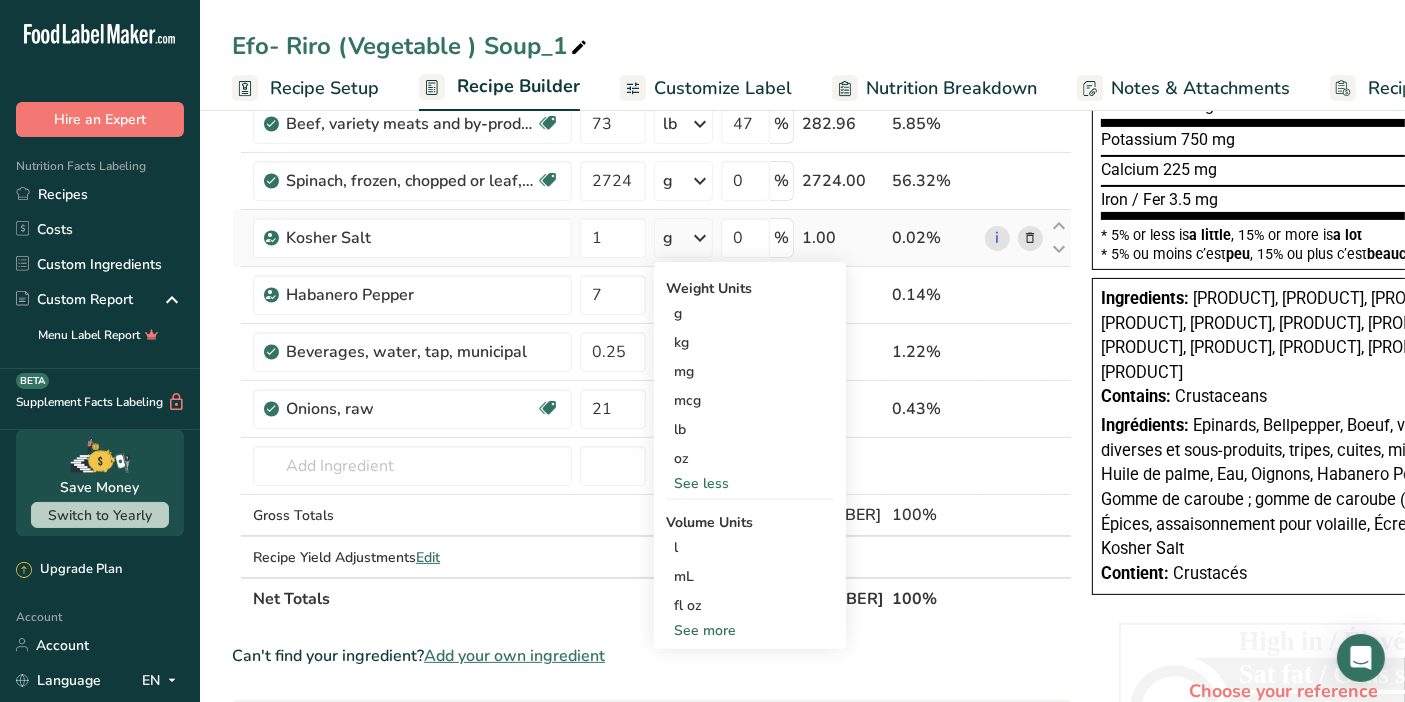 click on "See more" at bounding box center (750, 630) 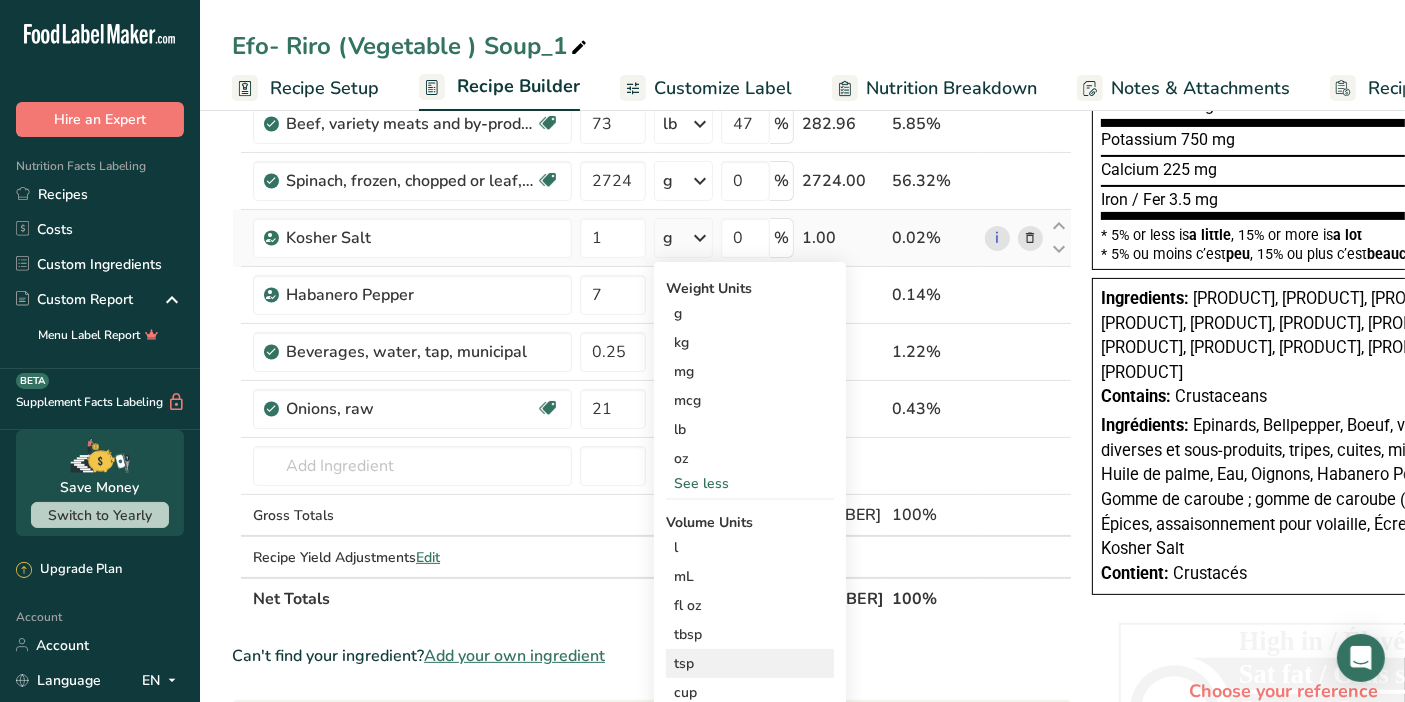 click on "tsp" at bounding box center [750, 663] 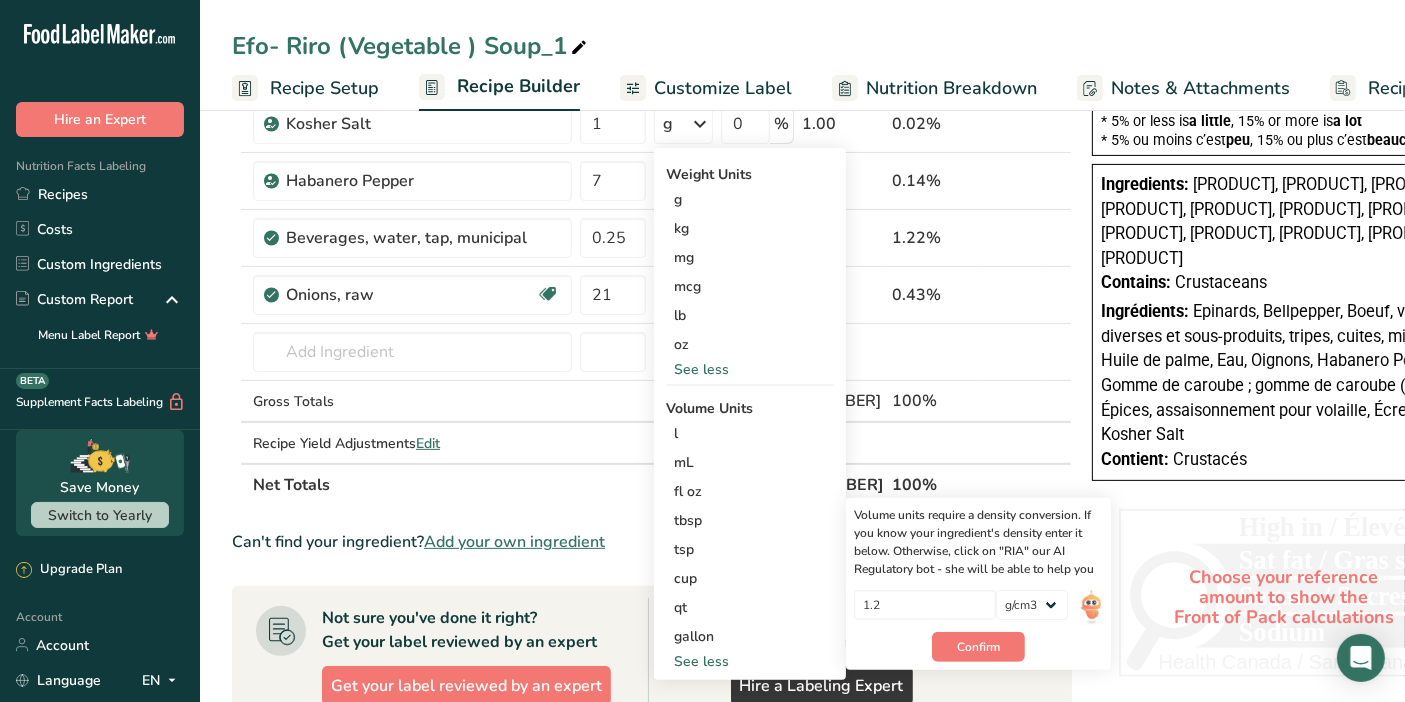 scroll, scrollTop: 614, scrollLeft: 0, axis: vertical 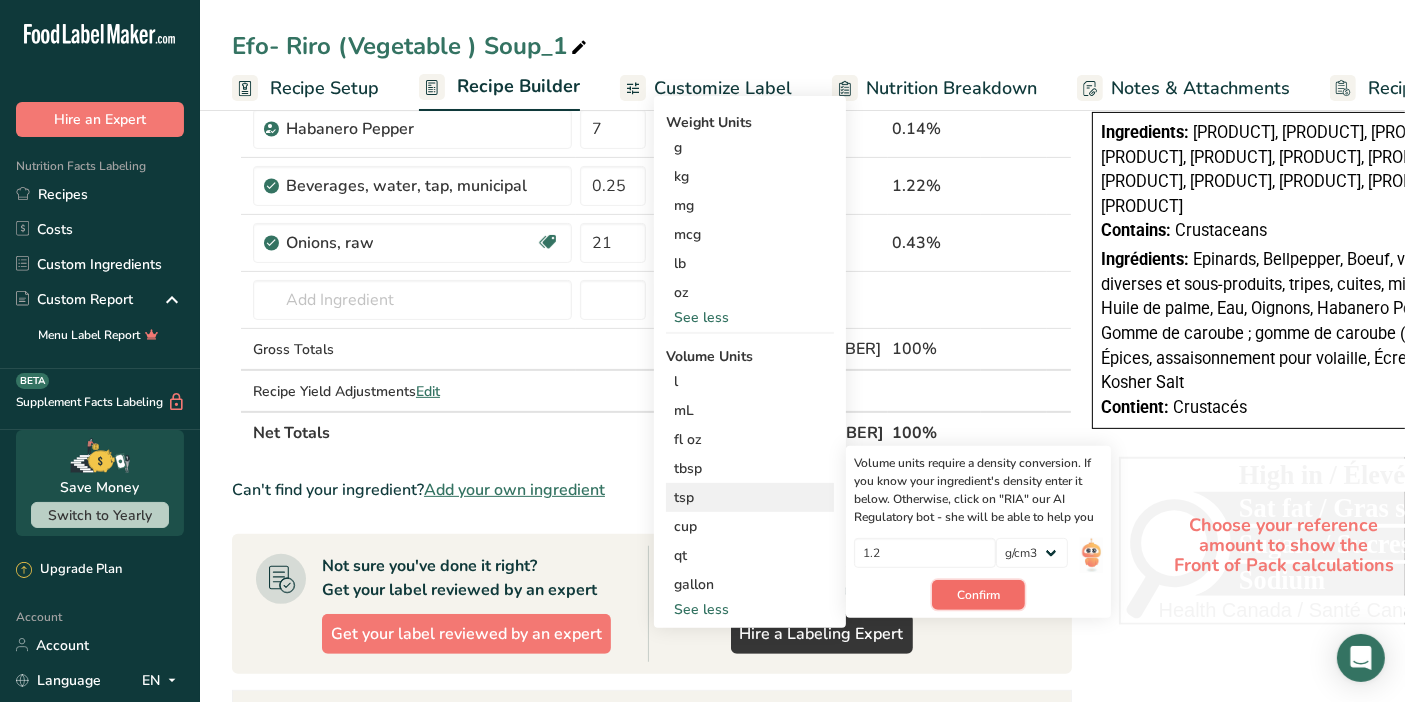 click on "Confirm" at bounding box center [978, 595] 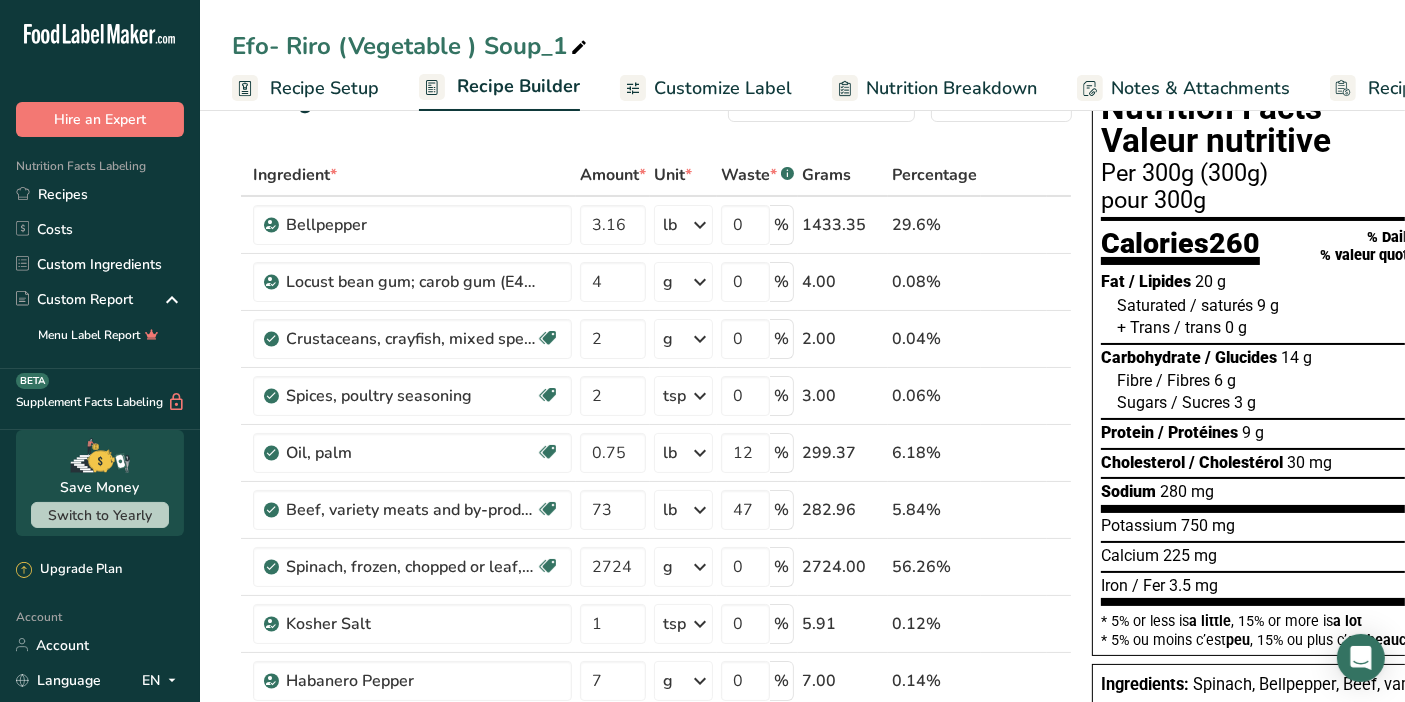 scroll, scrollTop: 88, scrollLeft: 0, axis: vertical 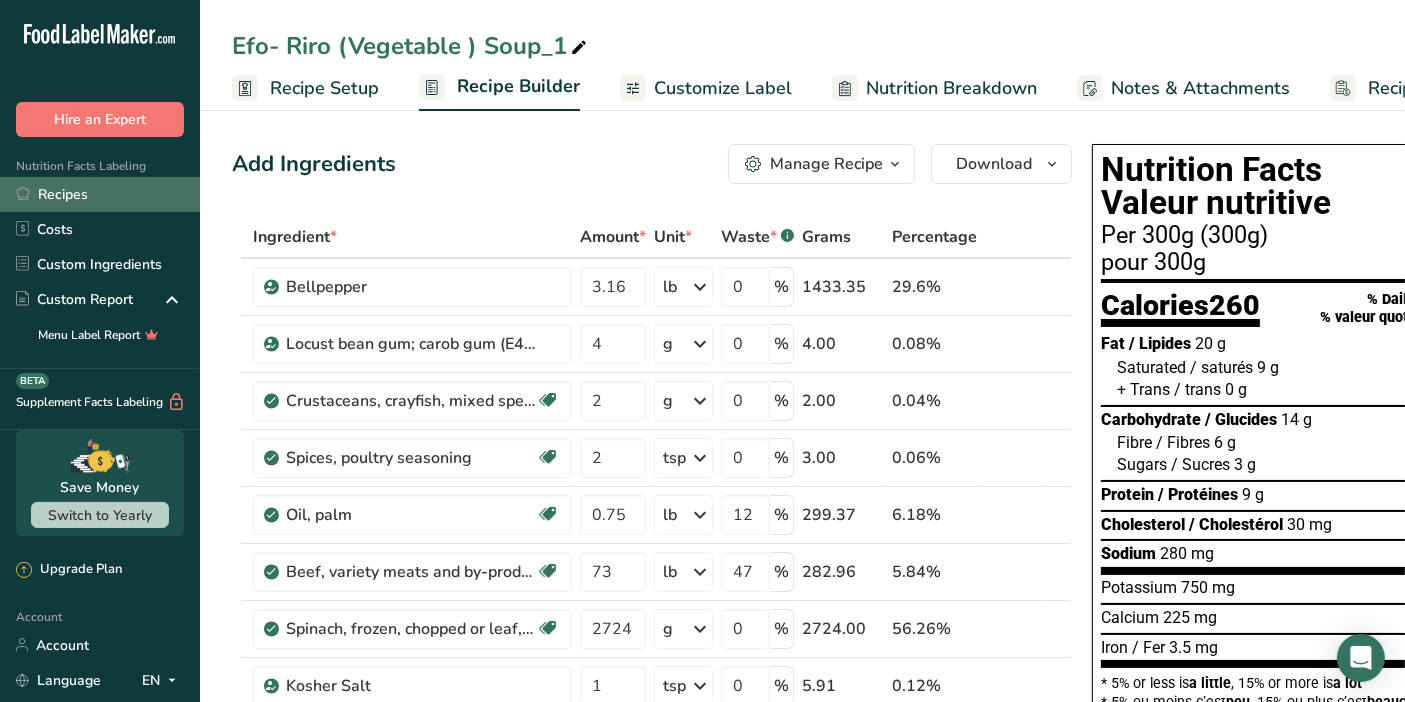click on "Recipes" at bounding box center [100, 194] 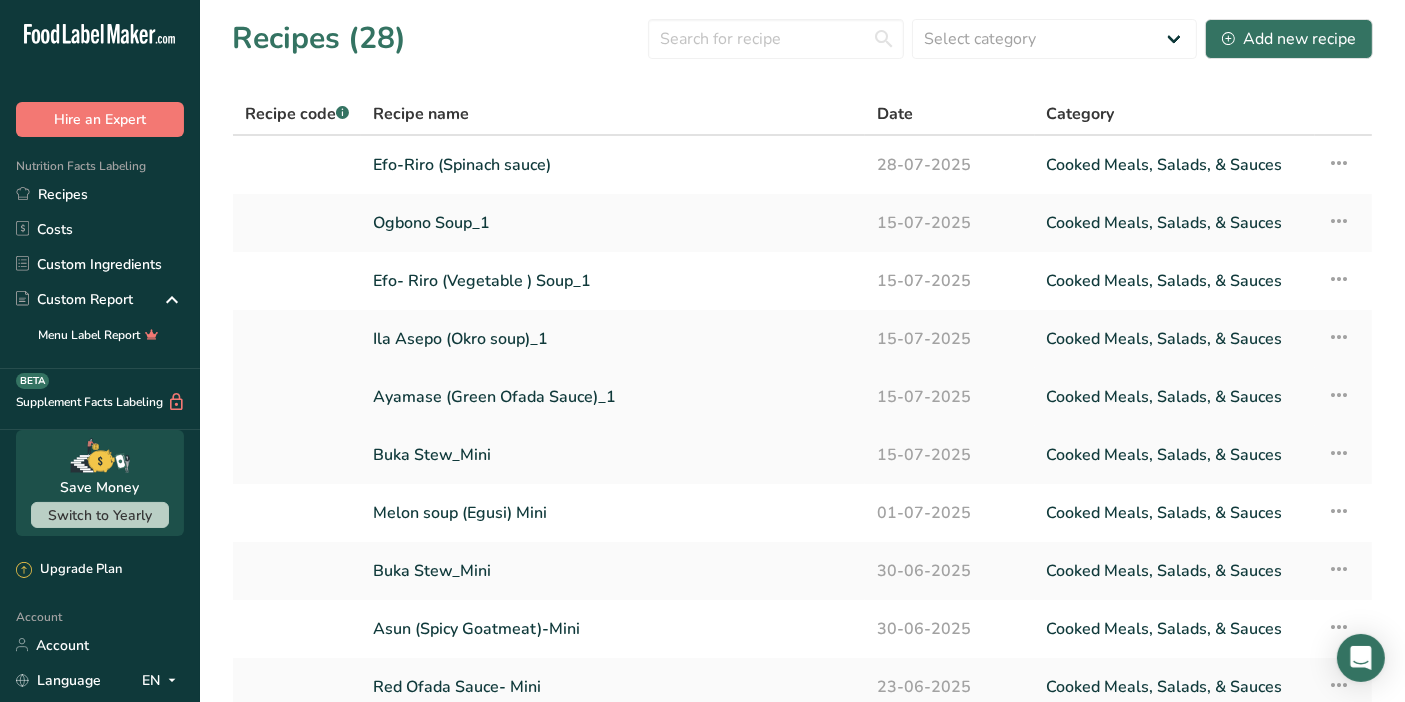 click on "Ayamase (Green Ofada Sauce)_1" at bounding box center (613, 397) 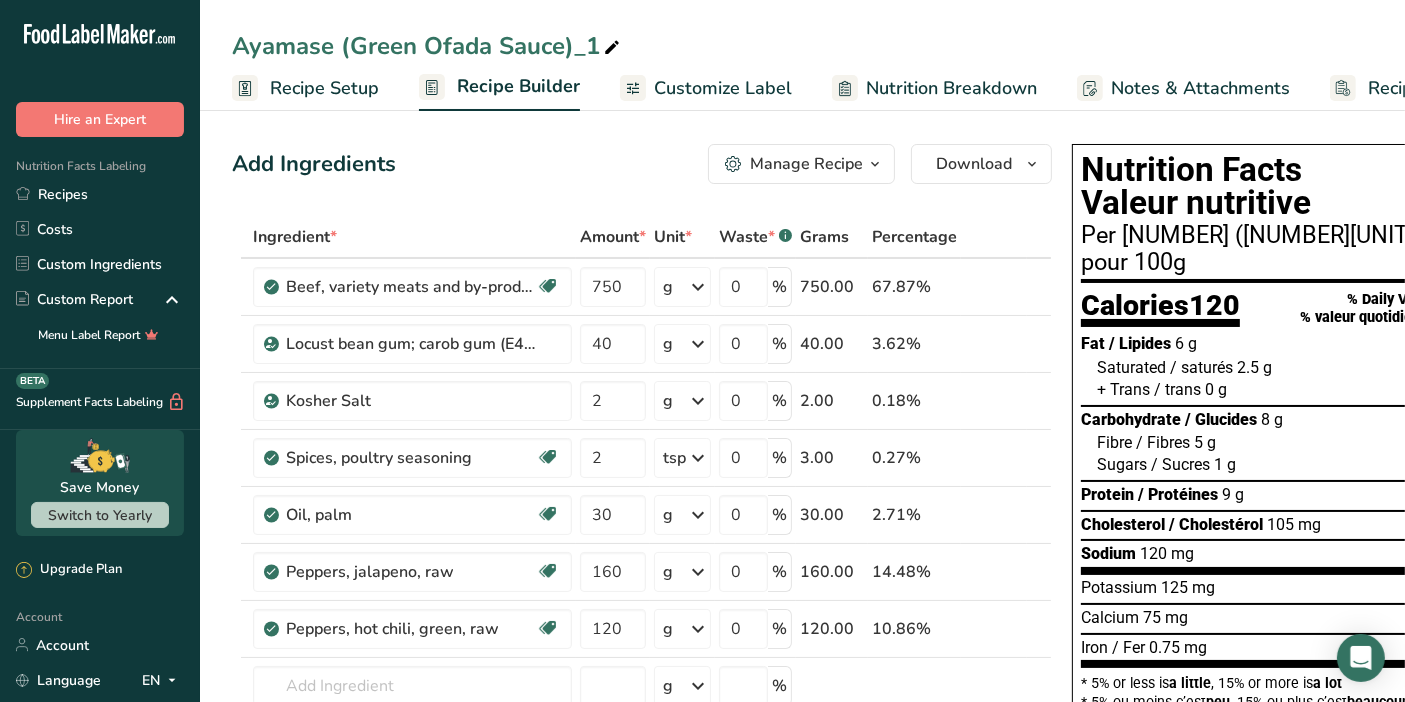 click on "Recipe Setup" at bounding box center (324, 88) 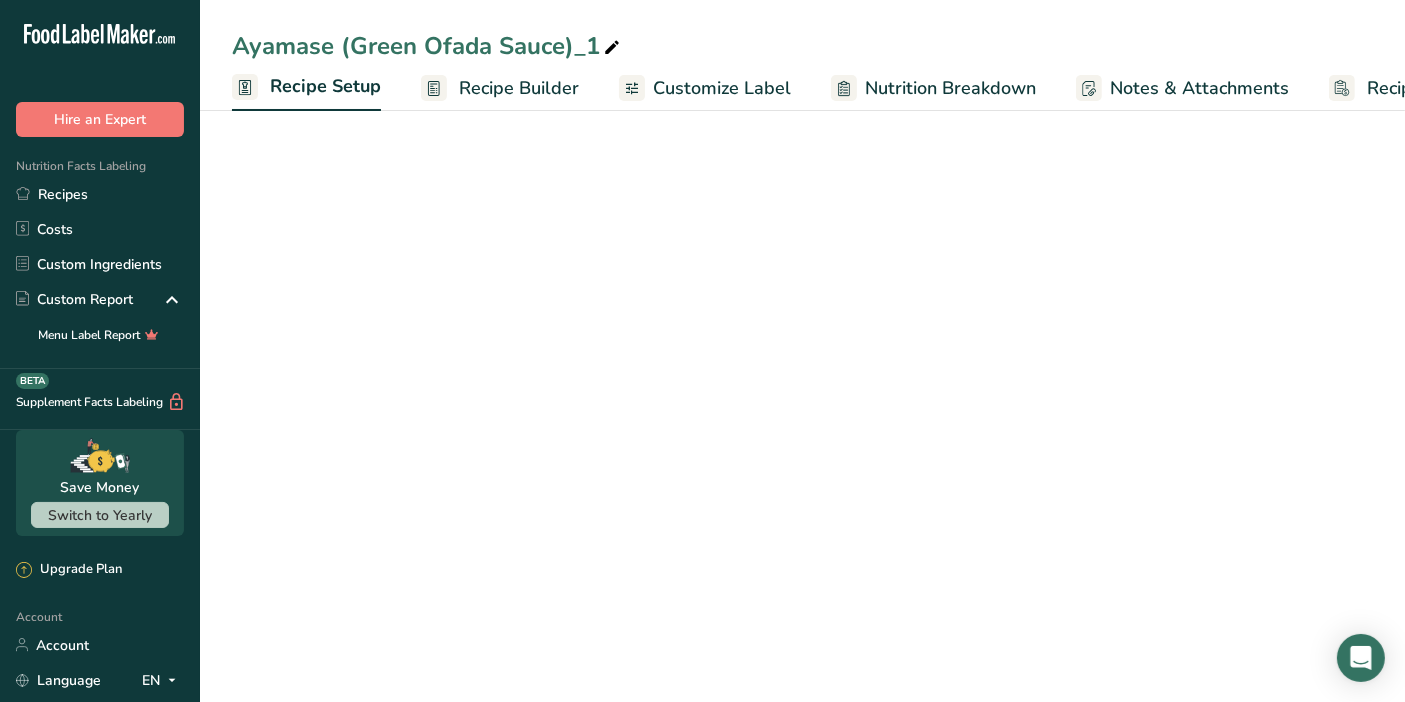 scroll, scrollTop: 0, scrollLeft: 6, axis: horizontal 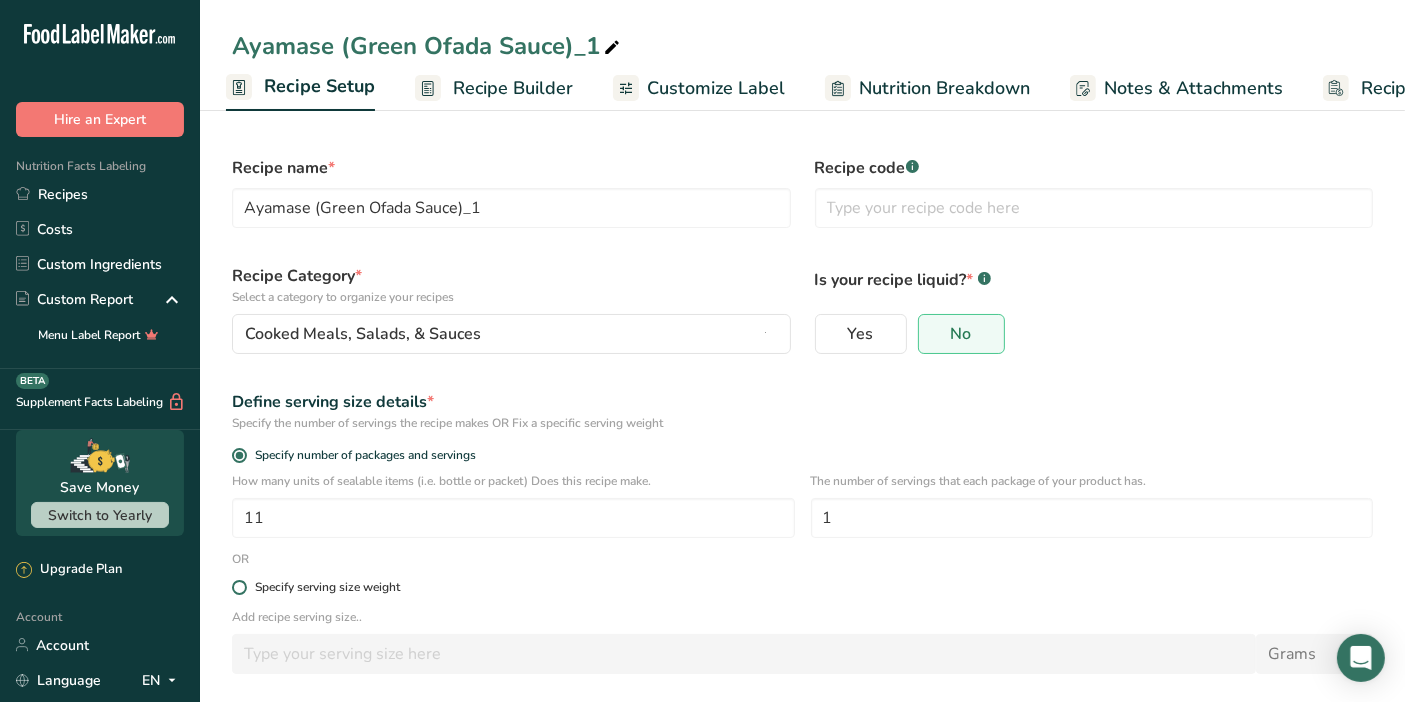 click at bounding box center (239, 587) 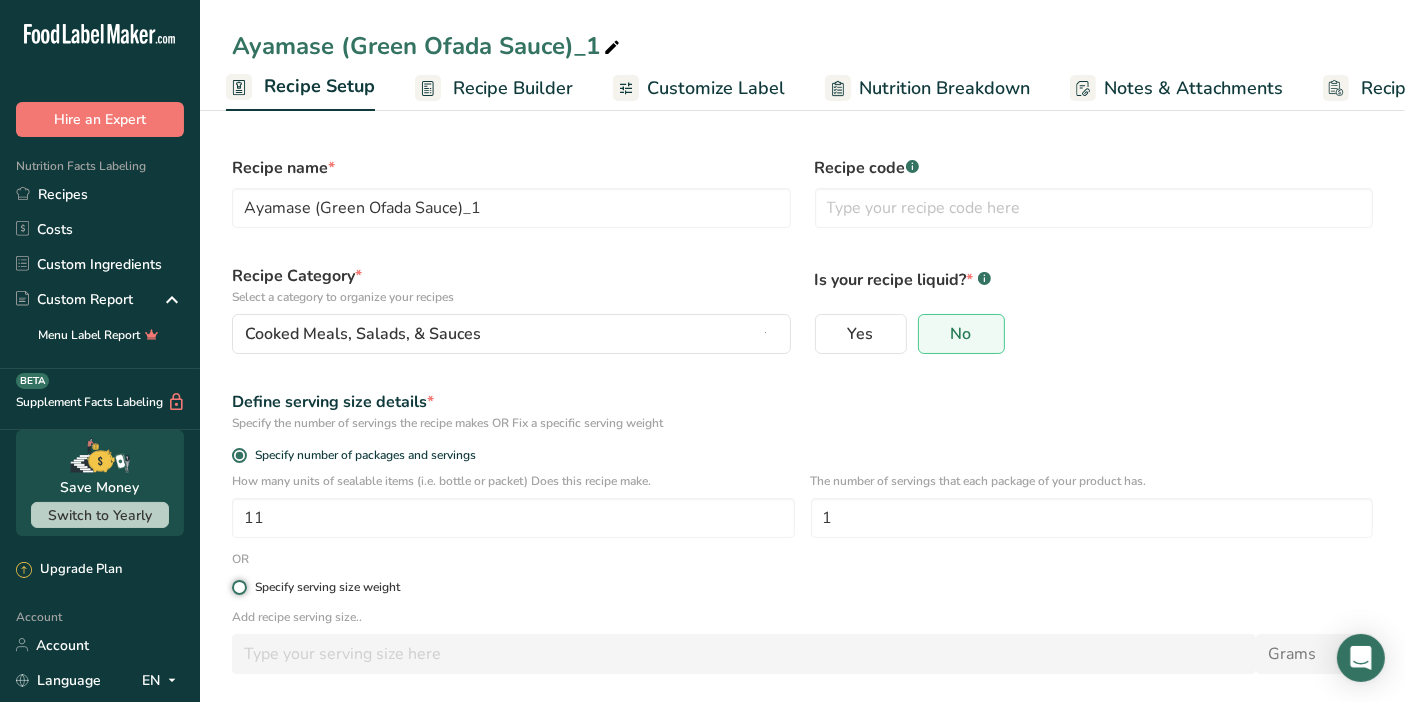 click on "Specify serving size weight" at bounding box center [238, 587] 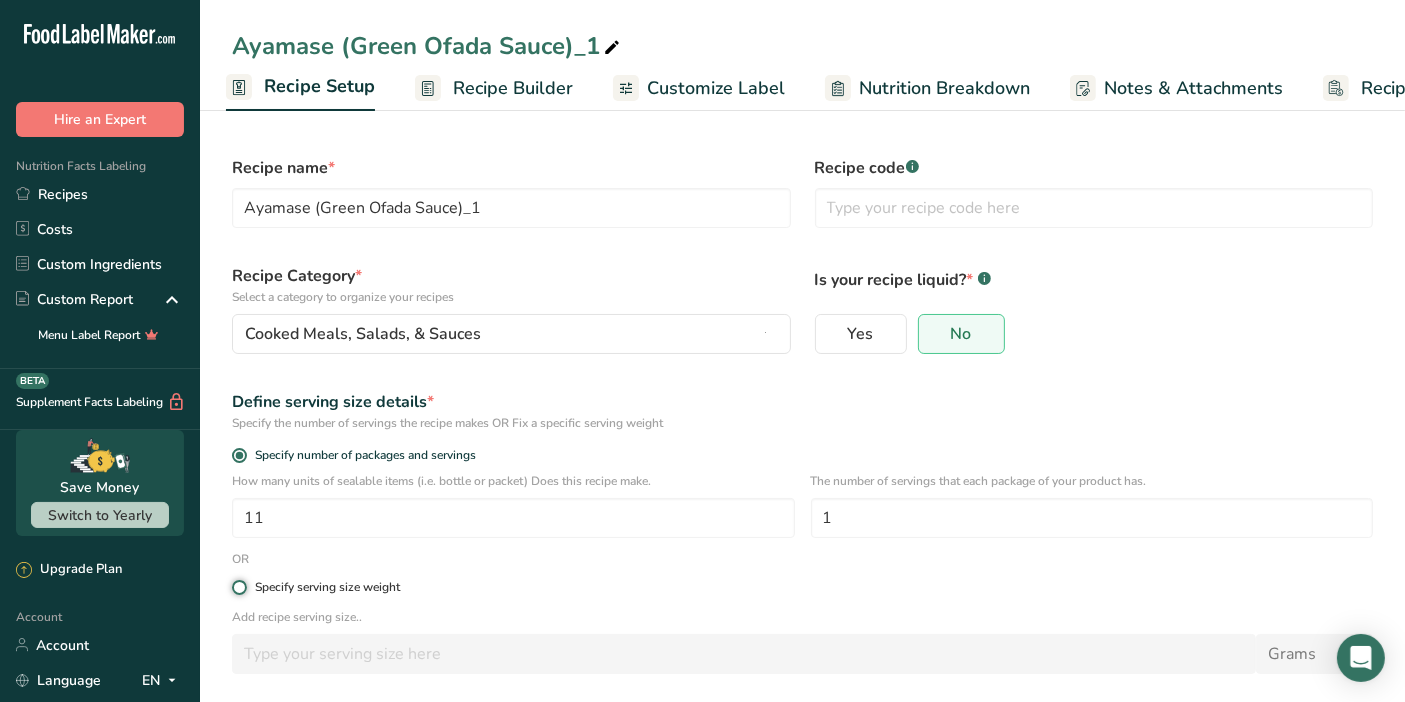 radio on "true" 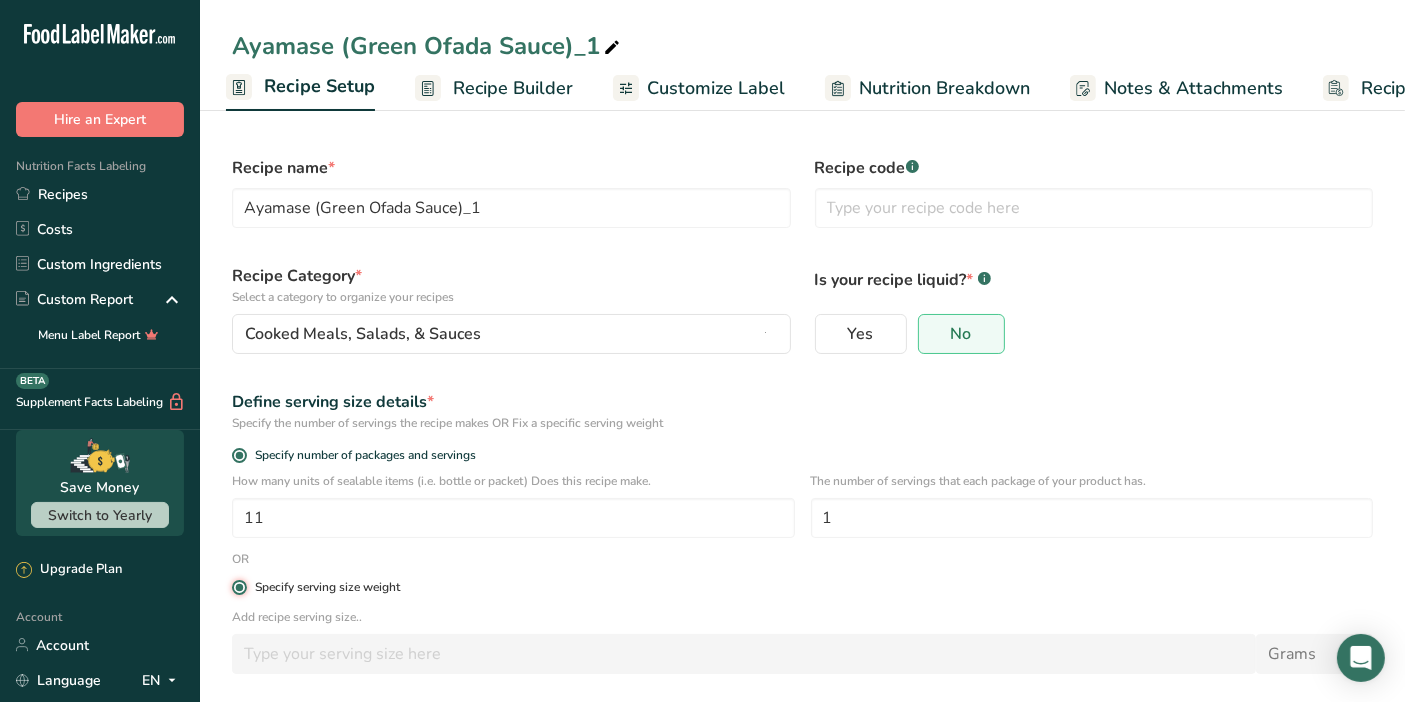 radio on "false" 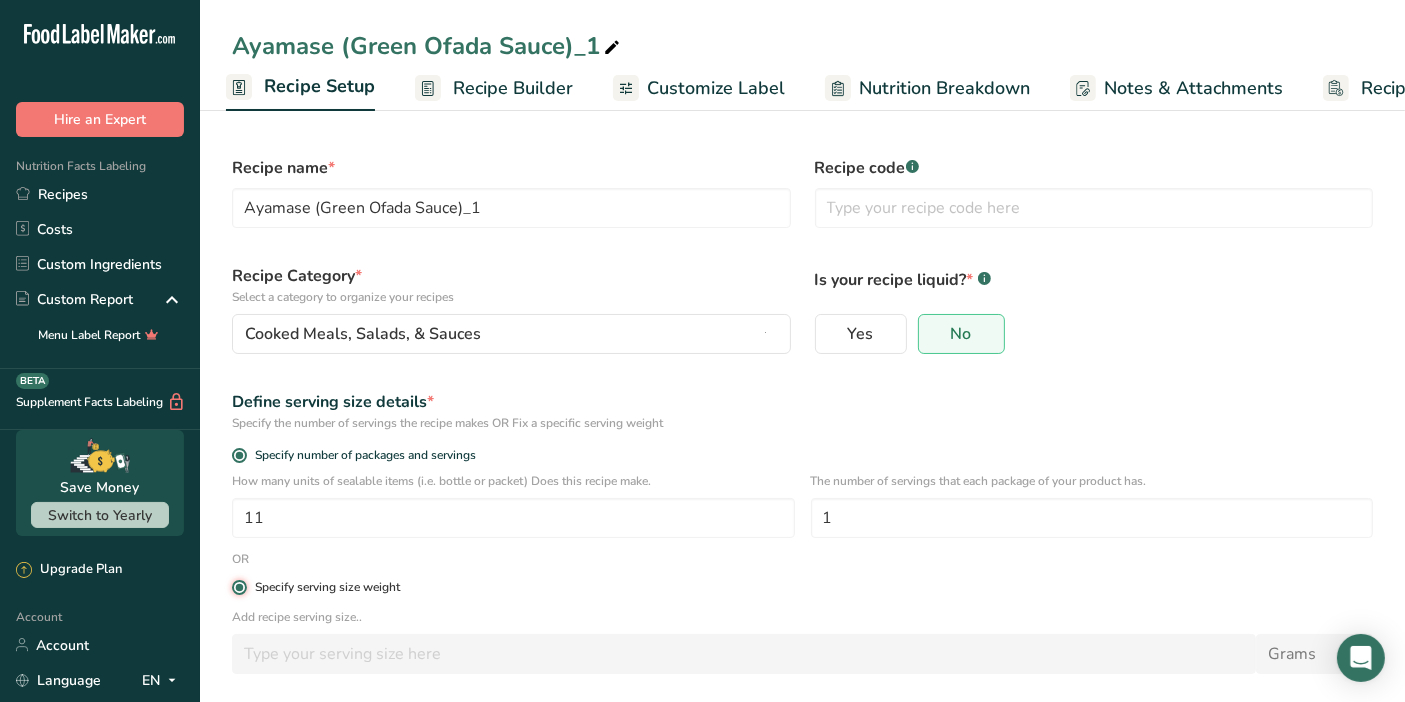 type 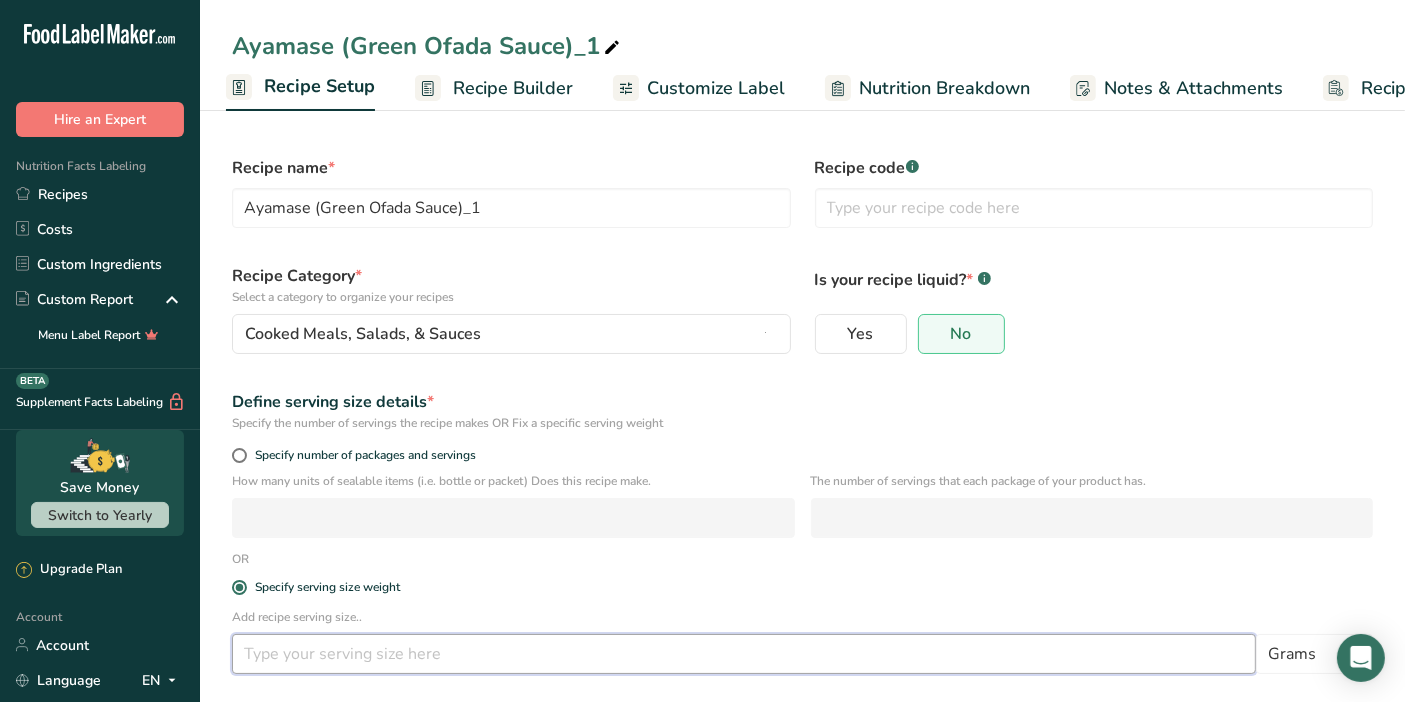 click at bounding box center (744, 654) 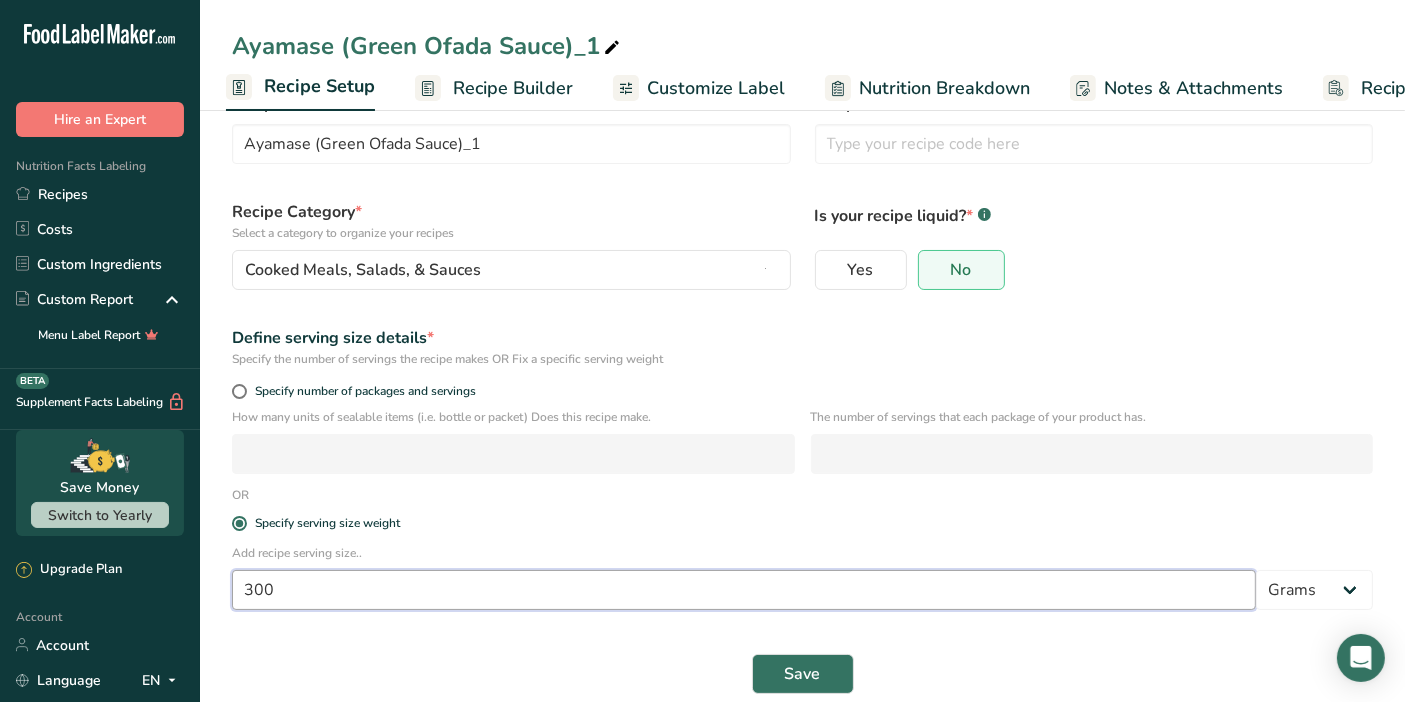 scroll, scrollTop: 88, scrollLeft: 0, axis: vertical 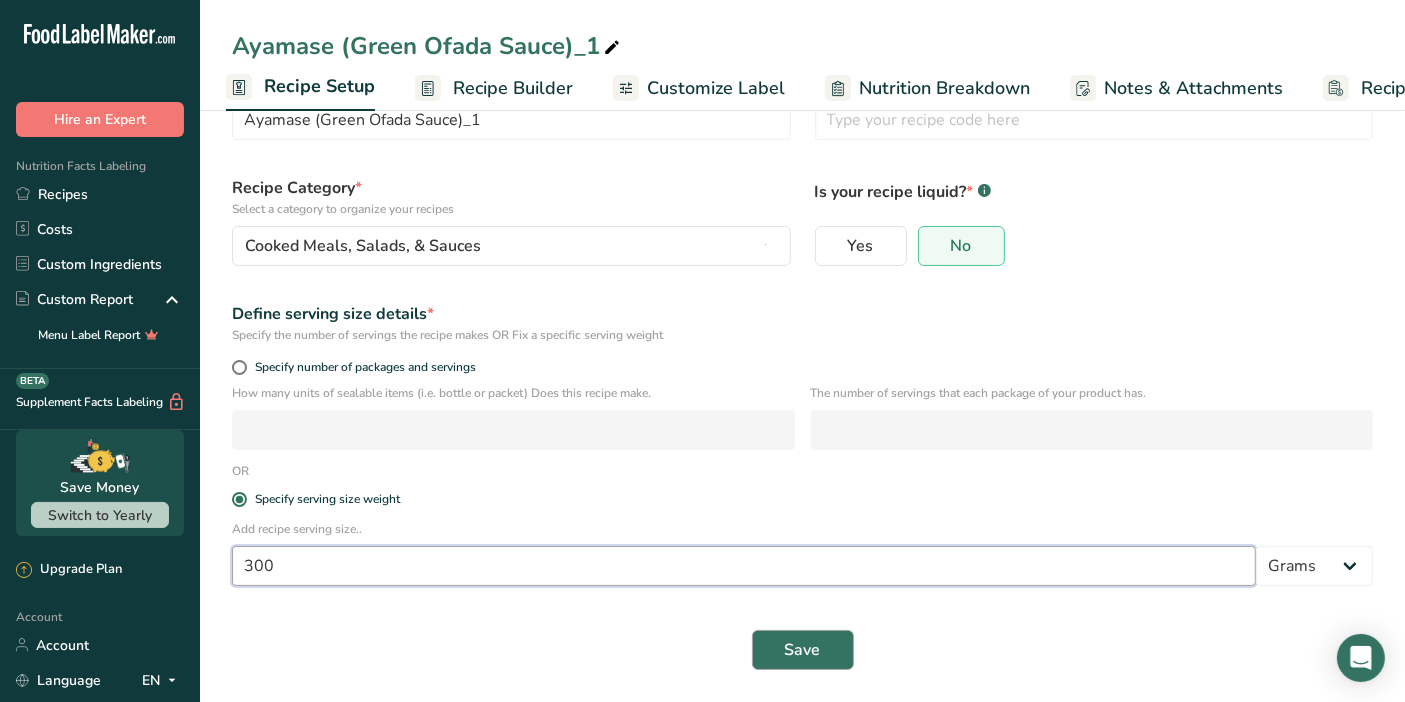 type on "300" 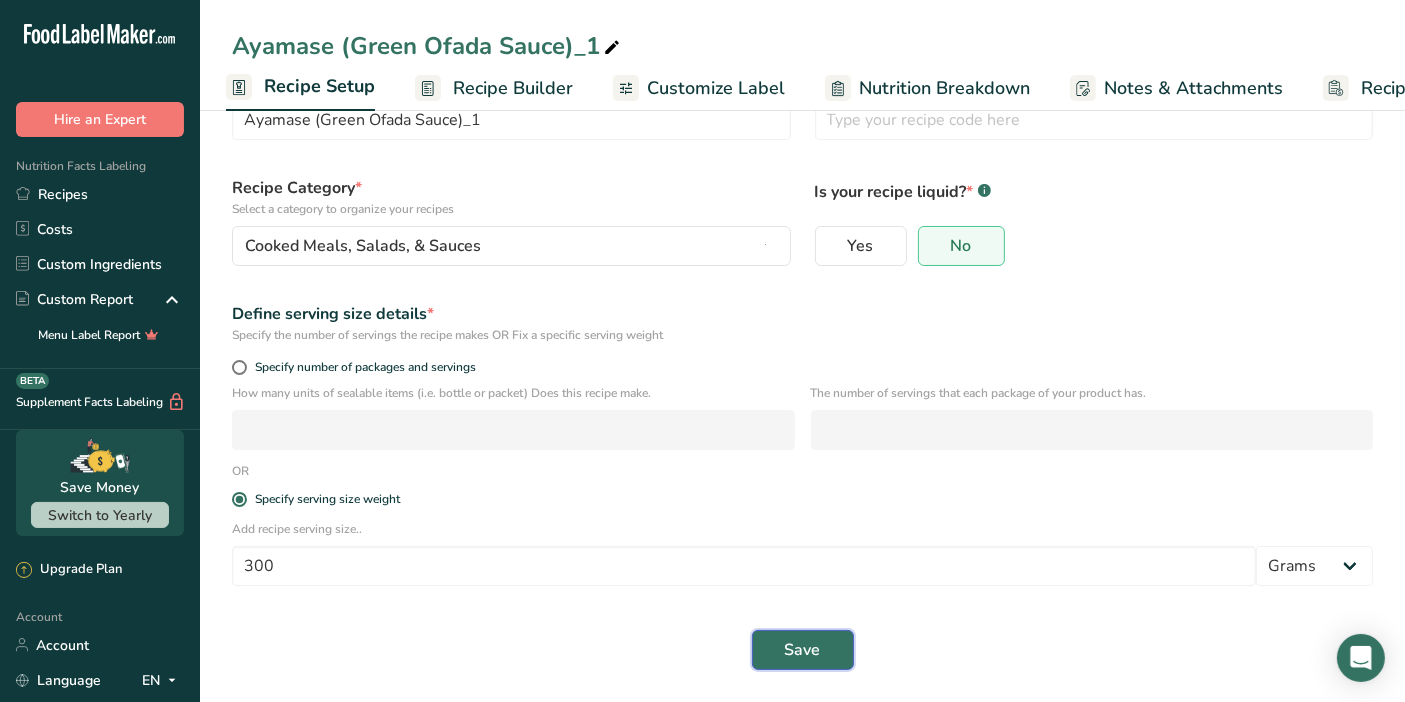 click on "Save" at bounding box center [803, 650] 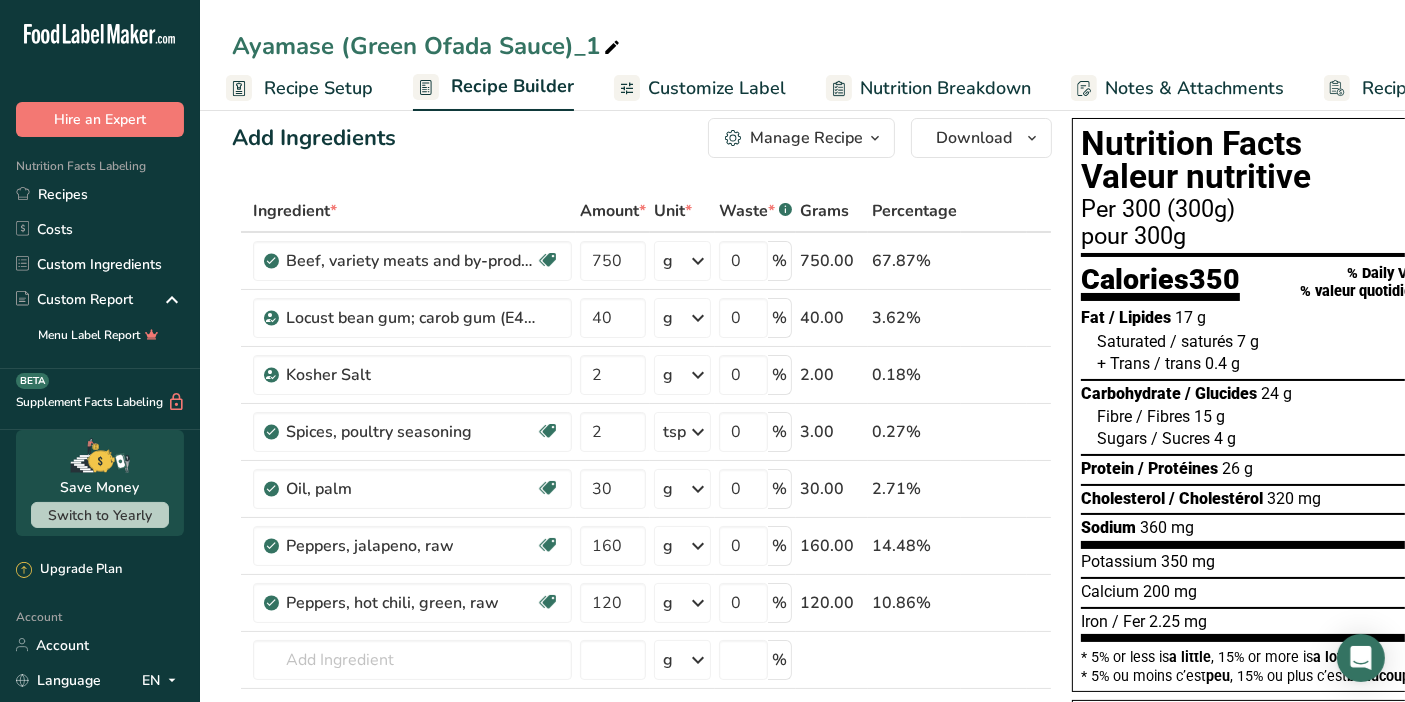 scroll, scrollTop: 0, scrollLeft: 0, axis: both 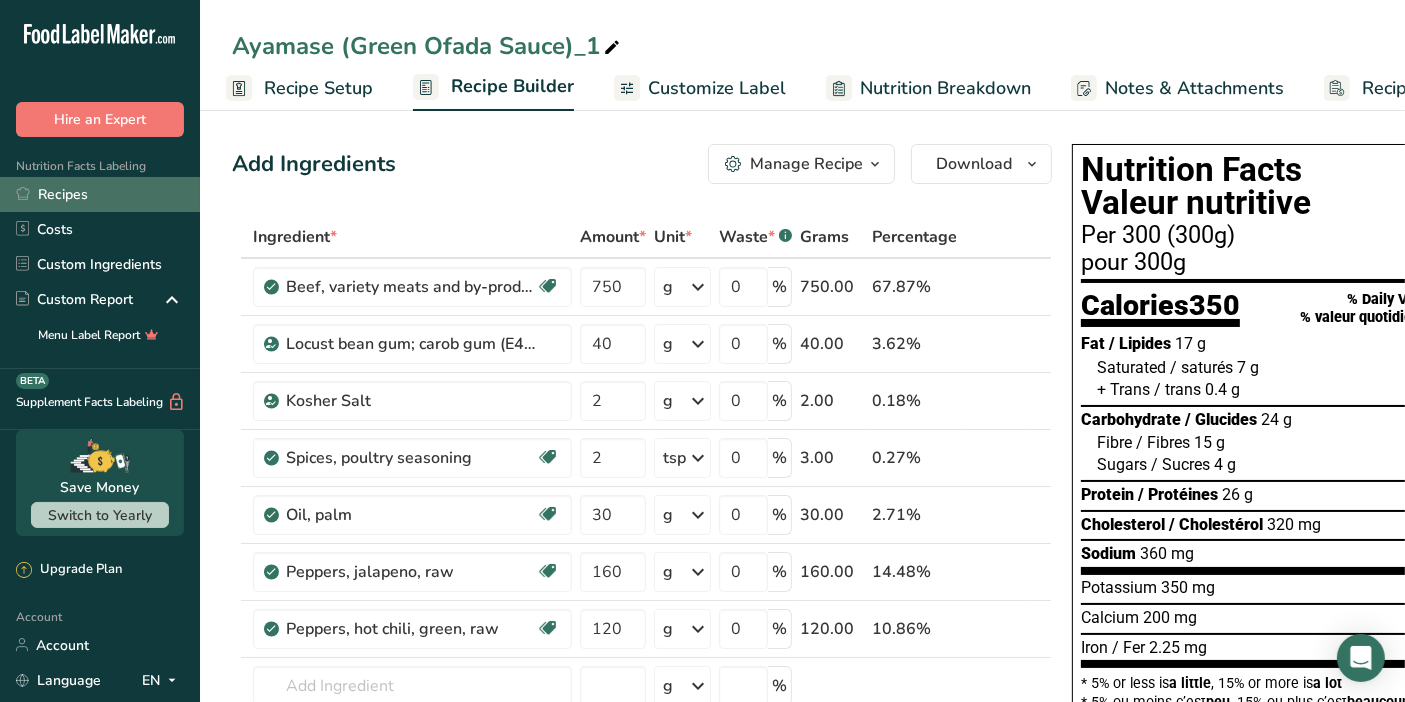 click on "Recipes" at bounding box center [100, 194] 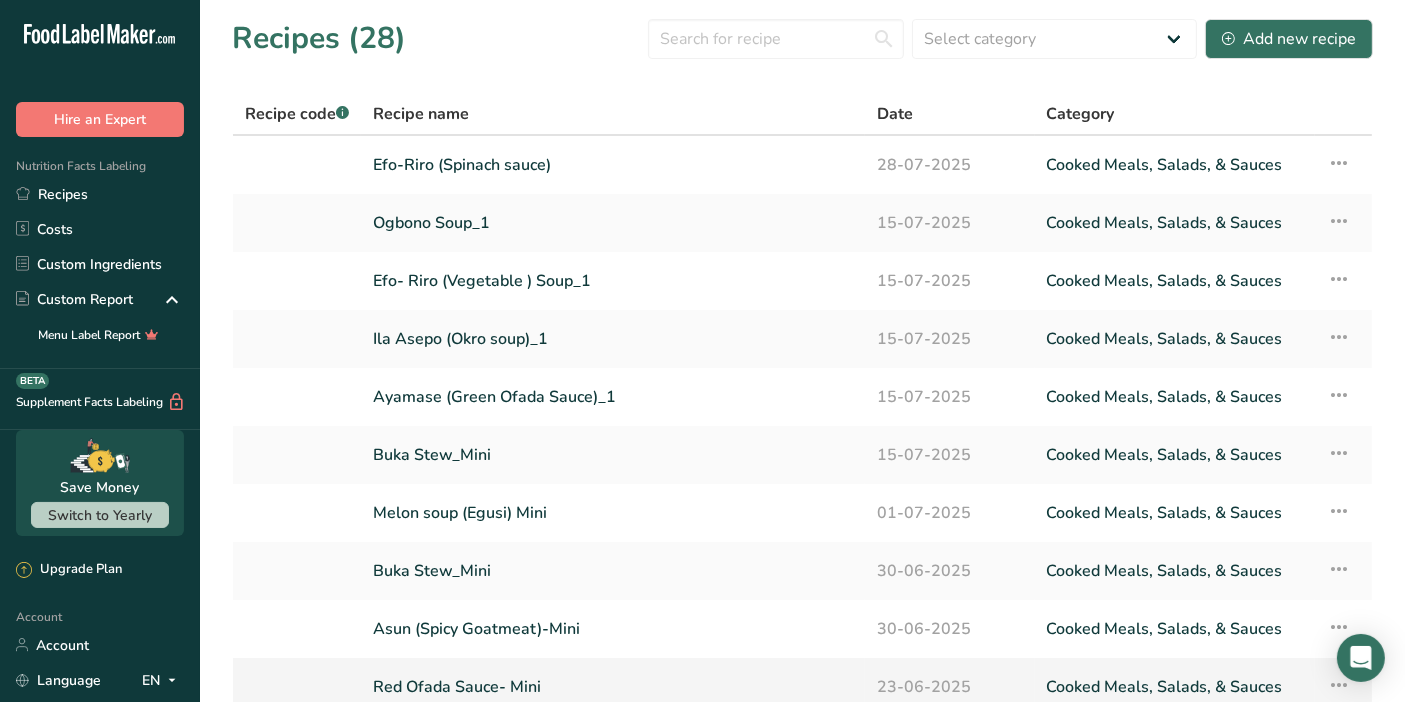 click on "Red Ofada Sauce- Mini" at bounding box center [613, 687] 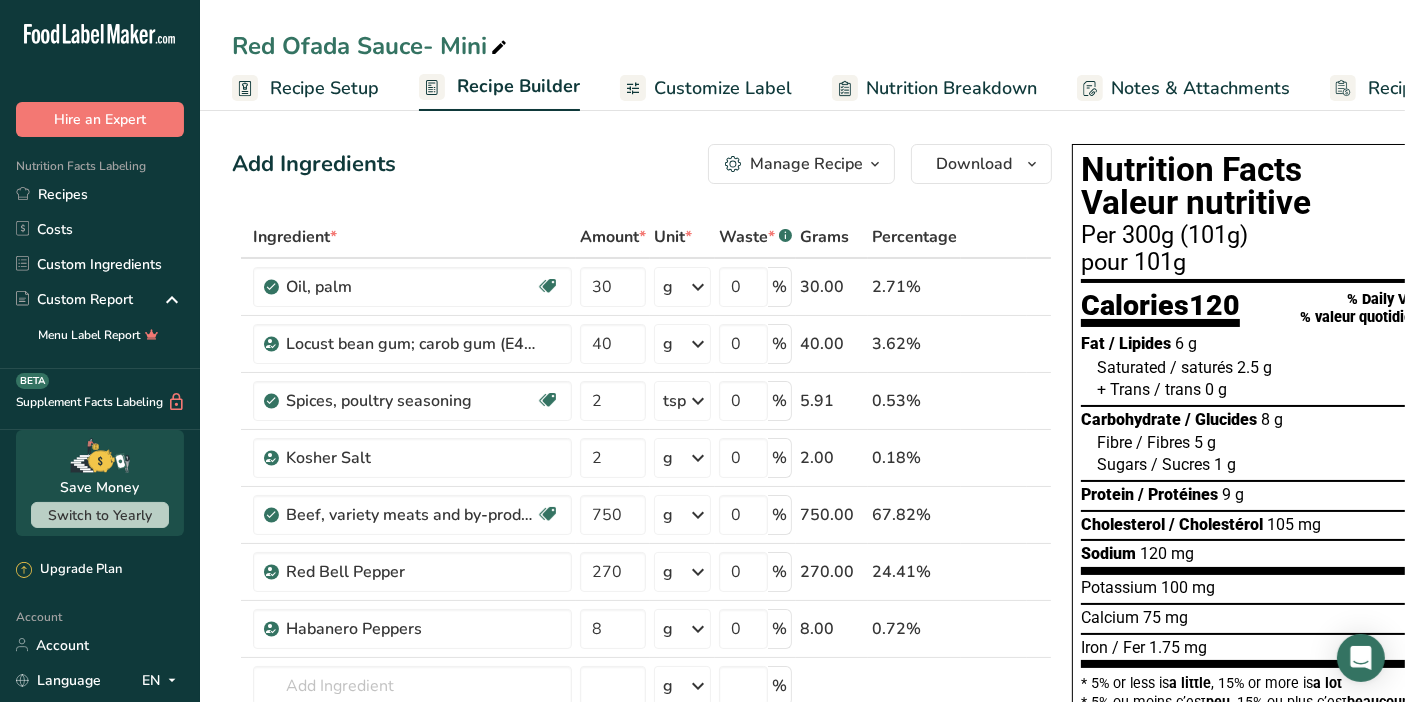 click on "Recipe Setup" at bounding box center [324, 88] 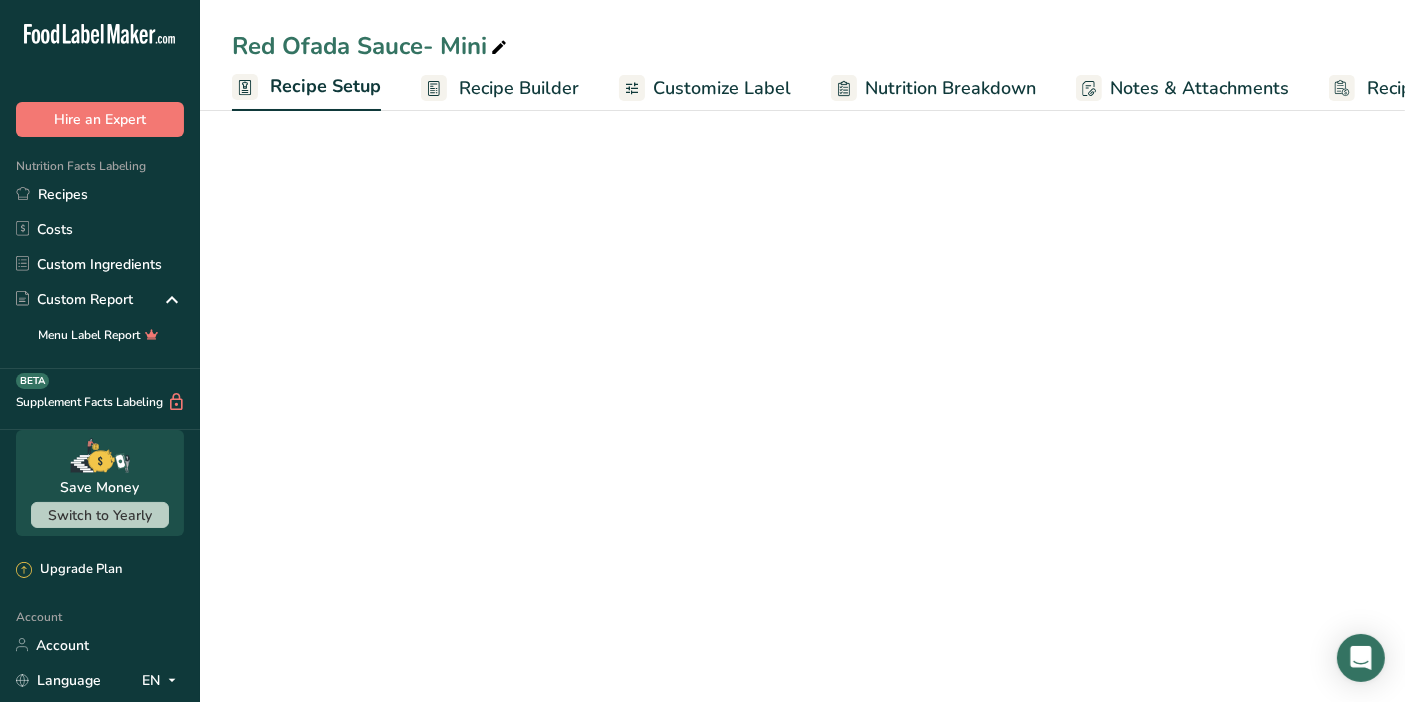 scroll, scrollTop: 0, scrollLeft: 6, axis: horizontal 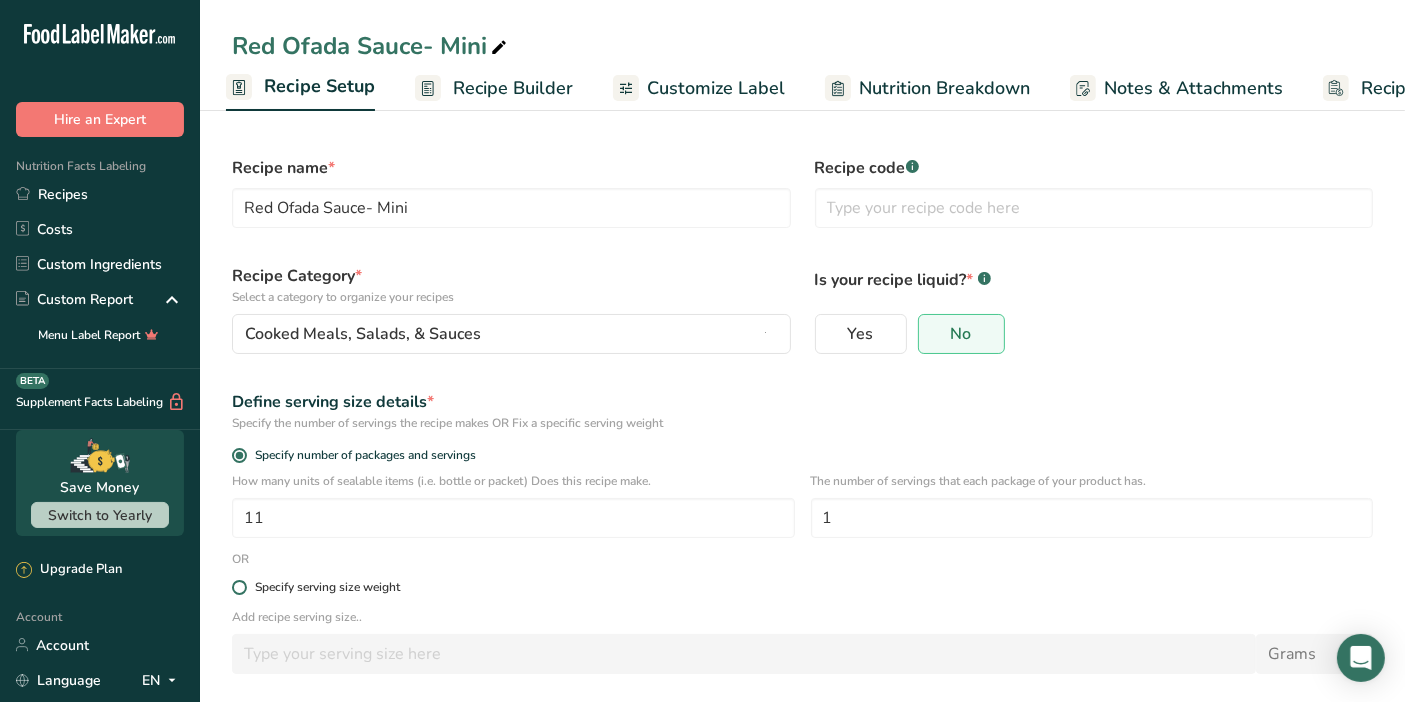 click on "Specify serving size weight" at bounding box center (323, 587) 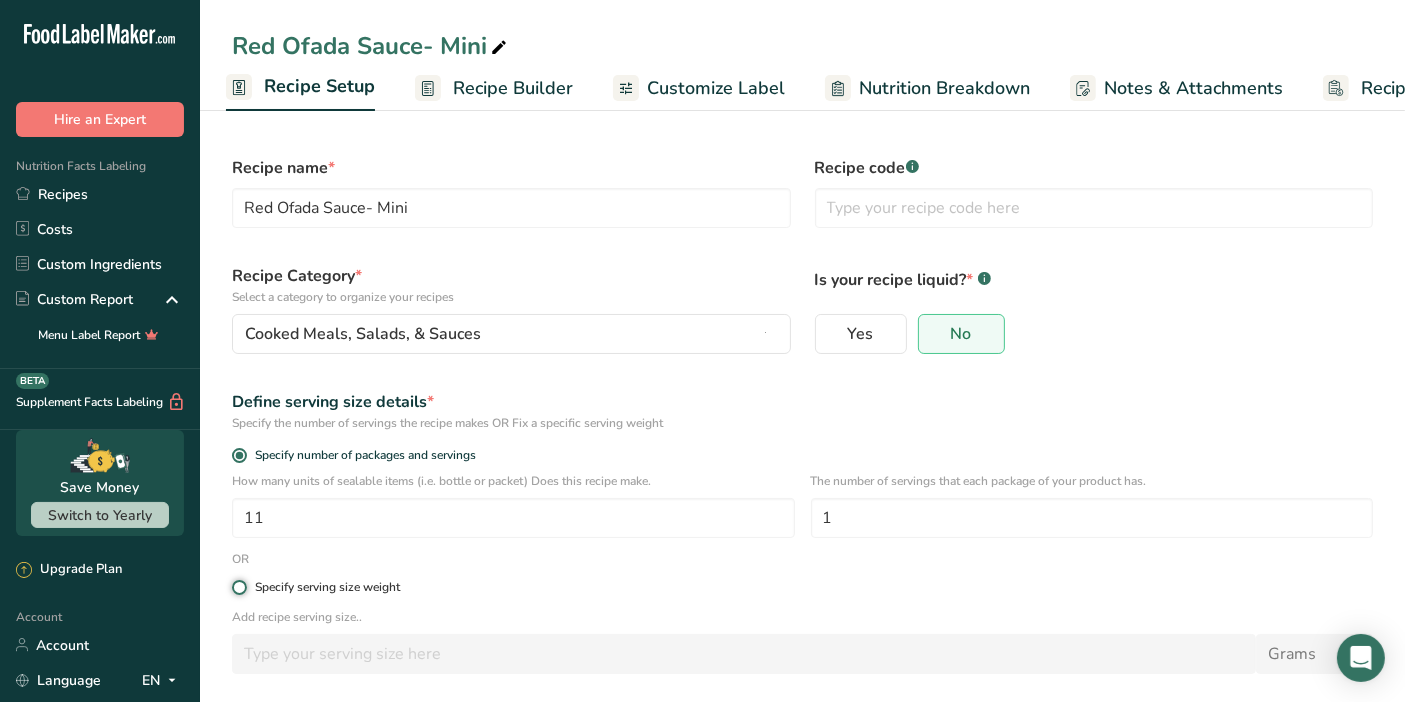 radio on "true" 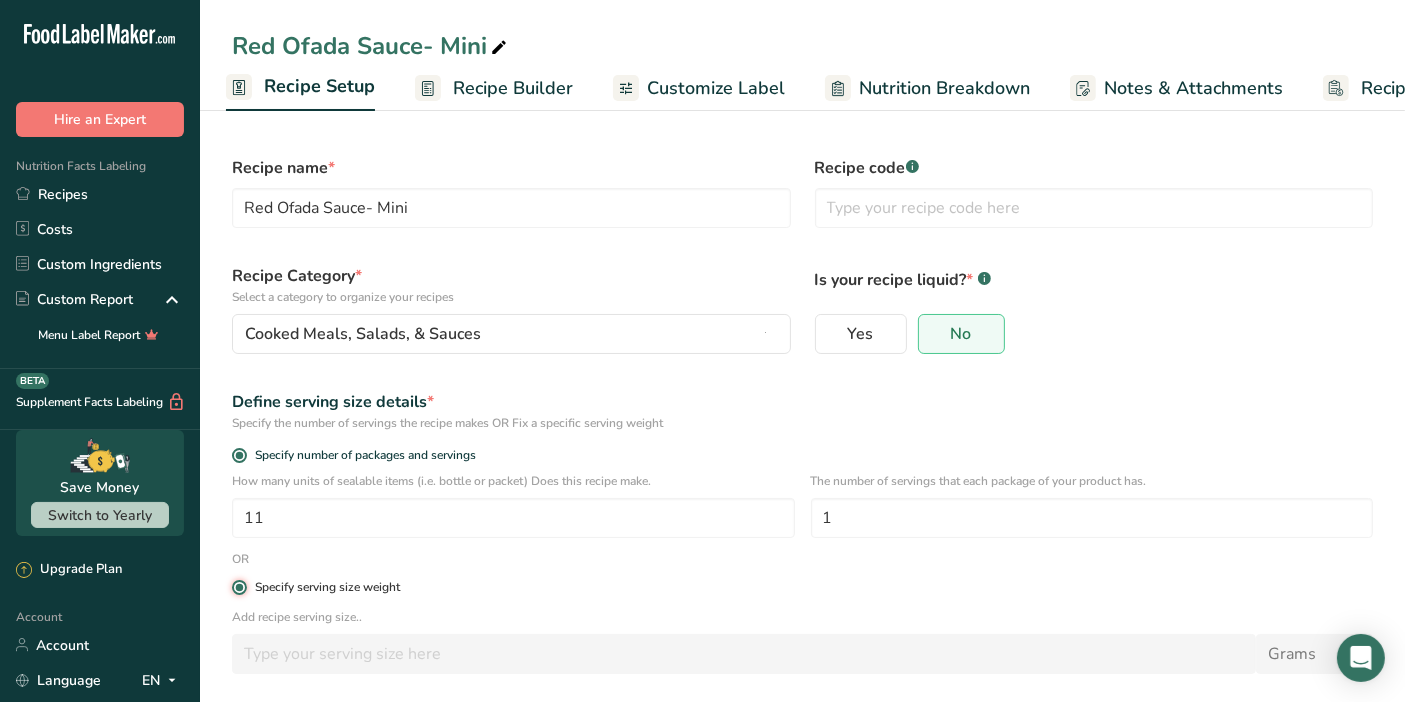 radio on "false" 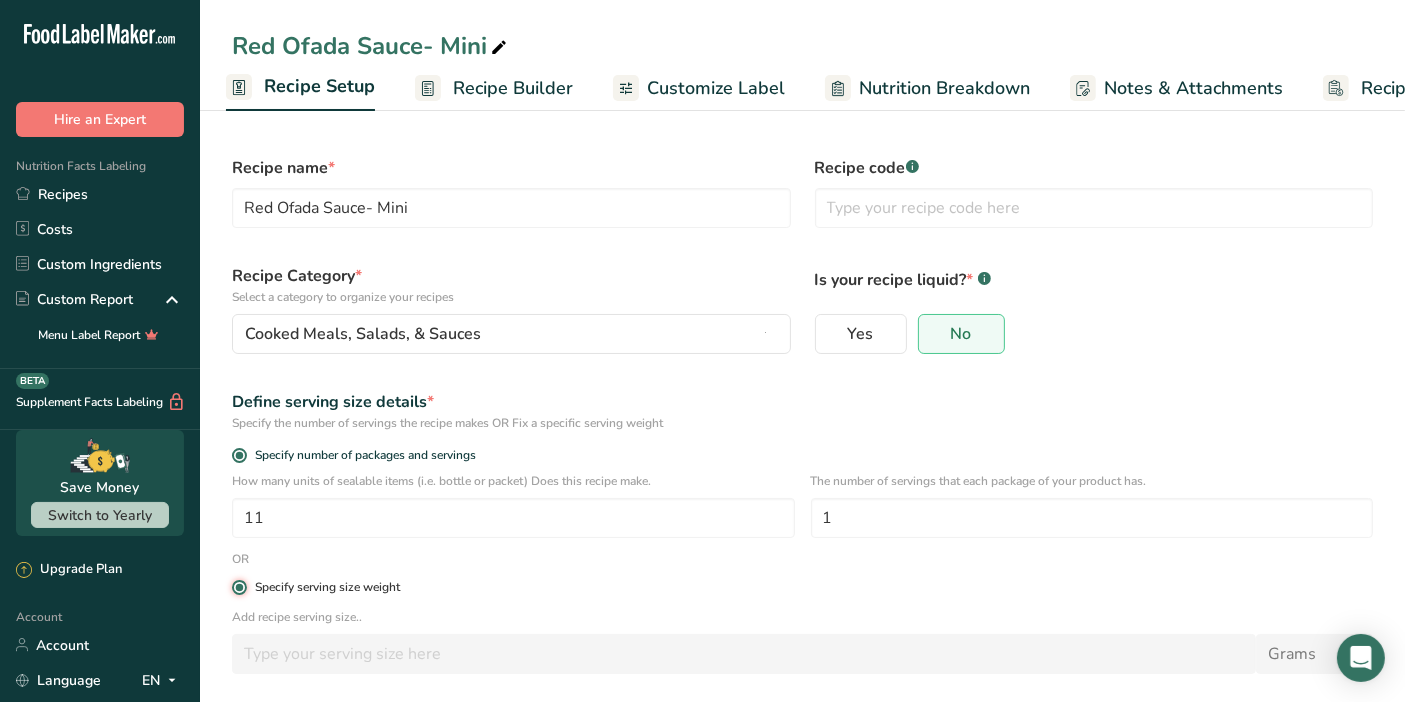 type 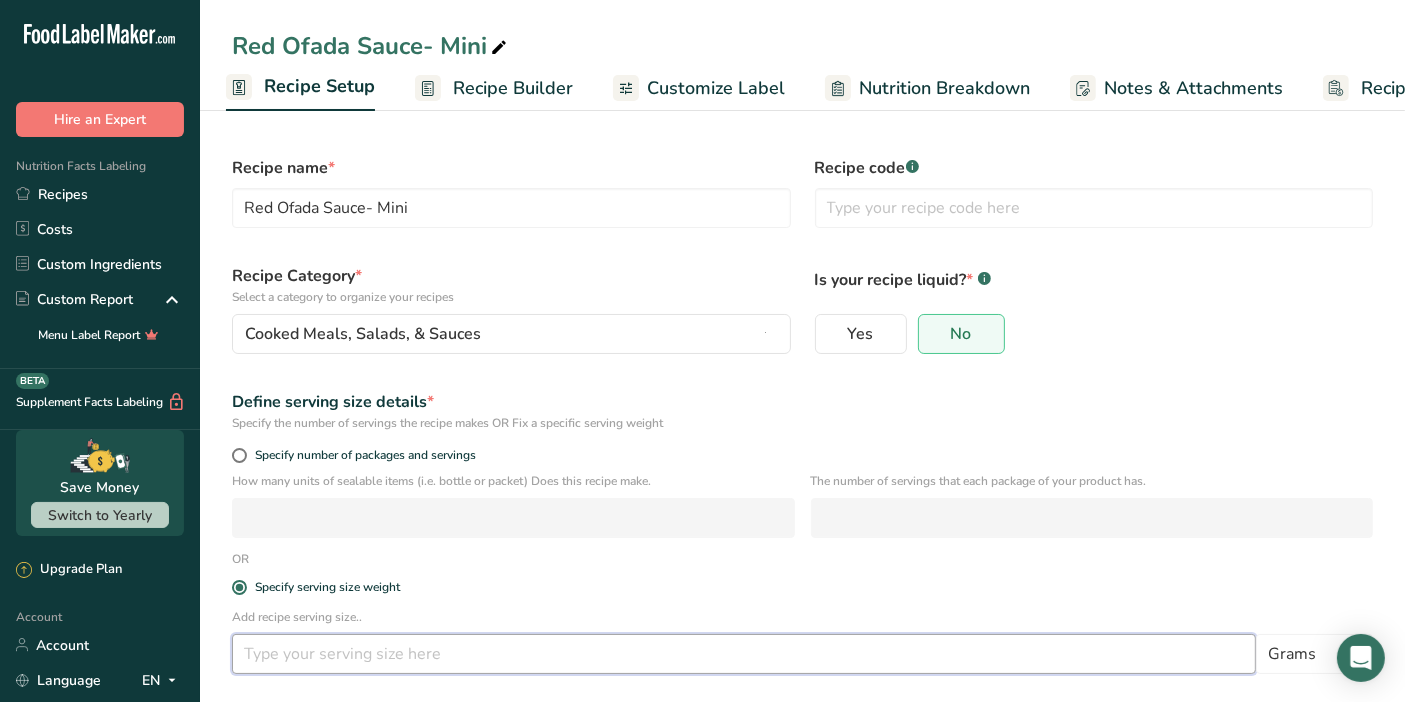 click at bounding box center [744, 654] 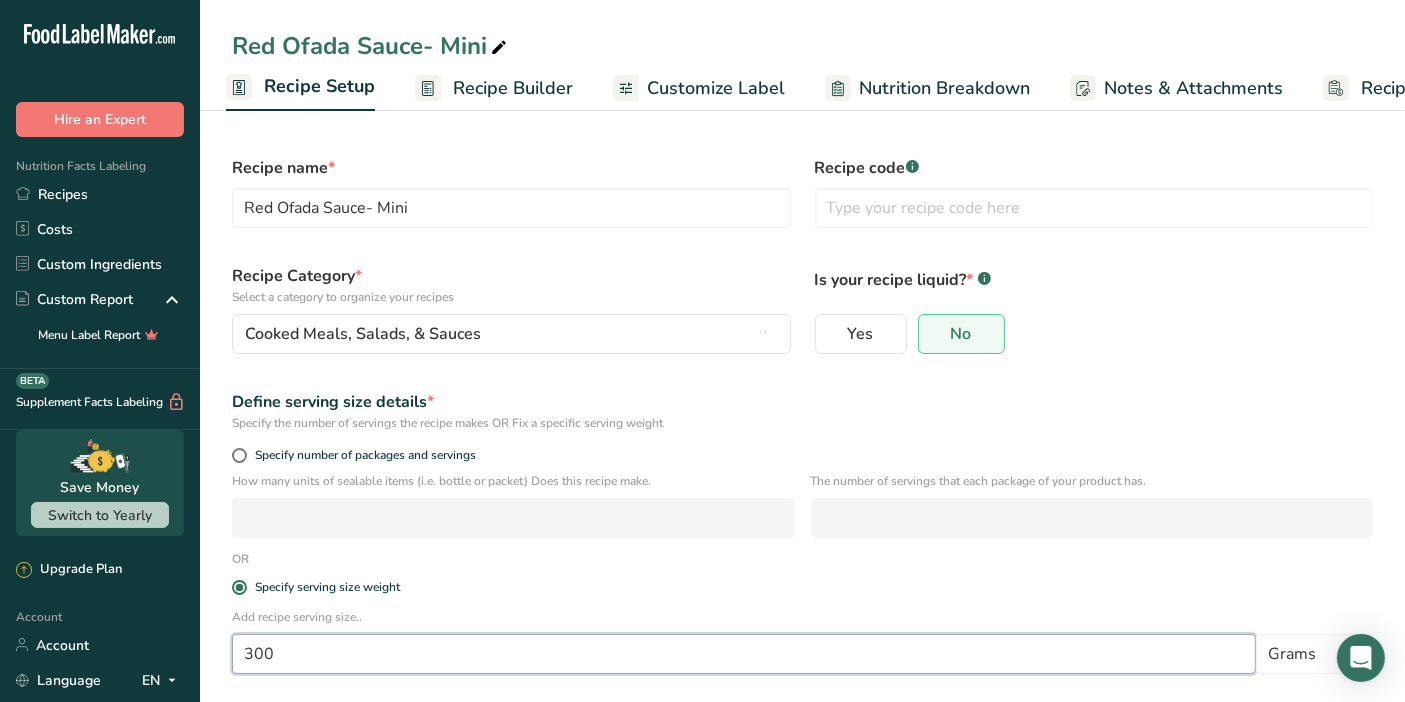 scroll, scrollTop: 88, scrollLeft: 0, axis: vertical 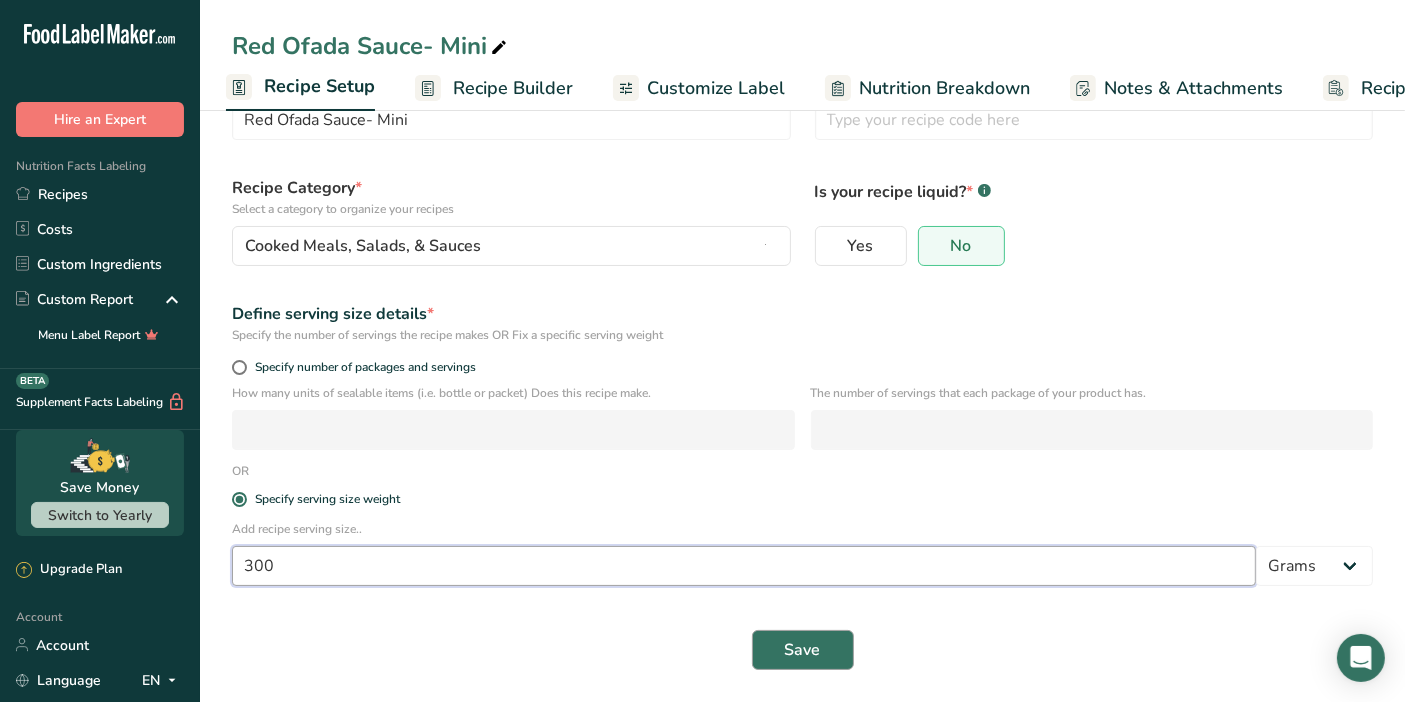 type on "300" 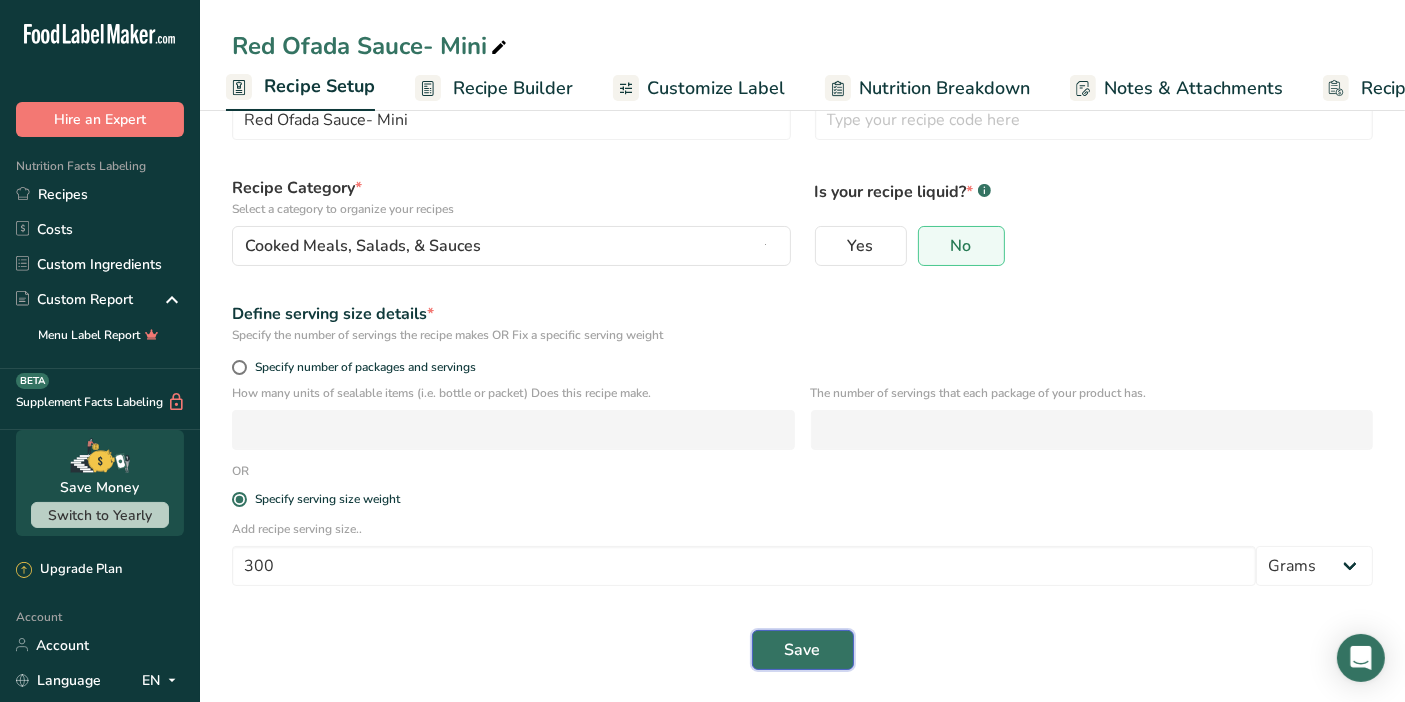click on "Save" at bounding box center (803, 650) 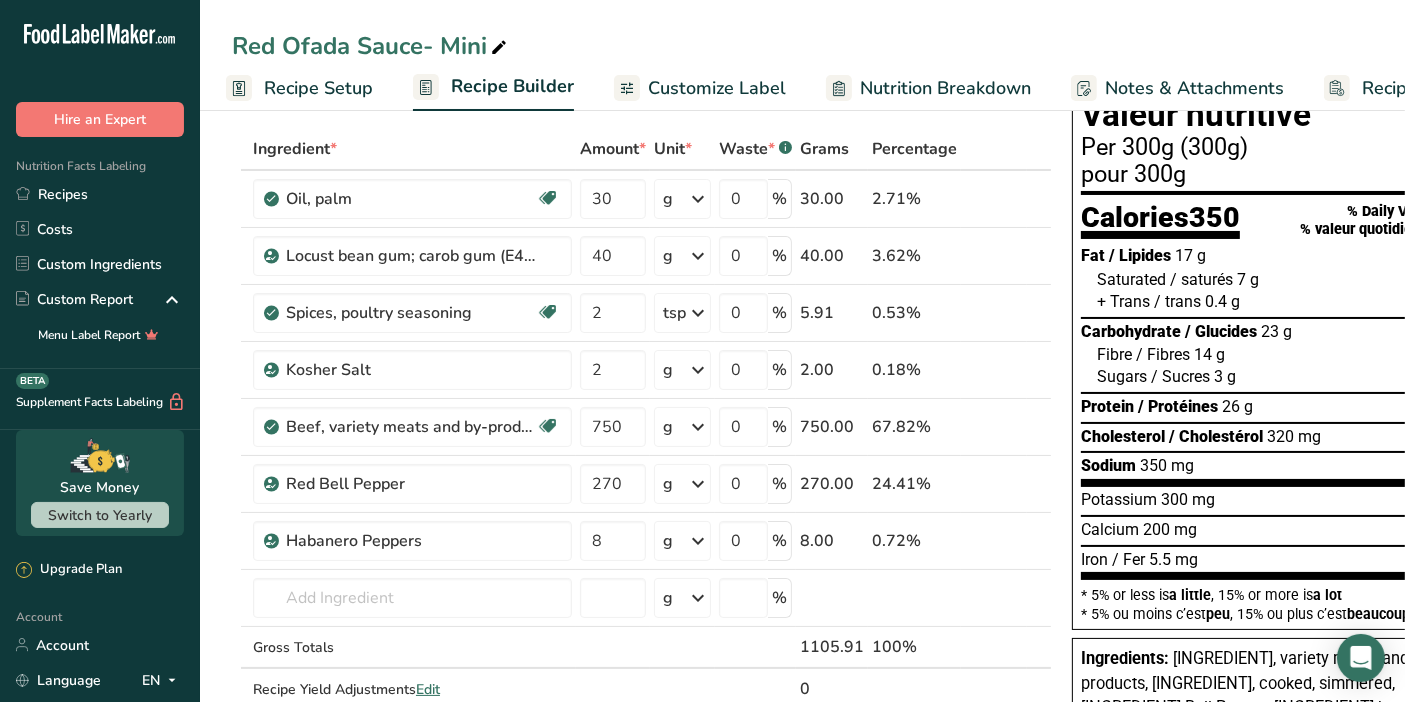 click on "1105.91" at bounding box center (832, 647) 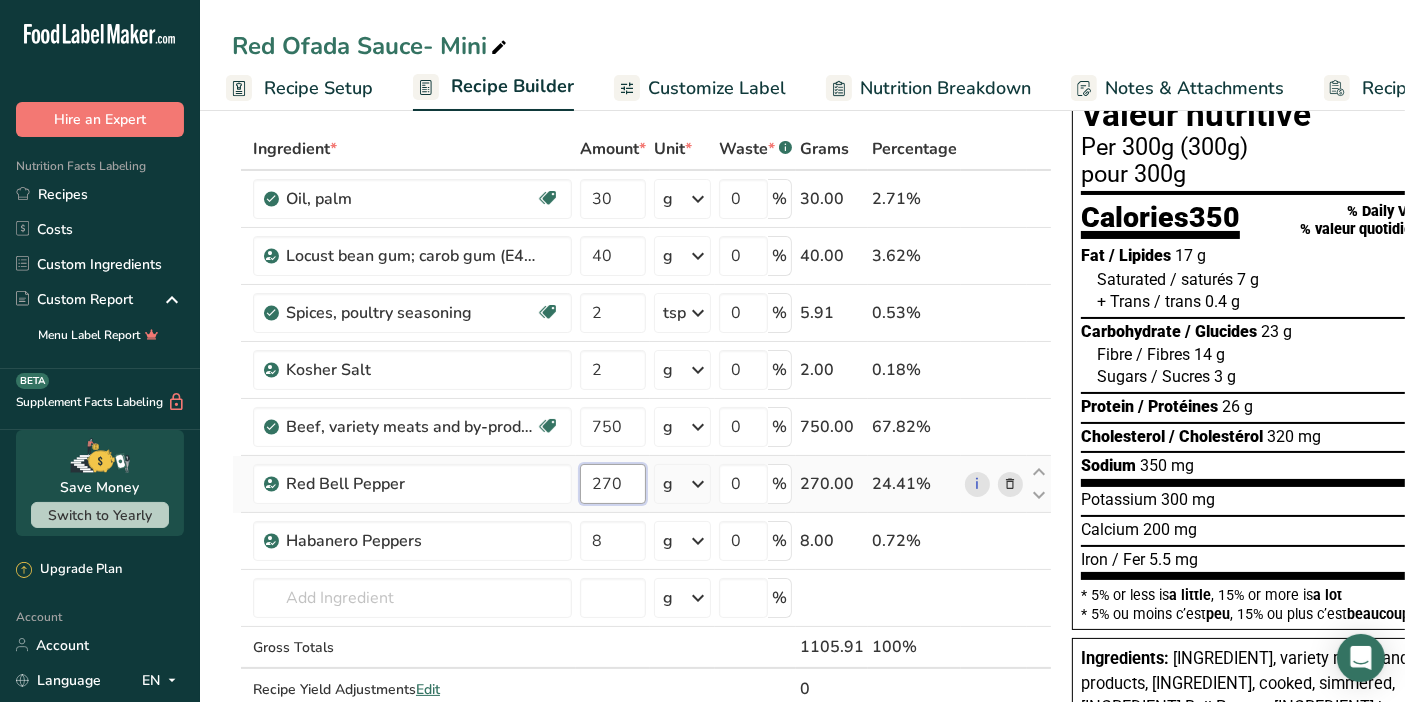 drag, startPoint x: 633, startPoint y: 479, endPoint x: 584, endPoint y: 488, distance: 49.819675 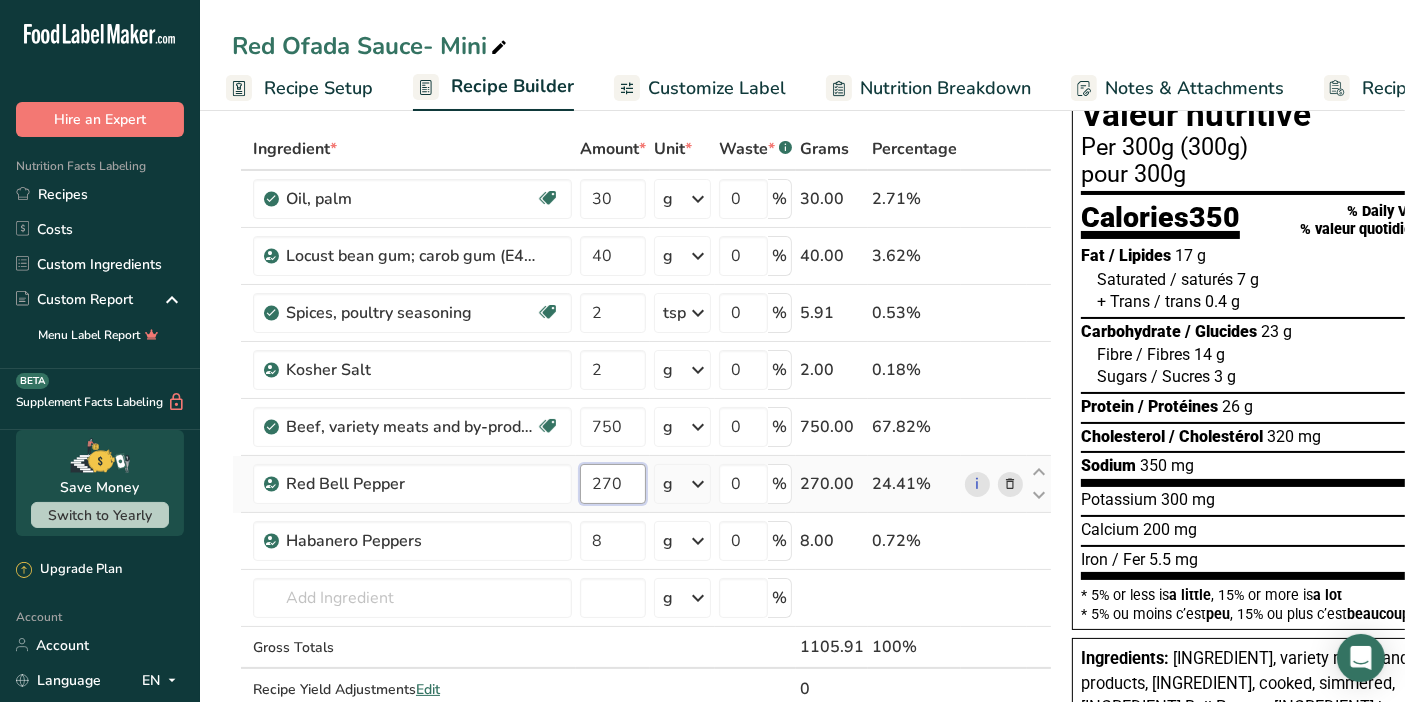 click on "270" at bounding box center (613, 484) 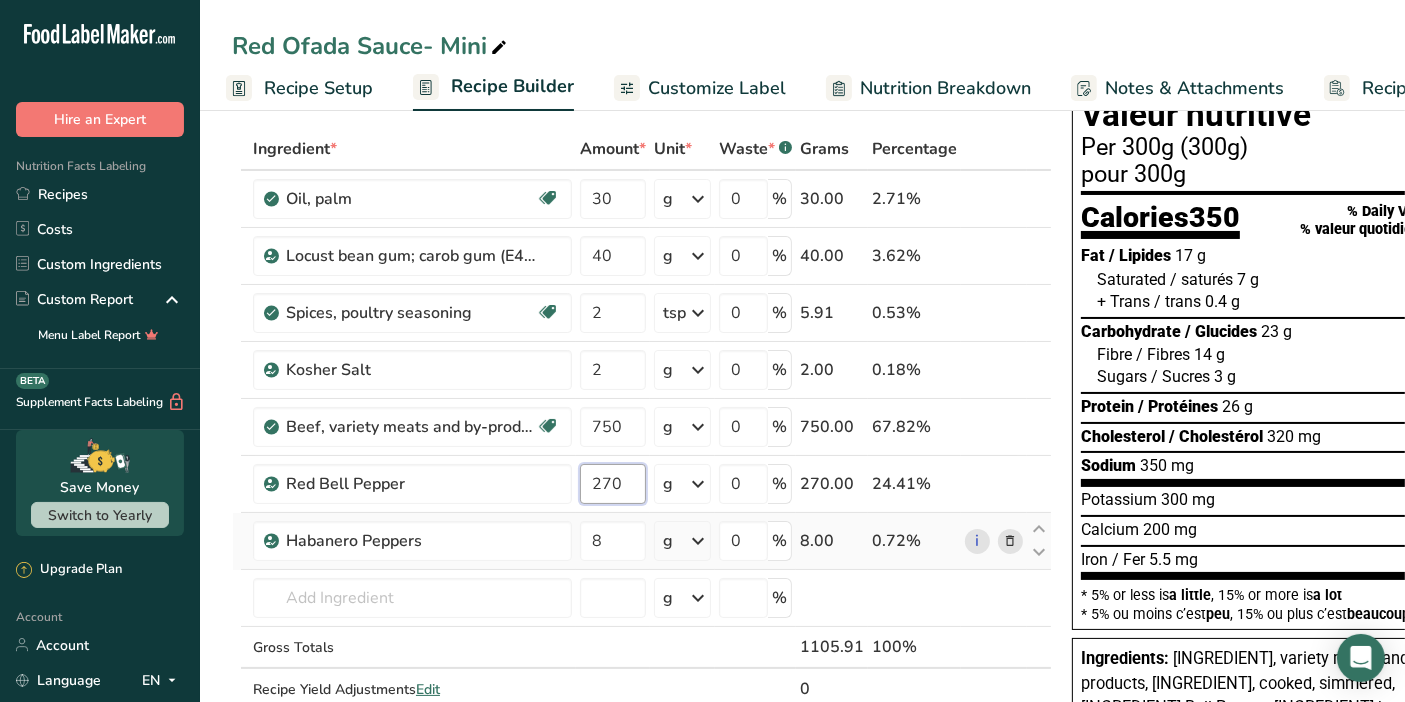 drag, startPoint x: 625, startPoint y: 479, endPoint x: 514, endPoint y: 513, distance: 116.090485 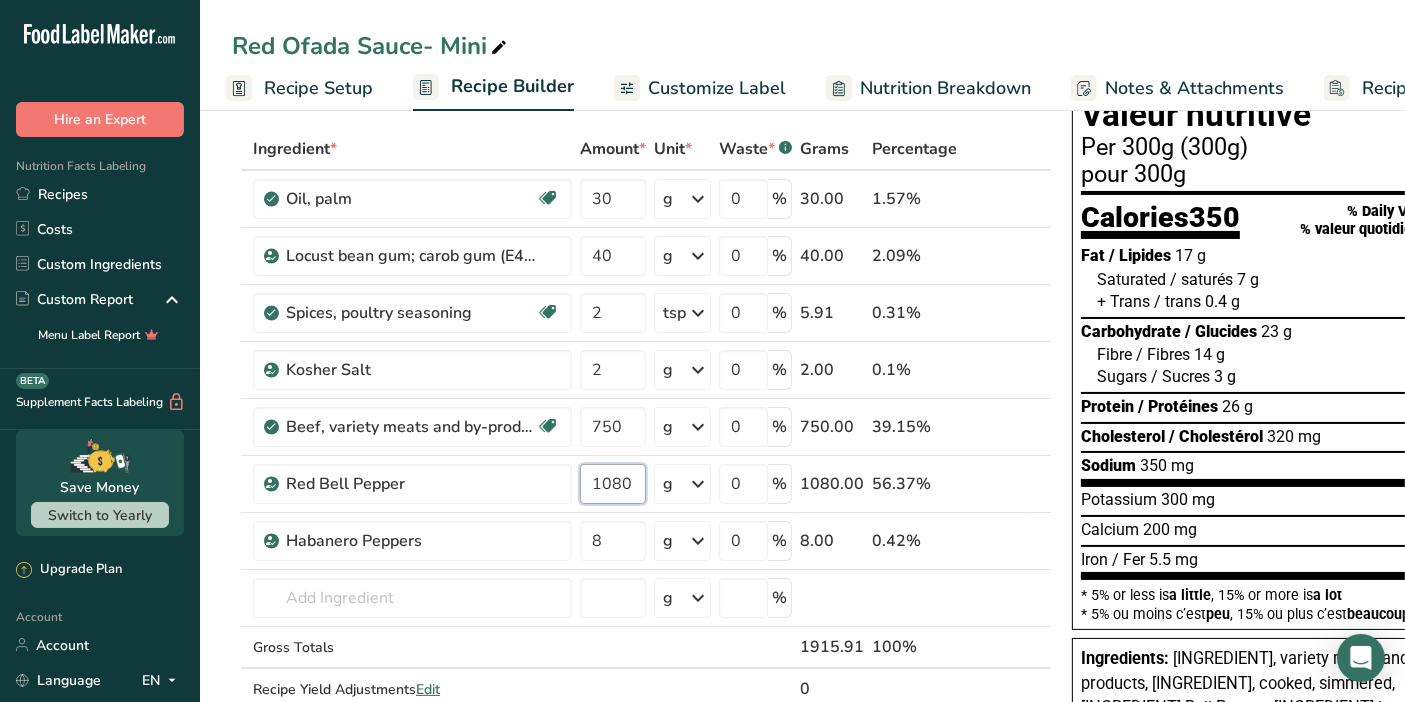 type on "1080" 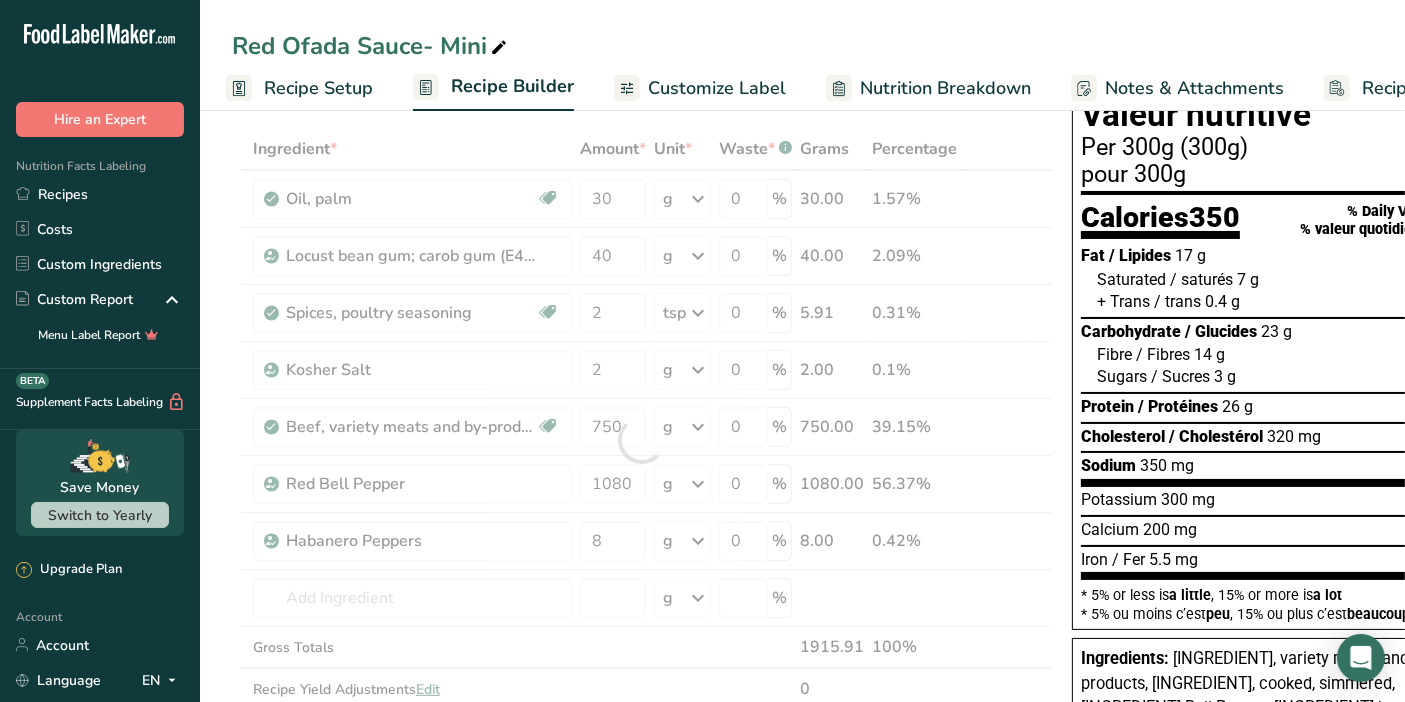 click on "Red Ofada Sauce- Mini" at bounding box center (802, 46) 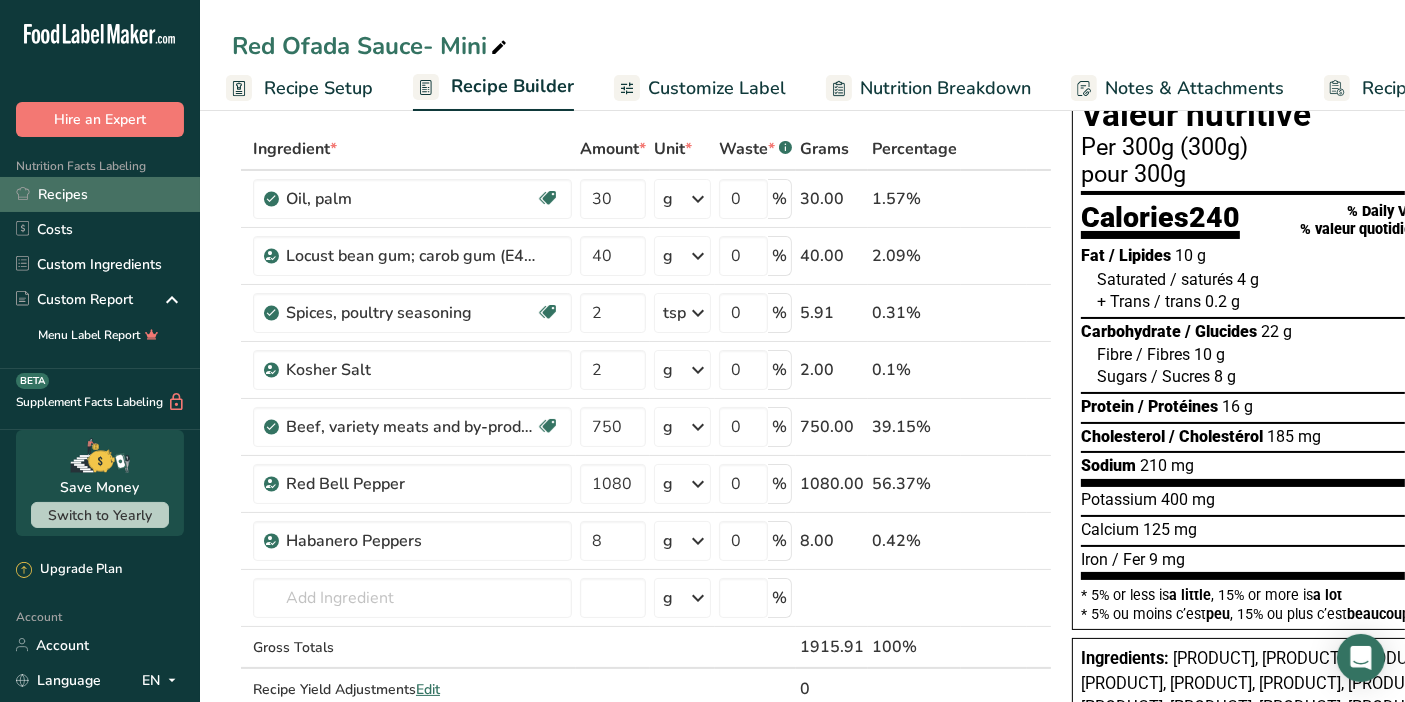 click on "Recipes" at bounding box center [100, 194] 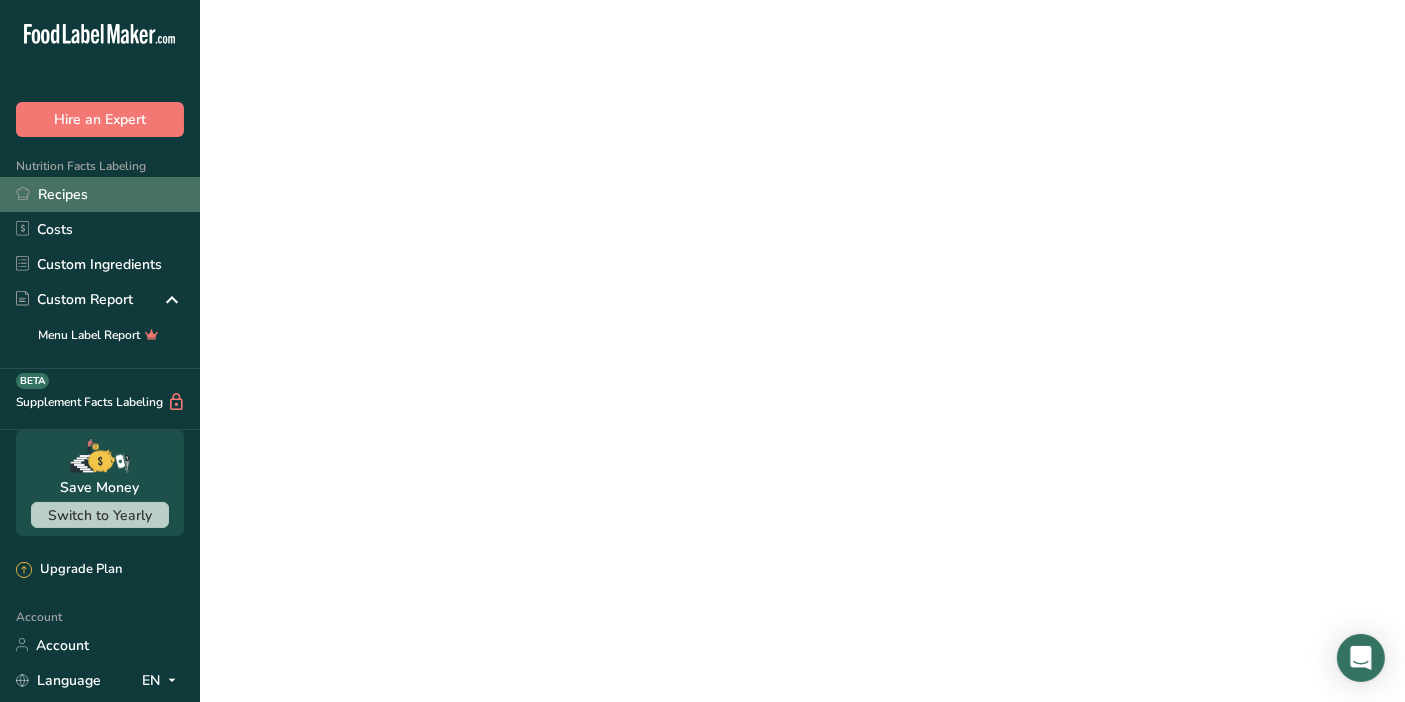 scroll, scrollTop: 0, scrollLeft: 0, axis: both 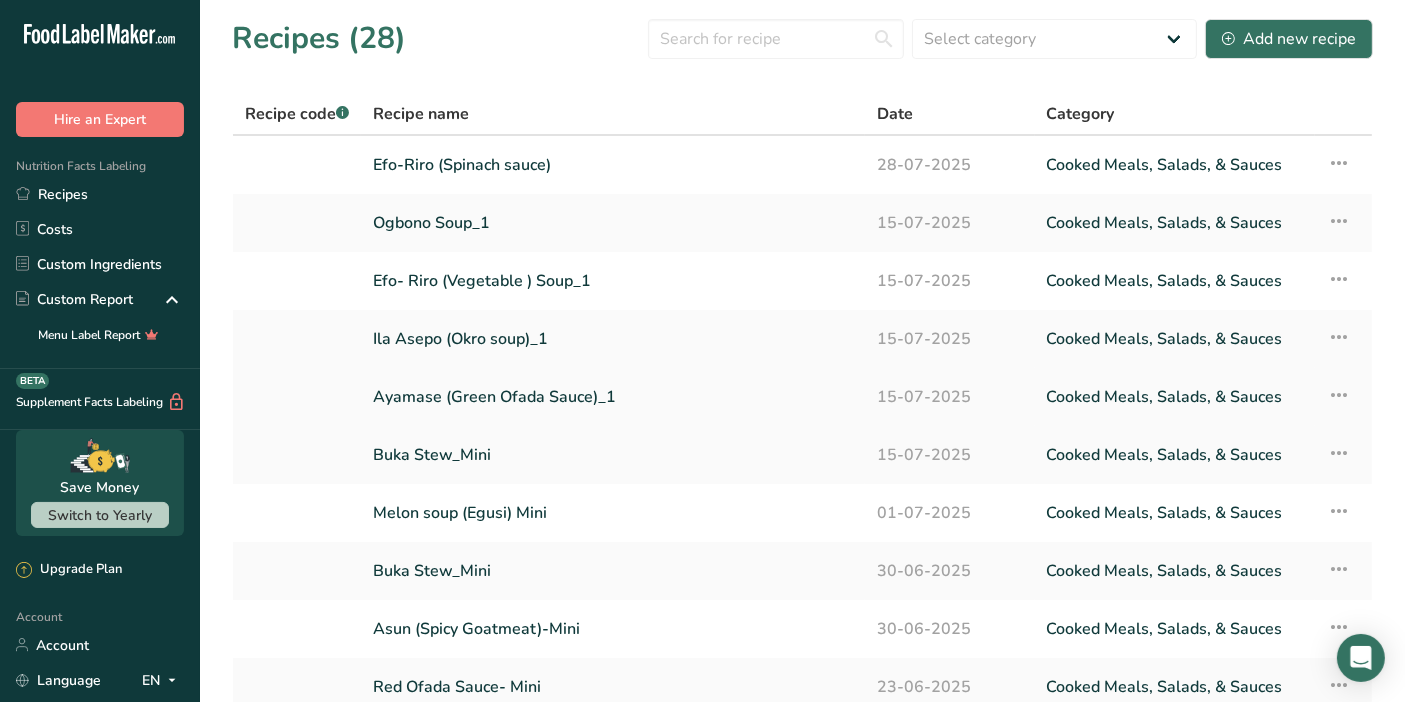 click on "Ayamase (Green Ofada Sauce)_1" at bounding box center [613, 397] 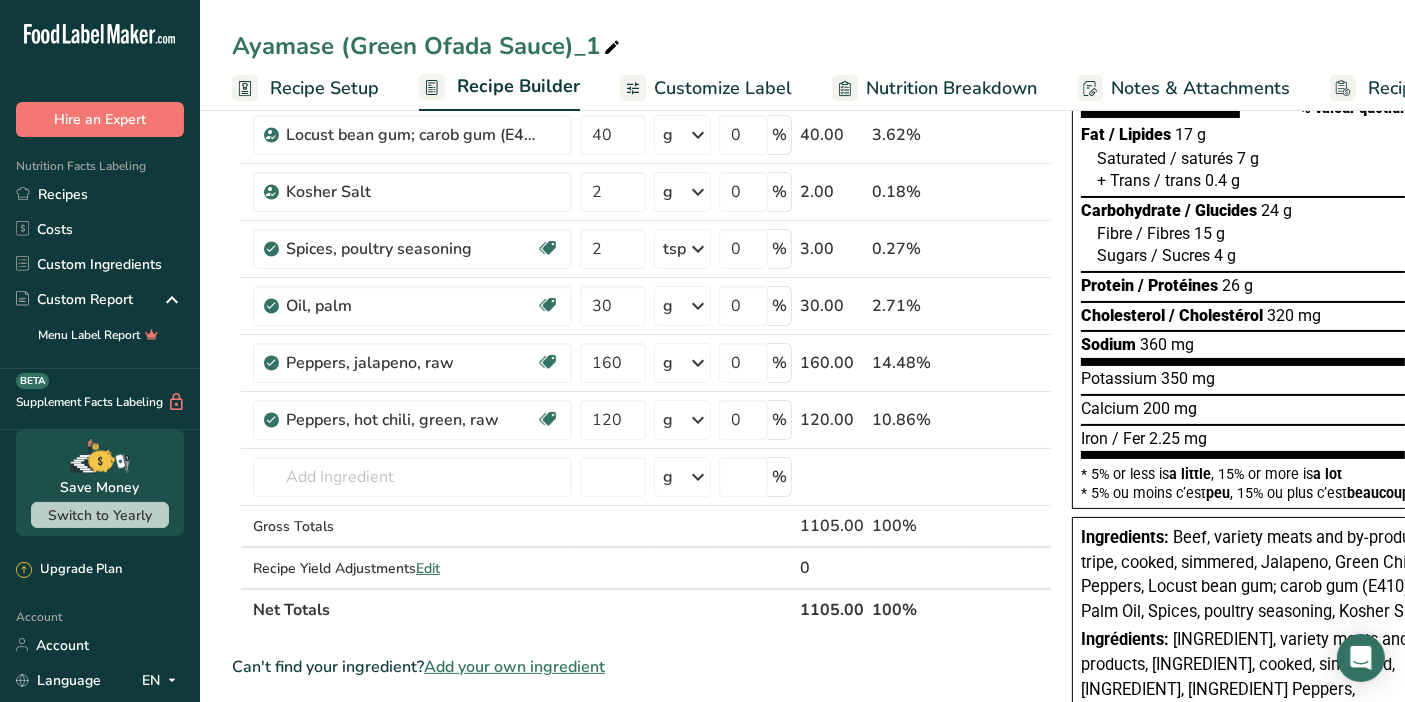 scroll, scrollTop: 213, scrollLeft: 0, axis: vertical 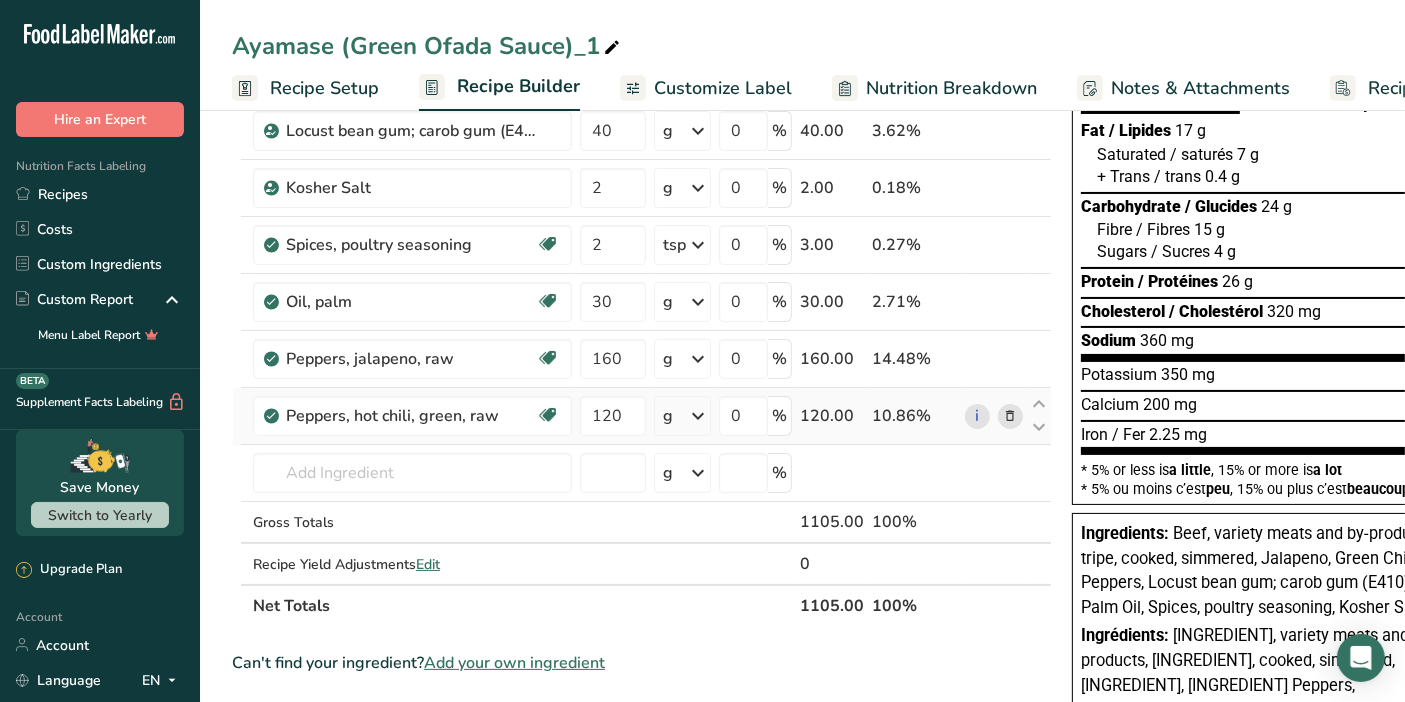 click at bounding box center [698, 416] 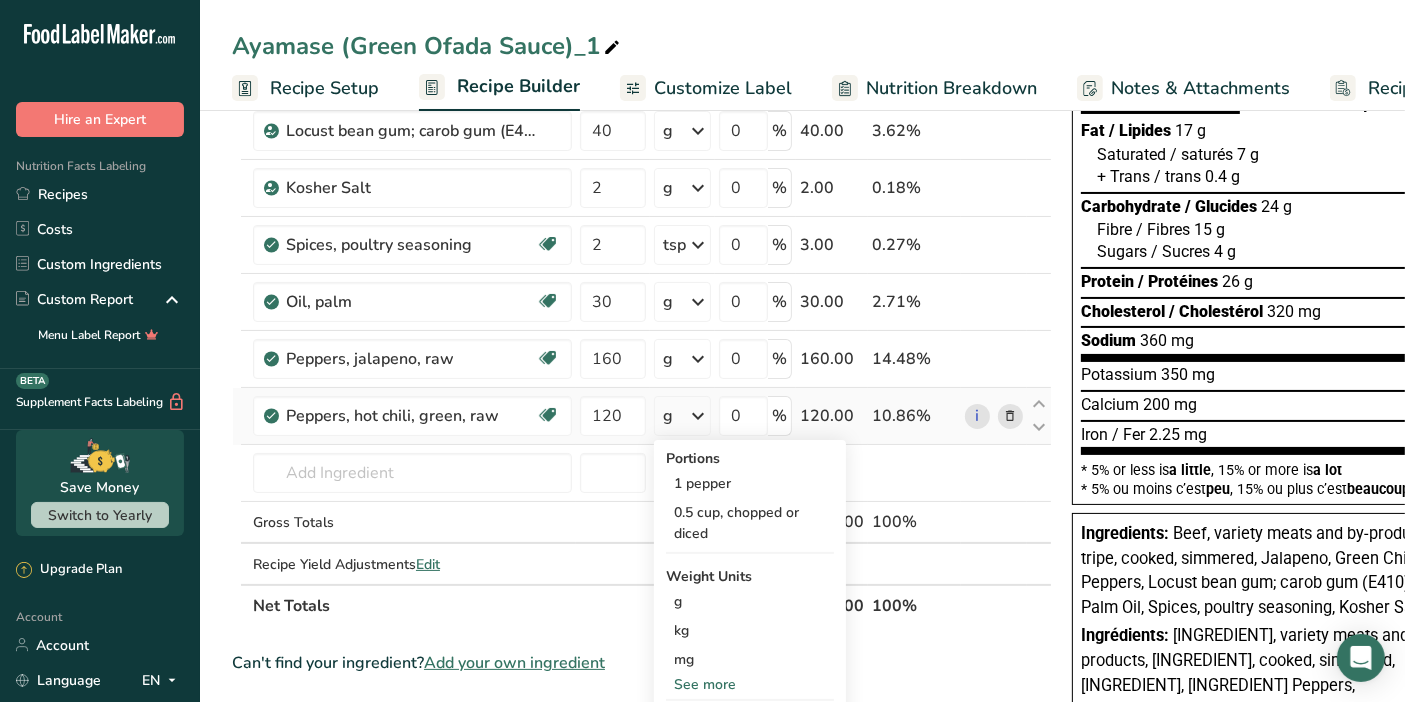 click on "See more" at bounding box center [750, 684] 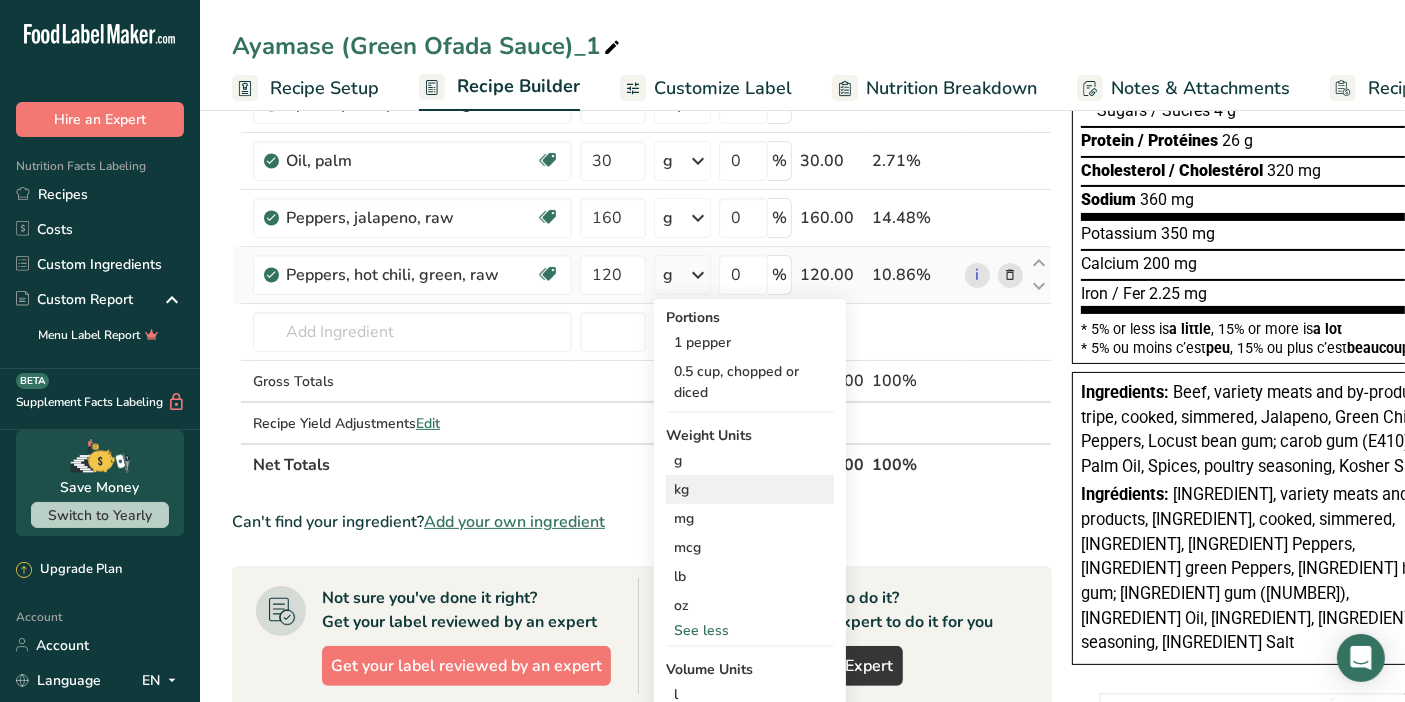 scroll, scrollTop: 359, scrollLeft: 0, axis: vertical 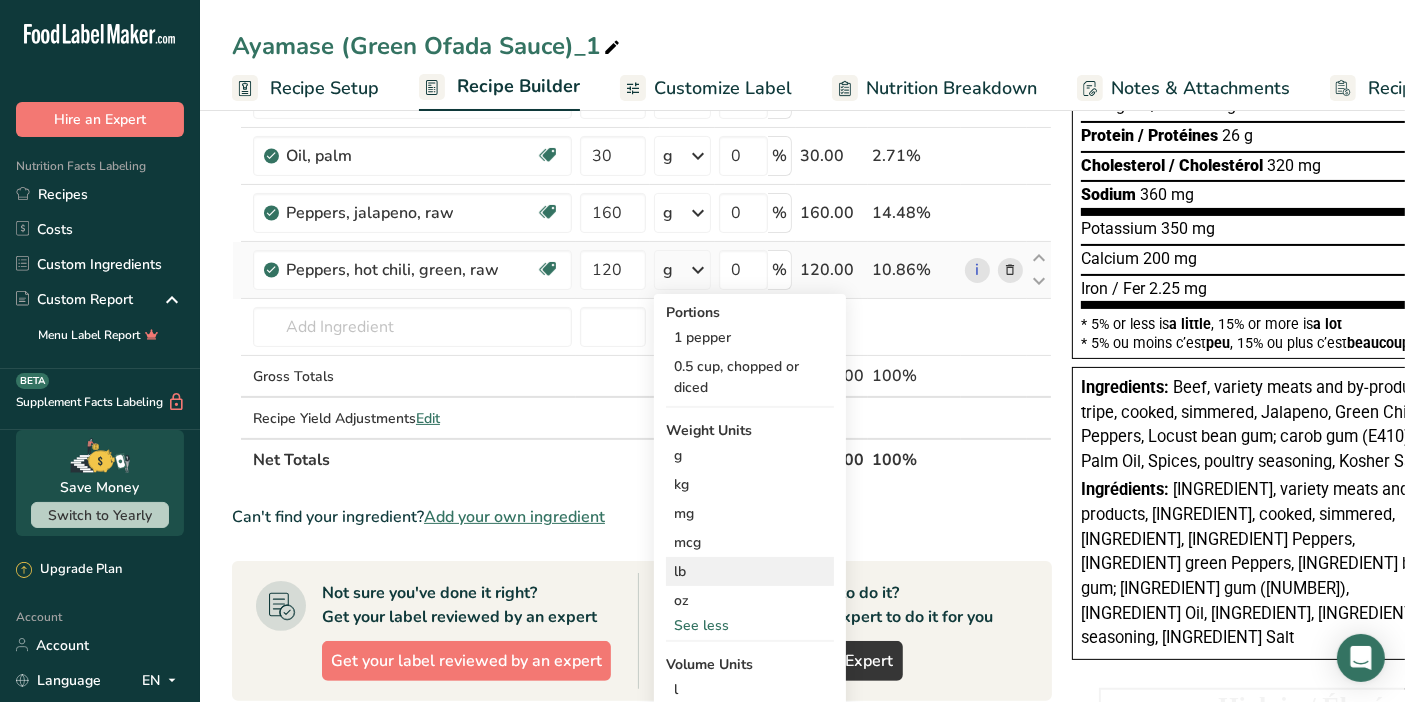 click on "lb" at bounding box center (750, 571) 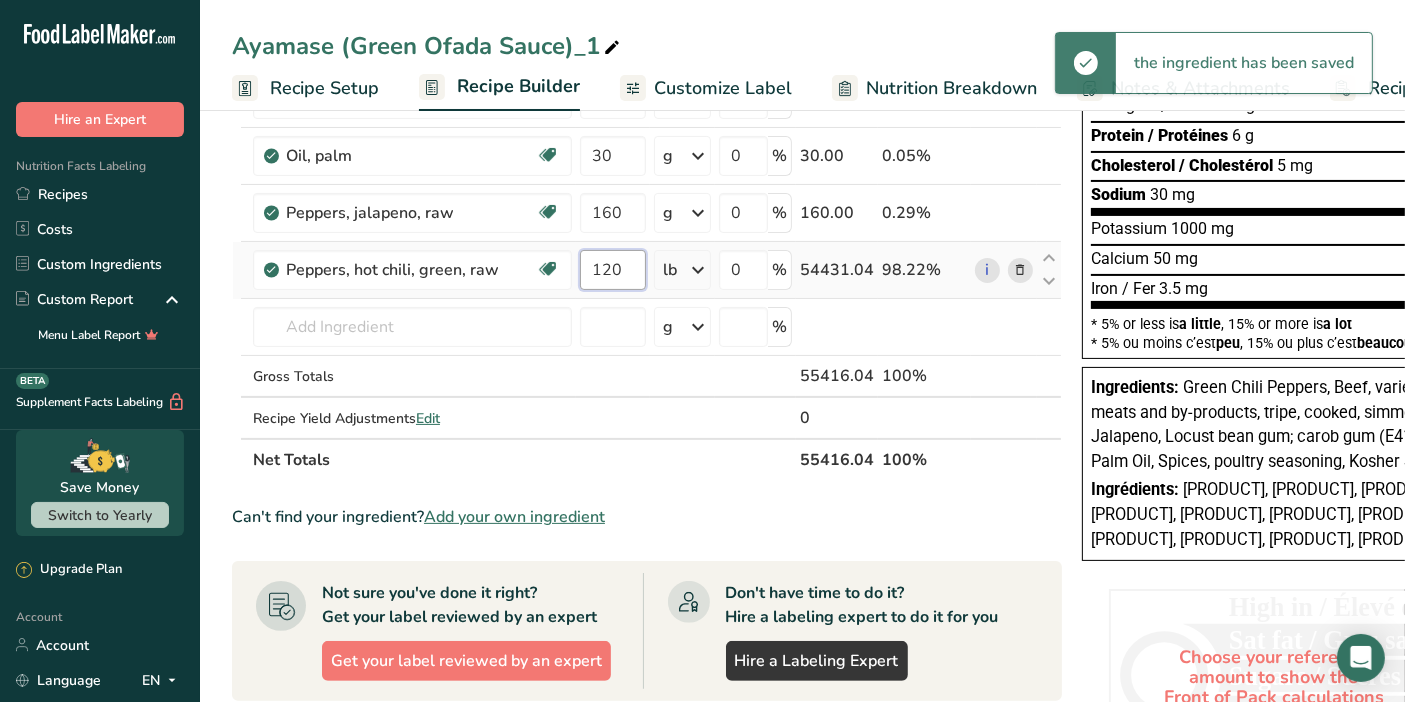 drag, startPoint x: 637, startPoint y: 259, endPoint x: 576, endPoint y: 267, distance: 61.522354 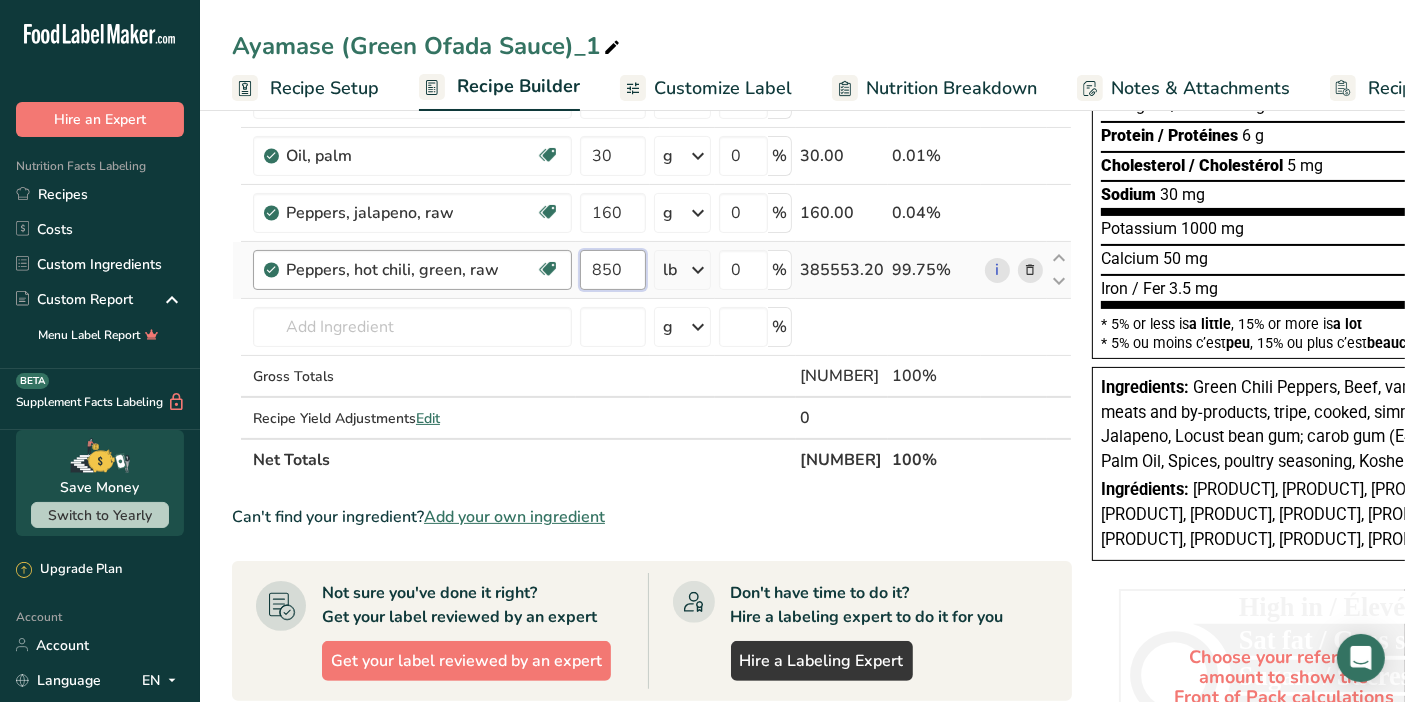 drag, startPoint x: 632, startPoint y: 270, endPoint x: 564, endPoint y: 277, distance: 68.359344 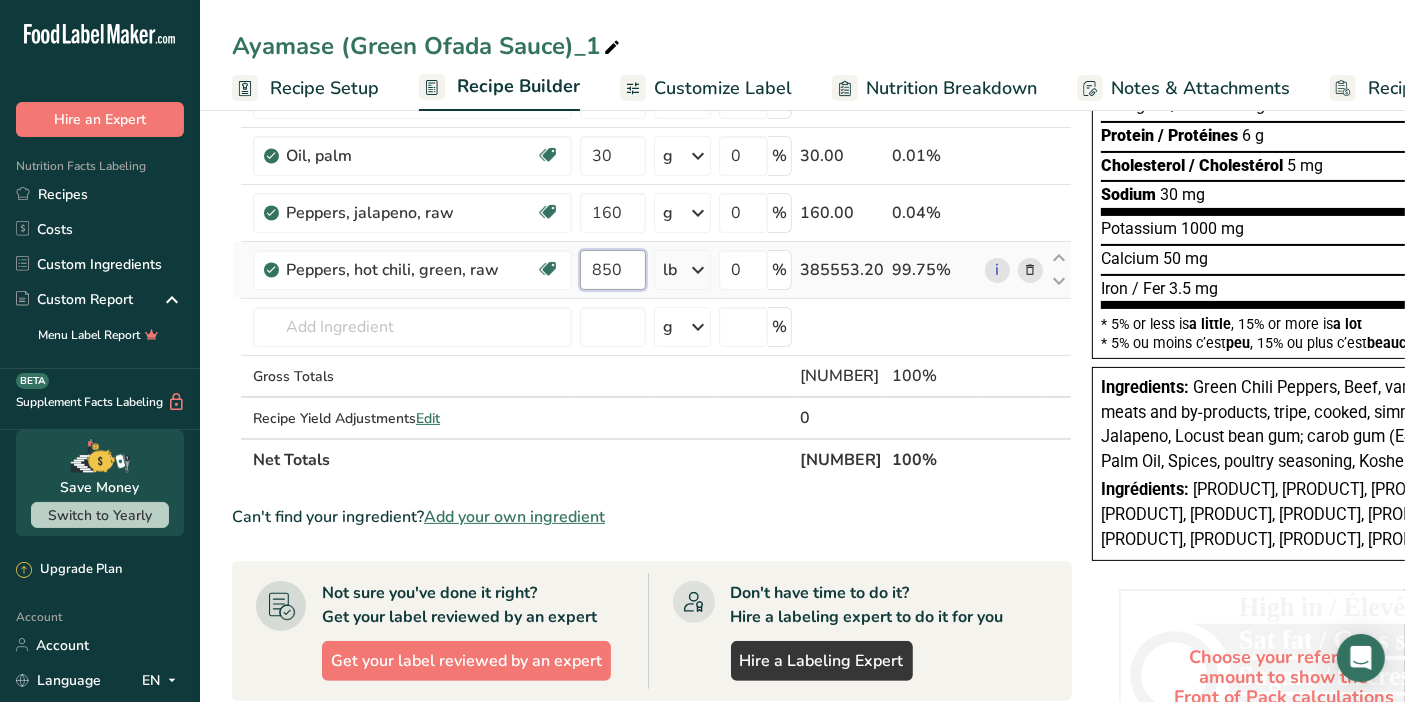 type on "850" 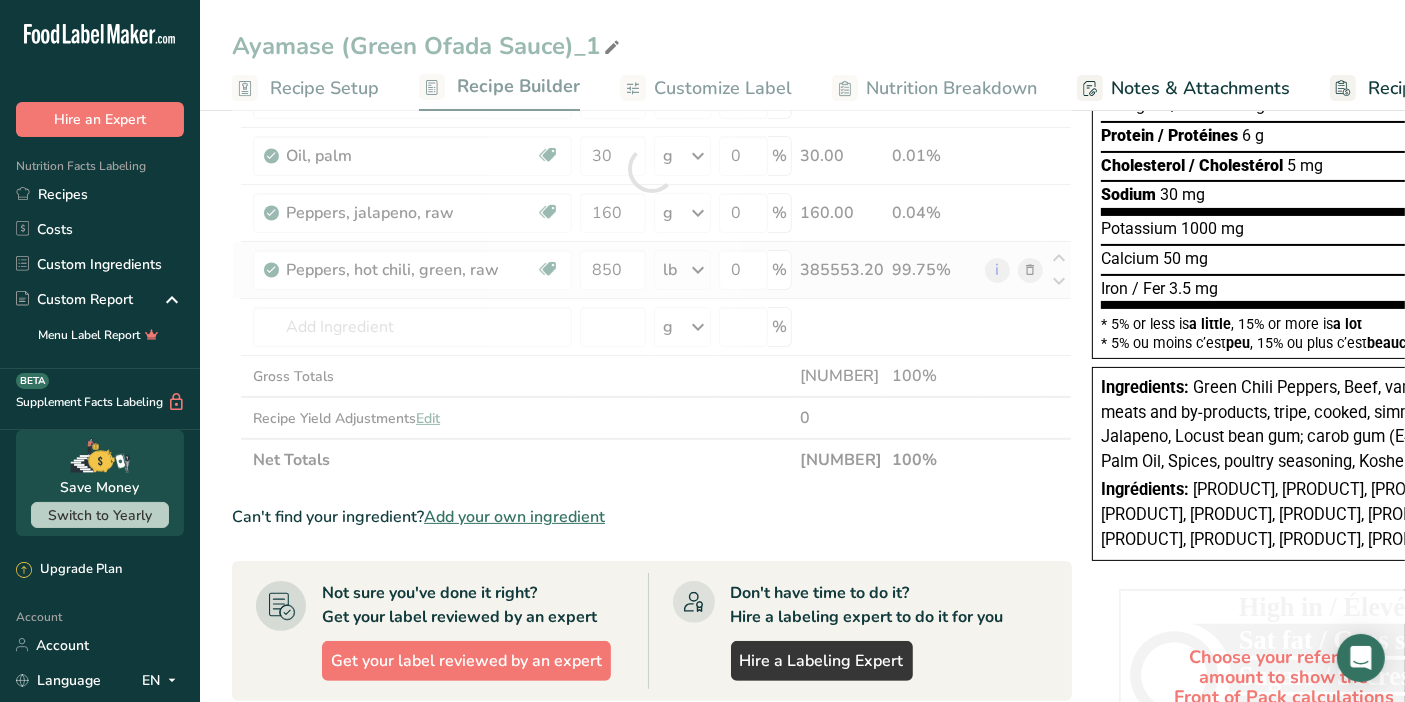 click on "Ingredient *
Amount *
Unit *
Waste *   .a-a{fill:#347362;}.b-a{fill:#fff;}          Grams
Percentage
[PRODUCT], [PRODUCT], [PRODUCT]
Dairy free
Gluten free
Soy free
[NUMBER]
[UNIT]
Portions
[NUMBER] [UNIT]
[NUMBER] [UNIT]
Weight Units
[UNIT]
[UNIT]
[UNIT]
See more
Volume Units
[UNIT]
Volume units require a density conversion. If you know your ingredient's density enter it below. Otherwise, click on "RIA" our AI Regulatory bot - she will be able to help you
[UNIT]
[UNIT]
Confirm
[UNIT]
[UNIT]
[UNIT]
Confirm" at bounding box center [652, 169] 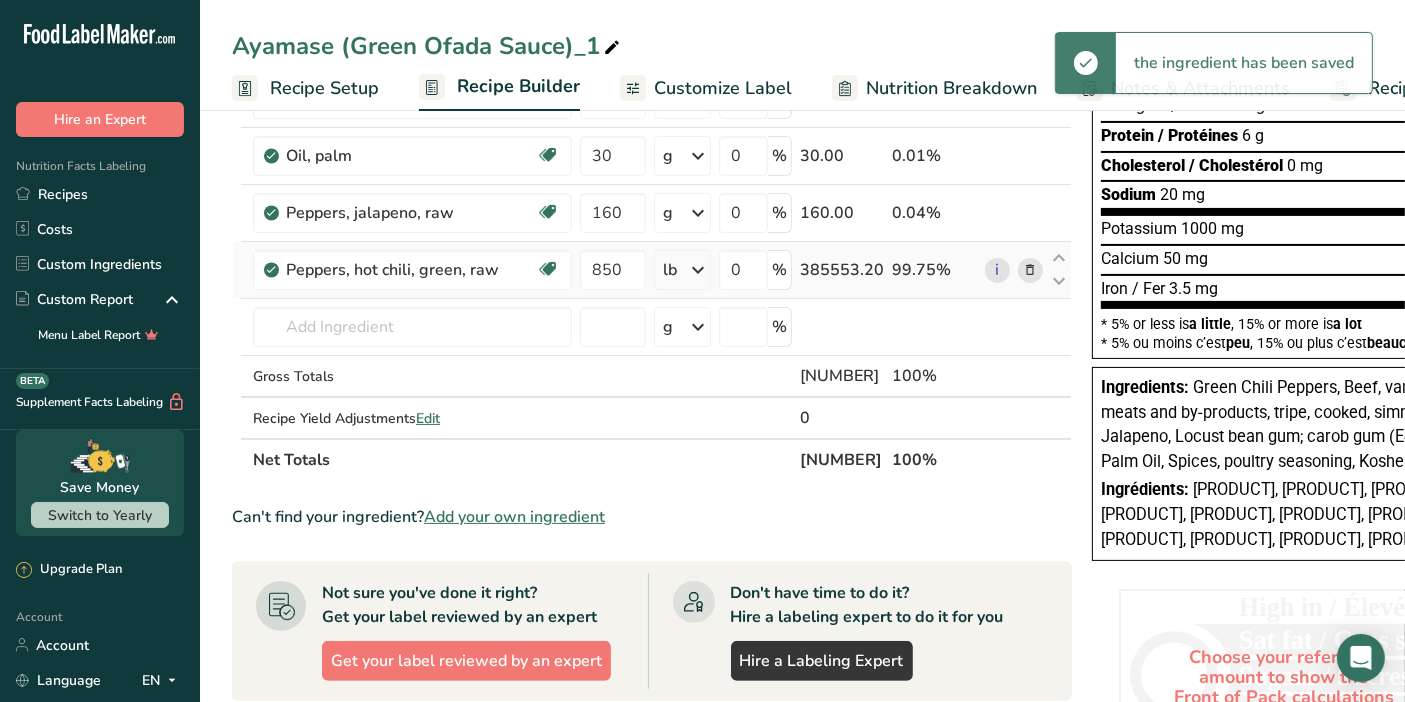 click at bounding box center [698, 270] 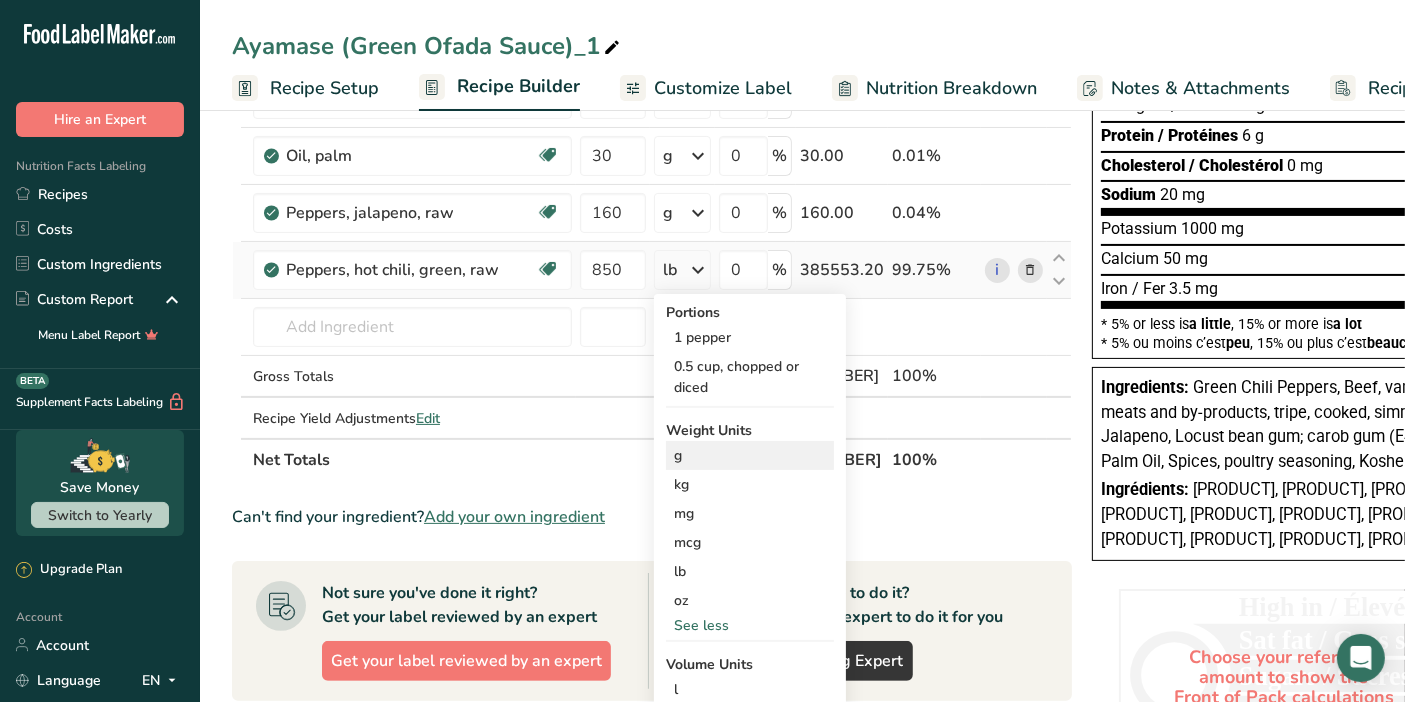 click on "g" at bounding box center (750, 455) 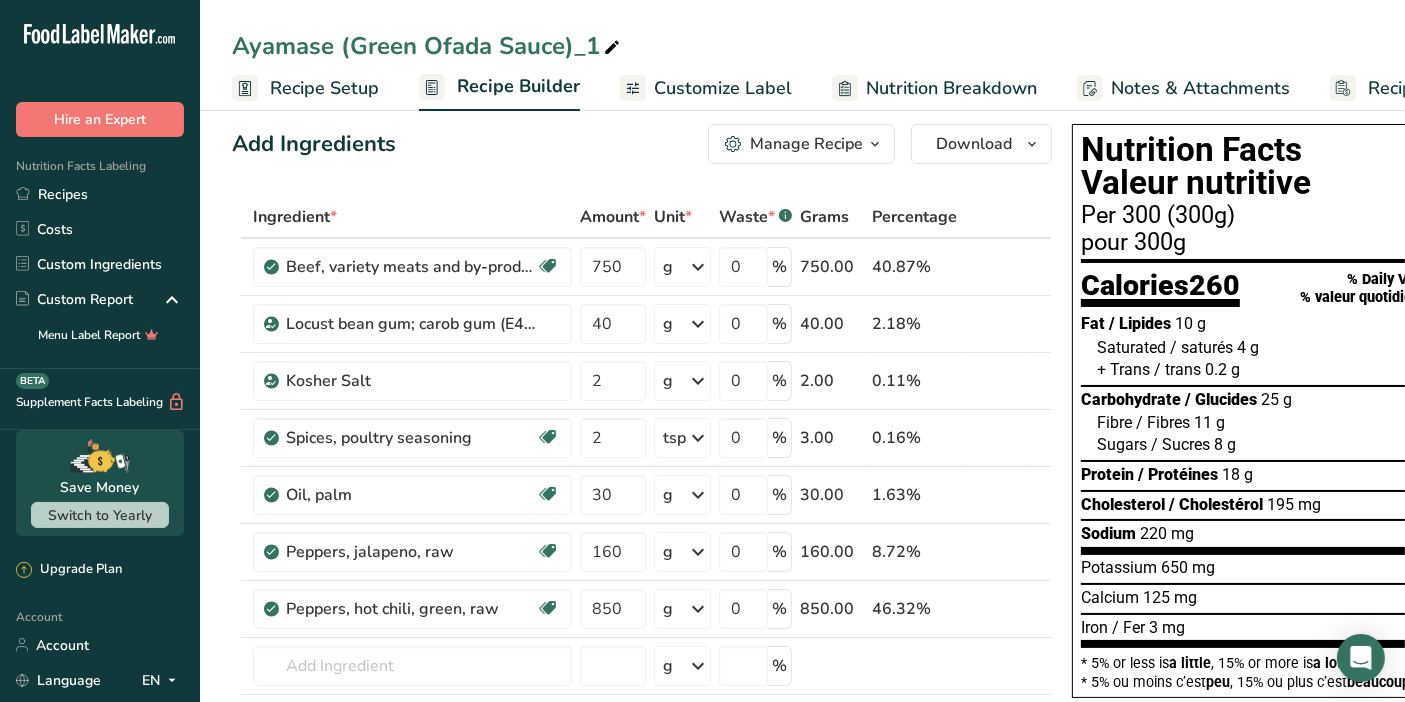 scroll, scrollTop: 0, scrollLeft: 0, axis: both 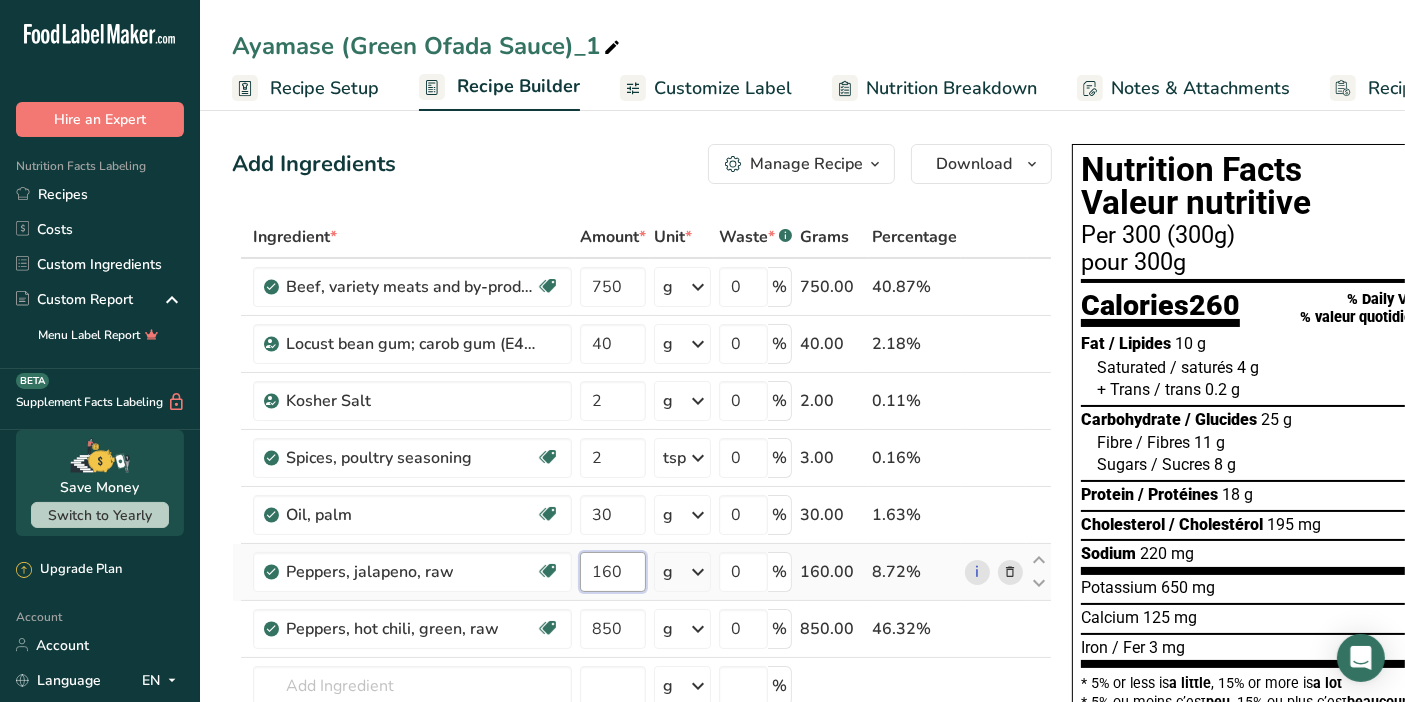 drag, startPoint x: 630, startPoint y: 564, endPoint x: 603, endPoint y: 580, distance: 31.38471 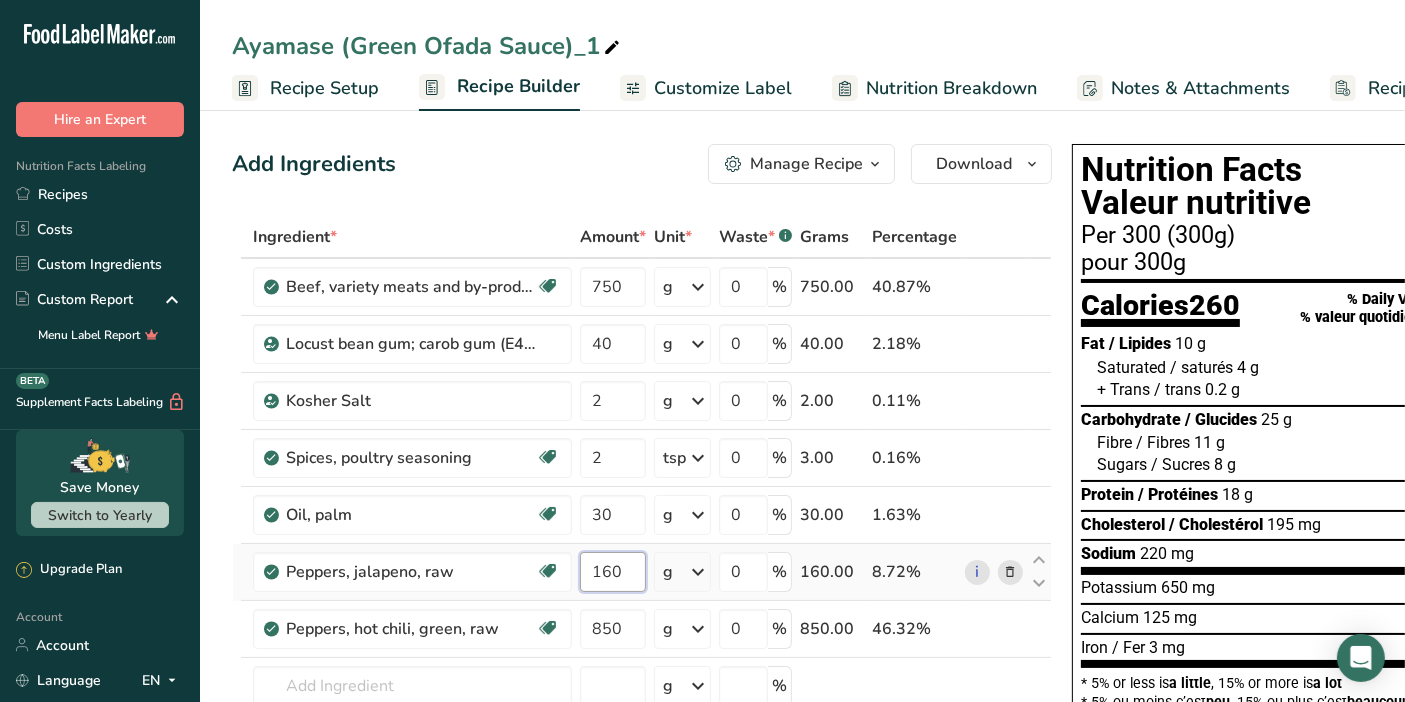 click on "160" at bounding box center [613, 572] 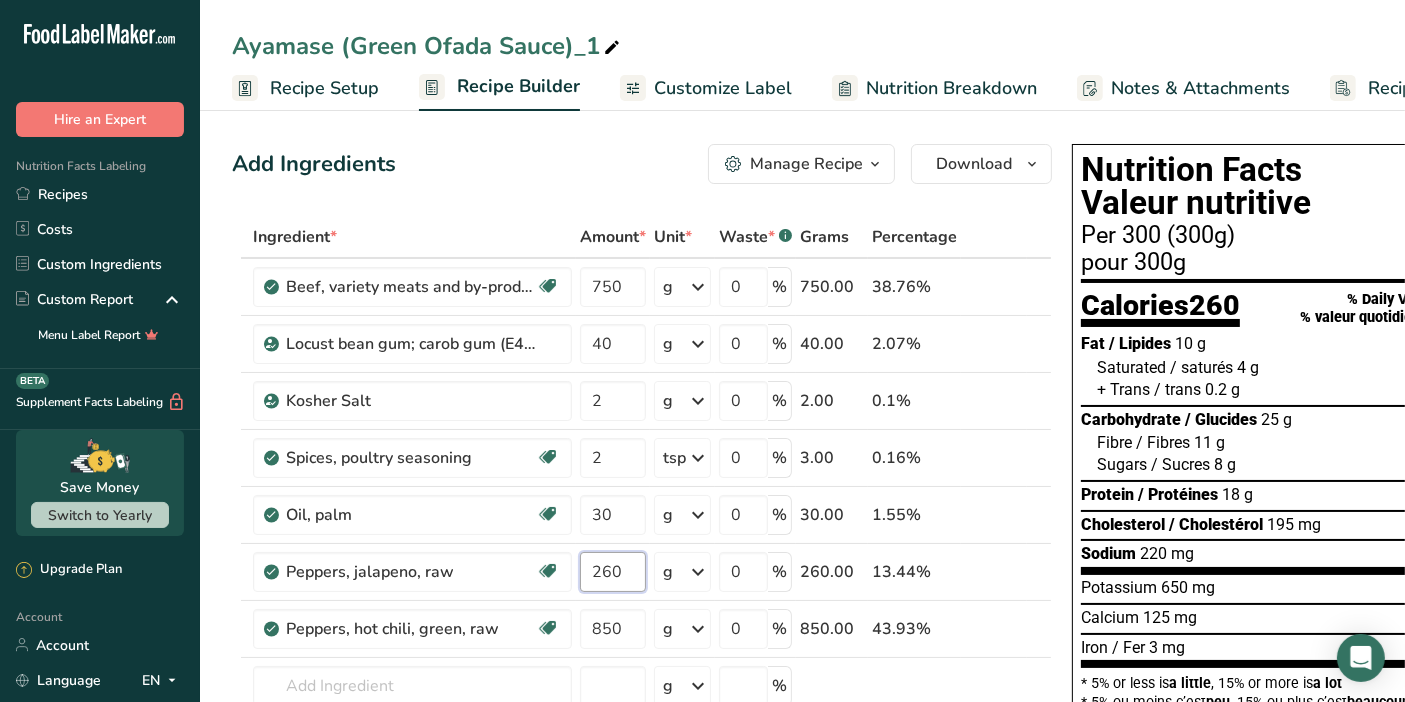 type on "260" 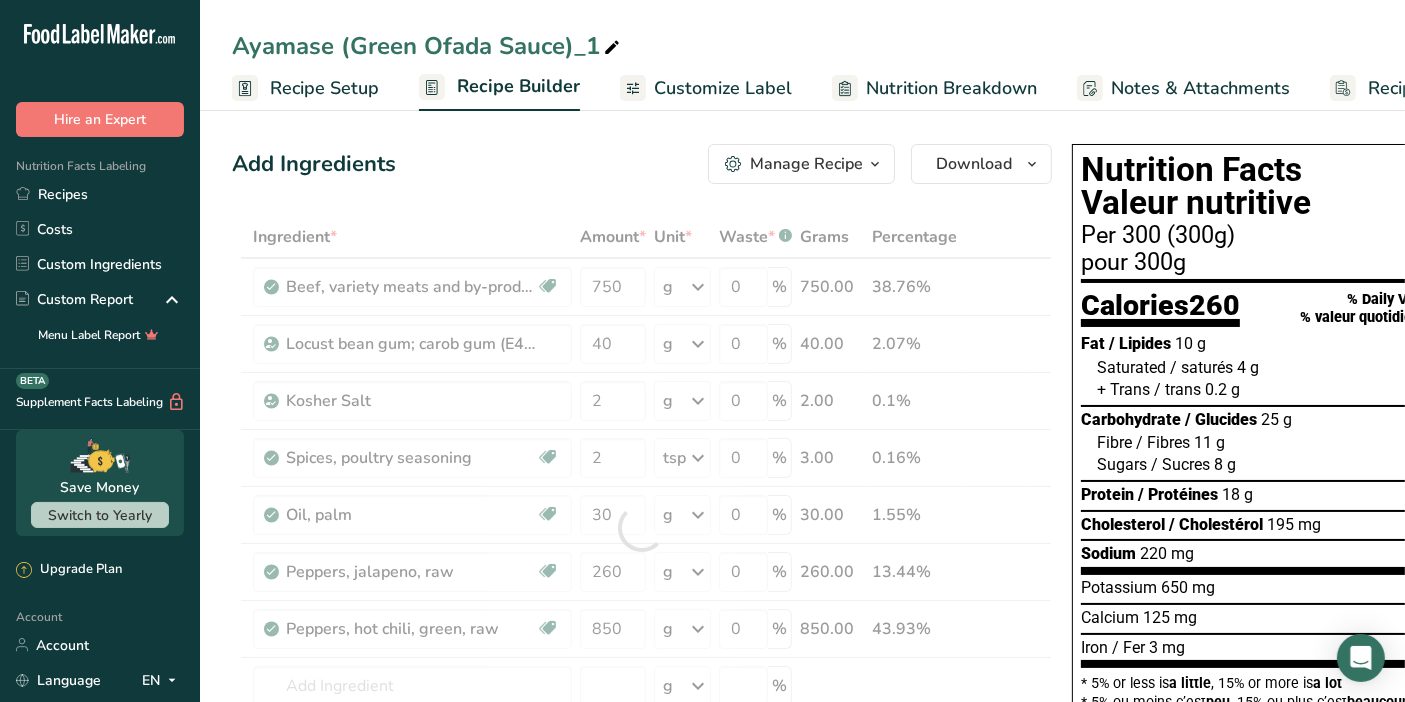 click on "Add Ingredients
Manage Recipe         Delete Recipe           Duplicate Recipe             Scale Recipe             Save as Sub-Recipe   .a-a{fill:#347362;}.b-a{fill:#fff;}                               Nutrition Breakdown                 Recipe Card
NEW
Amino Acids Pattern Report             Activity History
Download
Choose your preferred label style
Standard FDA label
Standard FDA label
The most common format for nutrition facts labels in compliance with the FDA's typeface, style and requirements
Tabular FDA label
A label format compliant with the FDA regulations presented in a tabular (horizontal) display.
Linear FDA label
A simple linear display for small sized packages.
Simplified FDA label" at bounding box center [642, 164] 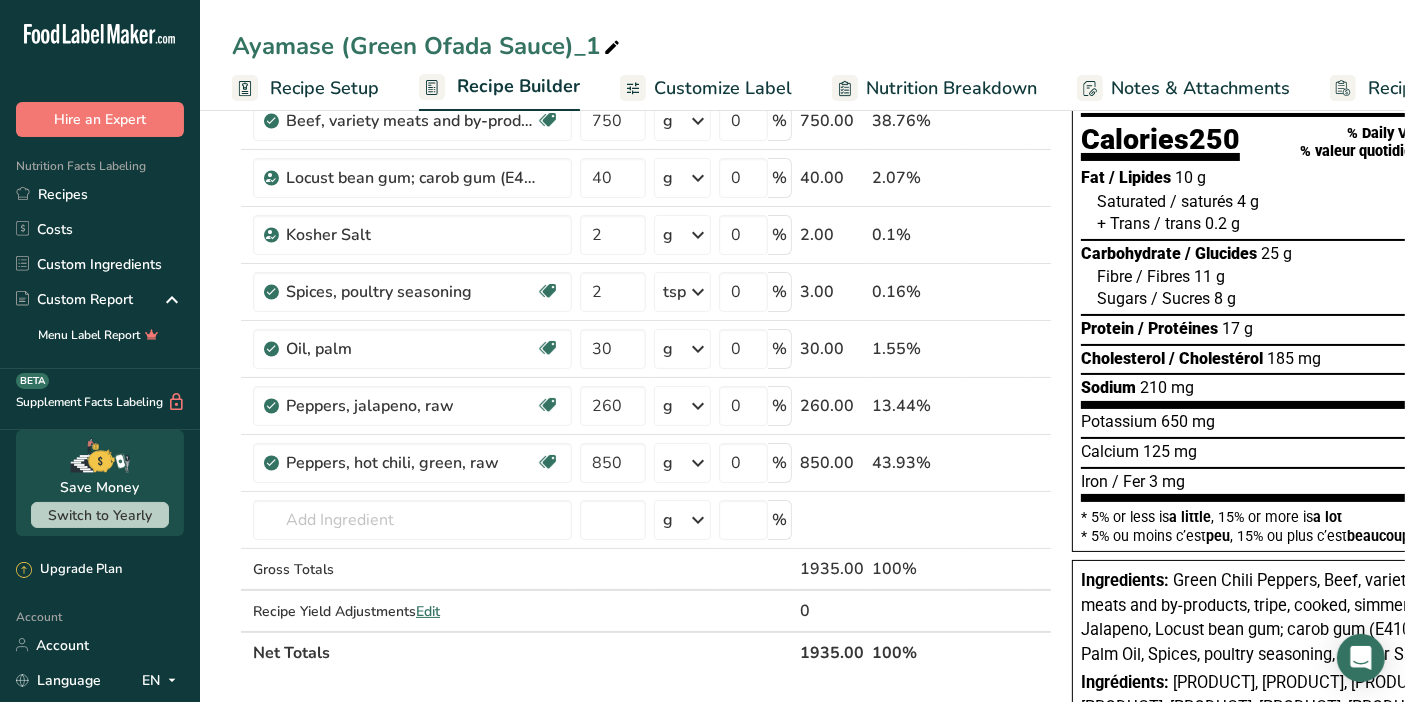 scroll, scrollTop: 0, scrollLeft: 0, axis: both 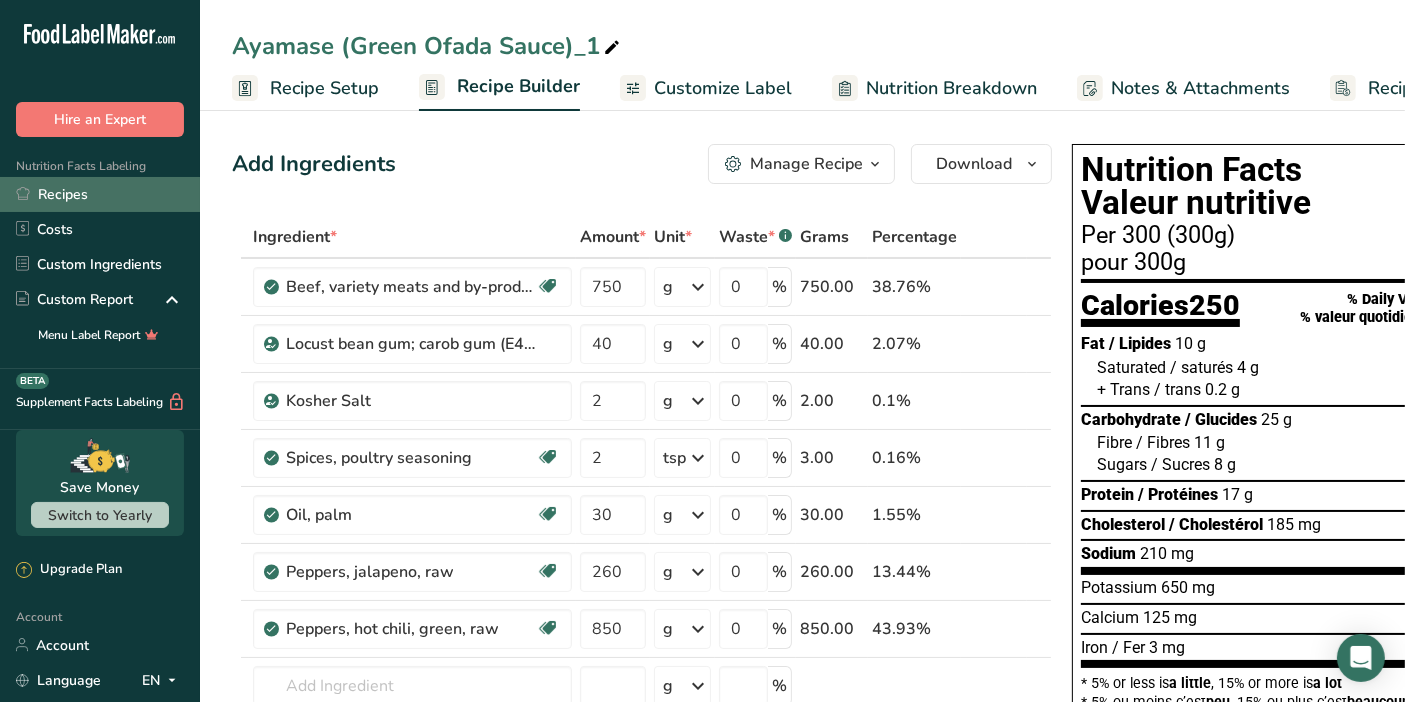 click on "Recipes" at bounding box center [100, 194] 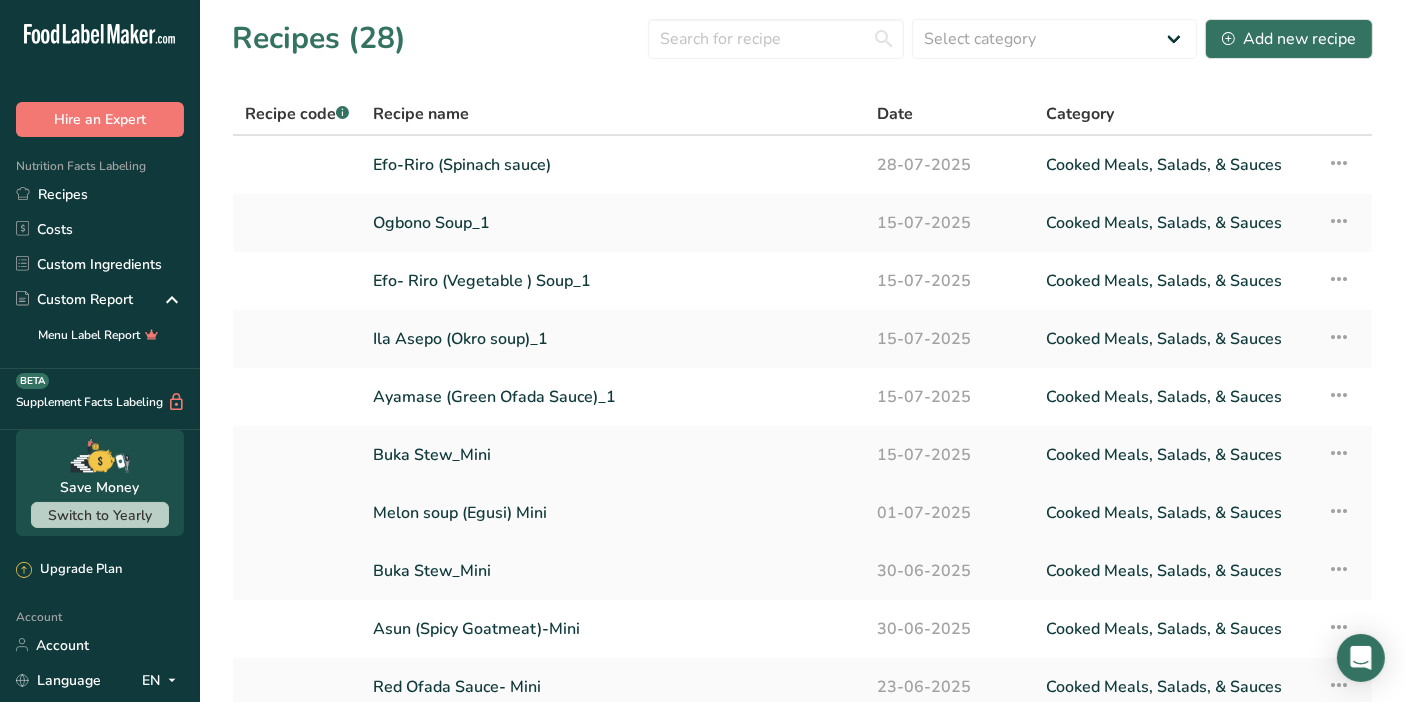 click on "Melon soup (Egusi) Mini" at bounding box center (613, 513) 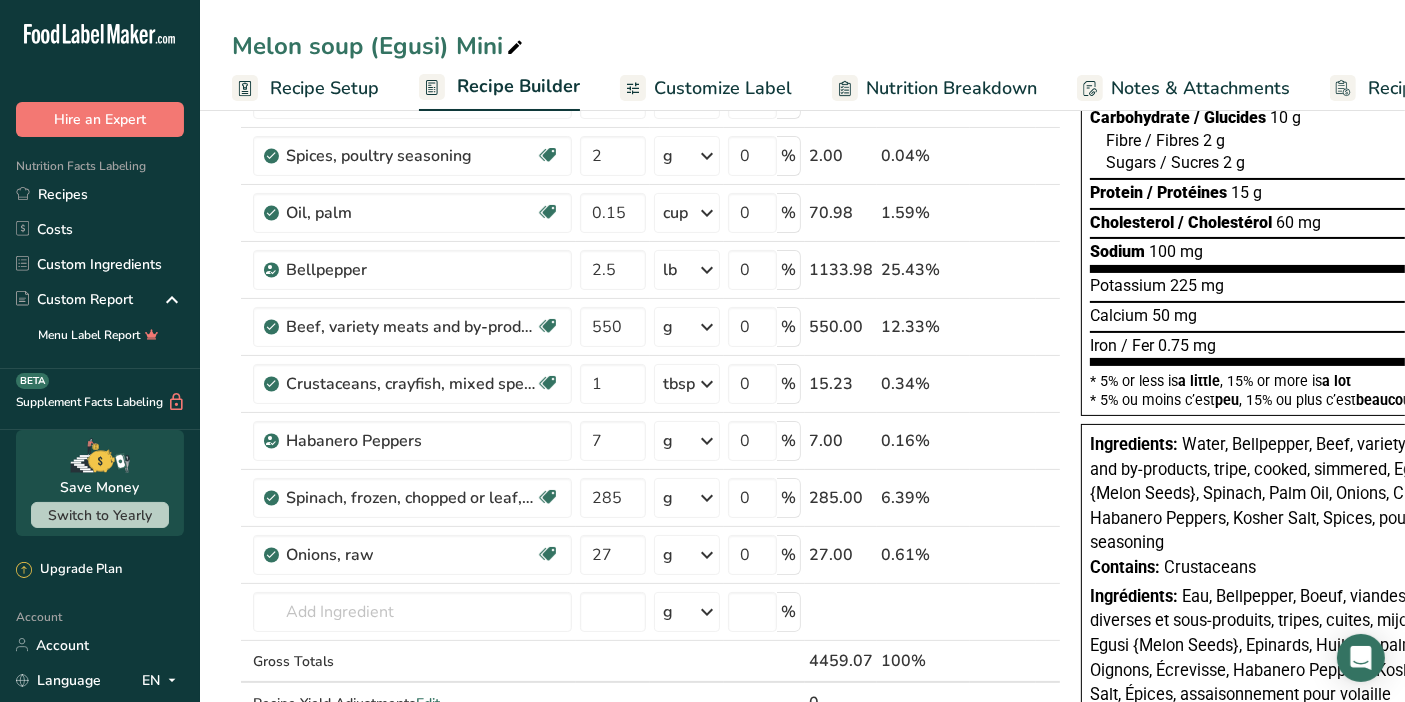 scroll, scrollTop: 305, scrollLeft: 0, axis: vertical 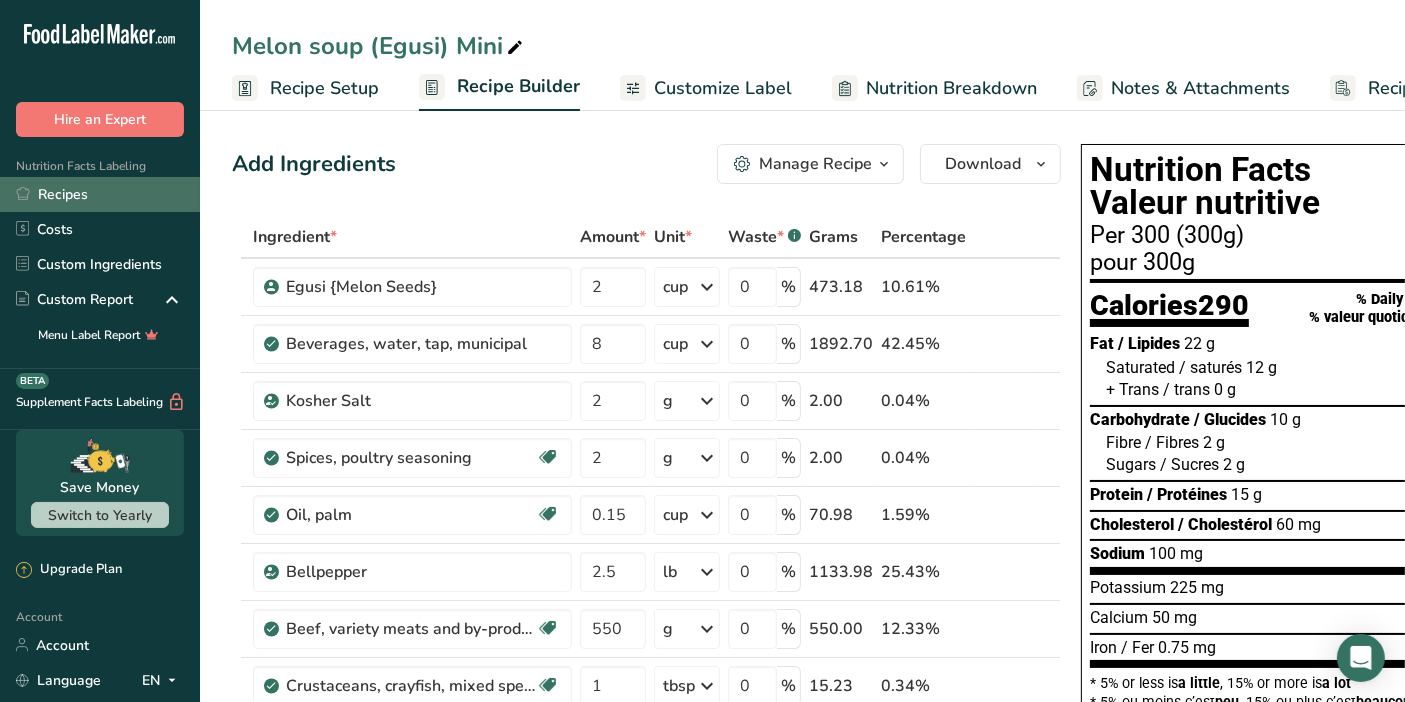 click on "Recipes" at bounding box center [100, 194] 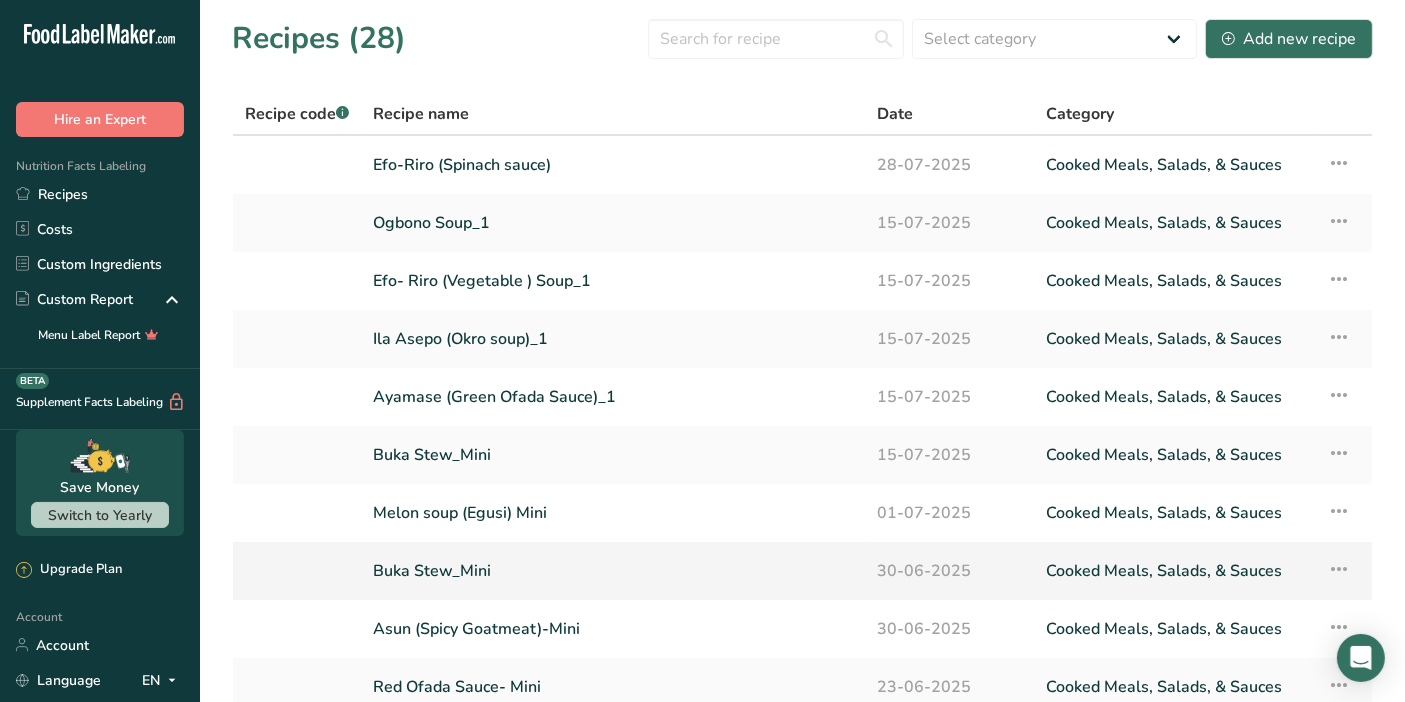 click on "Buka Stew_Mini" at bounding box center [613, 571] 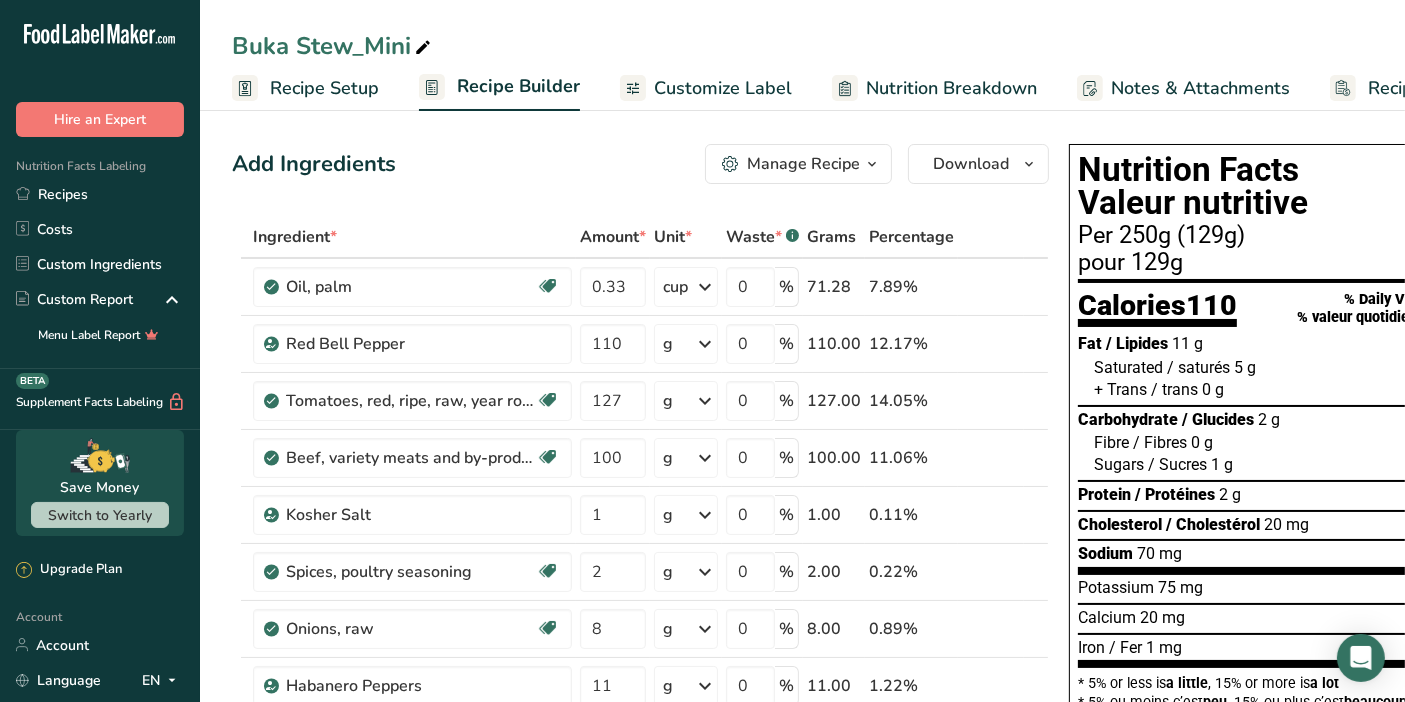 click on "Recipe Setup" at bounding box center [324, 88] 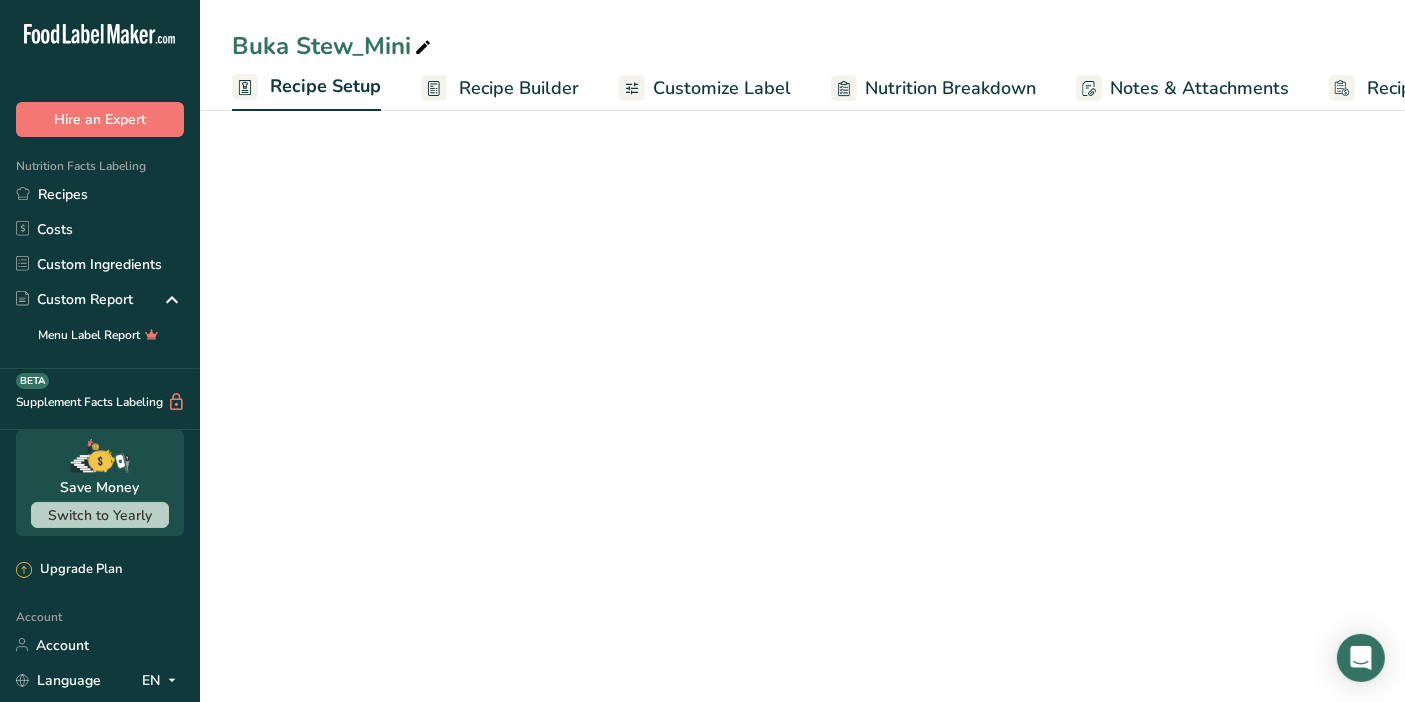 scroll, scrollTop: 0, scrollLeft: 6, axis: horizontal 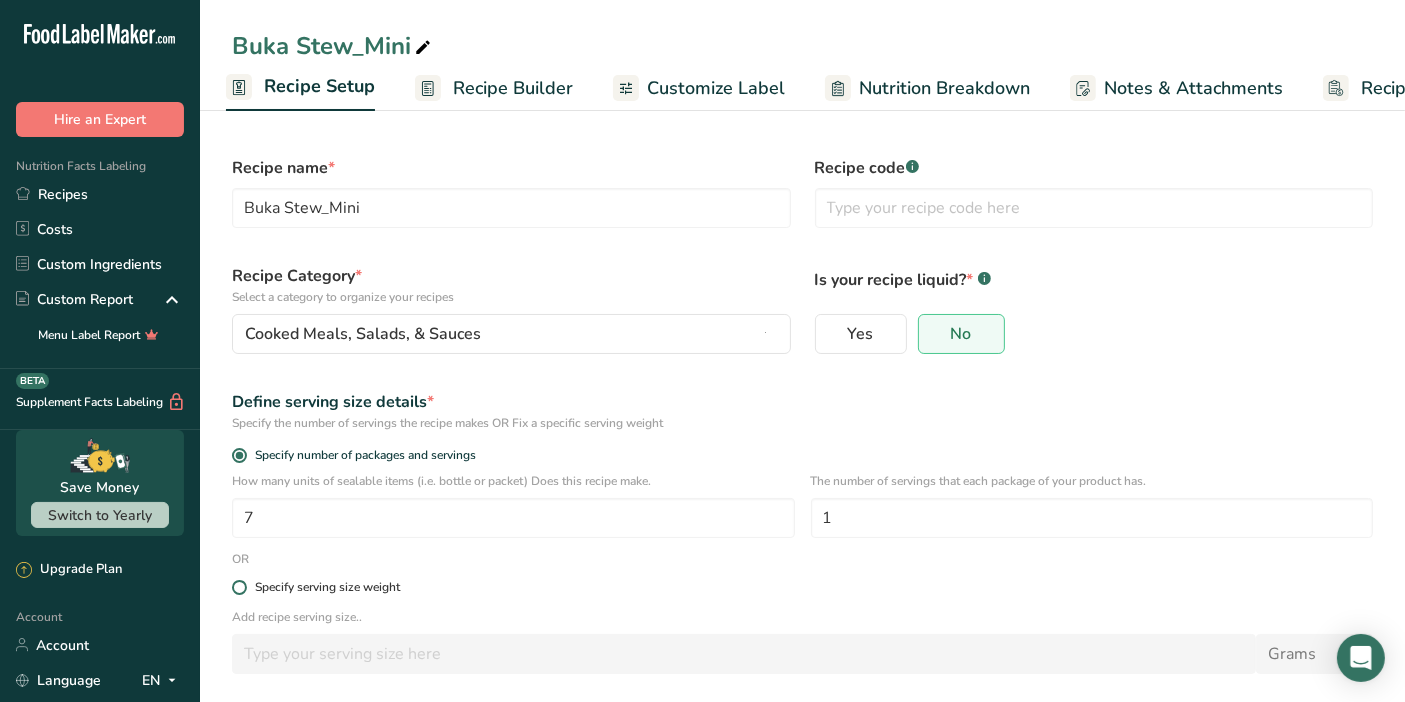 click at bounding box center [239, 587] 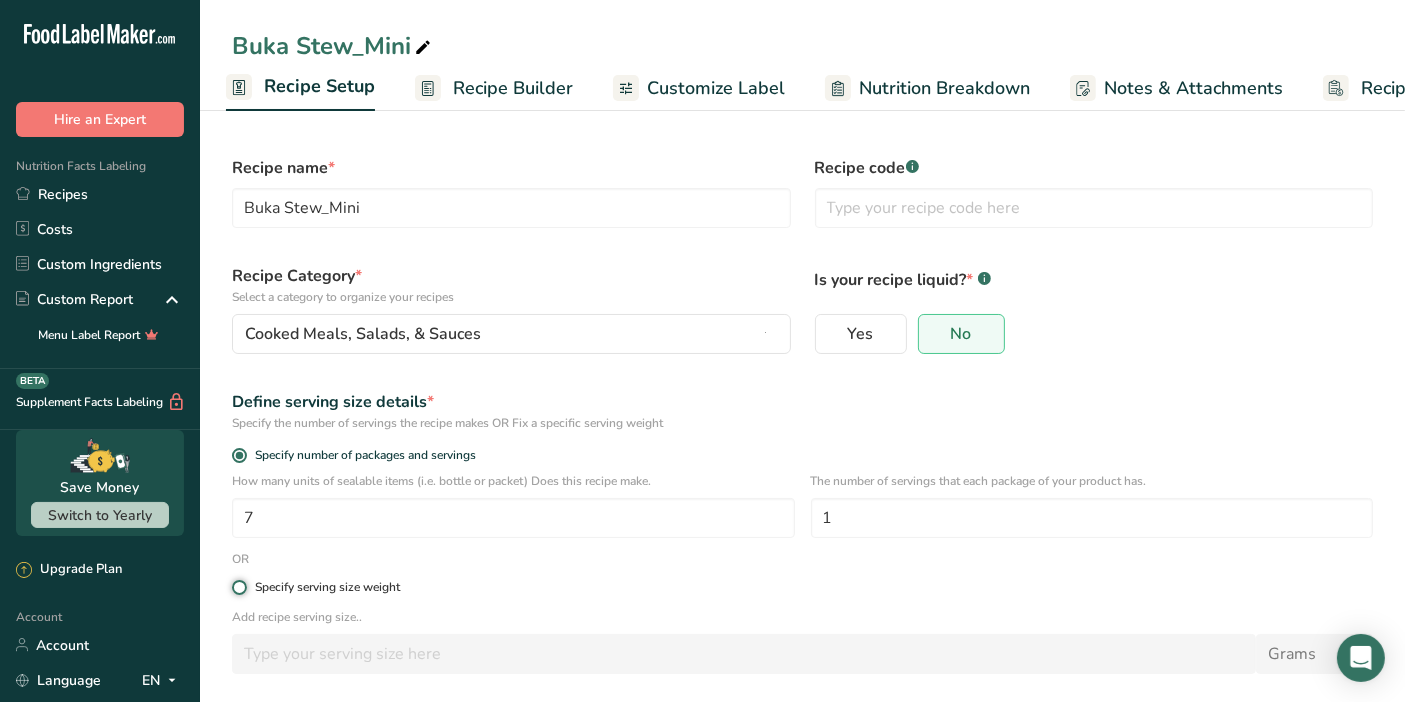 click on "Specify serving size weight" at bounding box center (238, 587) 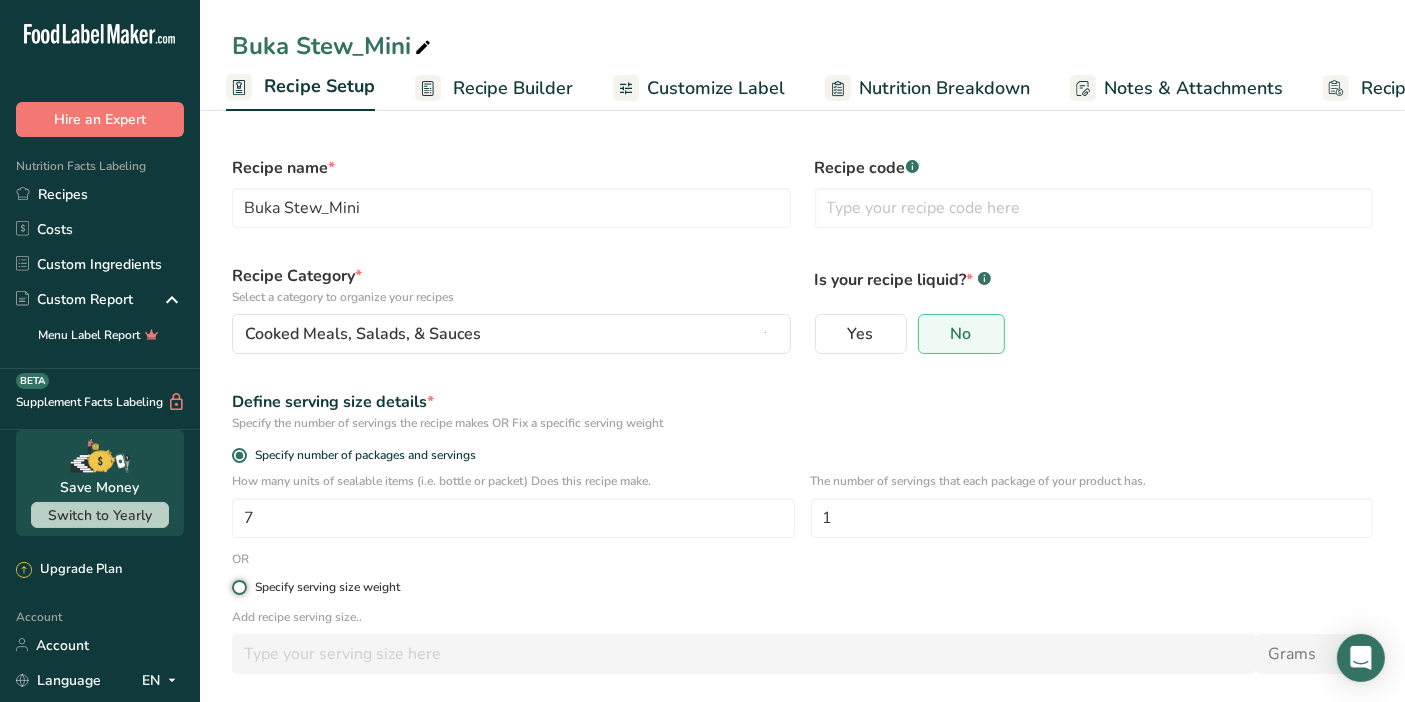 radio on "true" 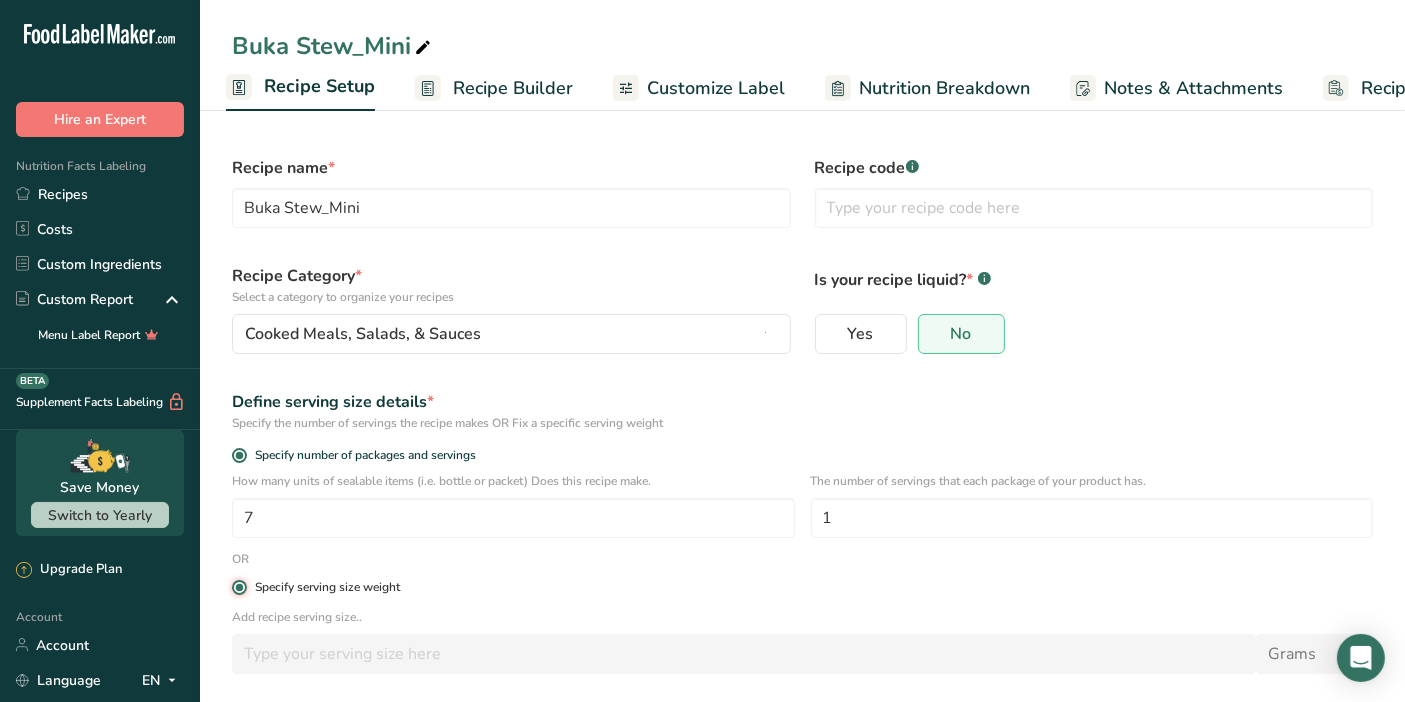 radio on "false" 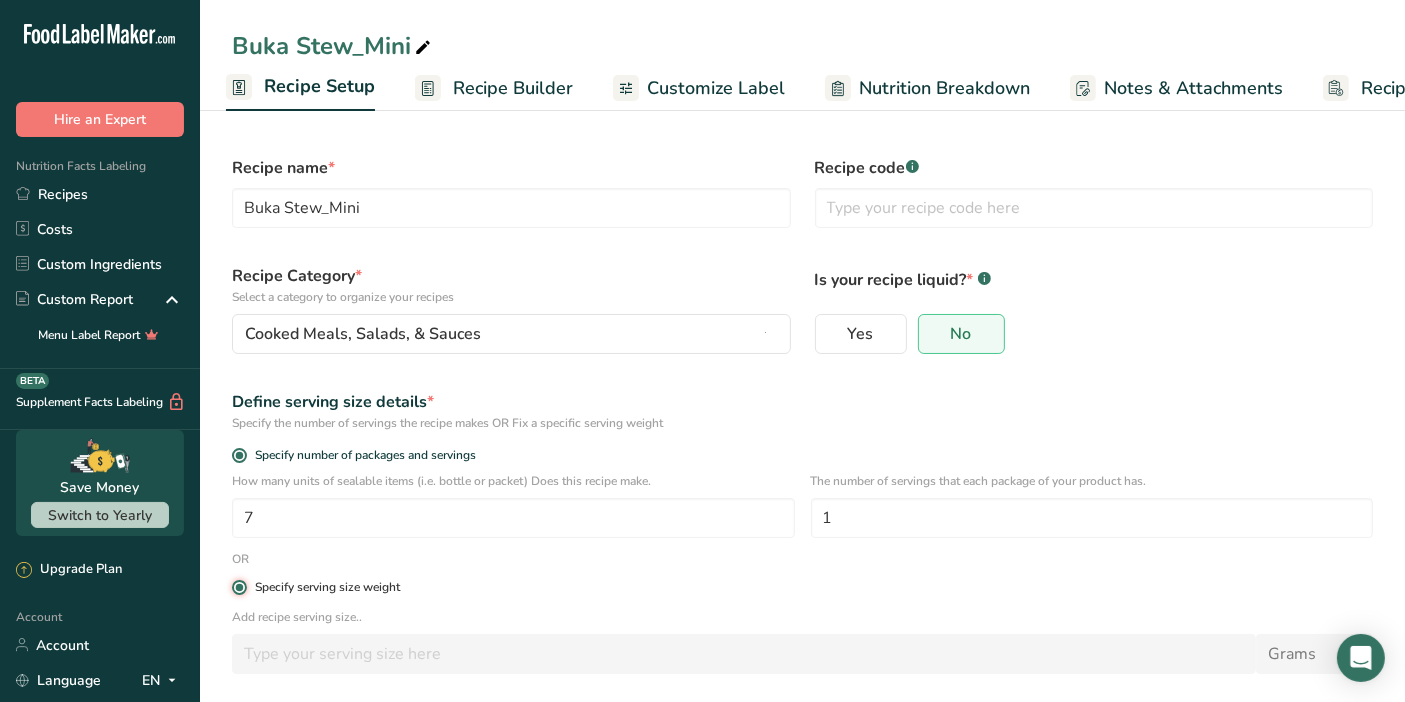 type 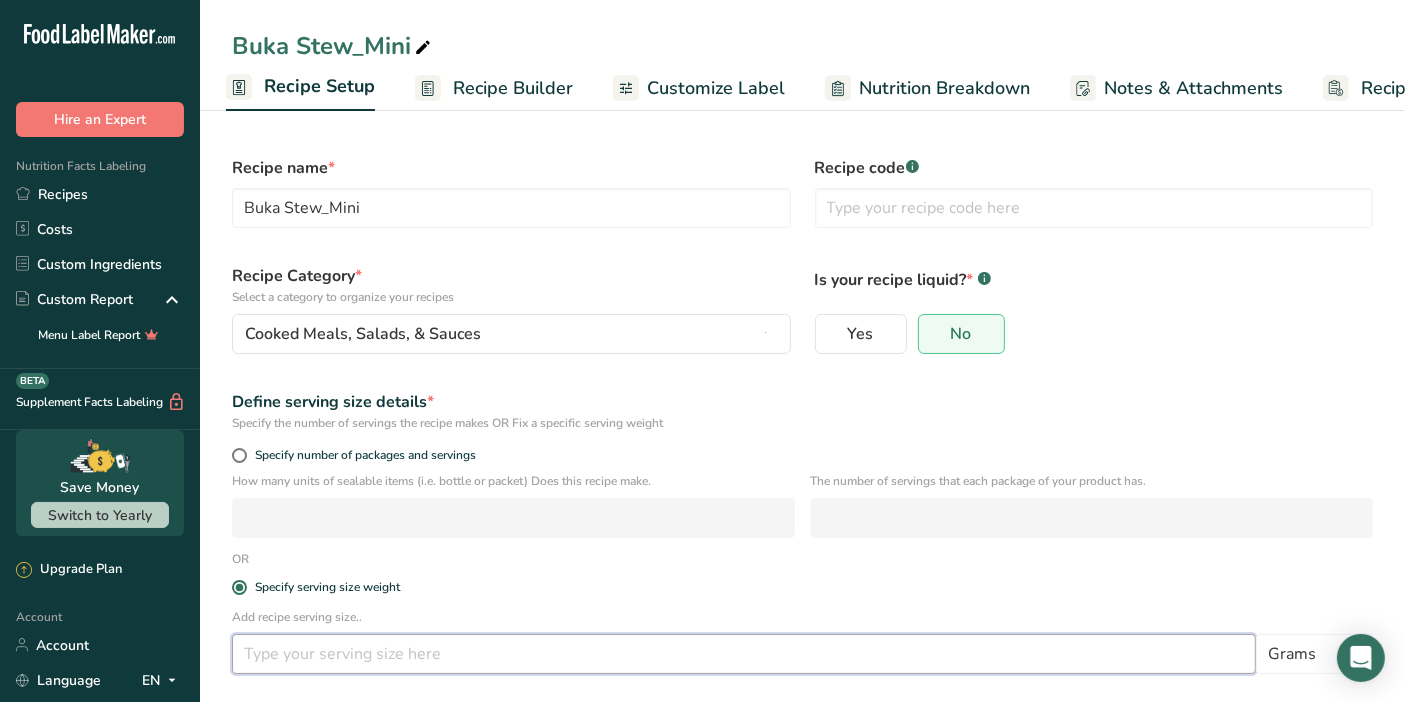 click at bounding box center [744, 654] 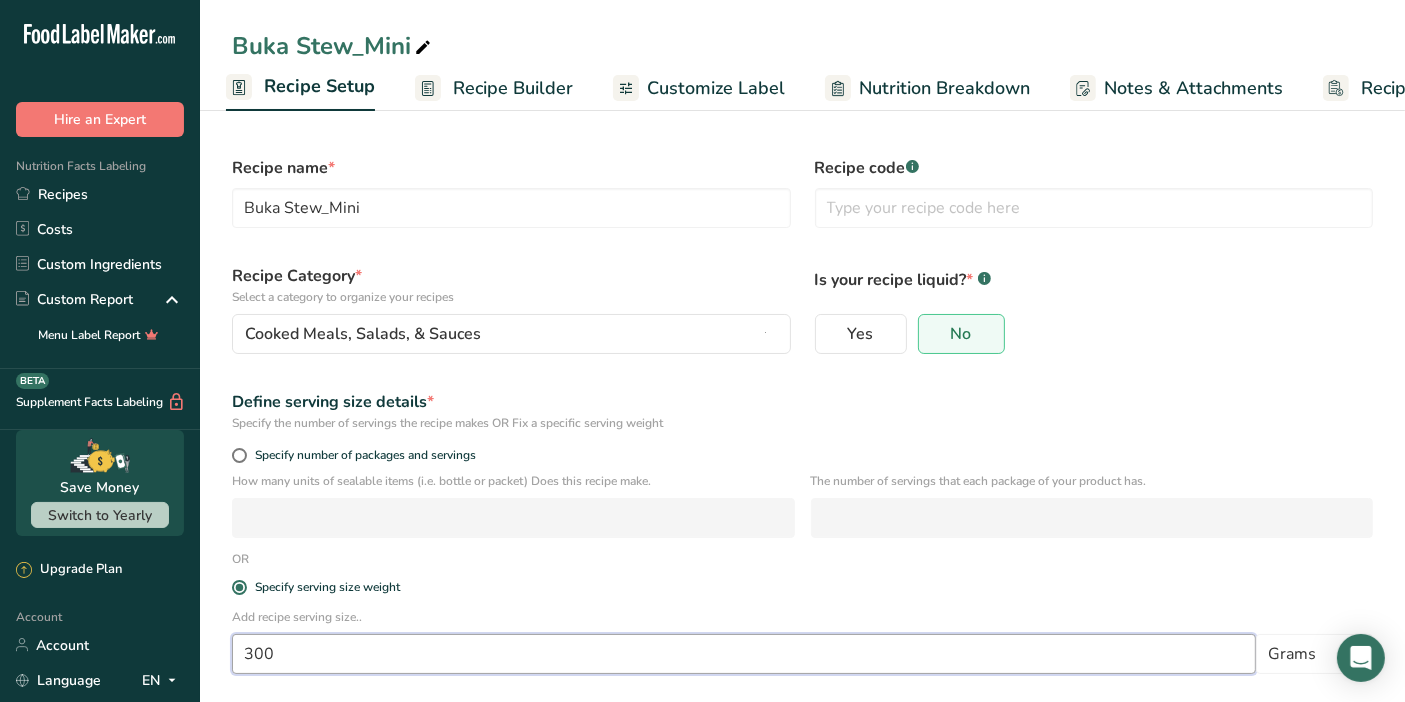 scroll, scrollTop: 88, scrollLeft: 0, axis: vertical 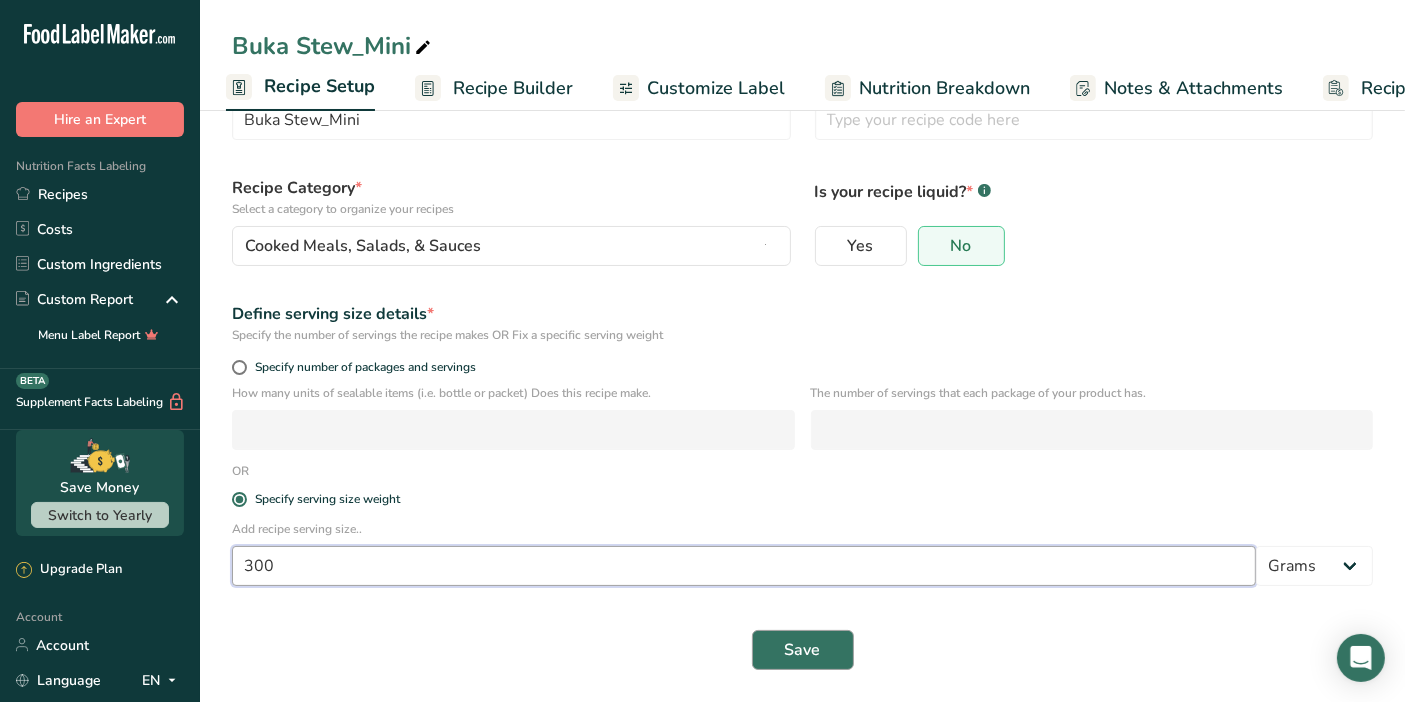type on "300" 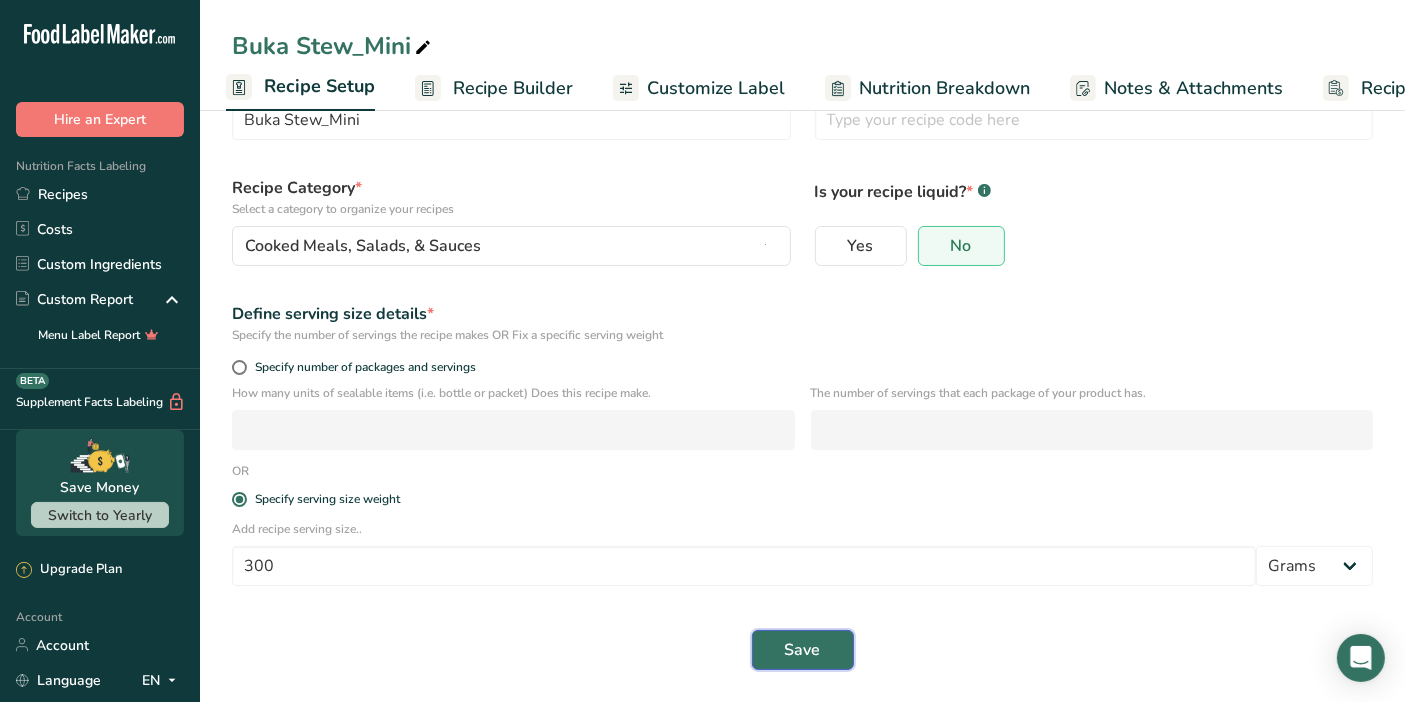 click on "Save" at bounding box center [803, 650] 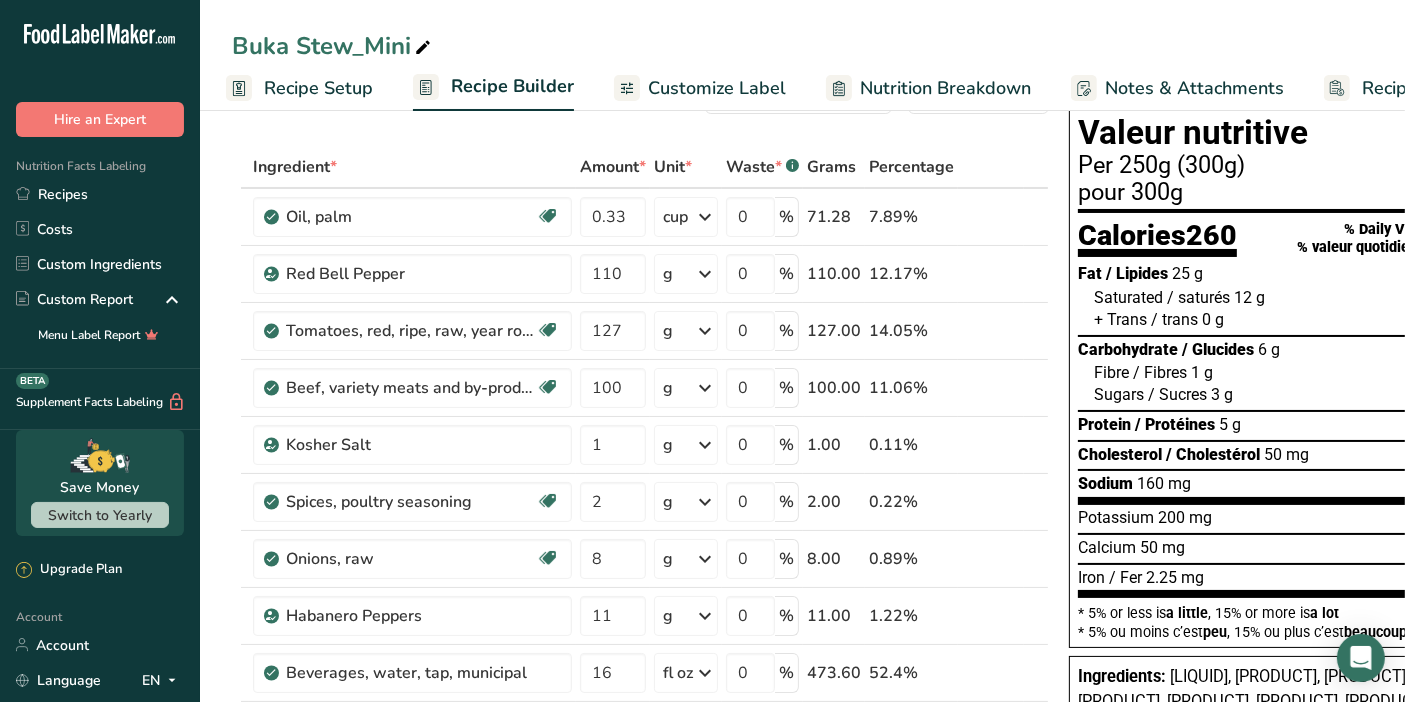 scroll, scrollTop: 0, scrollLeft: 0, axis: both 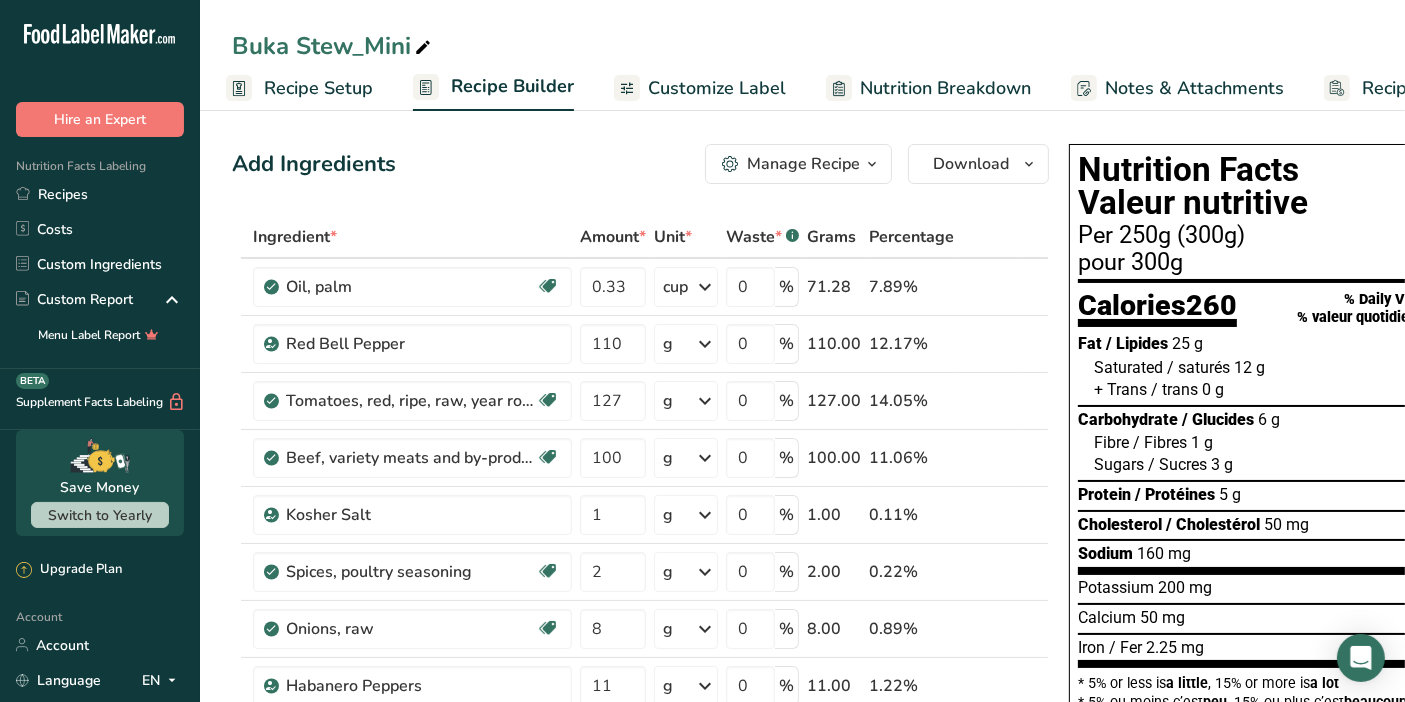 click on "Customize Label" at bounding box center (717, 88) 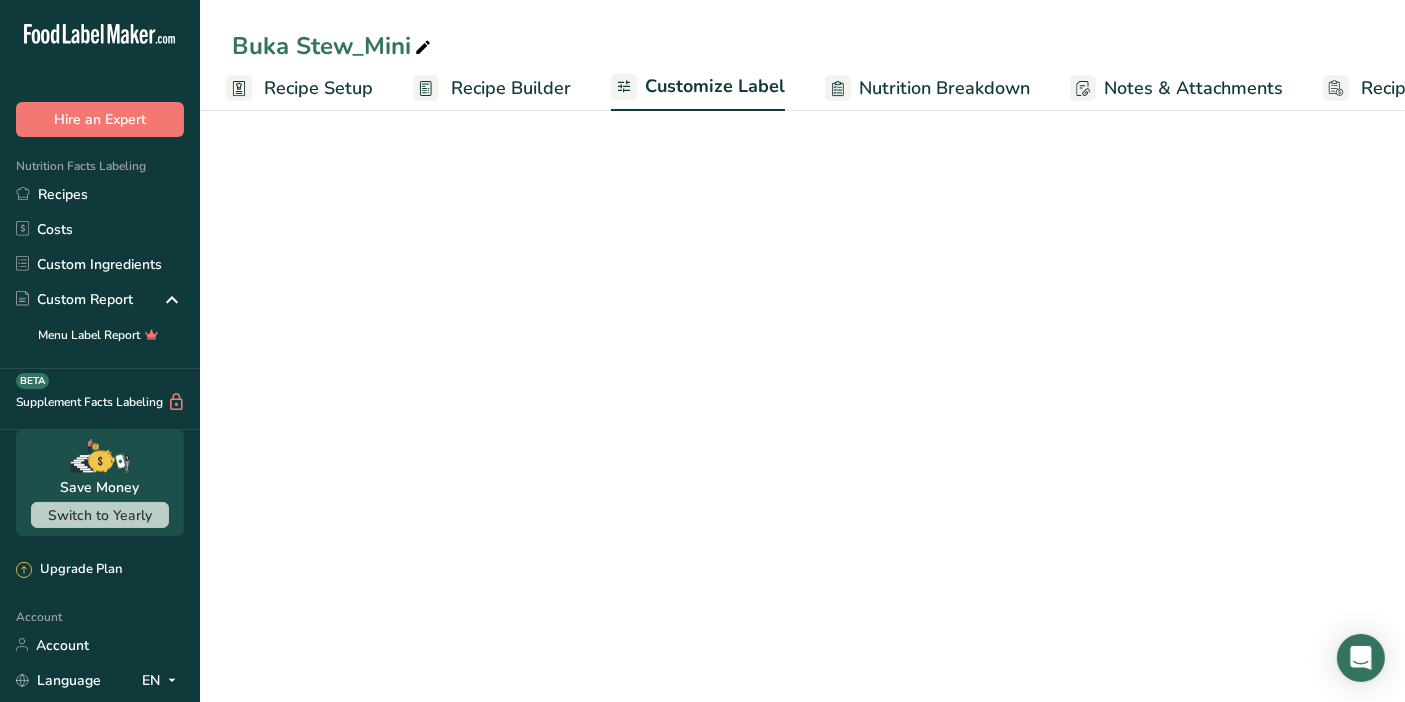 scroll, scrollTop: 0, scrollLeft: 116, axis: horizontal 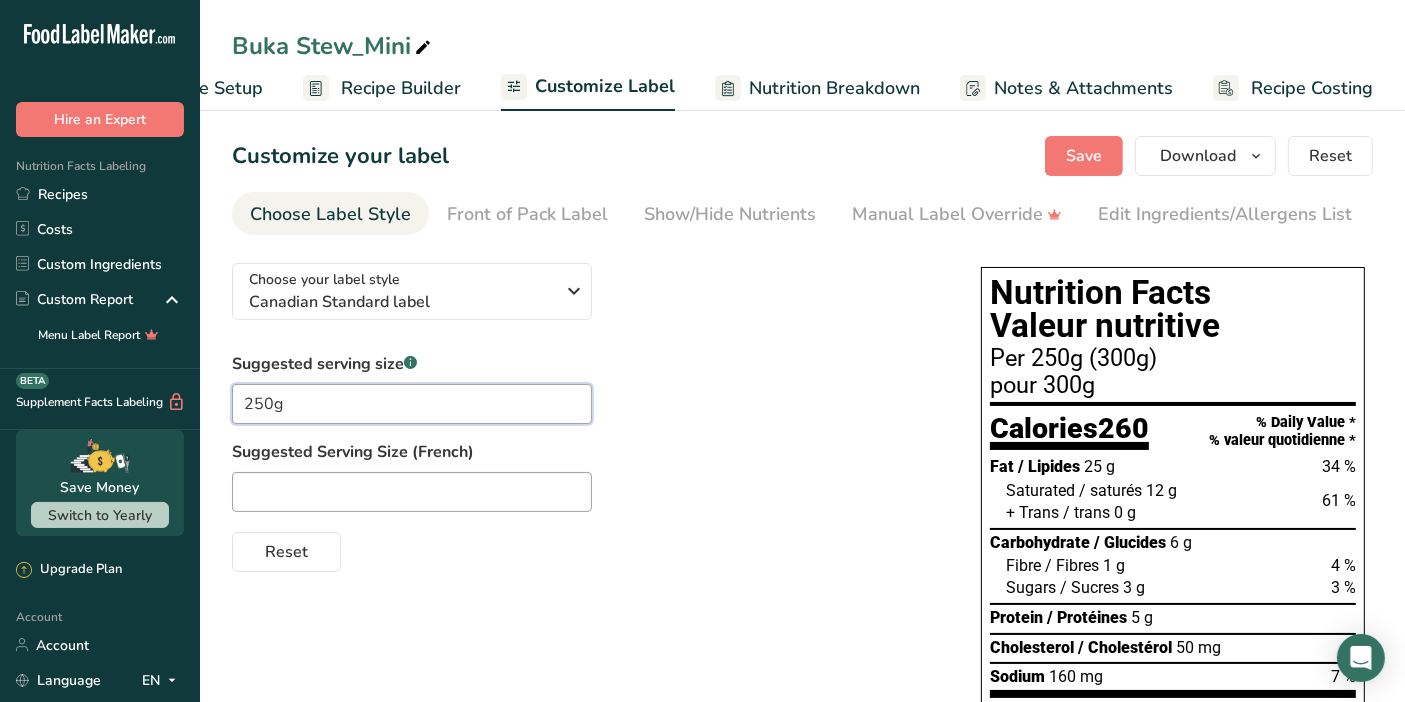 drag, startPoint x: 264, startPoint y: 407, endPoint x: 195, endPoint y: 410, distance: 69.065186 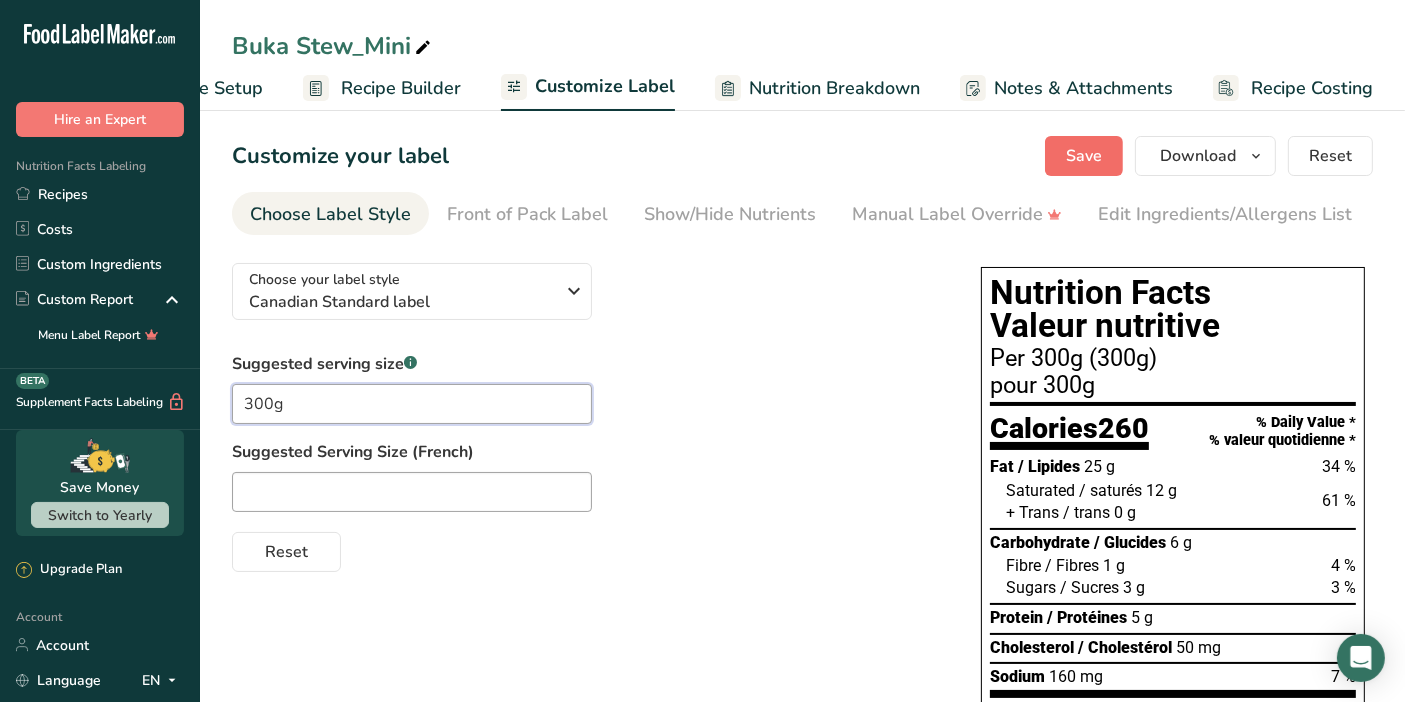 type on "300g" 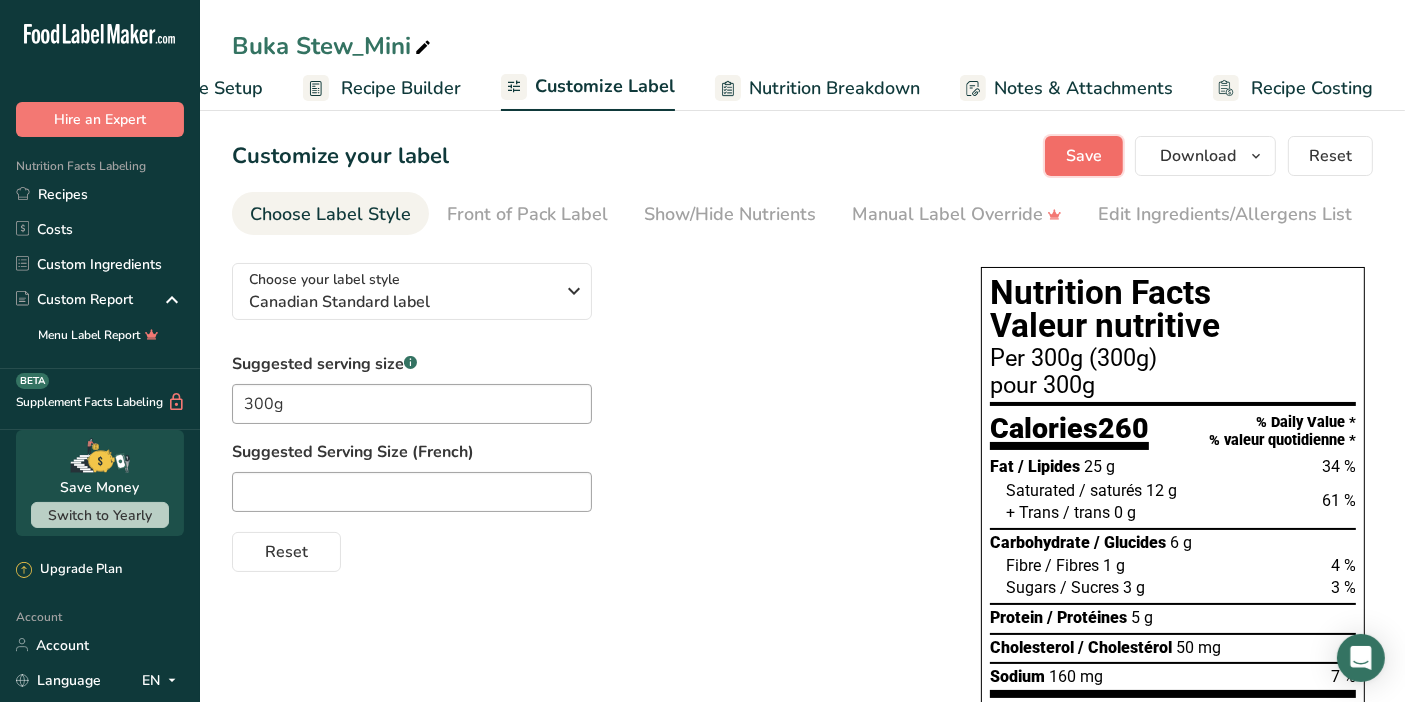 click on "Save" at bounding box center (1084, 156) 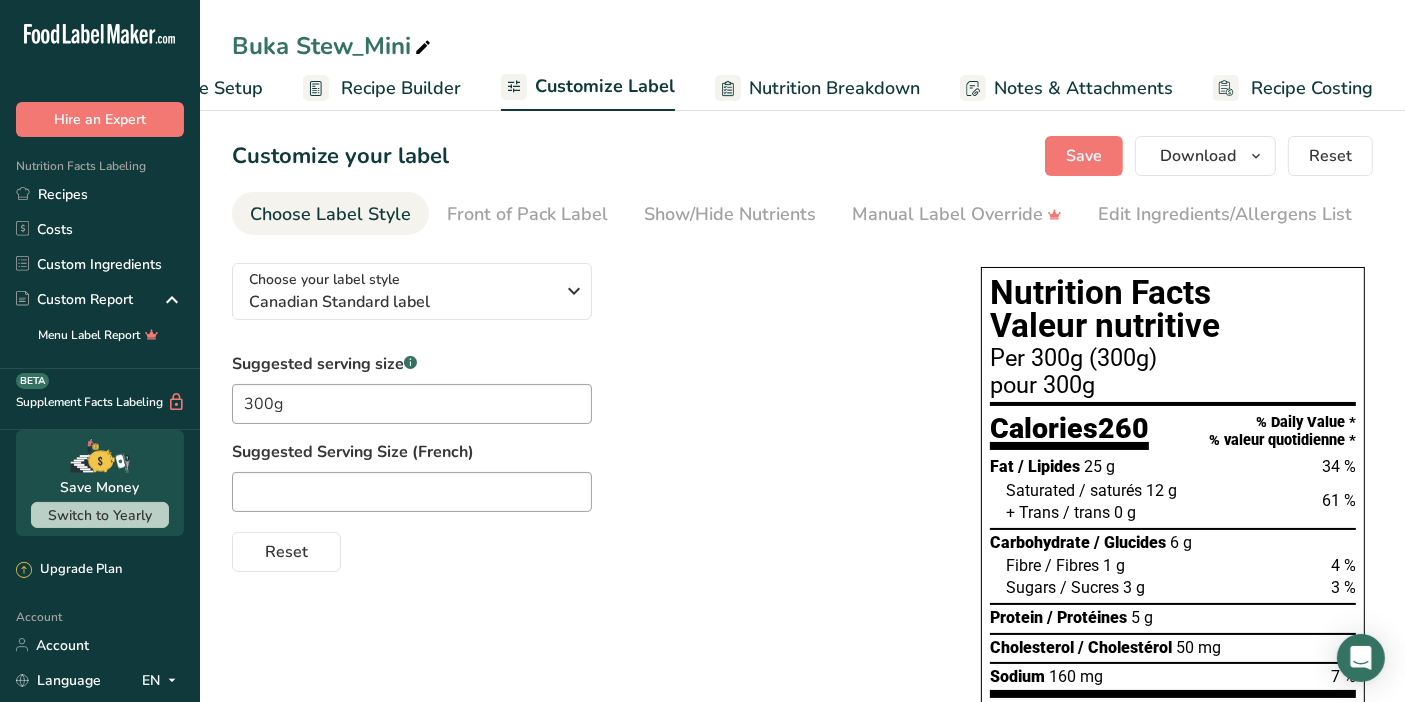 click on "Recipe Builder" at bounding box center [401, 88] 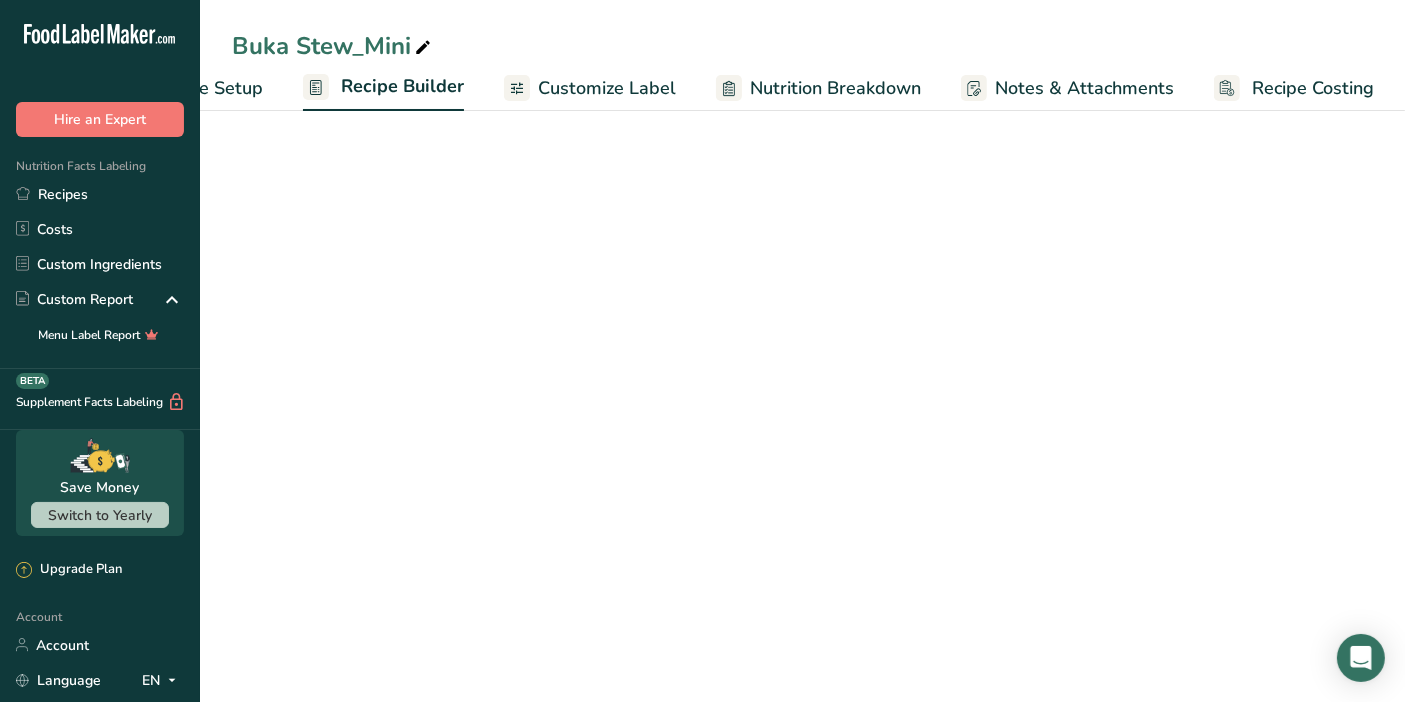 scroll, scrollTop: 0, scrollLeft: 115, axis: horizontal 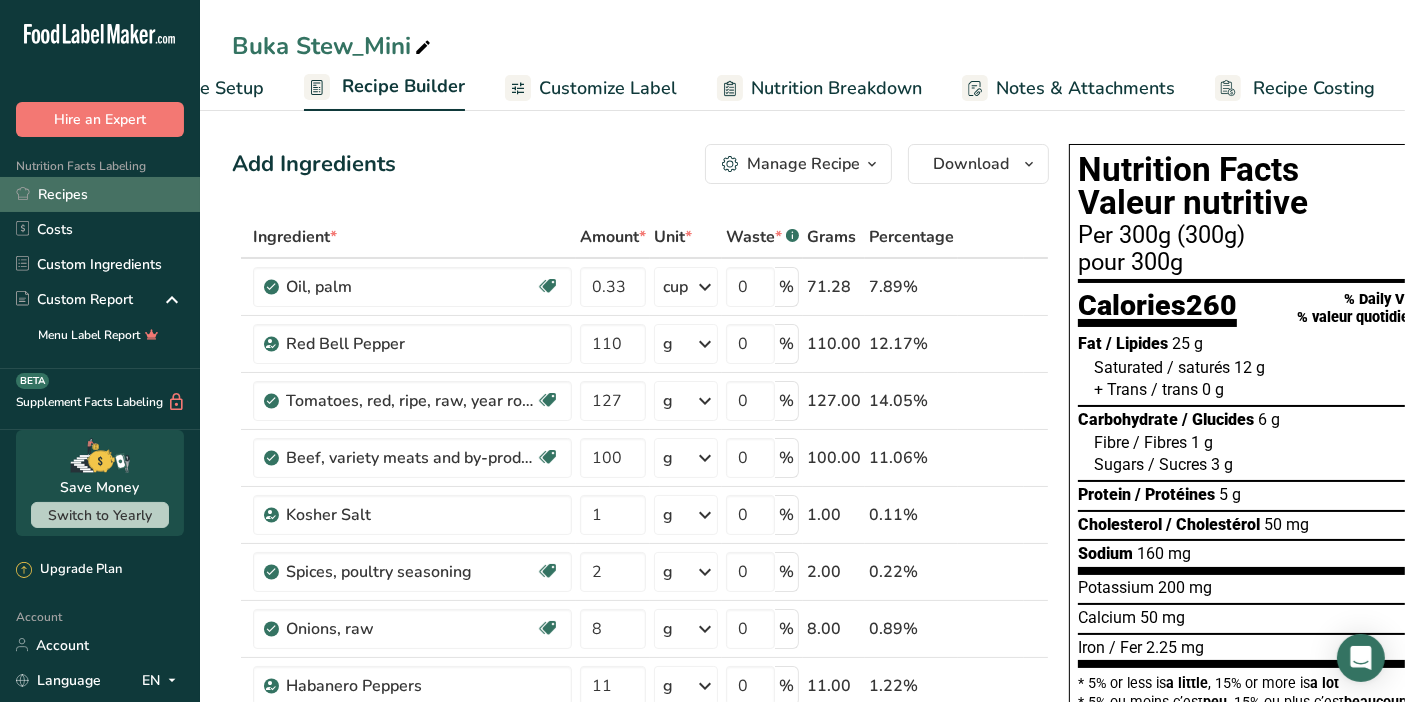 click on "Recipes" at bounding box center [100, 194] 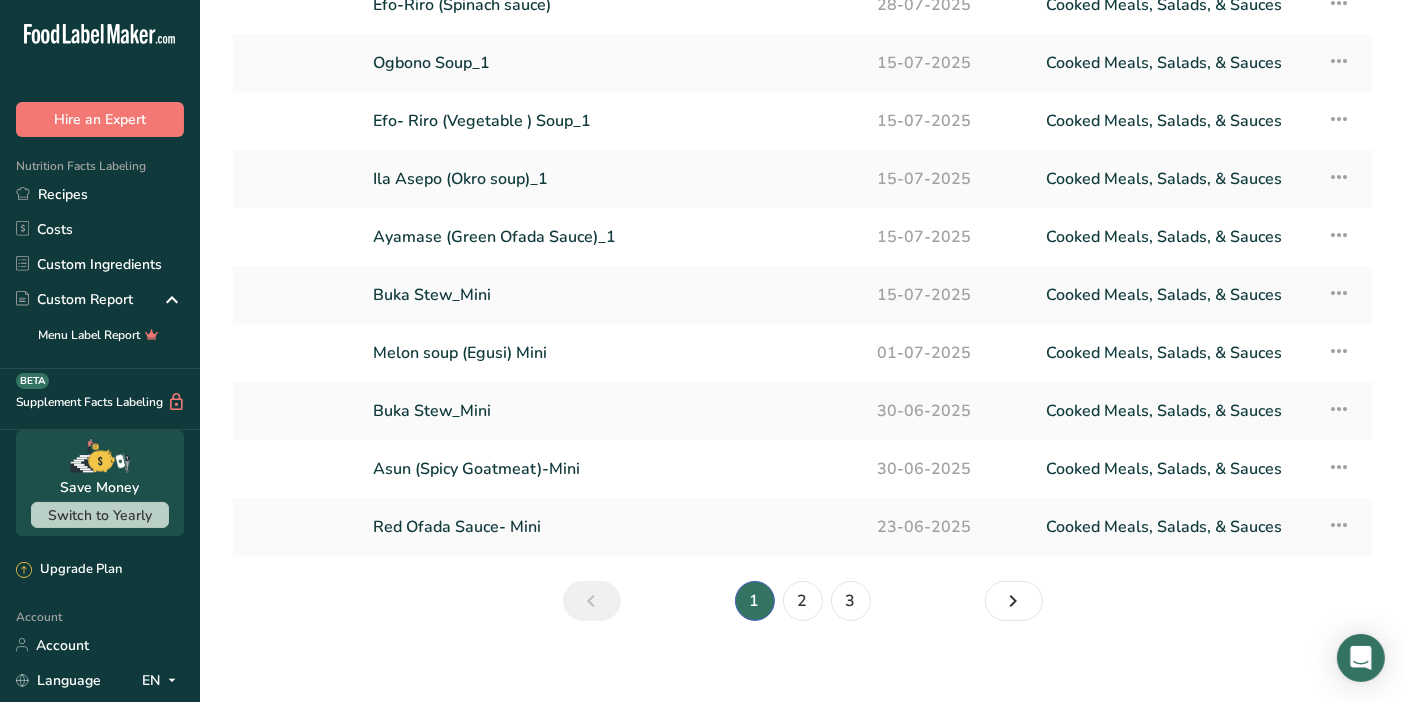 scroll, scrollTop: 173, scrollLeft: 0, axis: vertical 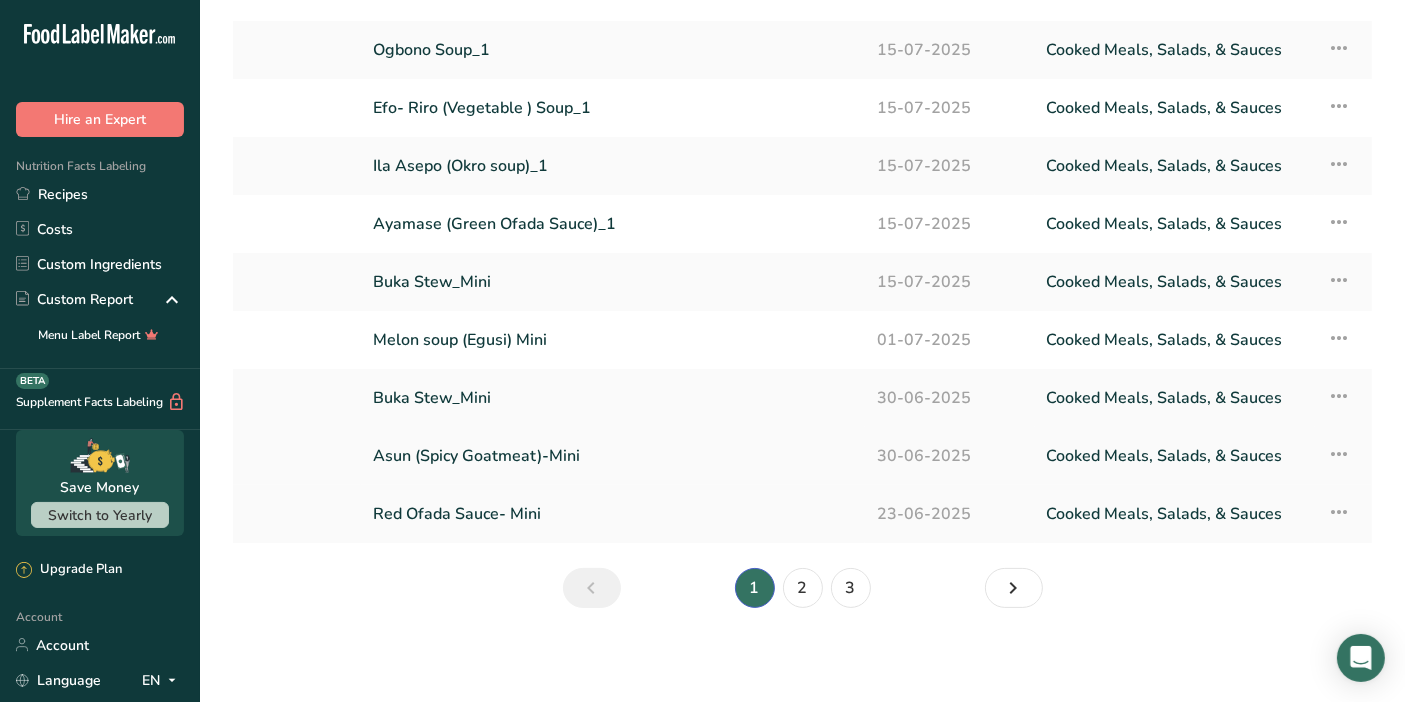click on "Asun (Spicy Goatmeat)-Mini" at bounding box center (613, 456) 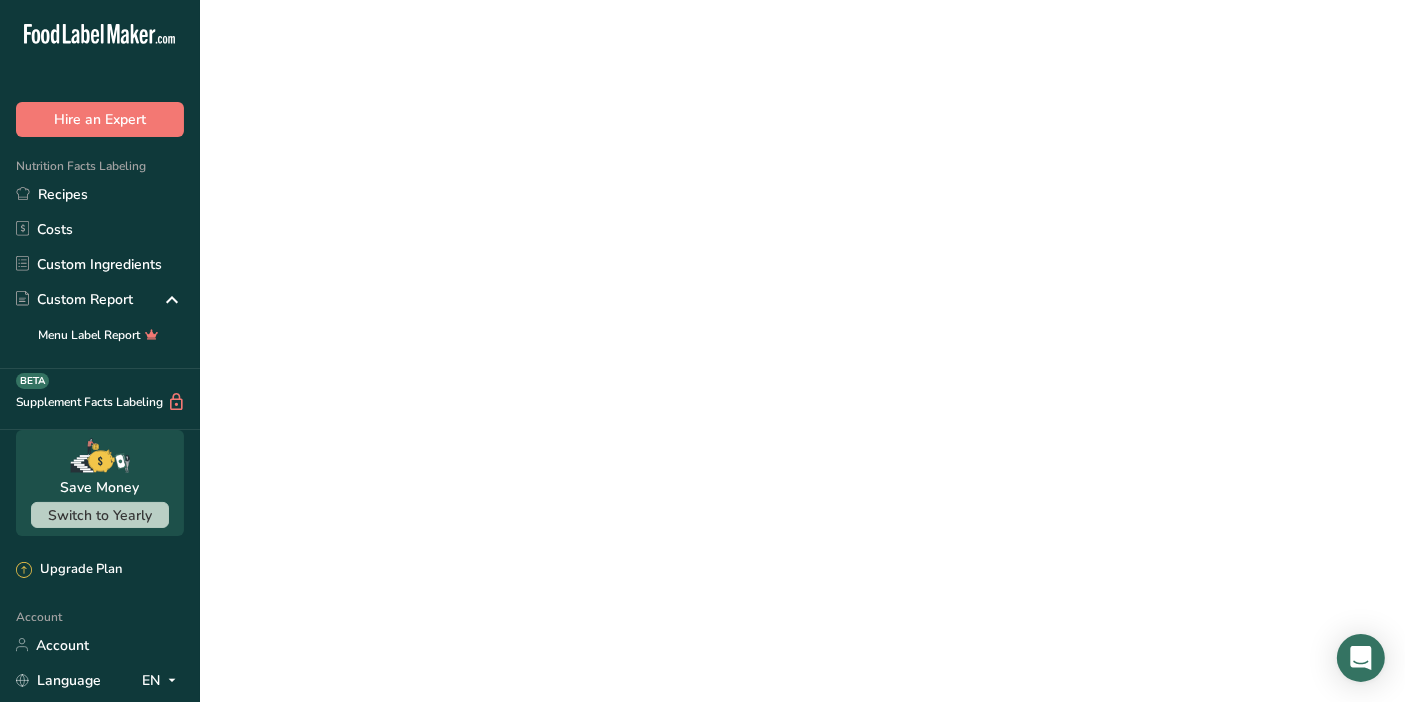scroll, scrollTop: 0, scrollLeft: 0, axis: both 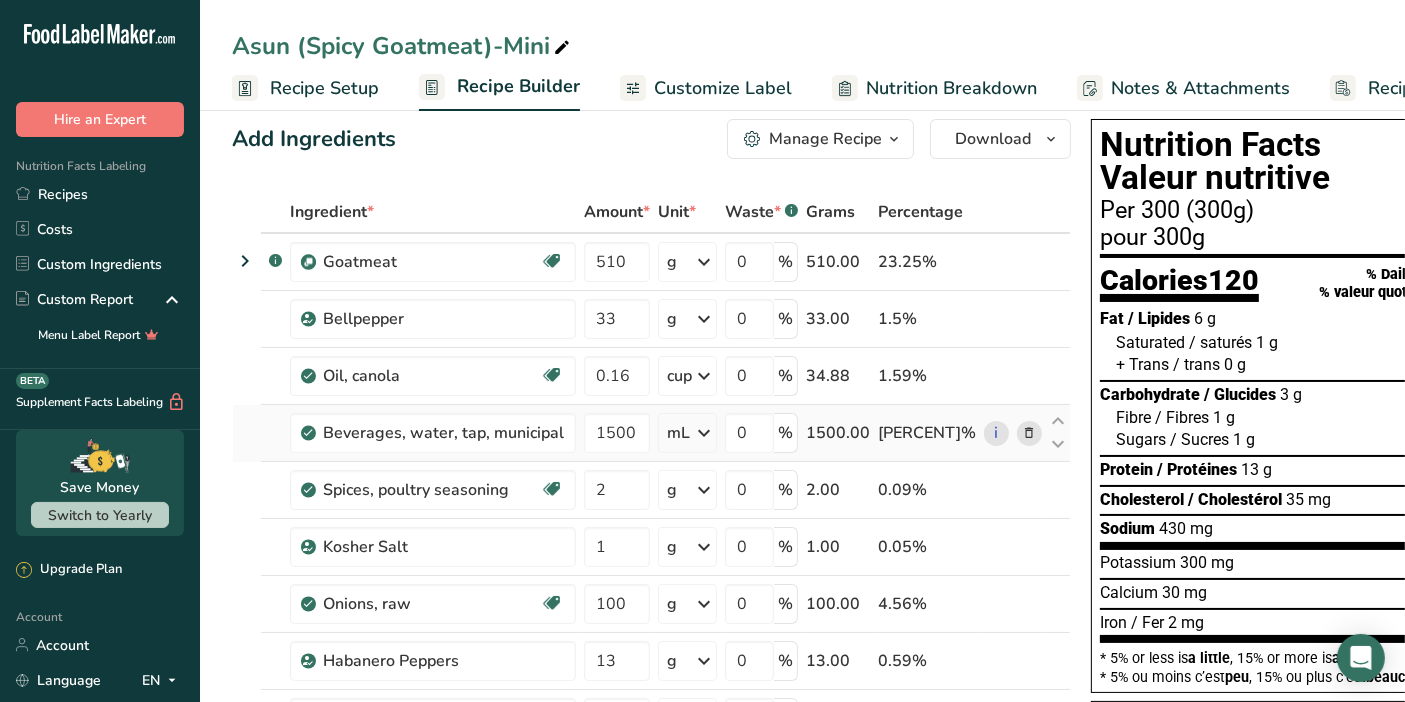 click at bounding box center [704, 433] 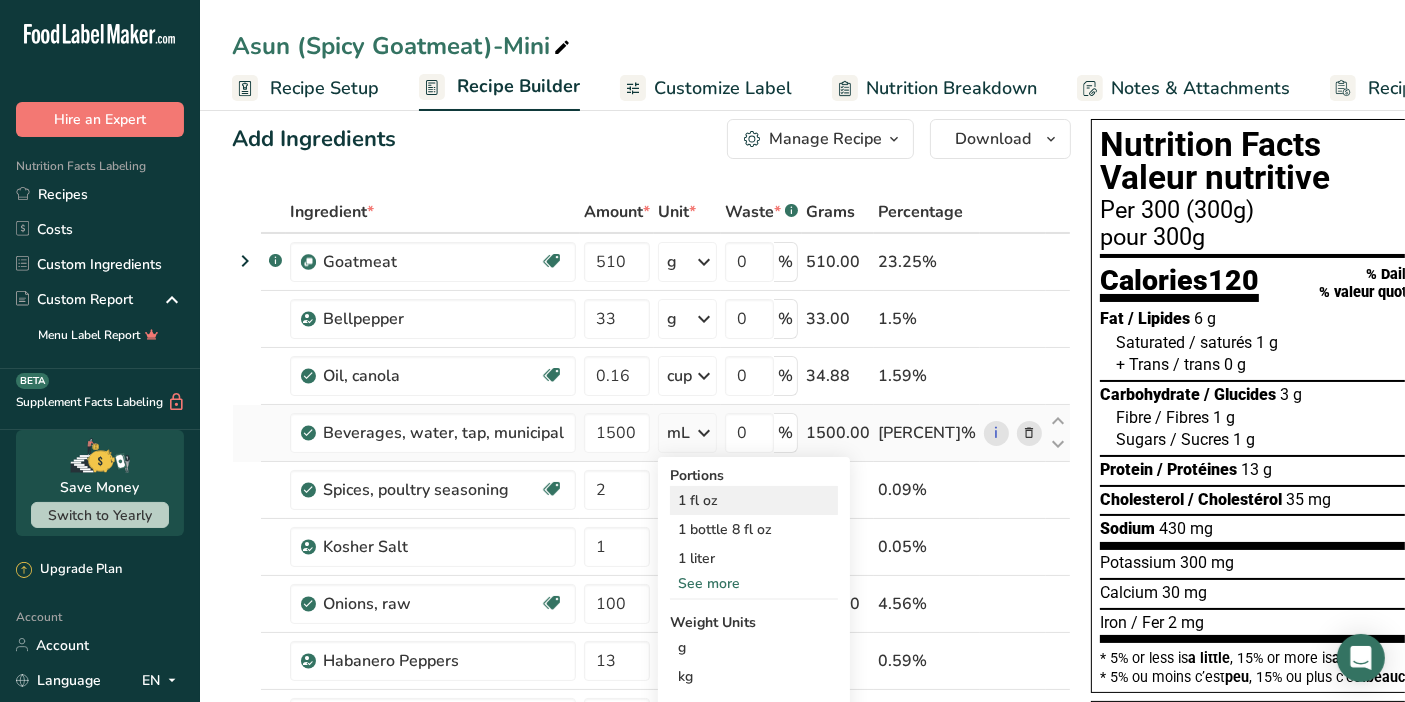 click on "1 fl oz" at bounding box center (754, 500) 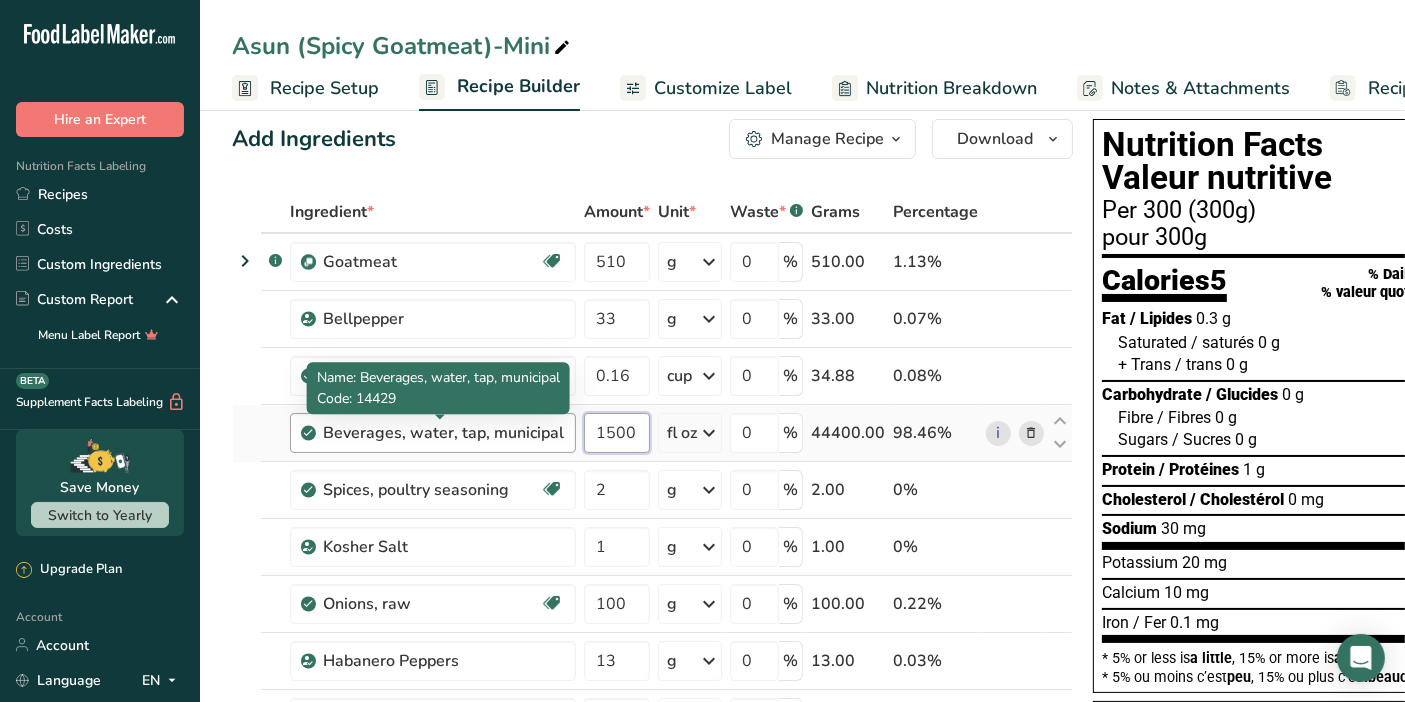 drag, startPoint x: 636, startPoint y: 431, endPoint x: 558, endPoint y: 437, distance: 78.23043 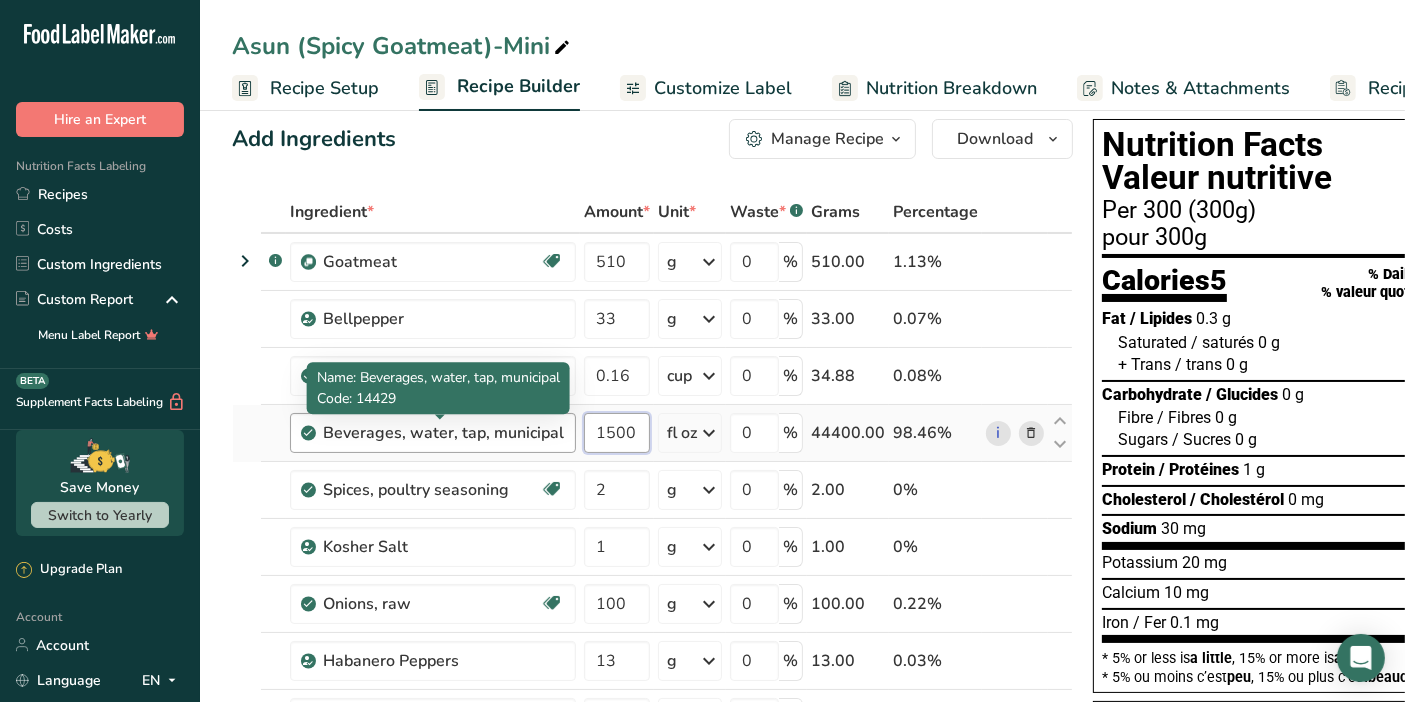 click on "Beverages, water, tap, municipal
1500
fl oz
Portions
1 fl oz
1 bottle 8 fl oz
1 liter
See more
Weight Units
g
kg
mg
See more
Volume Units
l
Volume units require a density conversion. If you know your ingredient's density enter it below. Otherwise, click on "RIA" our AI Regulatory bot - she will be able to help you
1
lb/ft3
g/cm3
Confirm
mL
Volume units require a density conversion. If you know your ingredient's density enter it below. Otherwise, click on "RIA" our AI Regulatory bot - she will be able to help you
1
lb/ft3
fl oz
1" at bounding box center (652, 433) 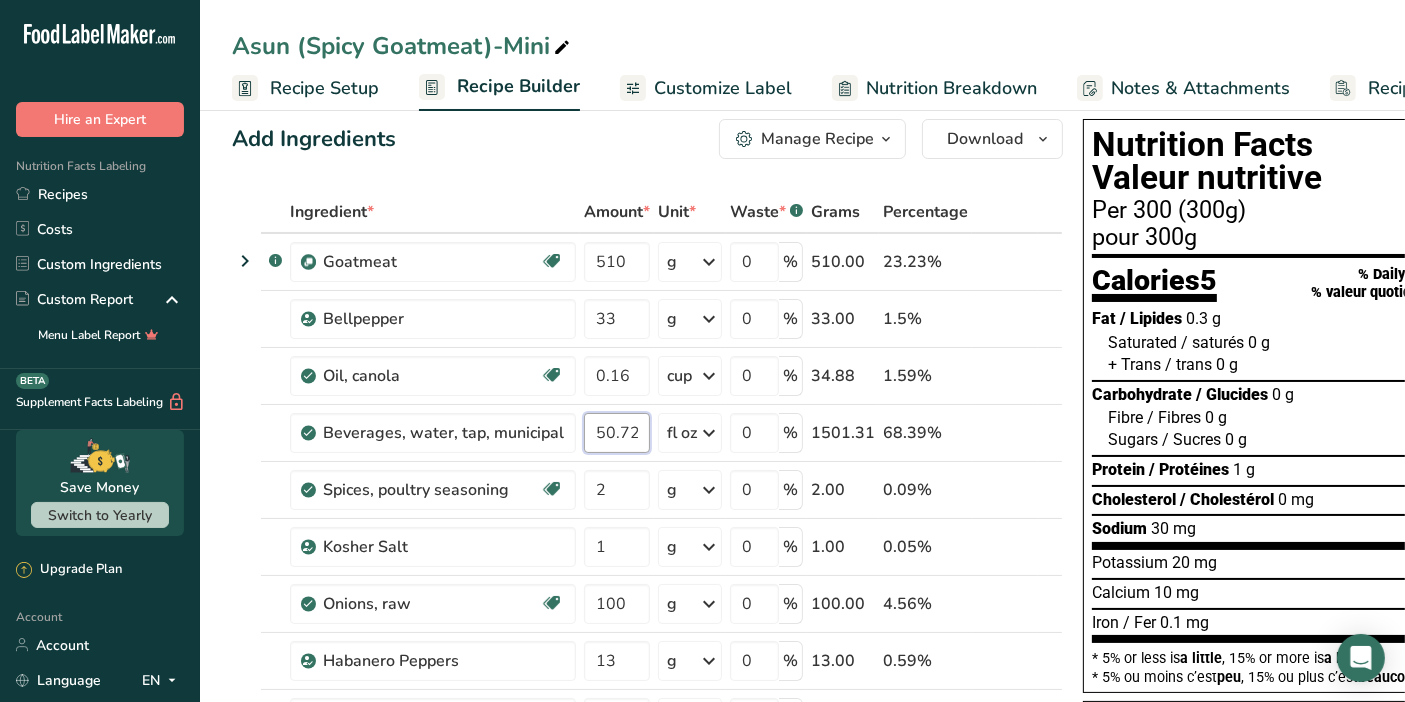 type on "50.72" 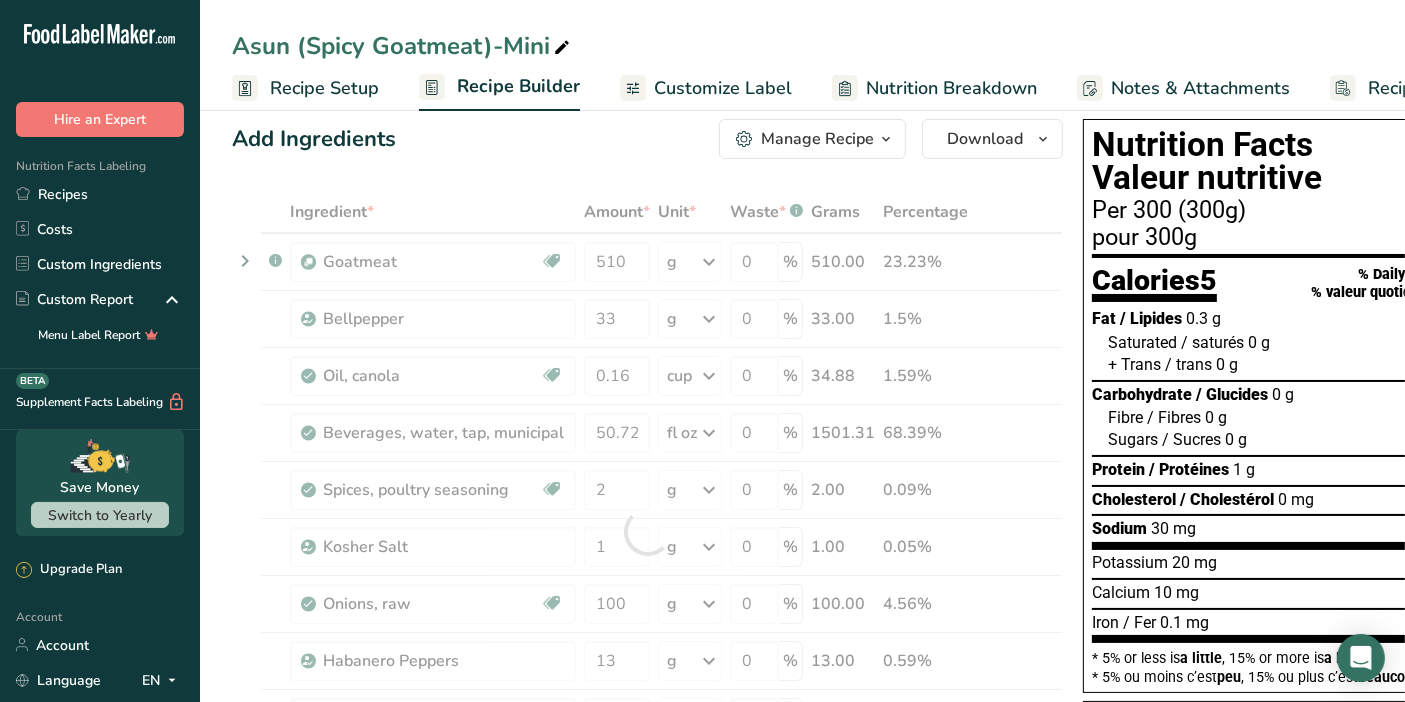 click on "Add Ingredients
Manage Recipe         Delete Recipe           Duplicate Recipe             Scale Recipe             Save as Sub-Recipe   .a-a{fill:#347362;}.b-a{fill:#fff;}                               Nutrition Breakdown                 Recipe Card
NEW
Amino Acids Pattern Report             Activity History
Download
Choose your preferred label style
Standard FDA label
Standard FDA label
The most common format for nutrition facts labels in compliance with the FDA's typeface, style and requirements
Tabular FDA label
A label format compliant with the FDA regulations presented in a tabular (horizontal) display.
Linear FDA label
A simple linear display for small sized packages.
Simplified FDA label" at bounding box center [647, 139] 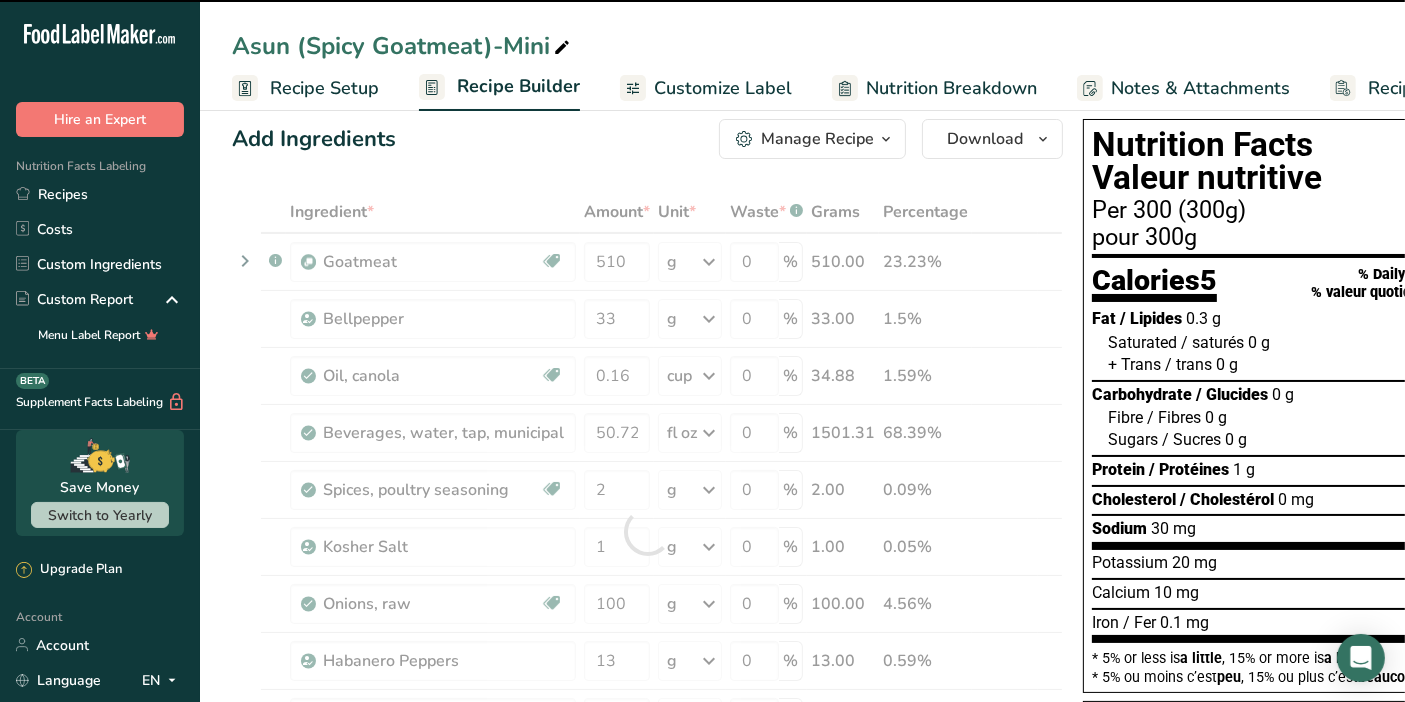click on "Add Ingredients
Manage Recipe         Delete Recipe           Duplicate Recipe             Scale Recipe             Save as Sub-Recipe   .a-a{fill:#347362;}.b-a{fill:#fff;}                               Nutrition Breakdown                 Recipe Card
NEW
Amino Acids Pattern Report             Activity History
Download
Choose your preferred label style
Standard FDA label
Standard FDA label
The most common format for nutrition facts labels in compliance with the FDA's typeface, style and requirements
Tabular FDA label
A label format compliant with the FDA regulations presented in a tabular (horizontal) display.
Linear FDA label
A simple linear display for small sized packages.
Simplified FDA label" at bounding box center [647, 139] 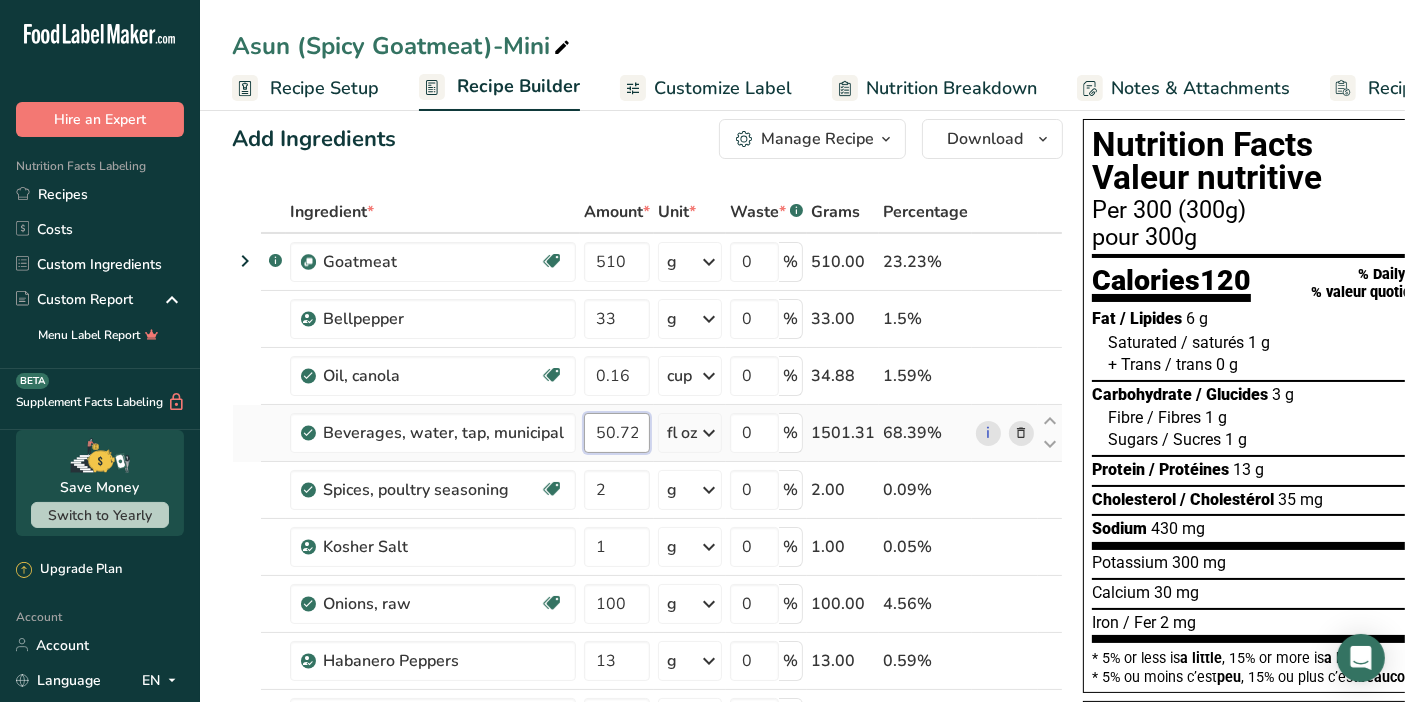 click on "50.72" at bounding box center [617, 433] 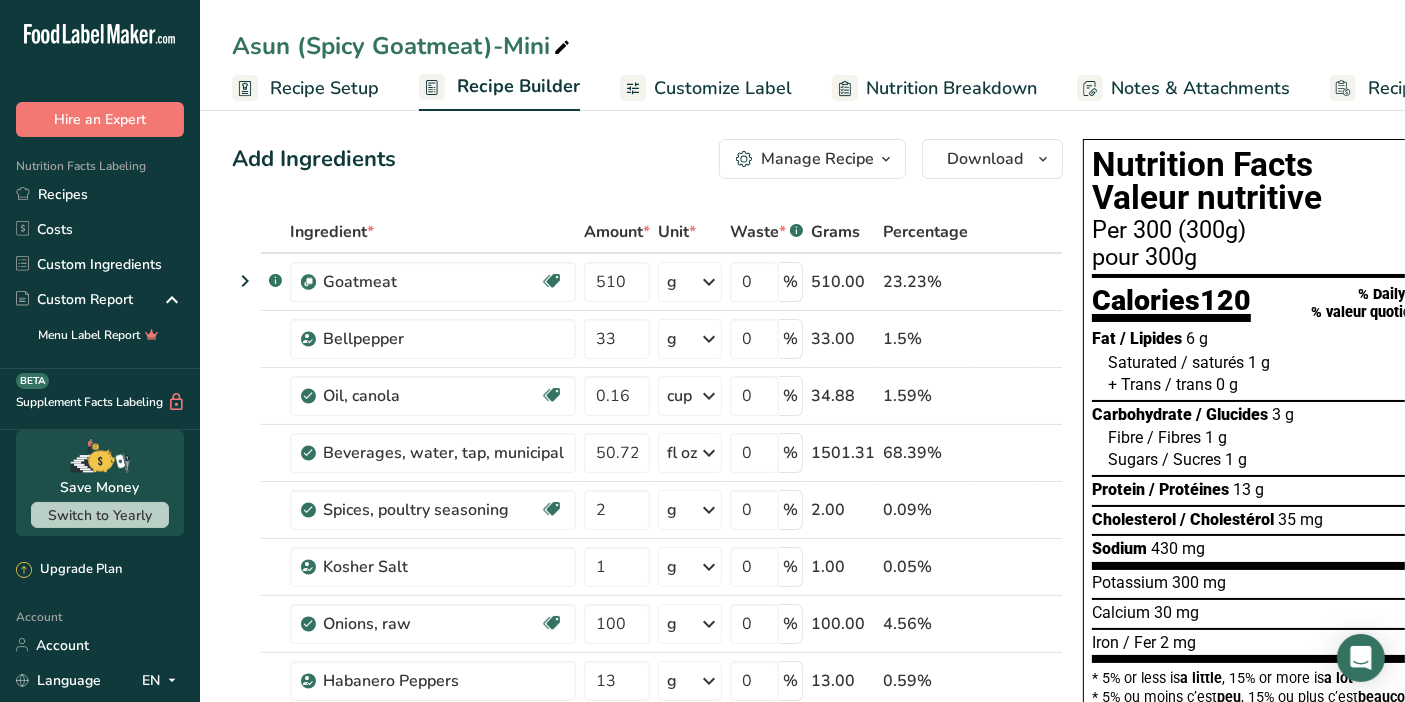 scroll, scrollTop: 0, scrollLeft: 0, axis: both 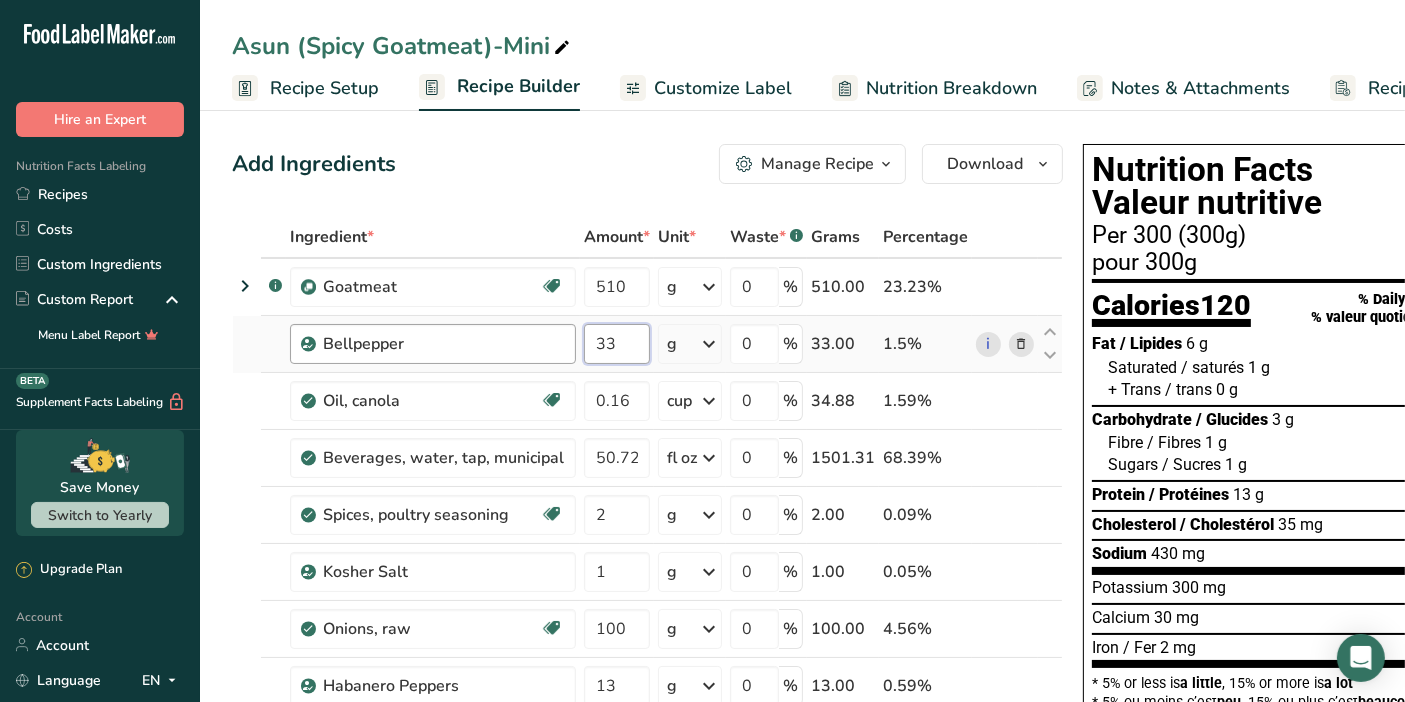 drag, startPoint x: 628, startPoint y: 335, endPoint x: 566, endPoint y: 352, distance: 64.288414 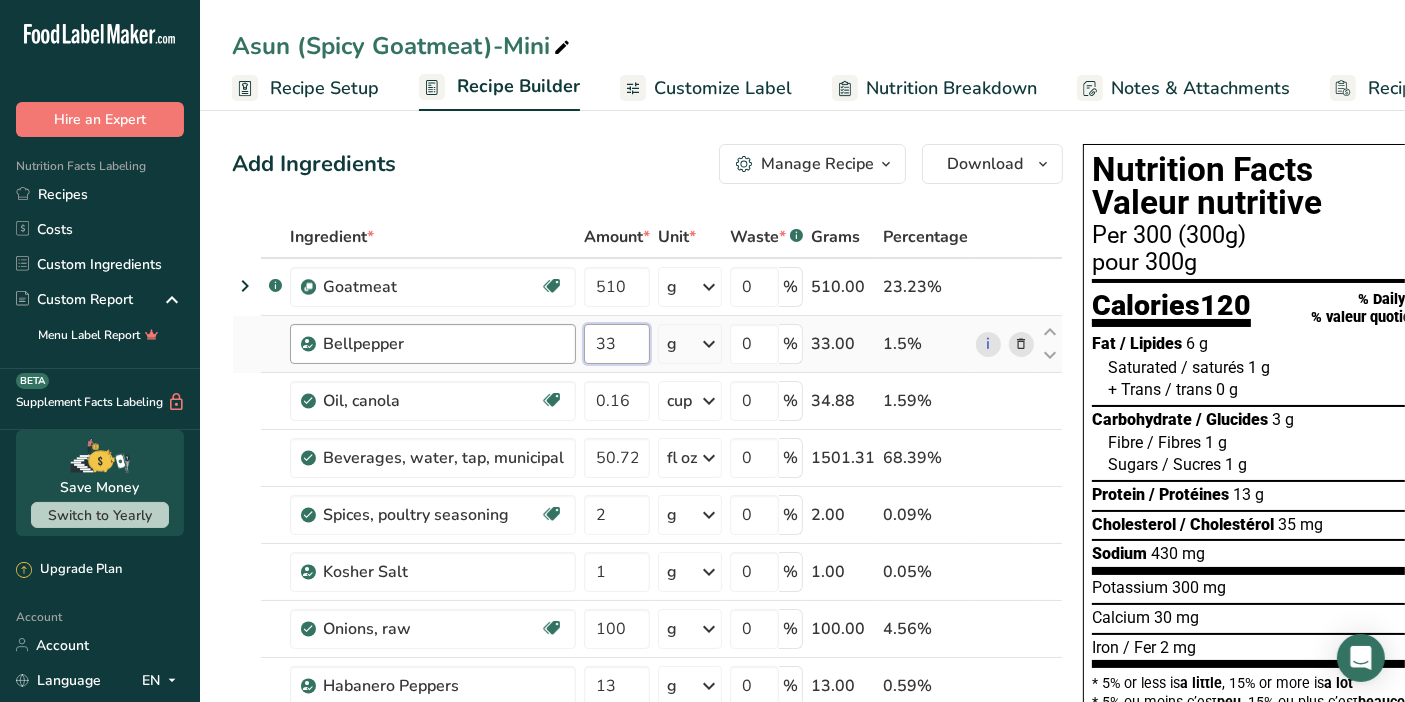click on "[INGREDIENT]
[NUMBER]
g
Weight Units
g
kg
mg
See more
Volume Units
l
Volume units require a density conversion. If you know your ingredient's density enter it below. Otherwise, click on "RIA" our AI Regulatory bot - she will be able to help you
[NUMBER]
lb/ft3
g/cm3
Confirm
mL
Volume units require a density conversion. If you know your ingredient's density enter it below. Otherwise, click on "RIA" our AI Regulatory bot - she will be able to help you
[NUMBER]
lb/ft3
g/cm3
Confirm
fl oz
[NUMBER]
lb/ft3" at bounding box center [647, 344] 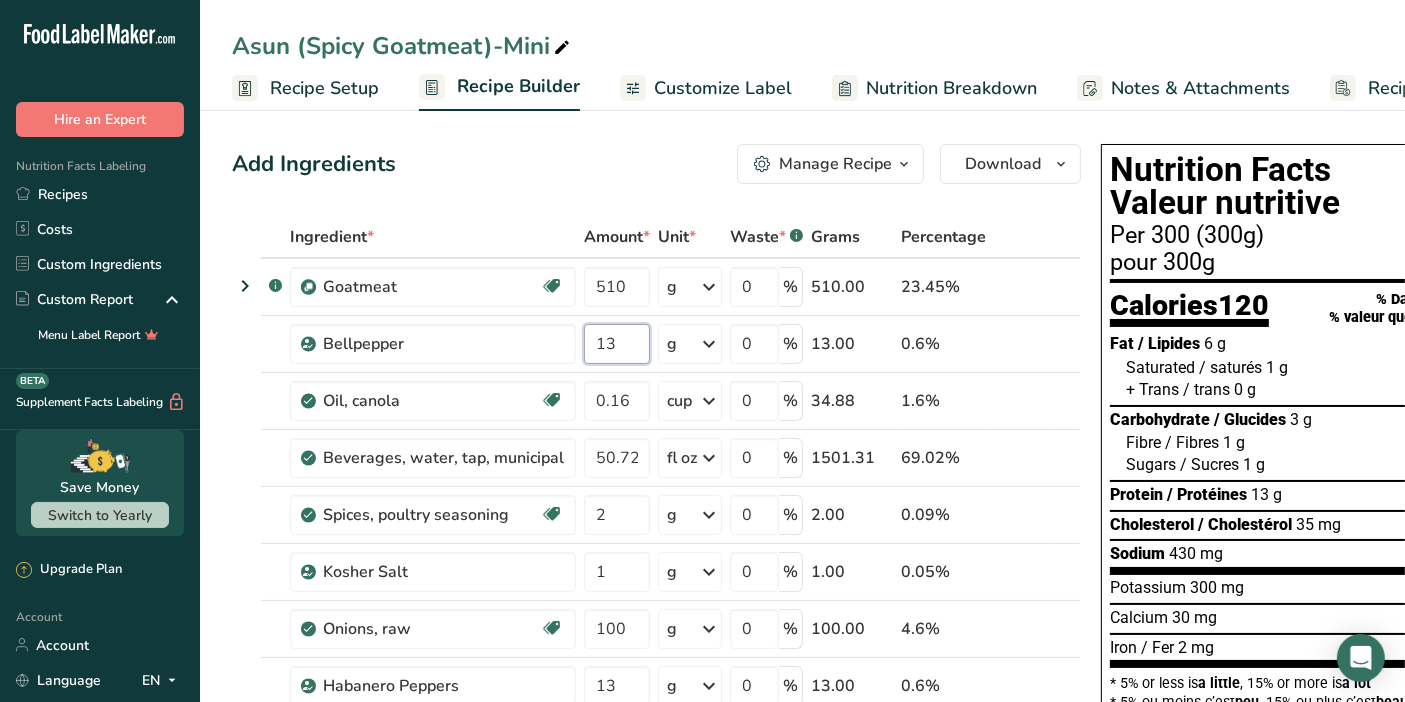 type on "13" 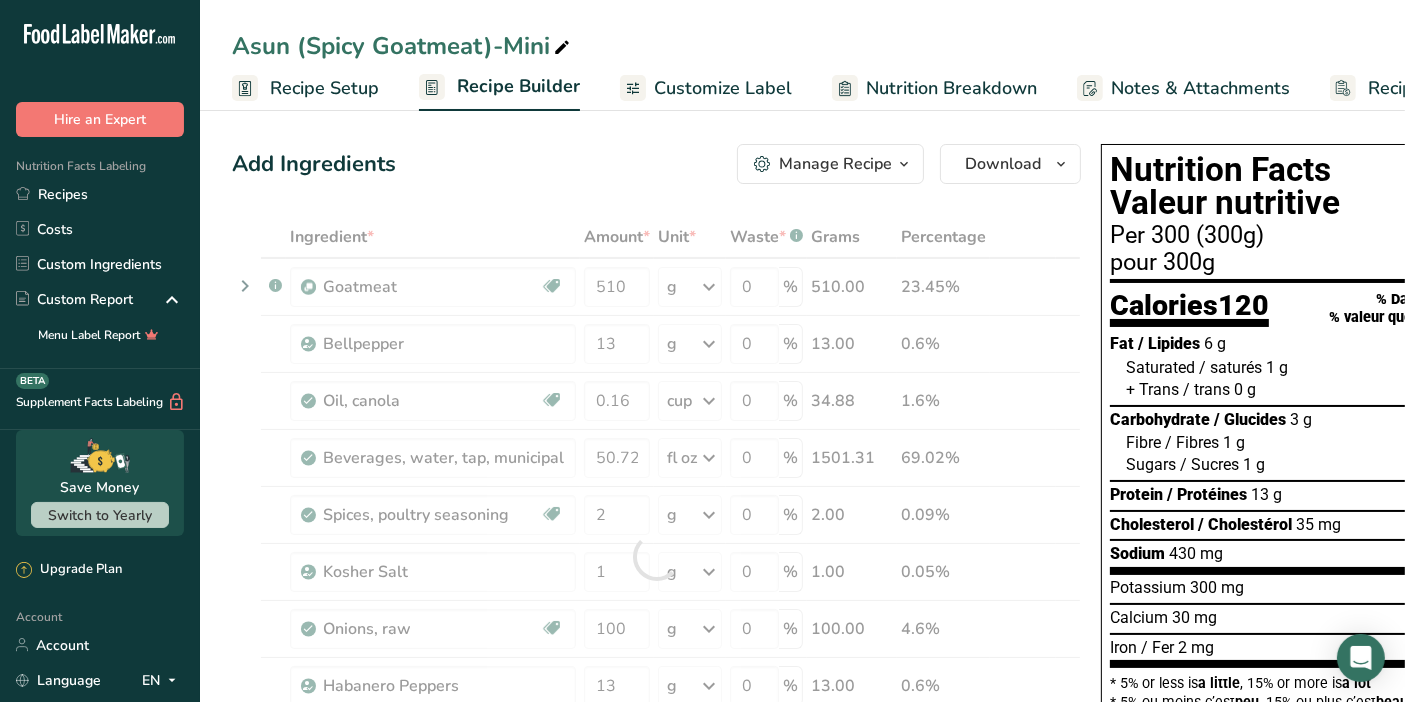 click on "Add Ingredients
Manage Recipe         Delete Recipe           Duplicate Recipe             Scale Recipe             Save as Sub-Recipe   .a-a{fill:#347362;}.b-a{fill:#fff;}                               Nutrition Breakdown                 Recipe Card
NEW
Amino Acids Pattern Report             Activity History
Download
Choose your preferred label style
Standard FDA label
Standard FDA label
The most common format for nutrition facts labels in compliance with the FDA's typeface, style and requirements
Tabular FDA label
A label format compliant with the FDA regulations presented in a tabular (horizontal) display.
Linear FDA label
A simple linear display for small sized packages.
Simplified FDA label" at bounding box center (656, 164) 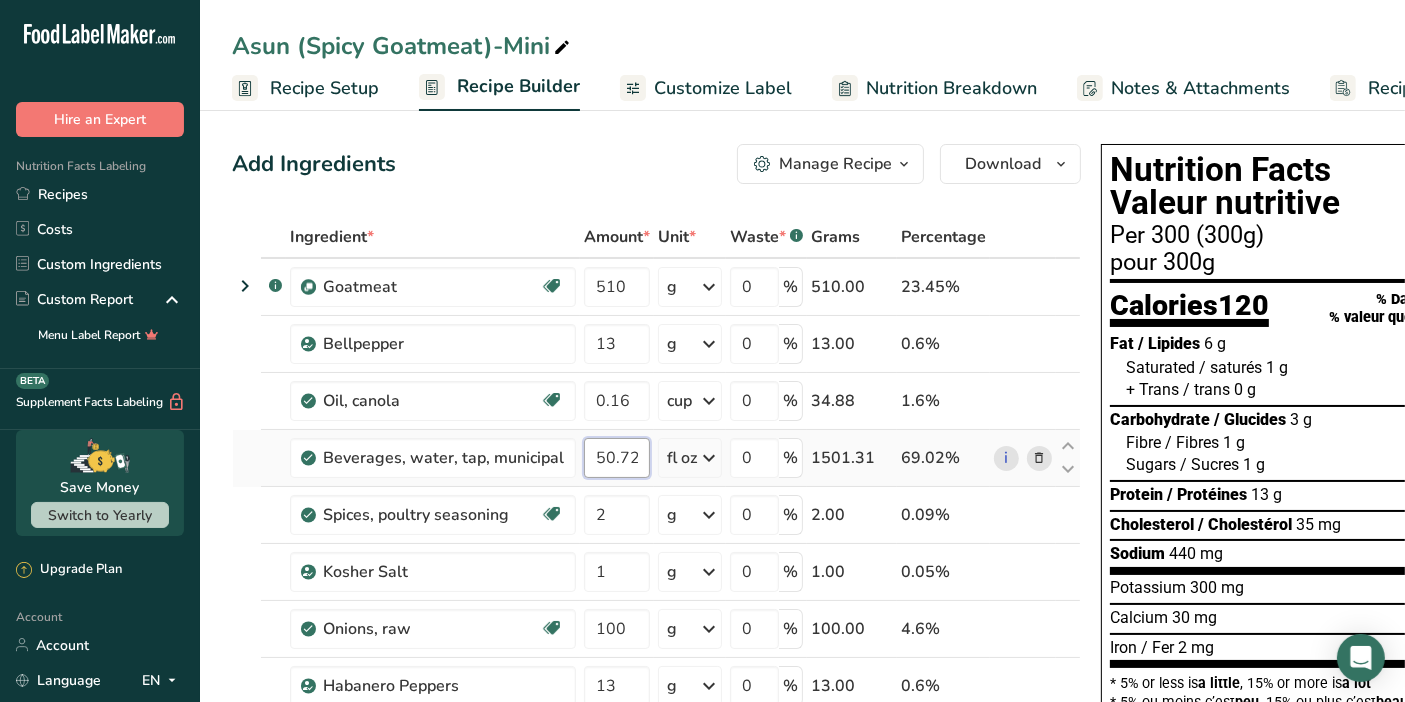 click on "50.72" at bounding box center [617, 458] 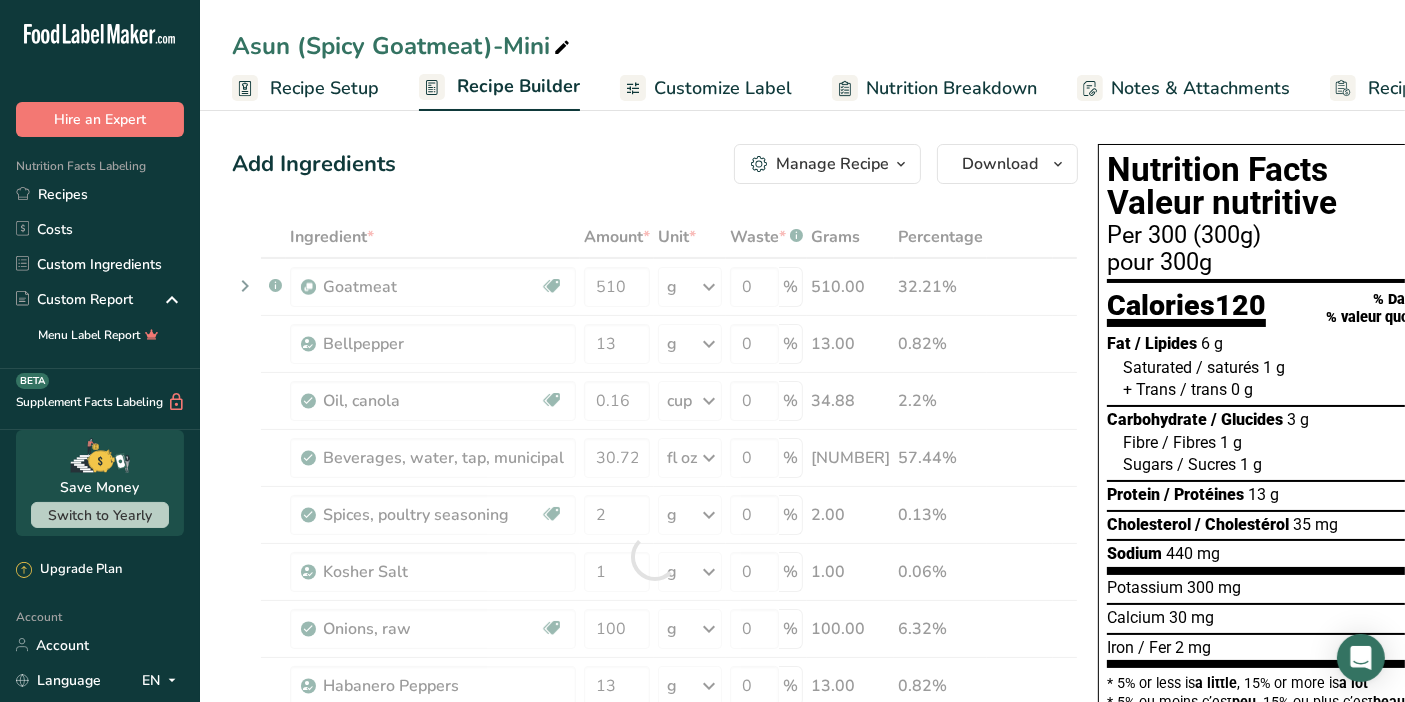 click on "Add Ingredients
Manage Recipe         Delete Recipe           Duplicate Recipe             Scale Recipe             Save as Sub-Recipe   .a-a{fill:#347362;}.b-a{fill:#fff;}                               Nutrition Breakdown                 Recipe Card
NEW
Amino Acids Pattern Report             Activity History
Download
Choose your preferred label style
Standard FDA label
Standard FDA label
The most common format for nutrition facts labels in compliance with the FDA's typeface, style and requirements
Tabular FDA label
A label format compliant with the FDA regulations presented in a tabular (horizontal) display.
Linear FDA label
A simple linear display for small sized packages.
Simplified FDA label" at bounding box center [655, 164] 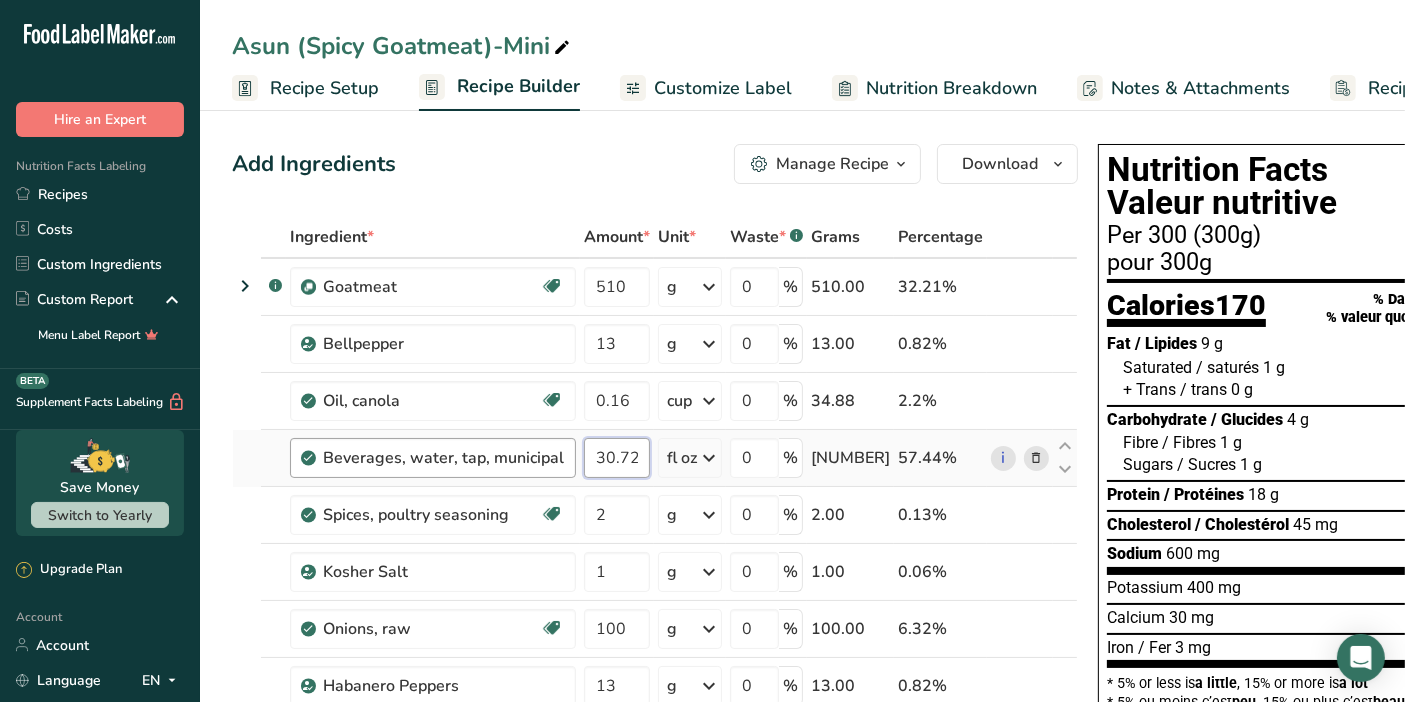 drag, startPoint x: 634, startPoint y: 455, endPoint x: 551, endPoint y: 474, distance: 85.146935 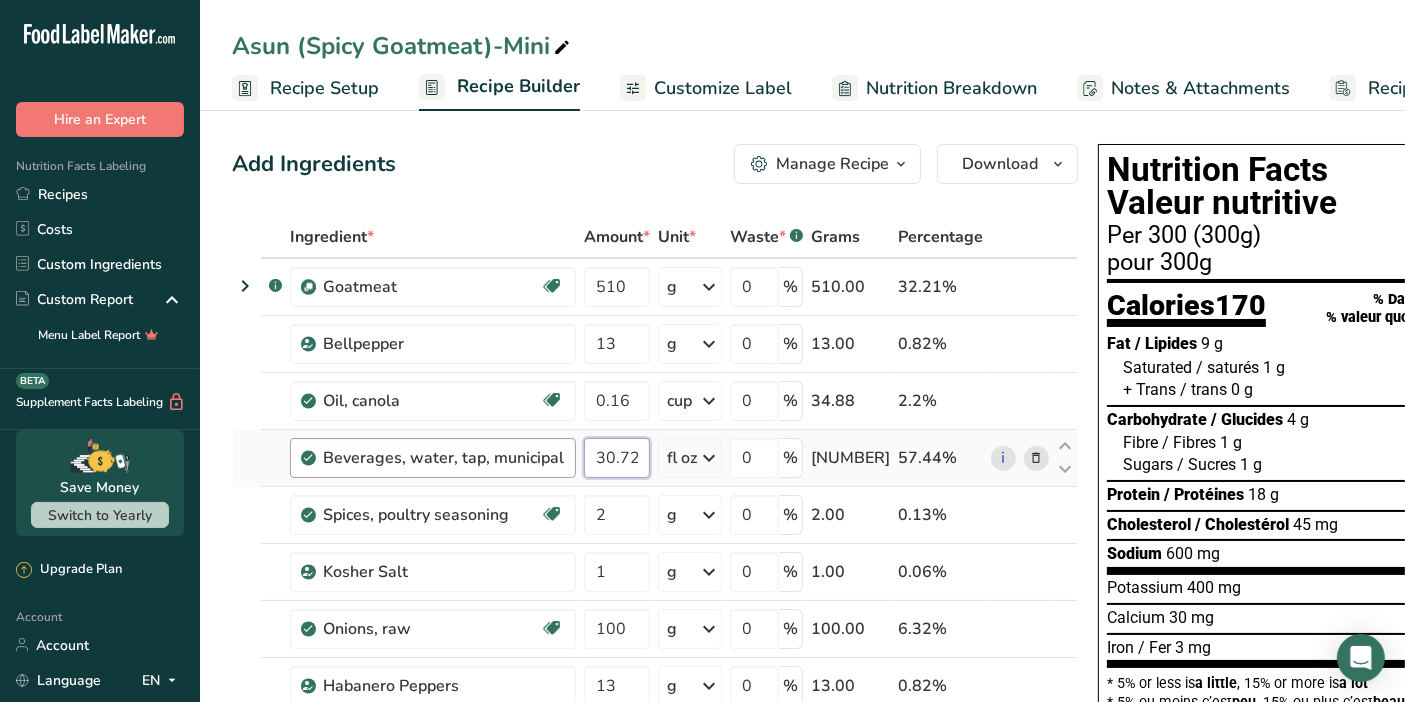 click on "Beverages, water, tap, municipal
30.72
fl oz
Portions
1 fl oz
1 bottle 8 fl oz
1 liter
See more
Weight Units
g
kg
mg
See more
Volume Units
l
Volume units require a density conversion. If you know your ingredient's density enter it below. Otherwise, click on "RIA" our AI Regulatory bot - she will be able to help you
1
lb/ft3
g/cm3
Confirm
mL
Volume units require a density conversion. If you know your ingredient's density enter it below. Otherwise, click on "RIA" our AI Regulatory bot - she will be able to help you
1
lb/ft3
fl oz" at bounding box center [655, 458] 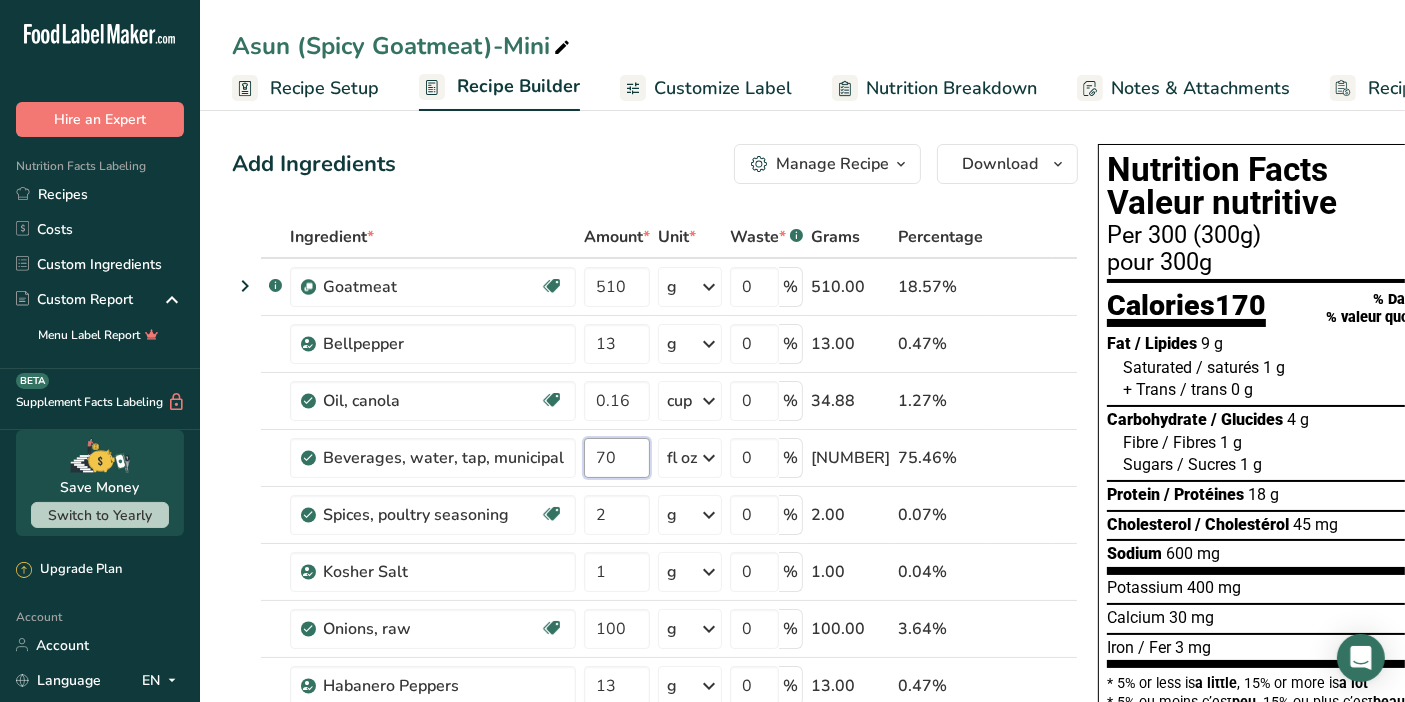 type on "70" 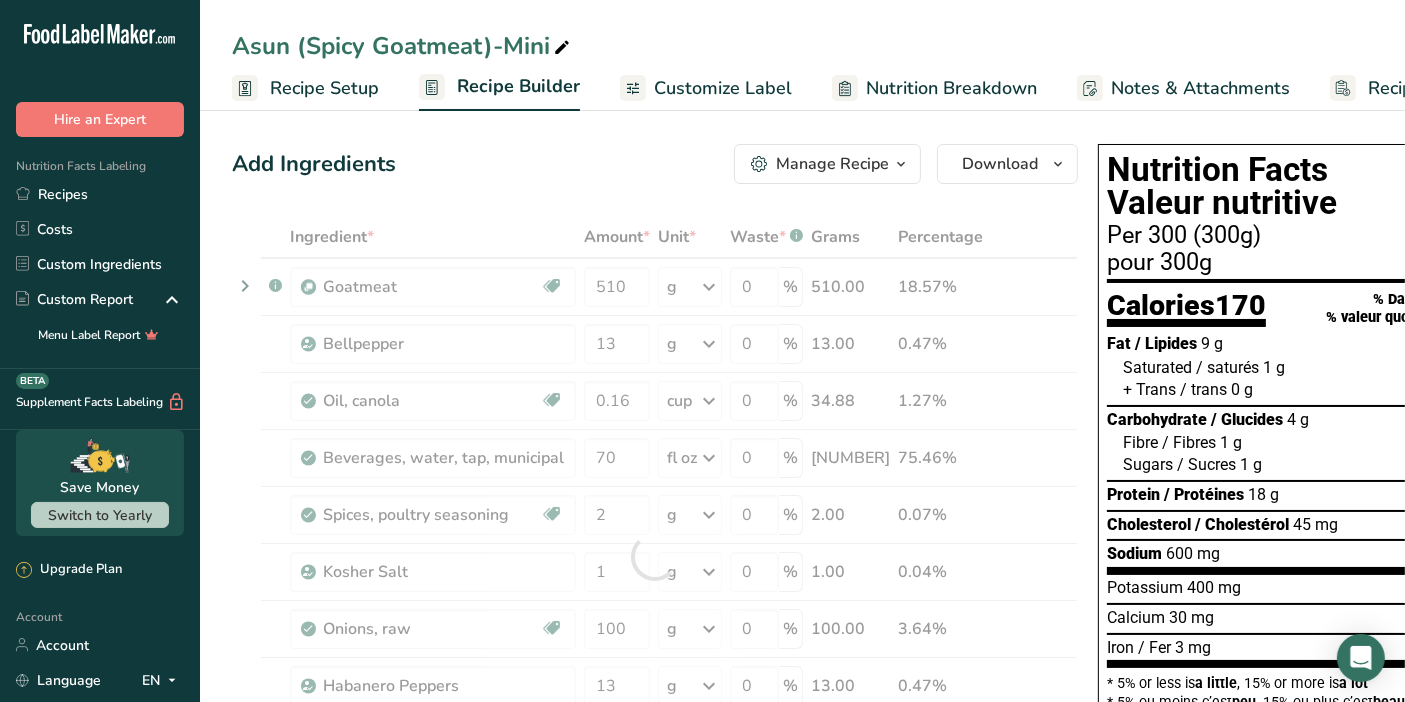 click on "Add Ingredients
Manage Recipe         Delete Recipe           Duplicate Recipe             Scale Recipe             Save as Sub-Recipe   .a-a{fill:#347362;}.b-a{fill:#fff;}                               Nutrition Breakdown                 Recipe Card
NEW
Amino Acids Pattern Report             Activity History
Download
Choose your preferred label style
Standard FDA label
Standard FDA label
The most common format for nutrition facts labels in compliance with the FDA's typeface, style and requirements
Tabular FDA label
A label format compliant with the FDA regulations presented in a tabular (horizontal) display.
Linear FDA label
A simple linear display for small sized packages.
Simplified FDA label" at bounding box center [661, 834] 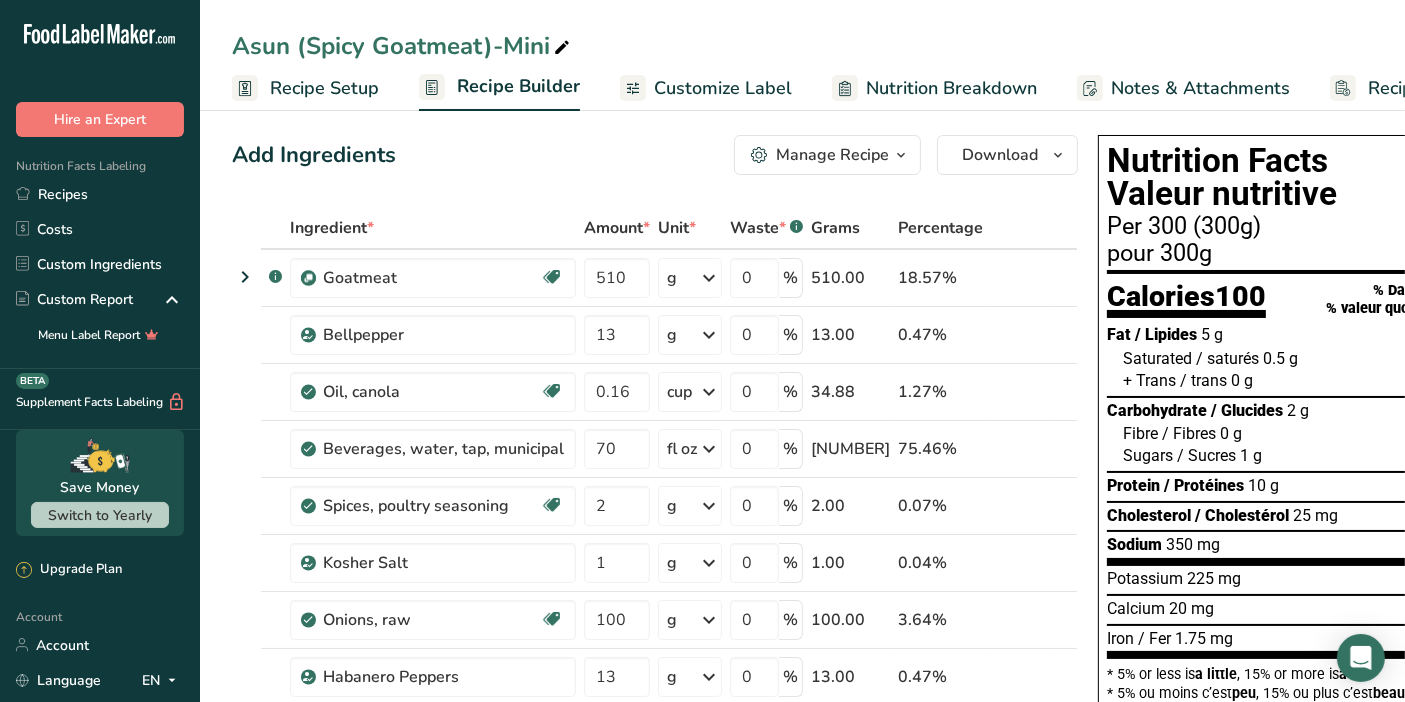 scroll, scrollTop: 0, scrollLeft: 0, axis: both 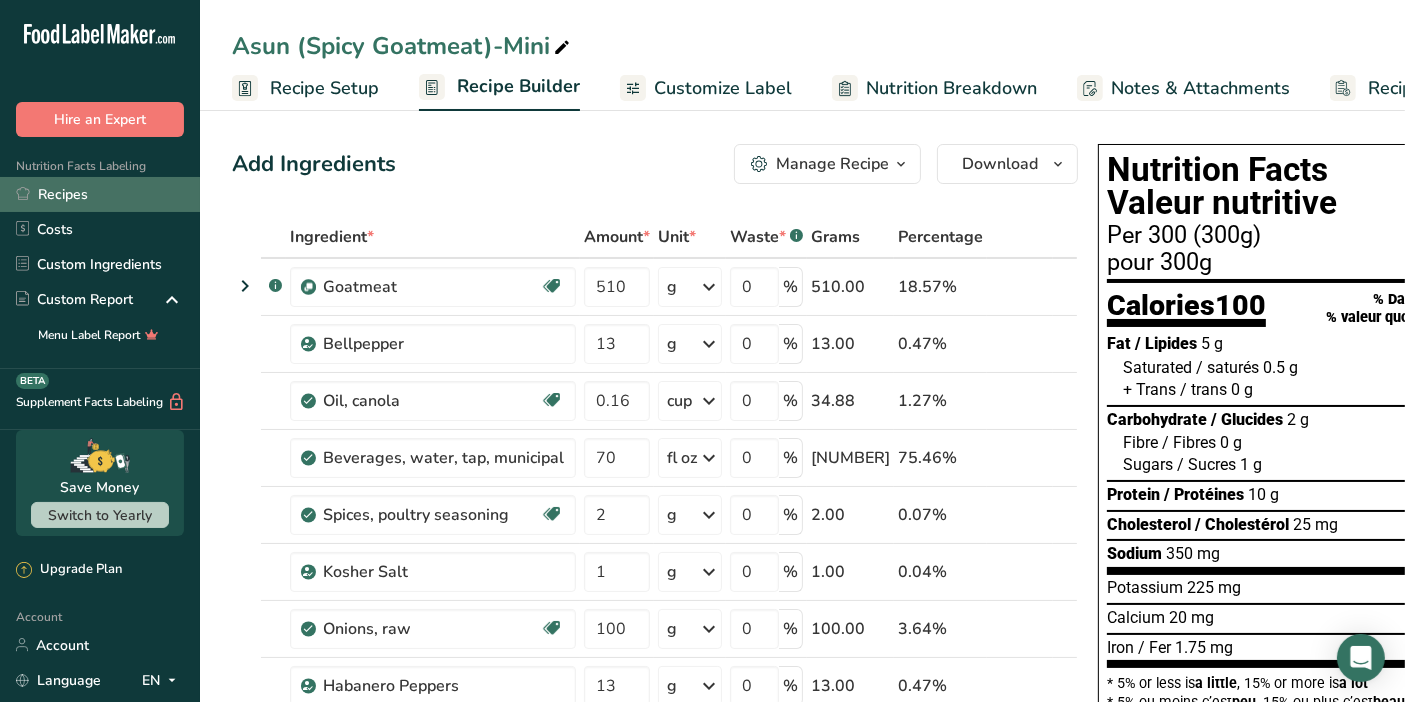 click on "Recipes" at bounding box center [100, 194] 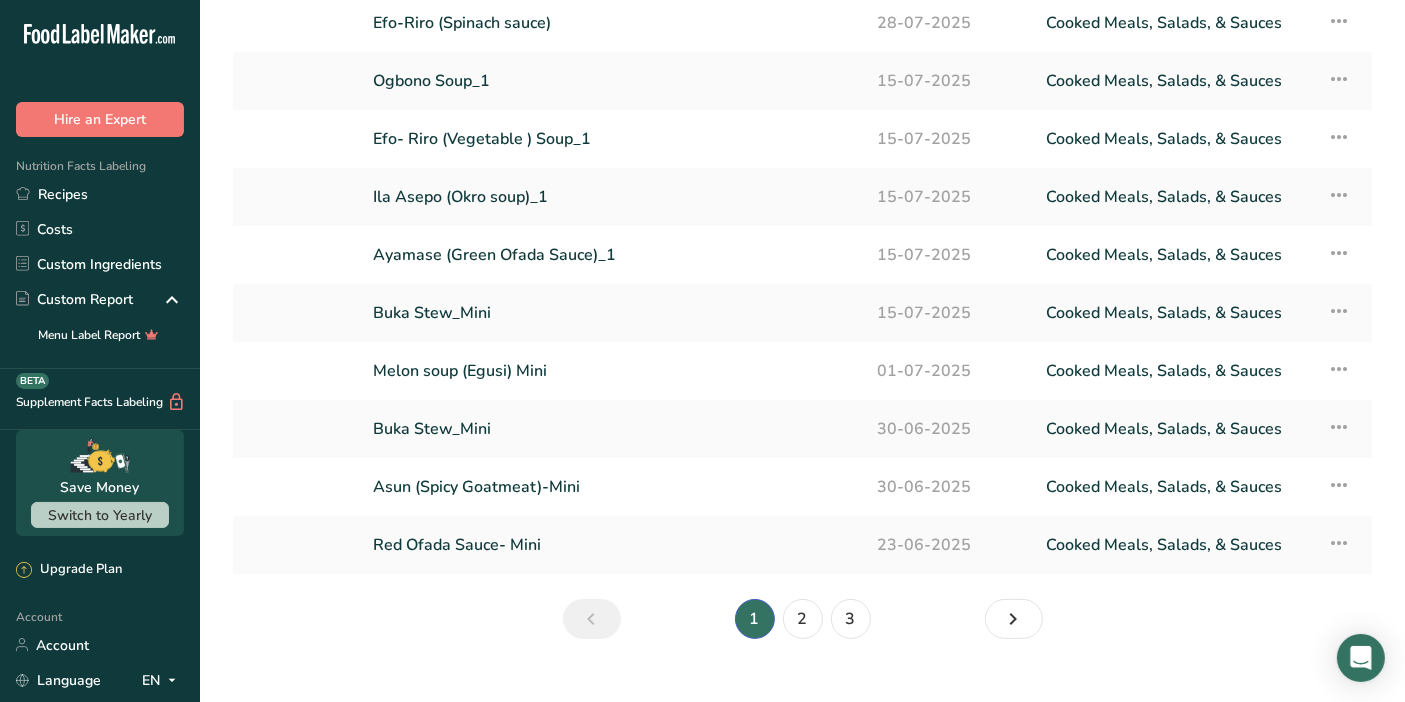 scroll, scrollTop: 146, scrollLeft: 0, axis: vertical 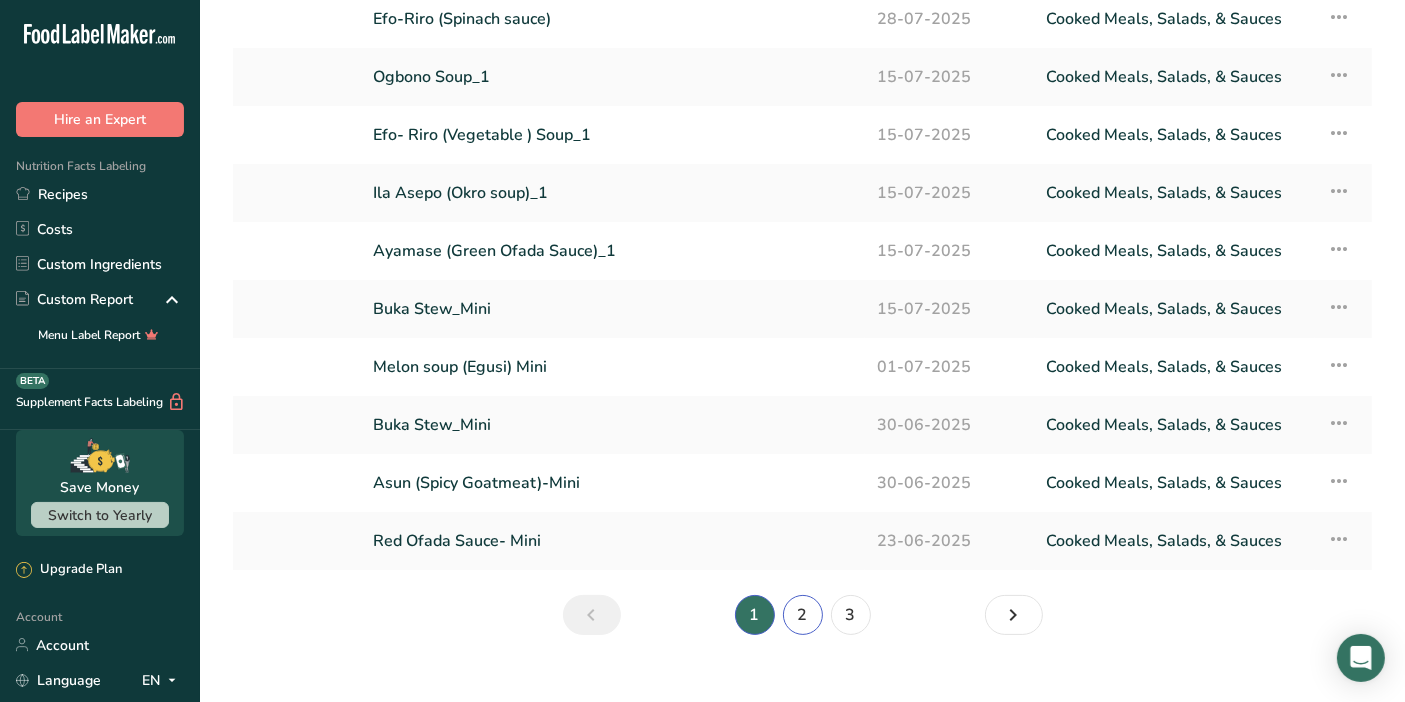 click on "2" at bounding box center [803, 615] 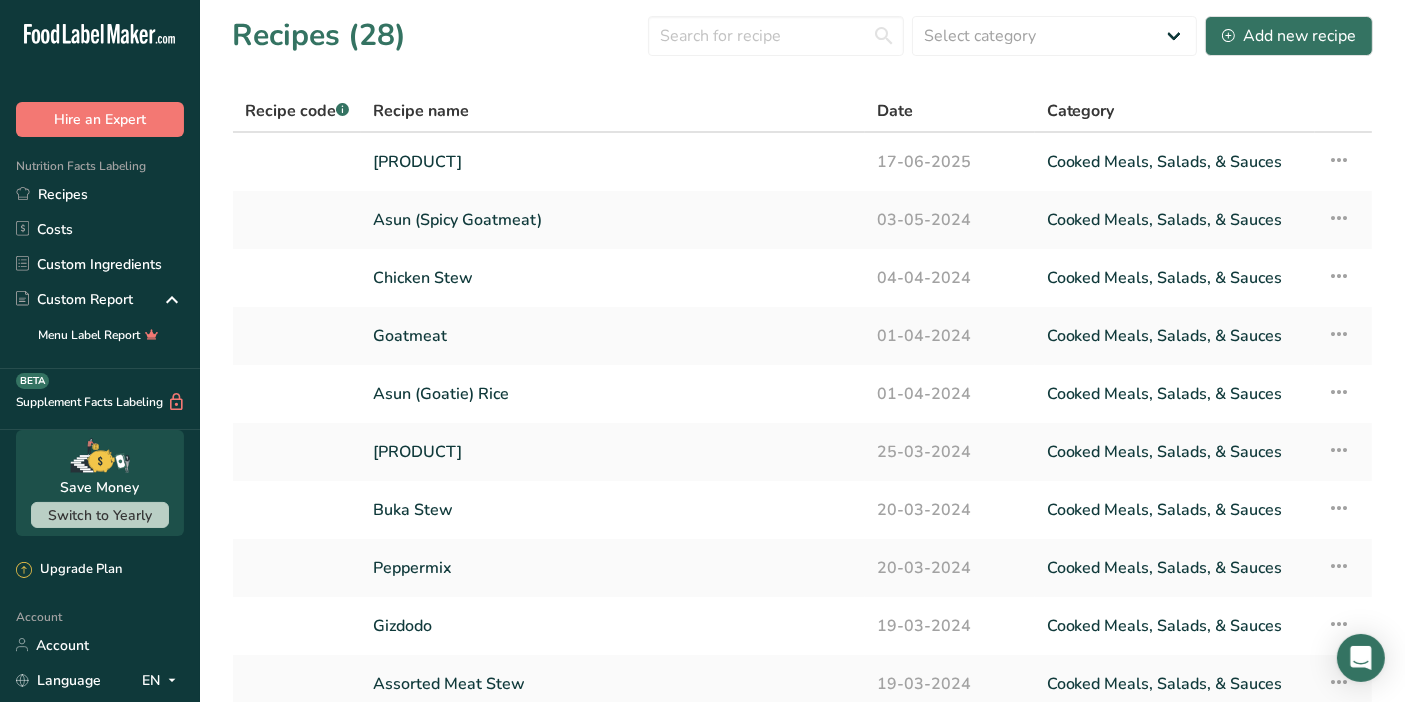 scroll, scrollTop: 0, scrollLeft: 0, axis: both 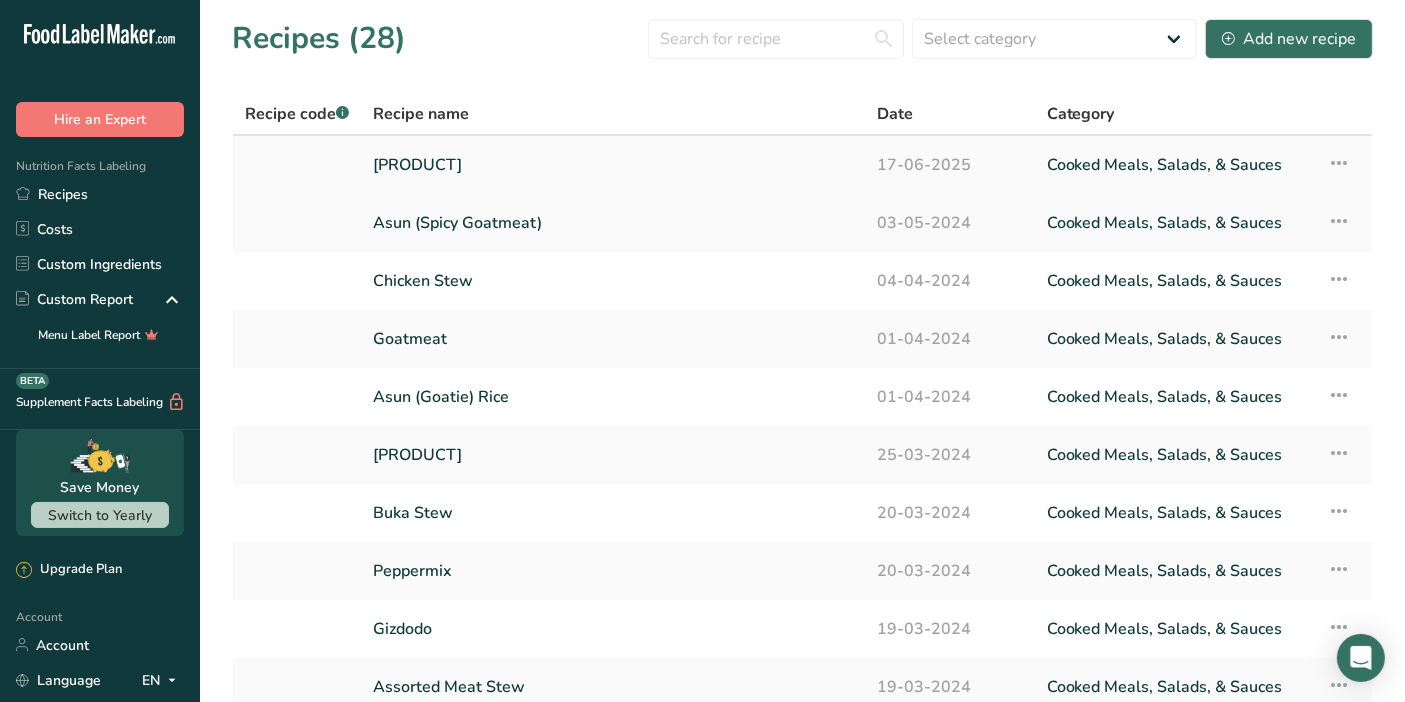 click on "[PRODUCT]" at bounding box center [613, 165] 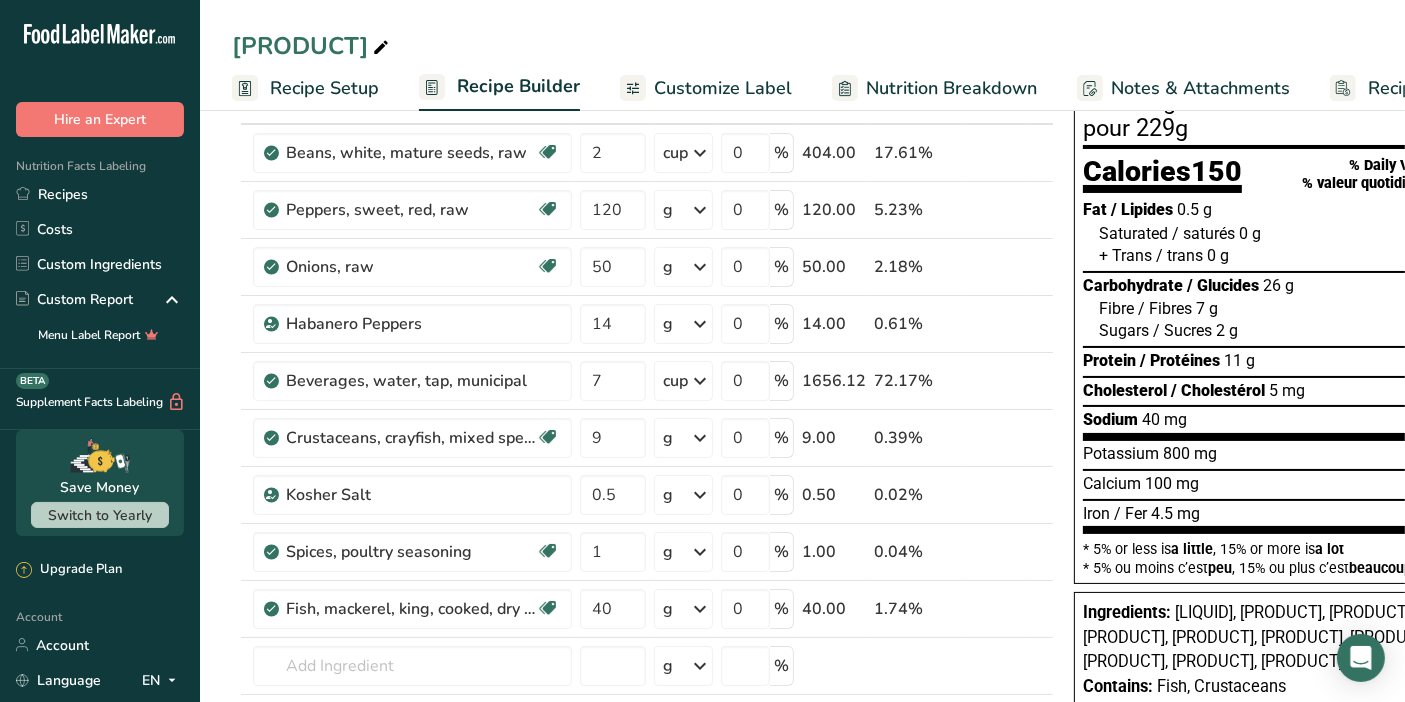 scroll, scrollTop: 0, scrollLeft: 0, axis: both 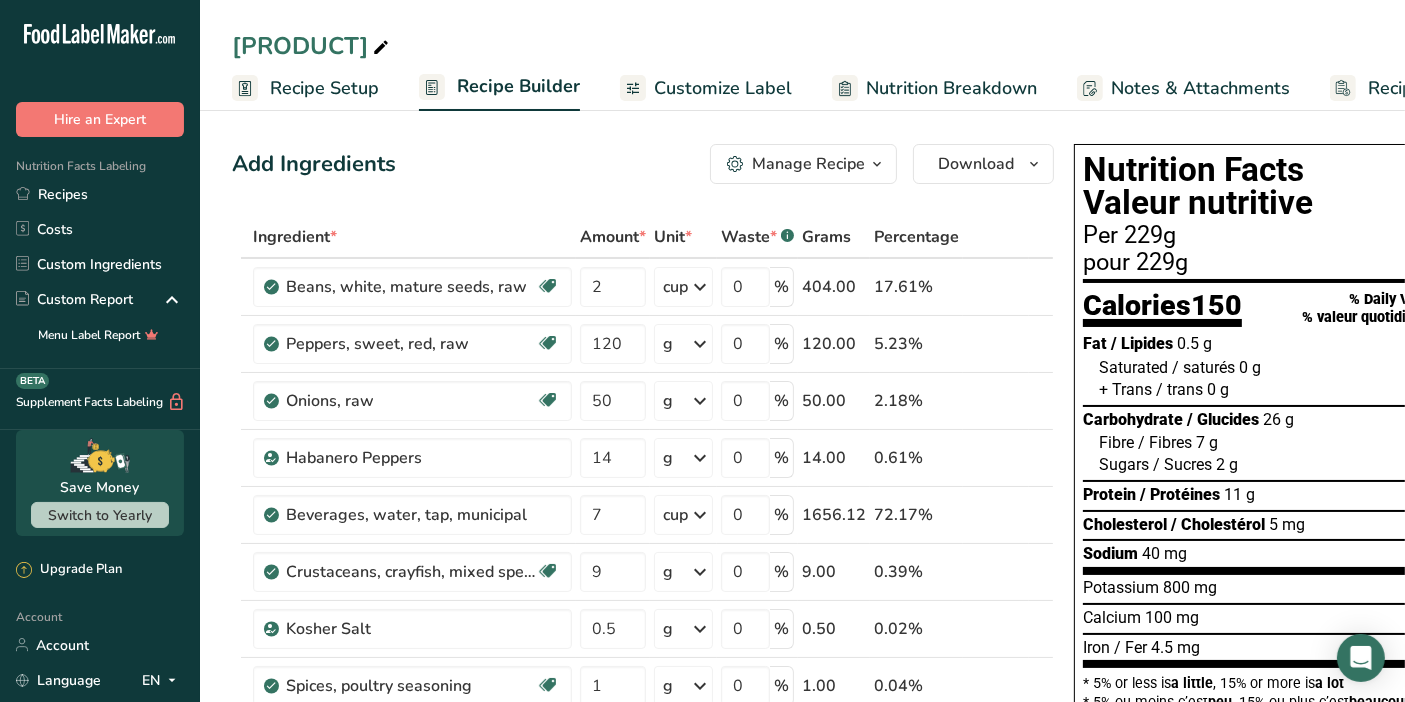 click on "Recipe Setup" at bounding box center [324, 88] 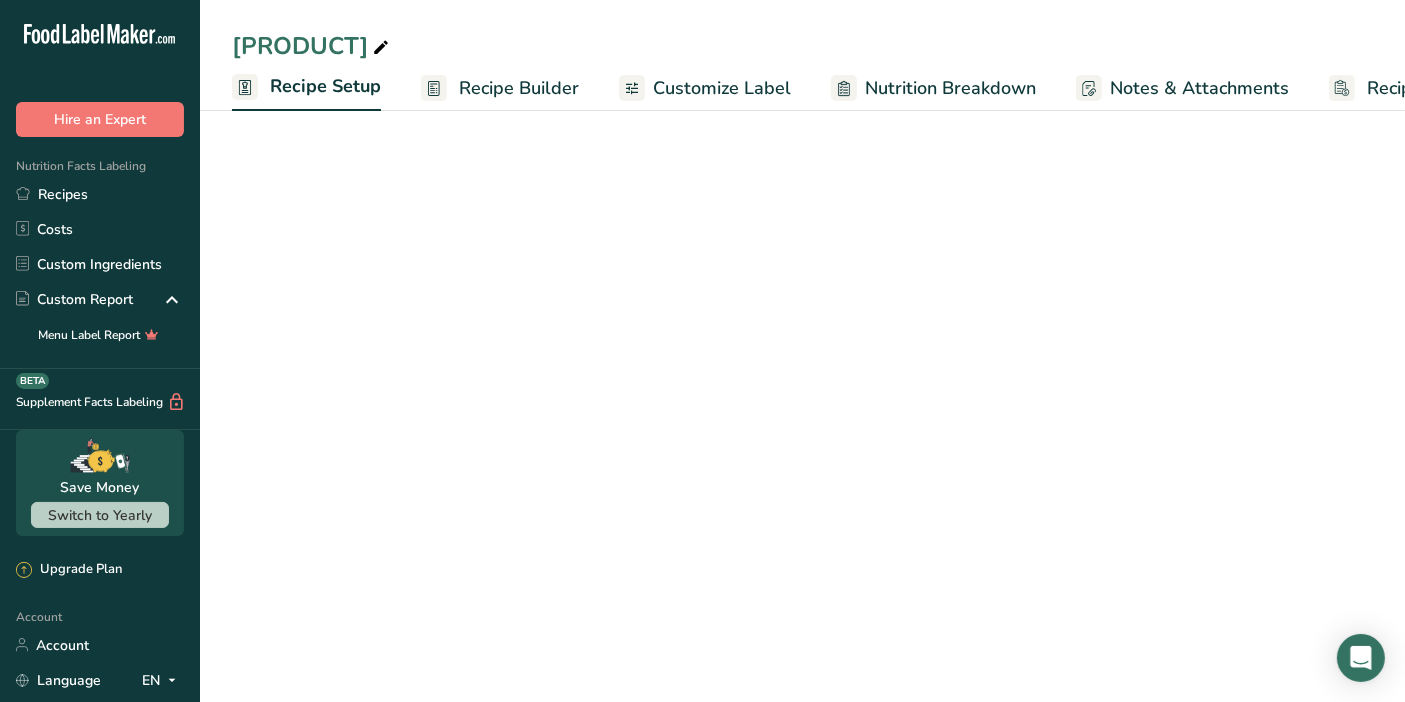 scroll, scrollTop: 0, scrollLeft: 6, axis: horizontal 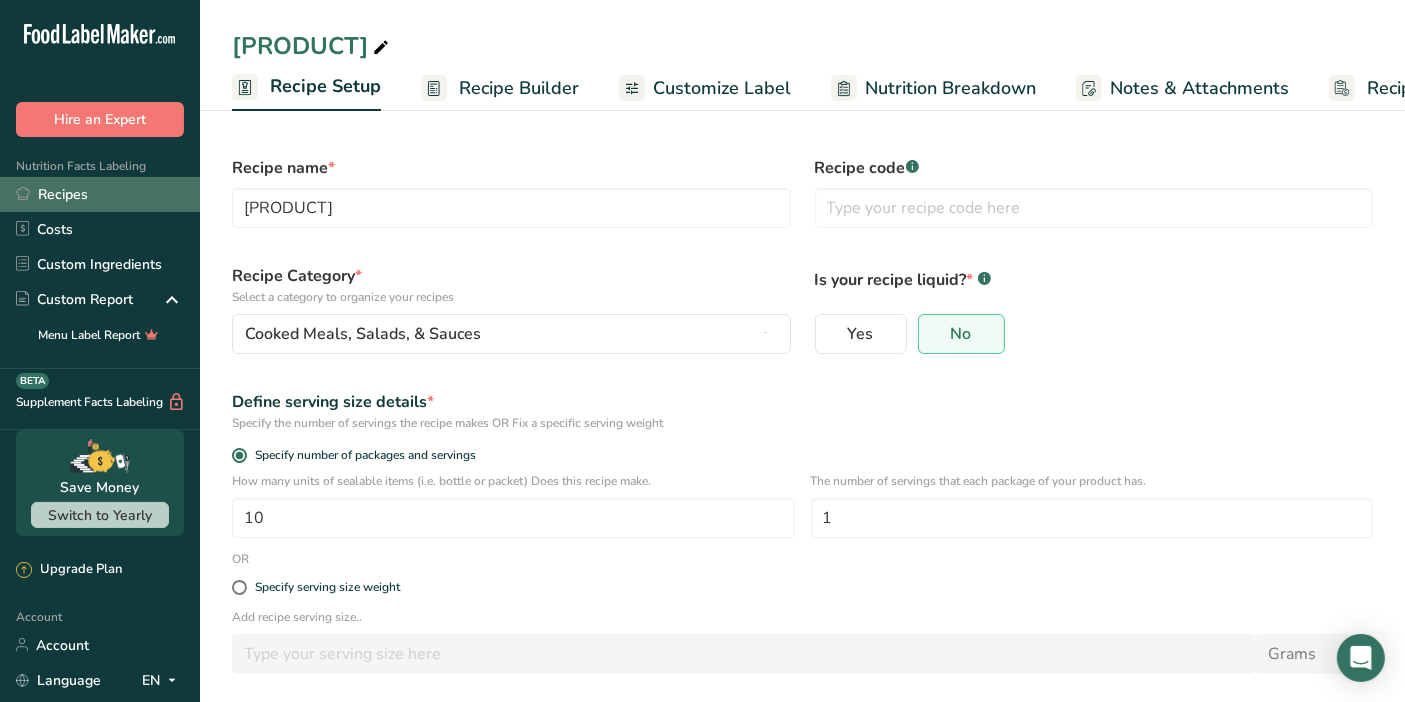 click on "Recipes" at bounding box center [100, 194] 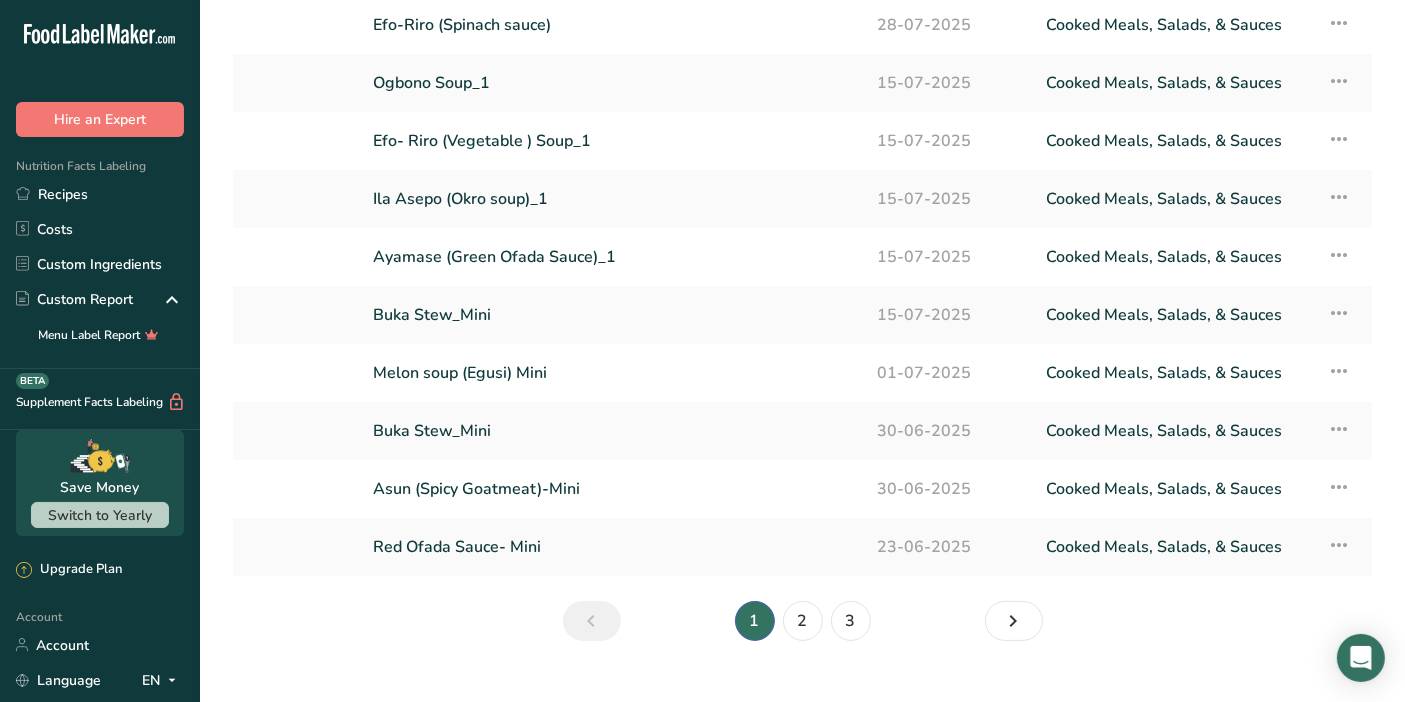 scroll, scrollTop: 173, scrollLeft: 0, axis: vertical 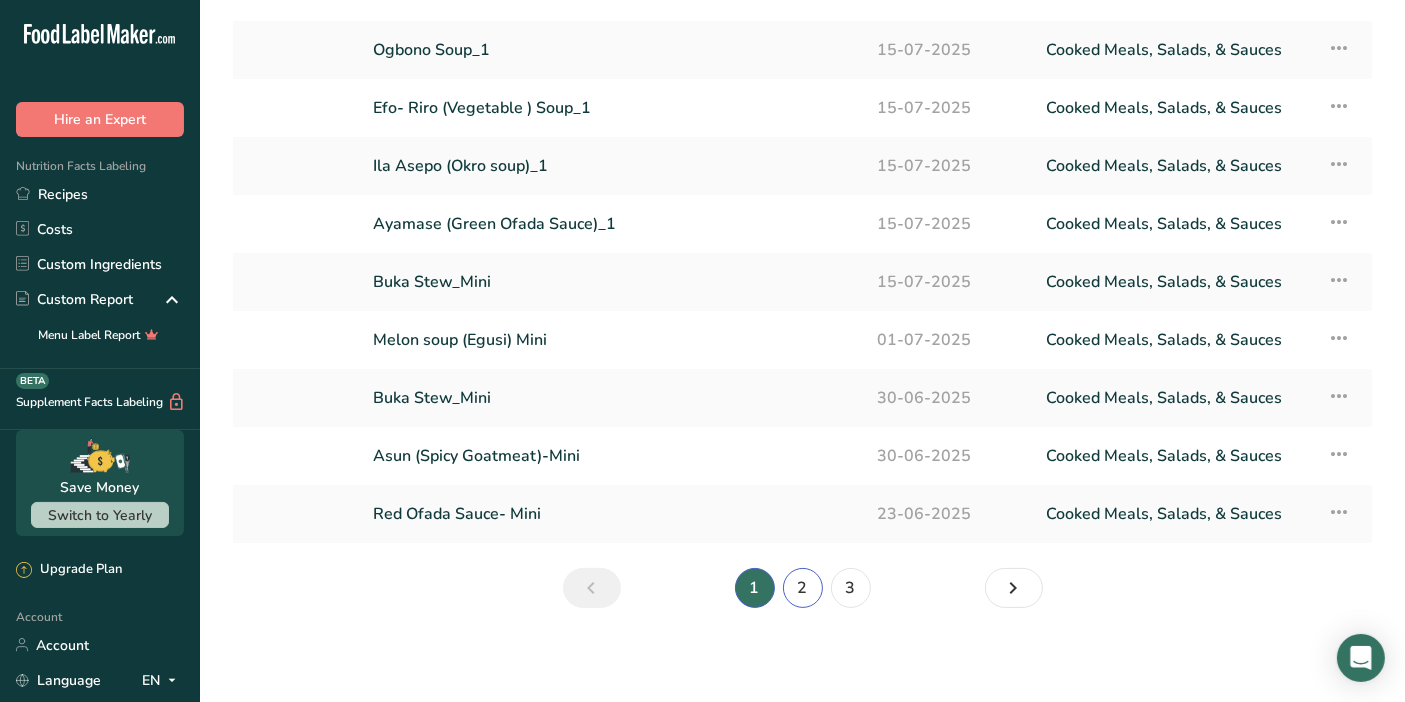 click on "2" at bounding box center (803, 588) 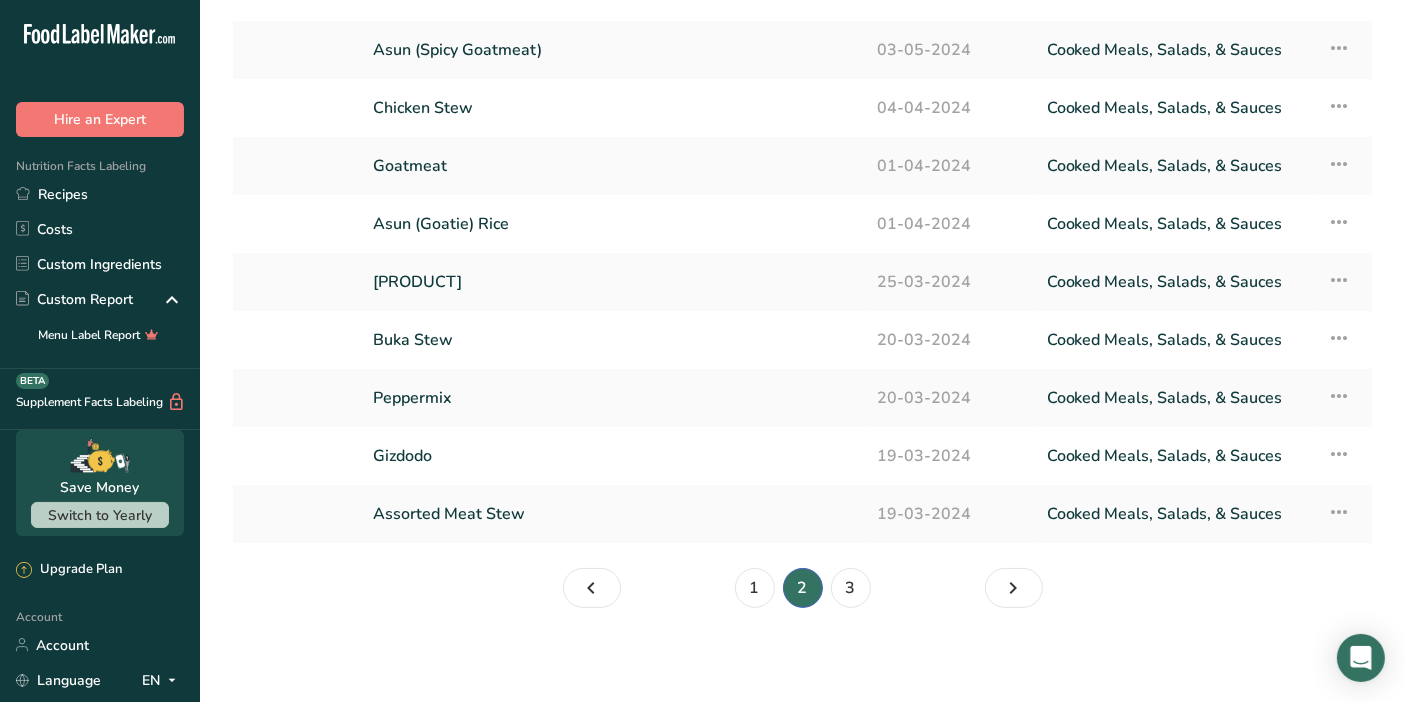 scroll, scrollTop: 43, scrollLeft: 0, axis: vertical 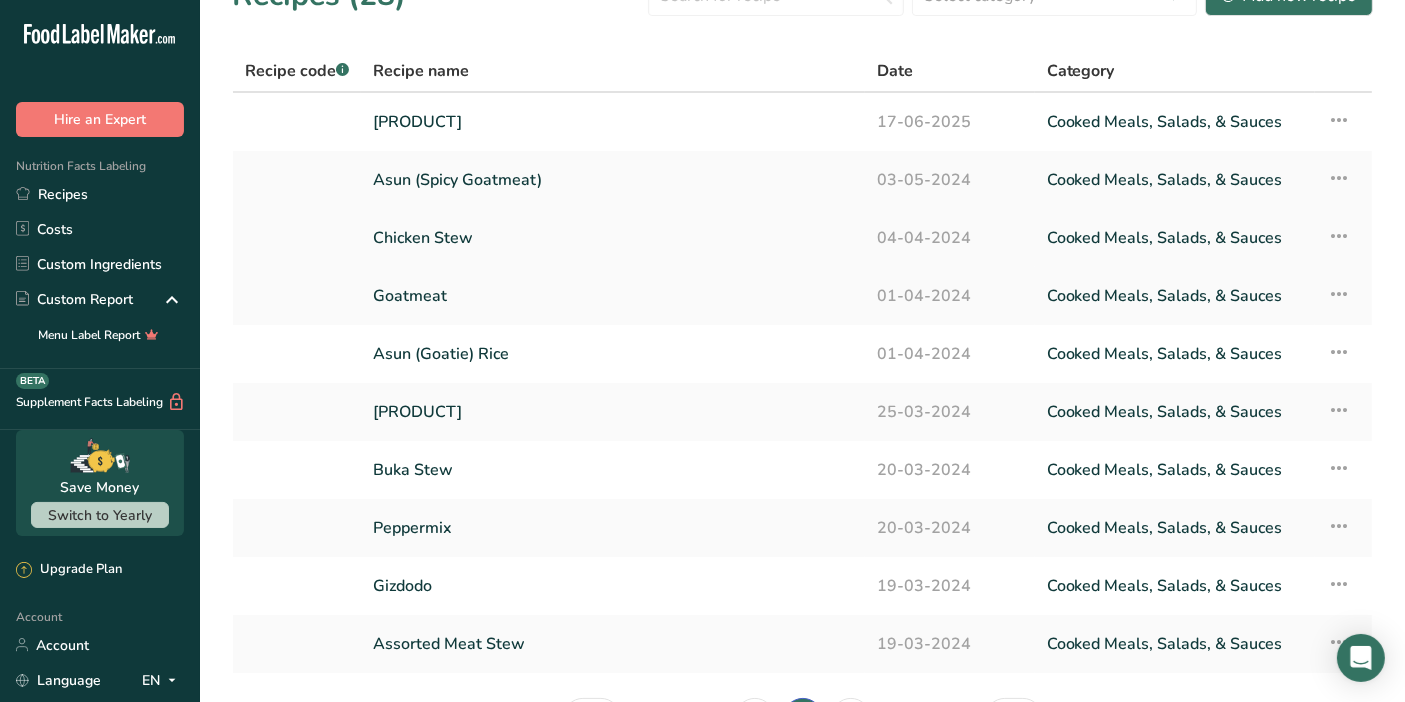 click on "Chicken Stew" at bounding box center (613, 238) 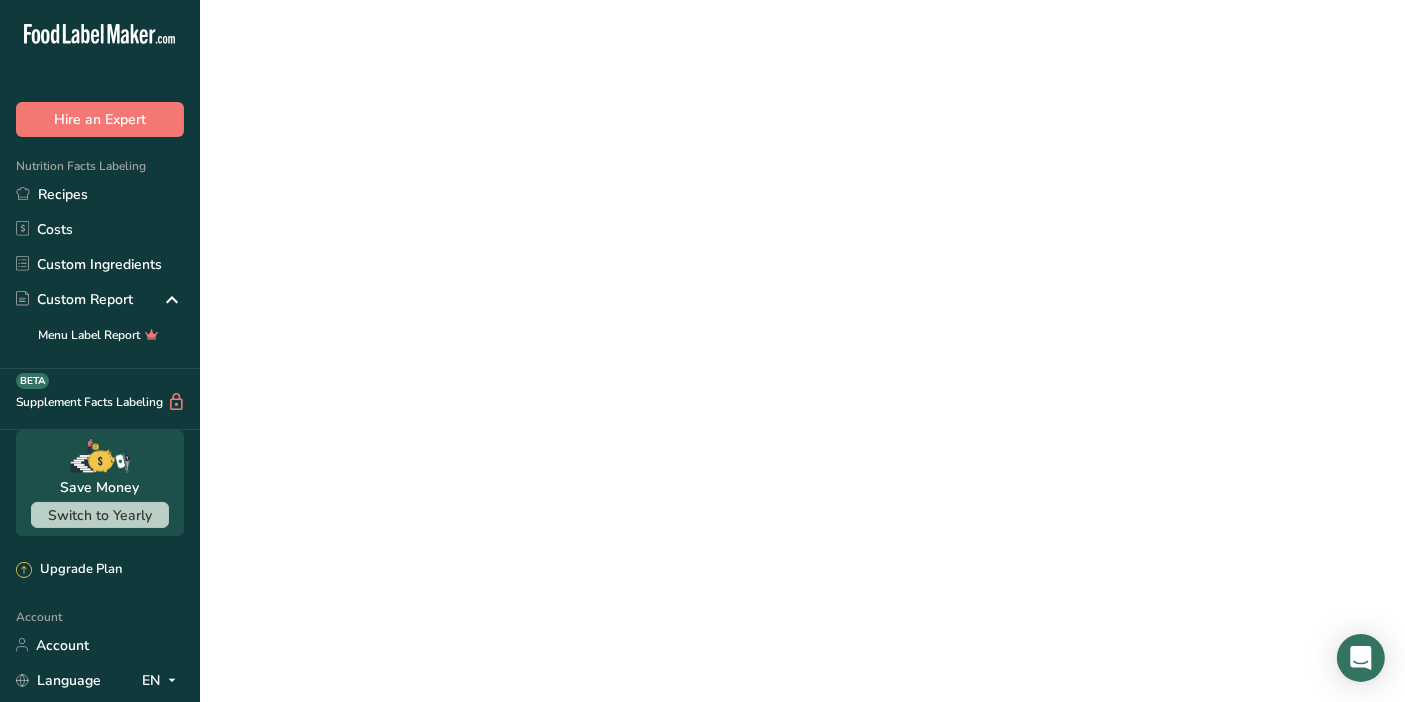 scroll, scrollTop: 0, scrollLeft: 0, axis: both 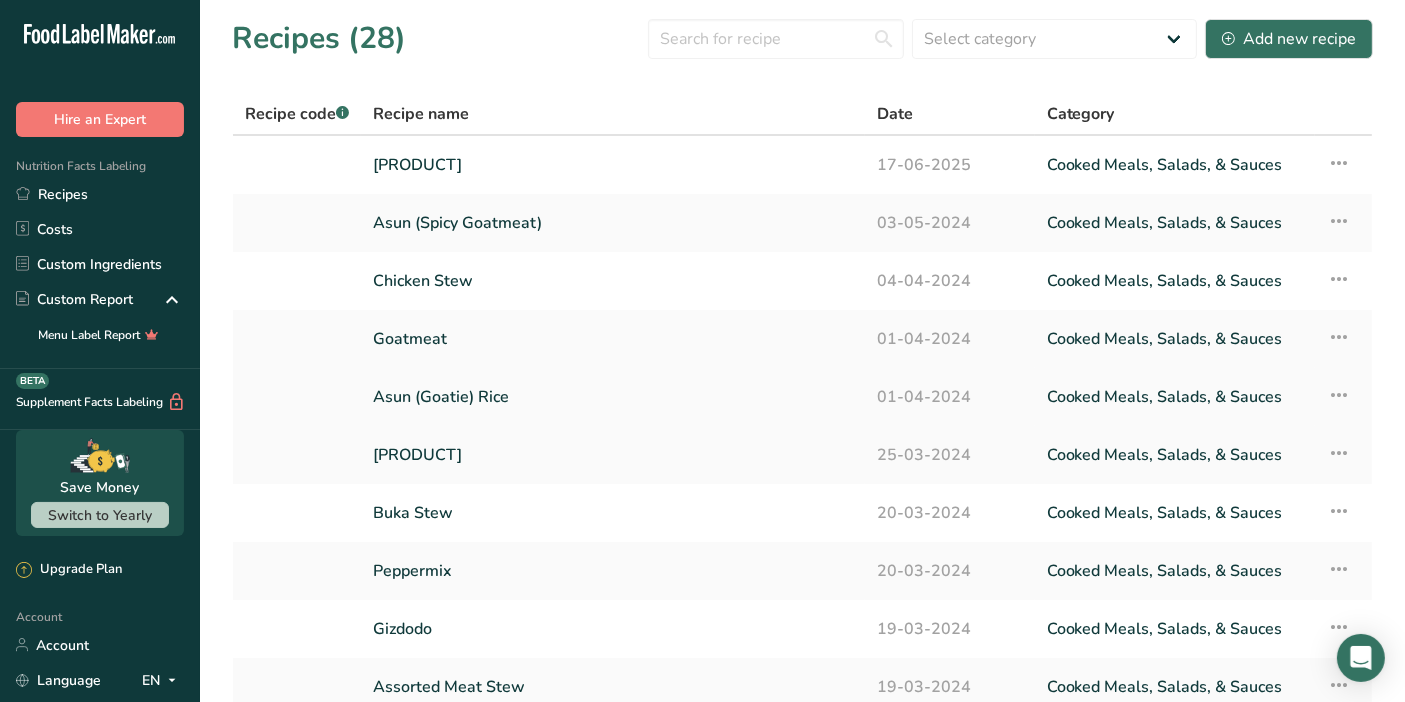 click on "Asun (Goatie) Rice" at bounding box center (613, 397) 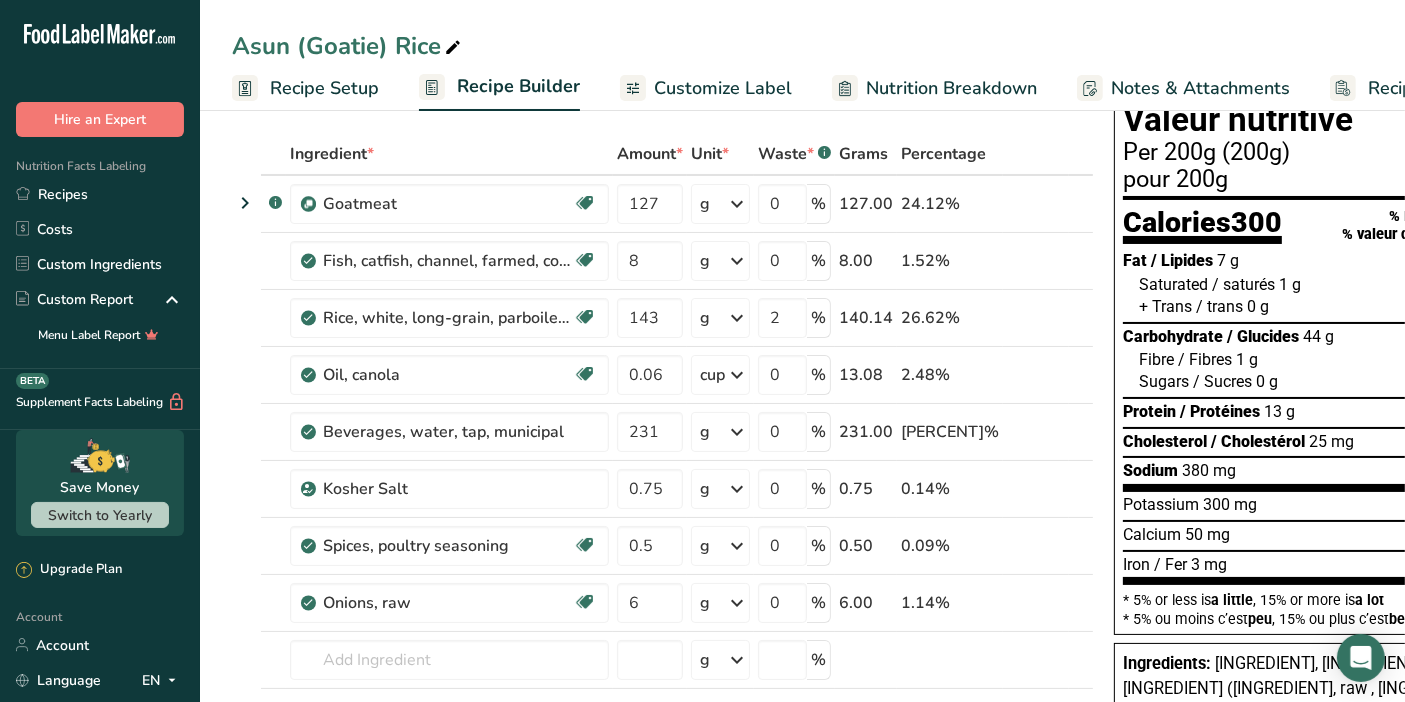 scroll, scrollTop: 0, scrollLeft: 0, axis: both 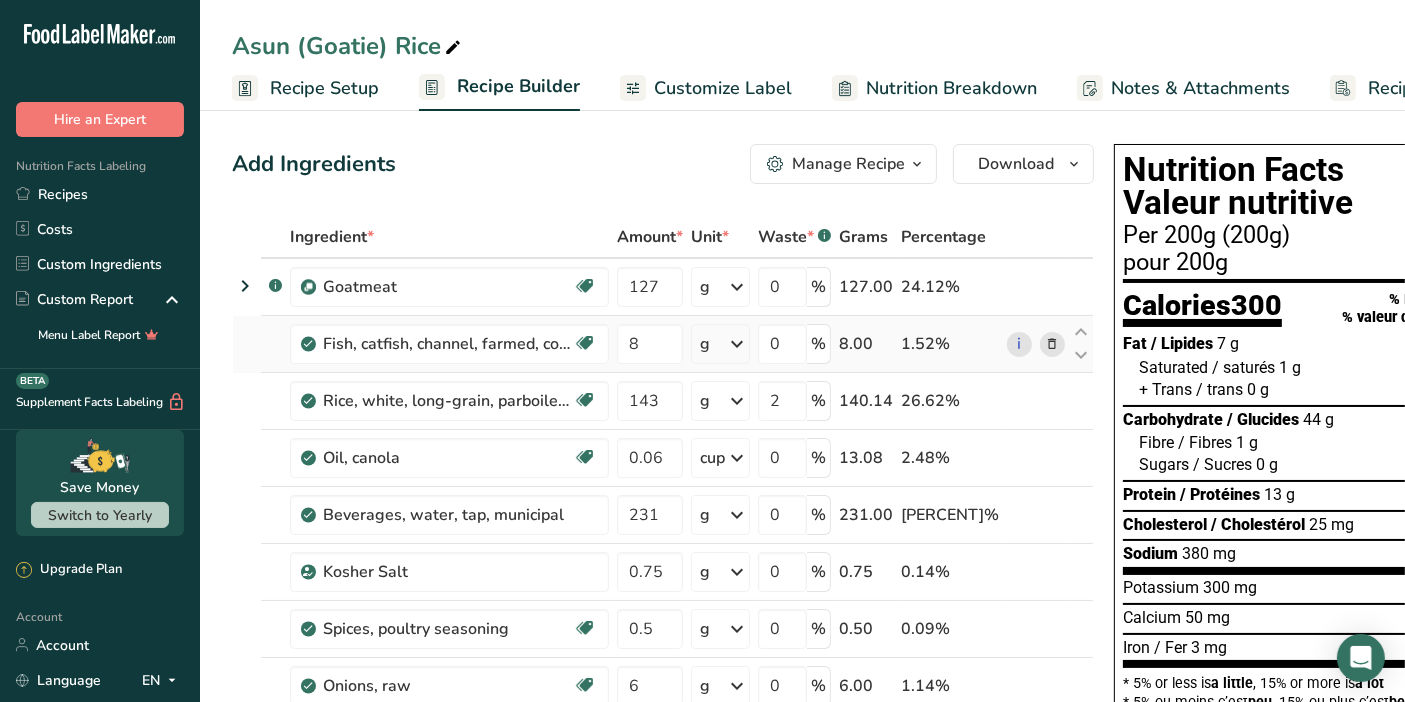 click at bounding box center (1053, 344) 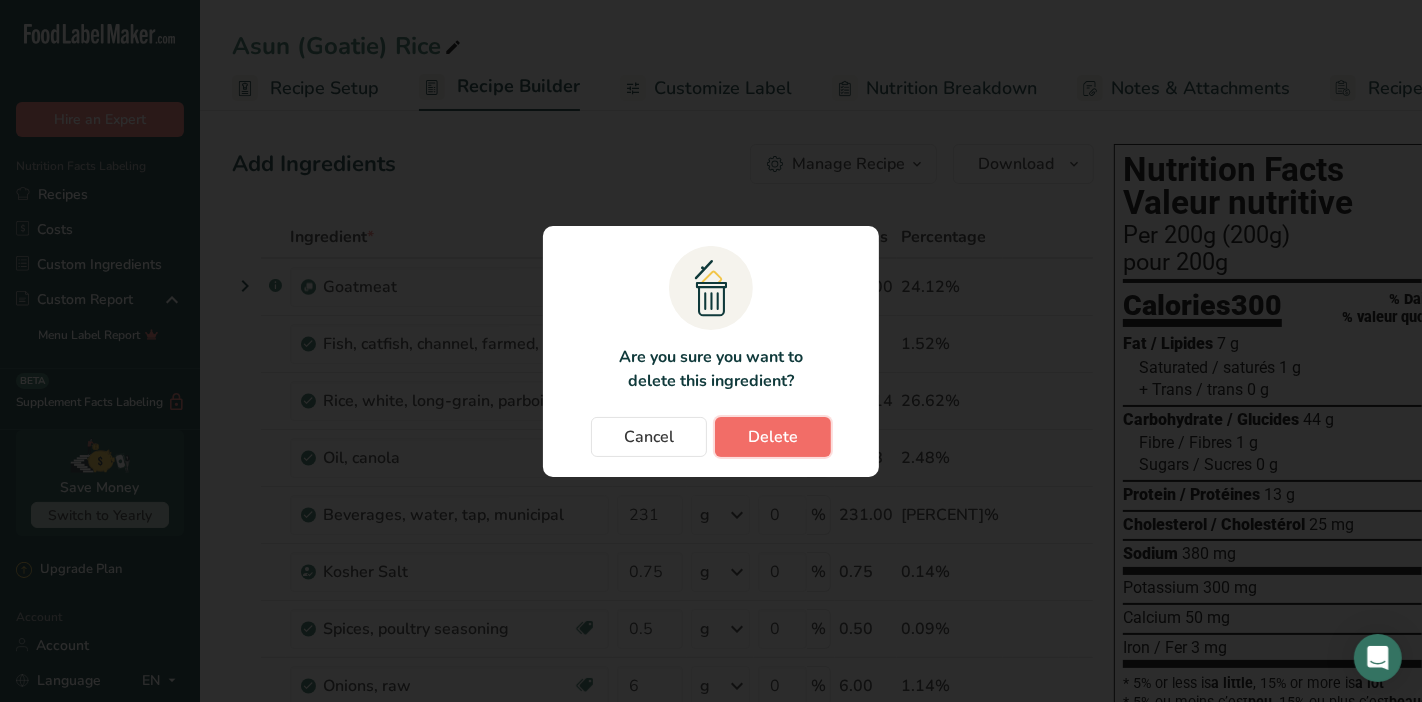 click on "Delete" at bounding box center (773, 437) 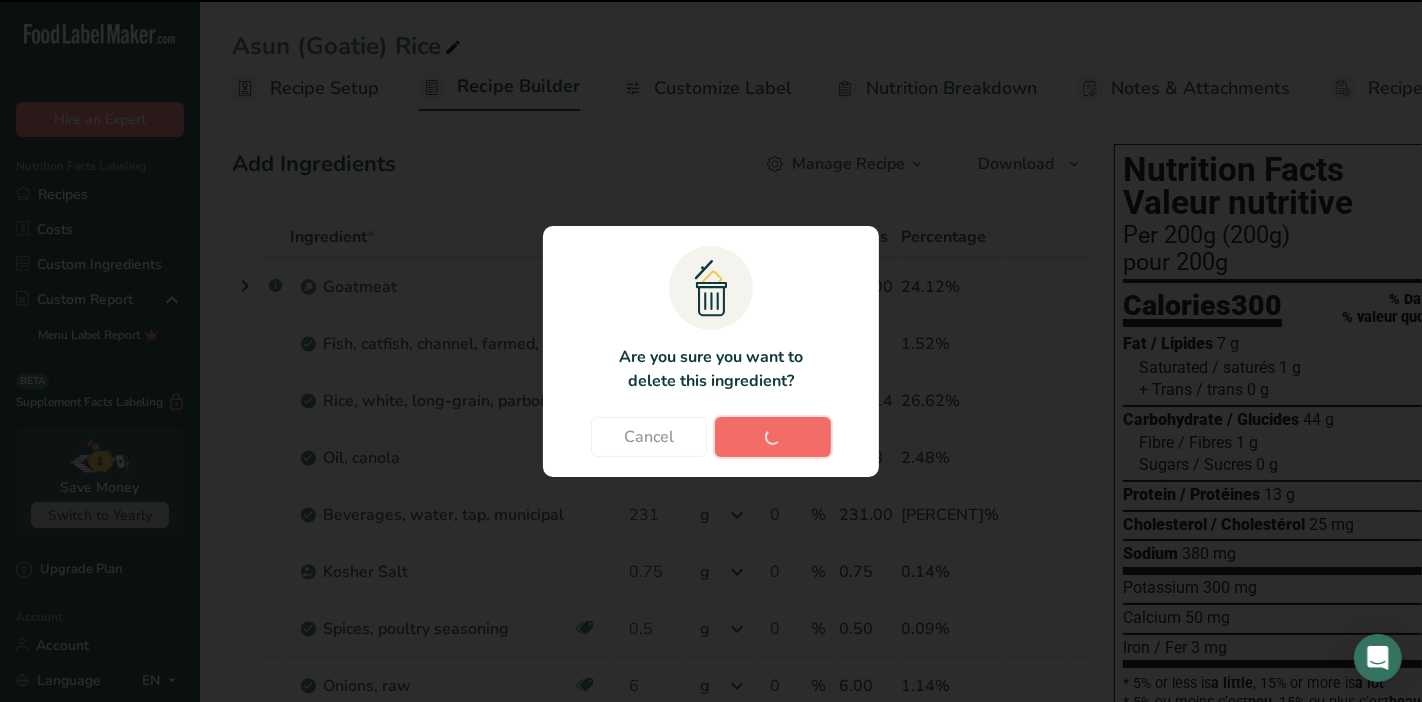 type on "143" 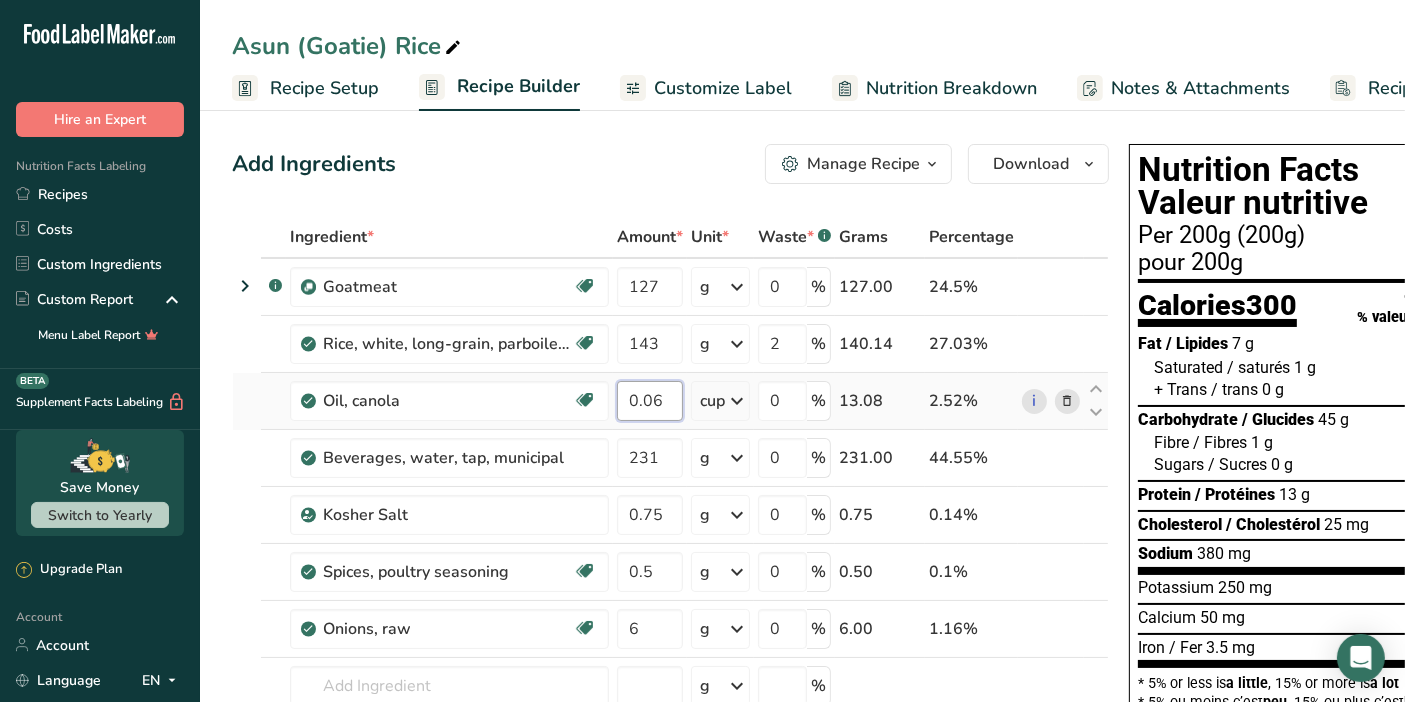drag, startPoint x: 670, startPoint y: 400, endPoint x: 626, endPoint y: 406, distance: 44.407207 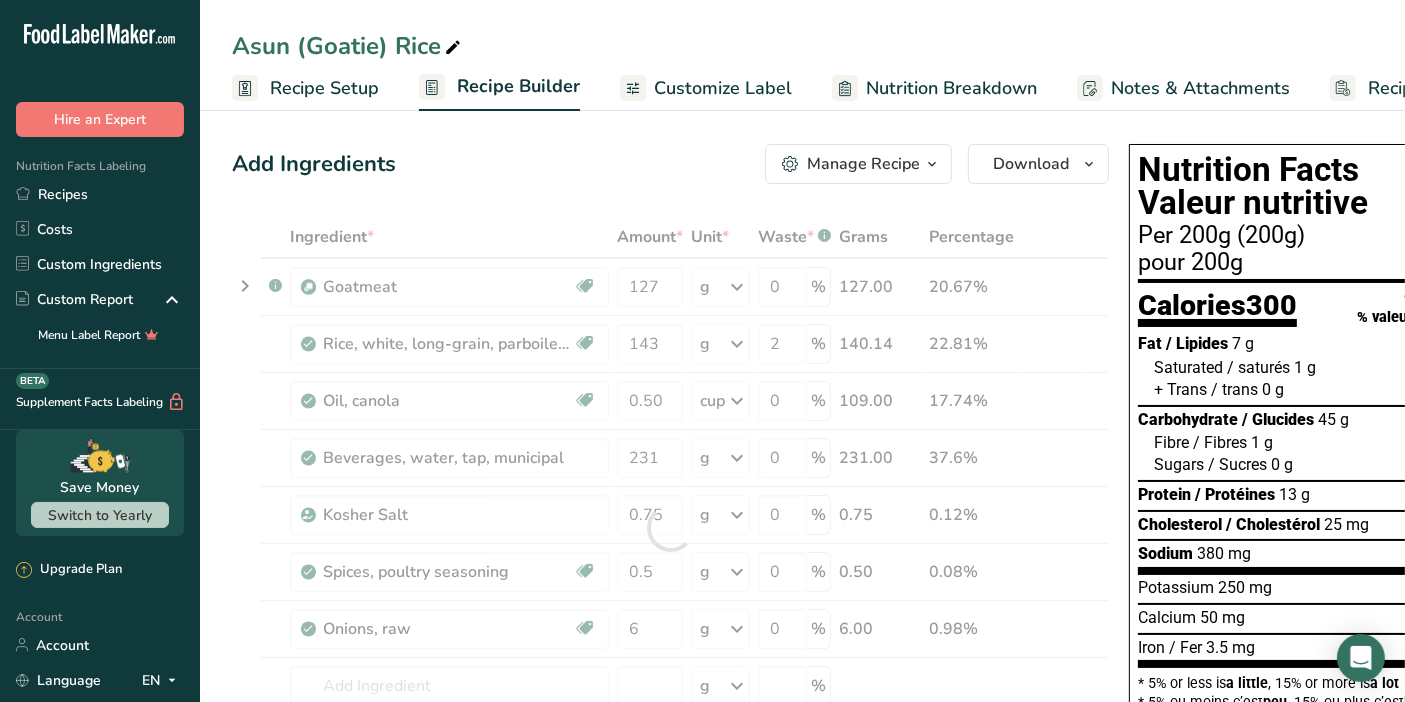 click on "Asun (Goatie) Rice" at bounding box center (802, 46) 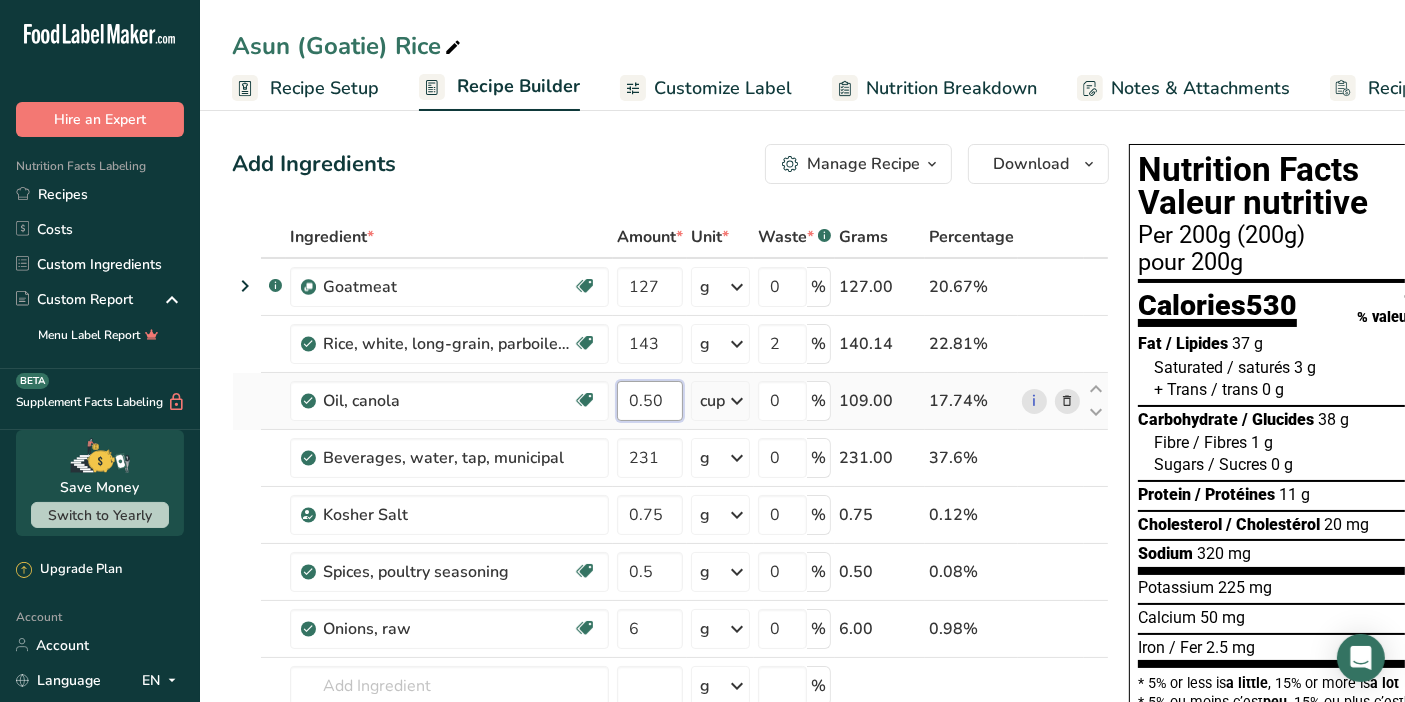 drag, startPoint x: 674, startPoint y: 397, endPoint x: 634, endPoint y: 396, distance: 40.012497 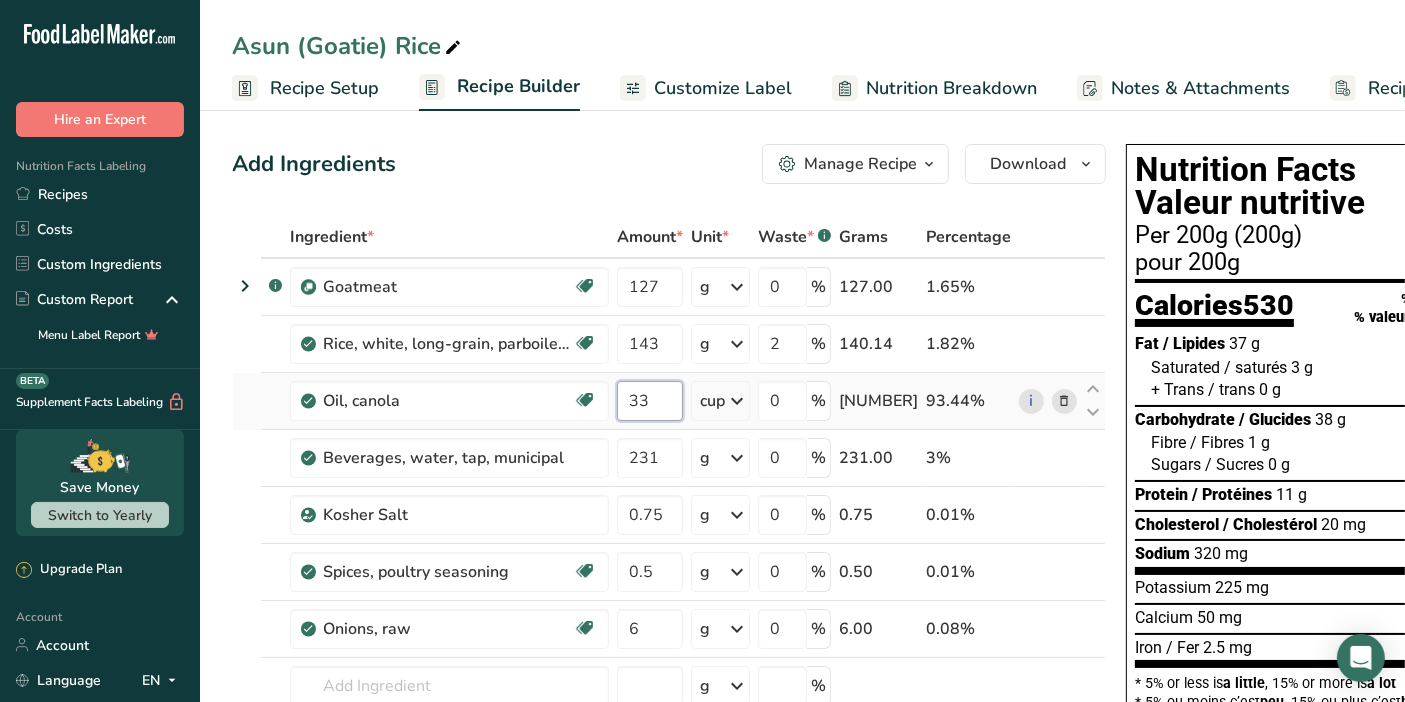type on "3" 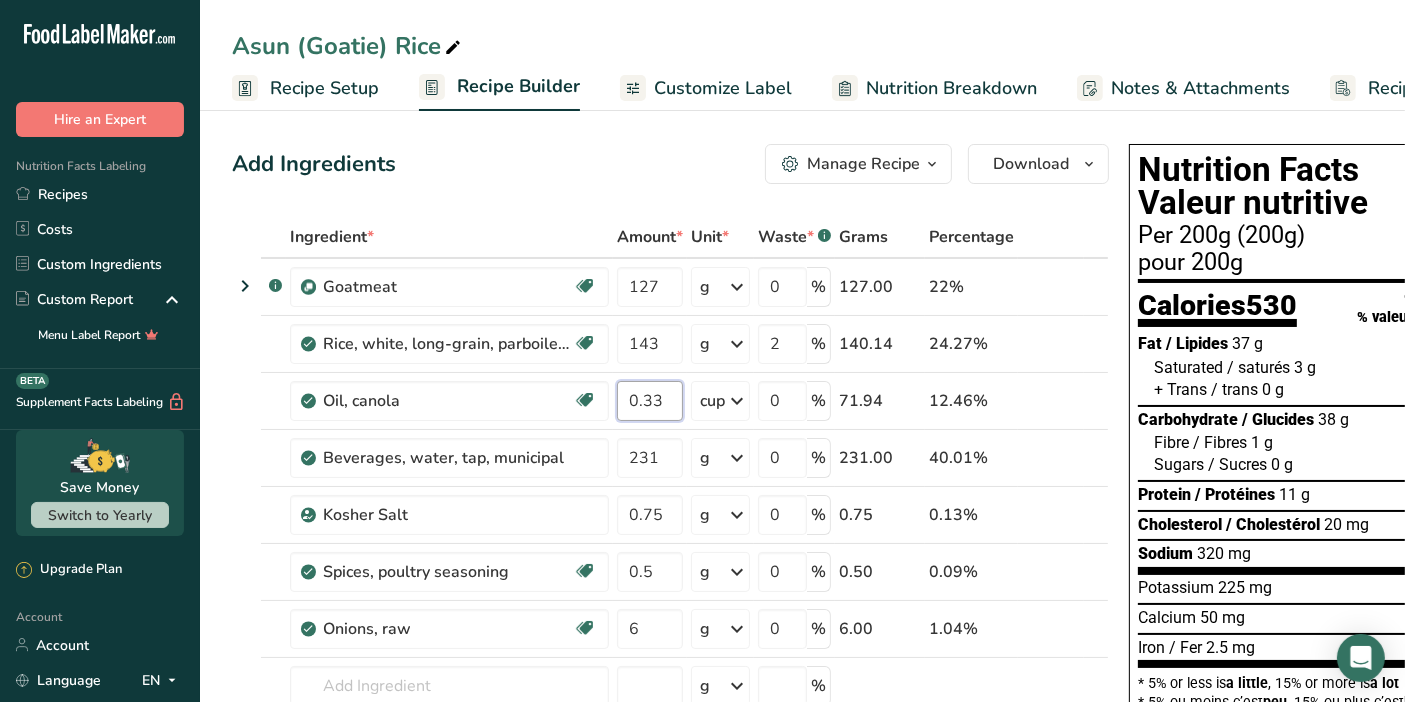 type on "0.33" 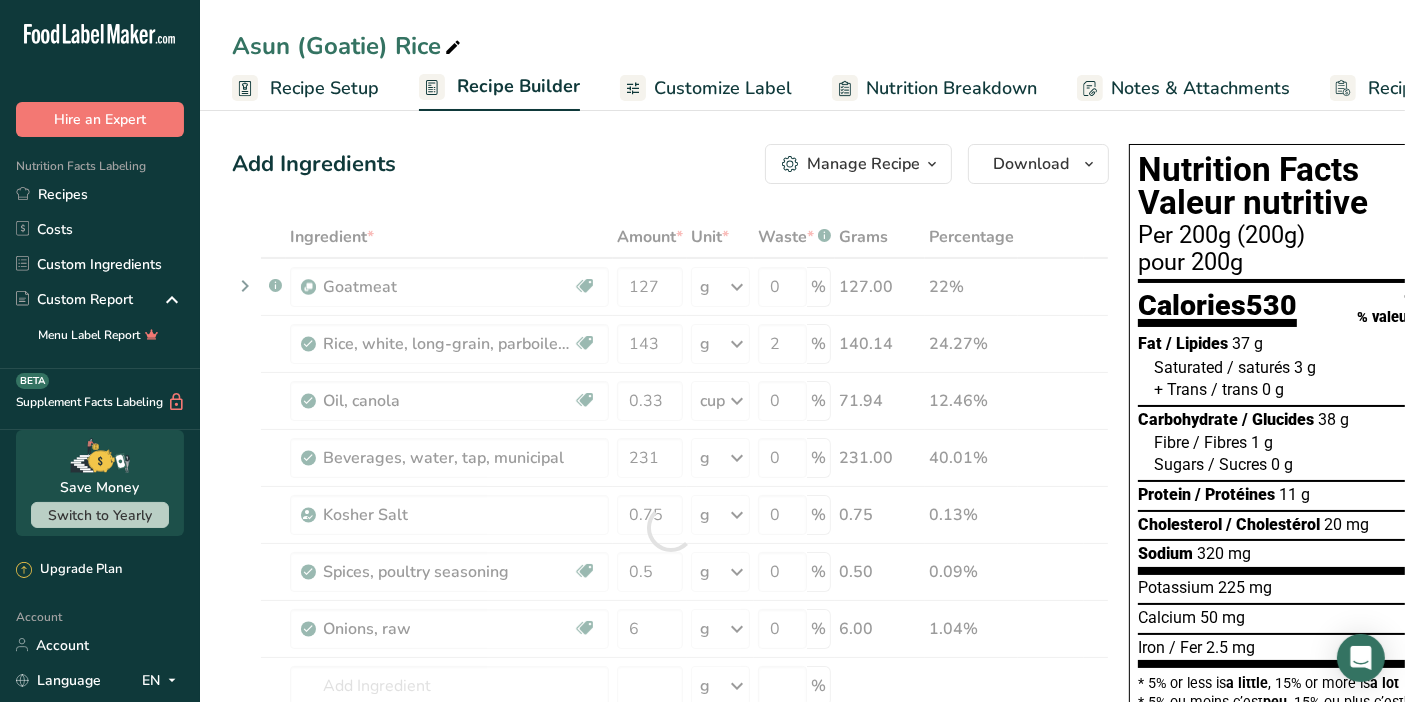 click on "Add Ingredients
Manage Recipe         Delete Recipe           Duplicate Recipe             Scale Recipe             Save as Sub-Recipe   .a-a{fill:#347362;}.b-a{fill:#fff;}                               Nutrition Breakdown                 Recipe Card
NEW
Amino Acids Pattern Report             Activity History
Download
Choose your preferred label style
Standard FDA label
Standard FDA label
The most common format for nutrition facts labels in compliance with the FDA's typeface, style and requirements
Tabular FDA label
A label format compliant with the FDA regulations presented in a tabular (horizontal) display.
Linear FDA label
A simple linear display for small sized packages.
Simplified FDA label" at bounding box center (676, 806) 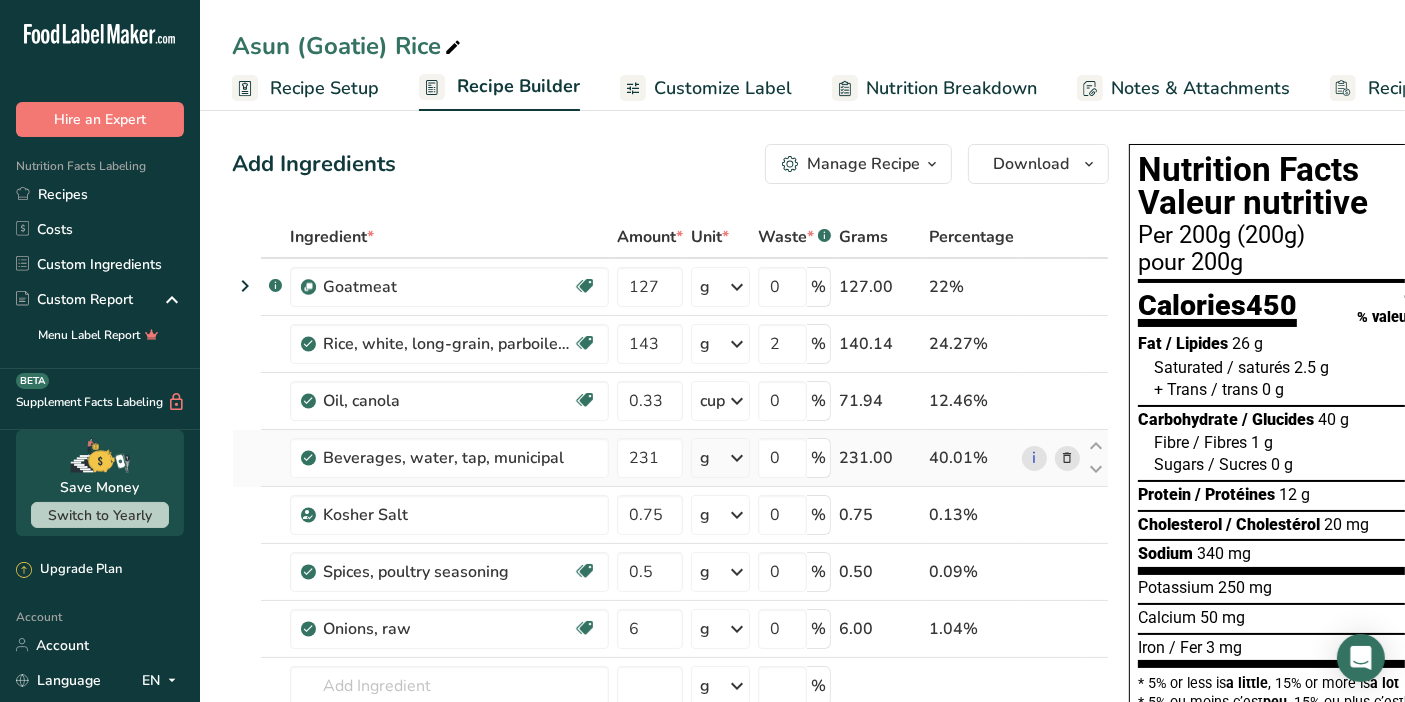 click at bounding box center [737, 458] 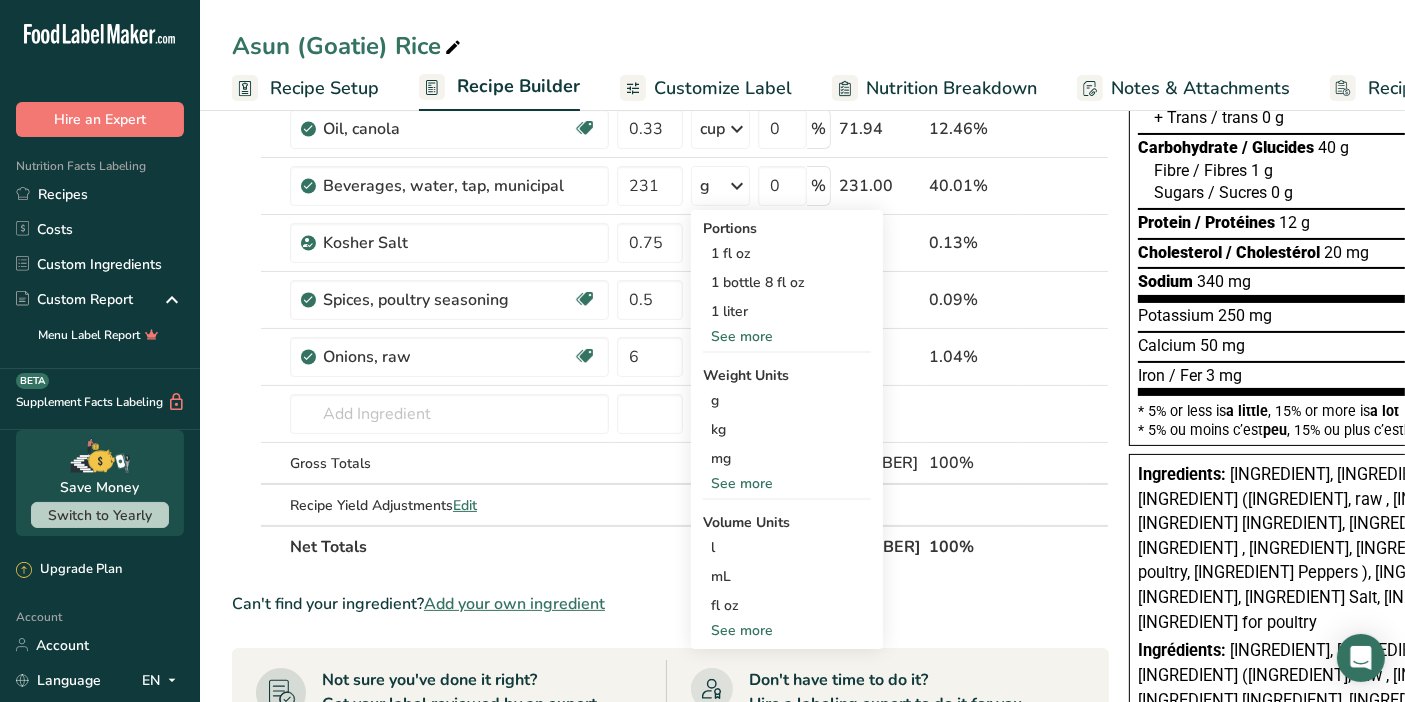 scroll, scrollTop: 275, scrollLeft: 0, axis: vertical 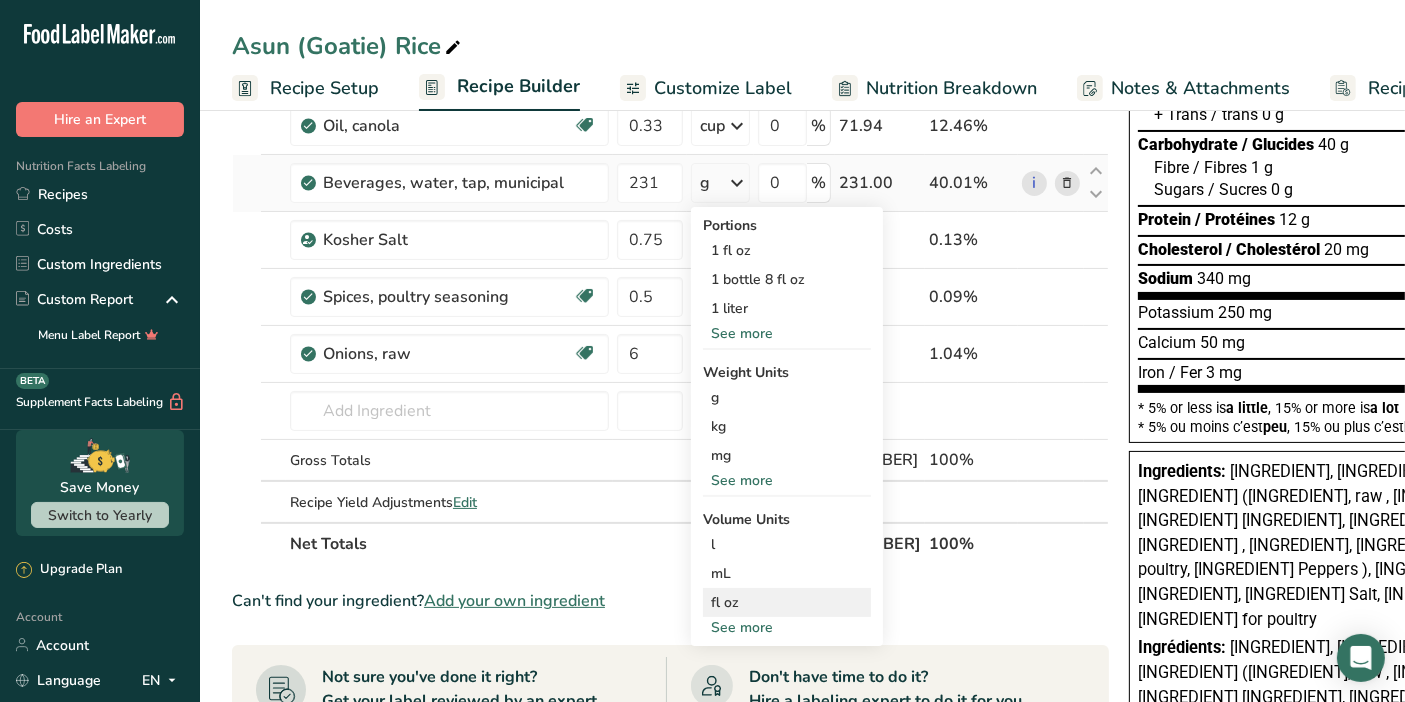 click on "fl oz" at bounding box center [787, 602] 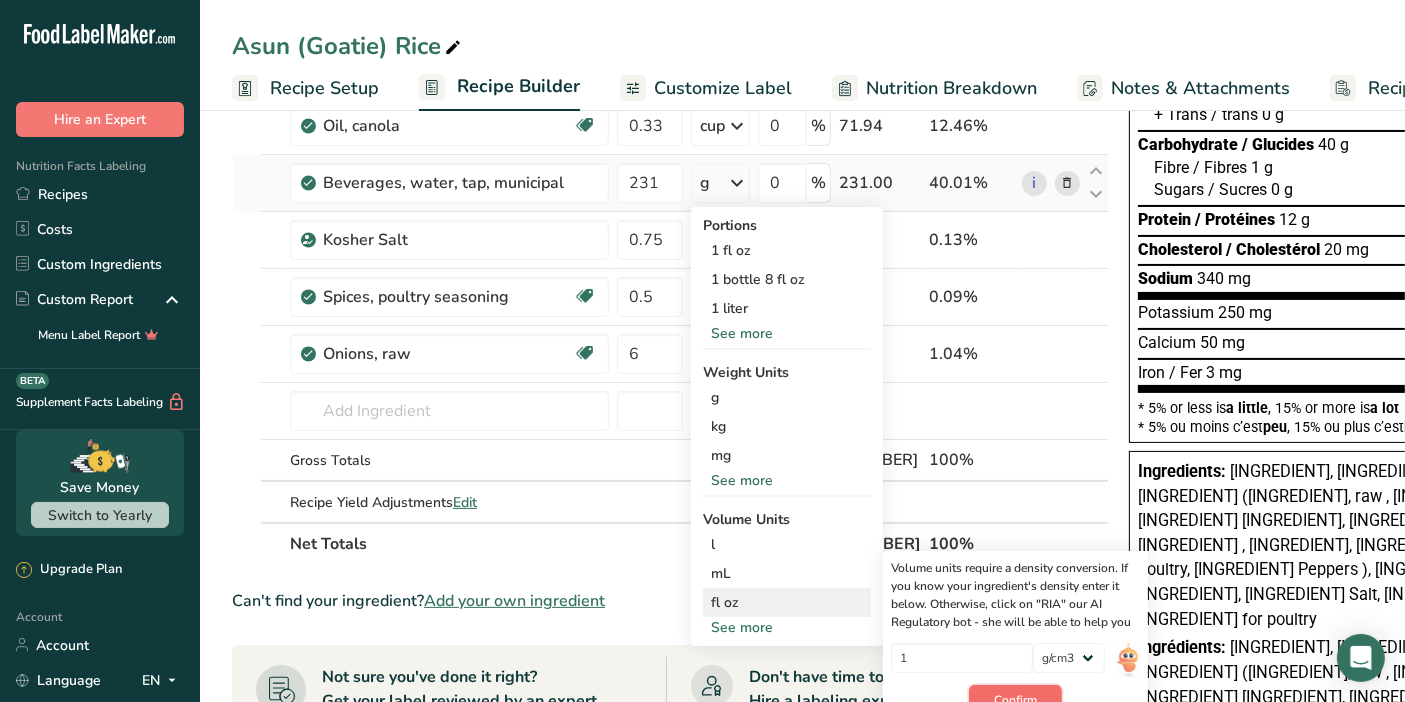 click on "Confirm" at bounding box center [1015, 700] 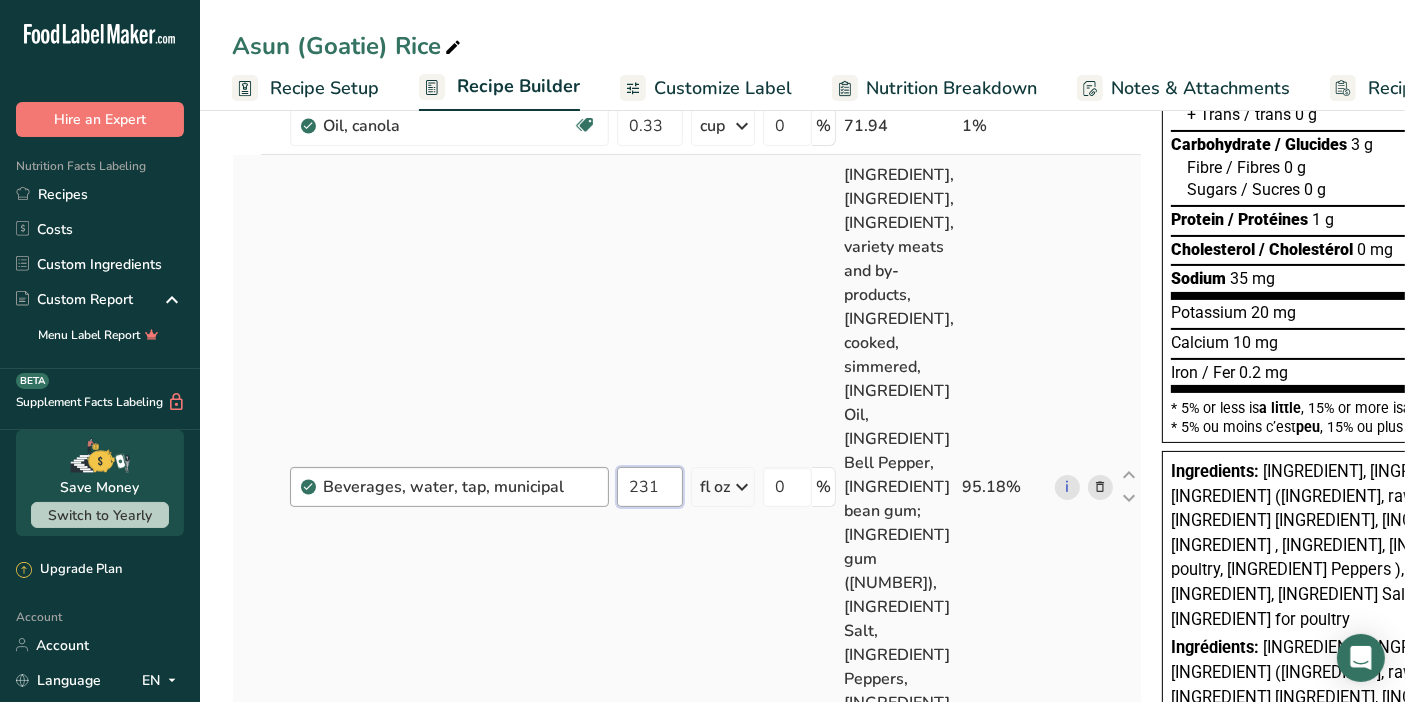 drag, startPoint x: 662, startPoint y: 185, endPoint x: 605, endPoint y: 198, distance: 58.463665 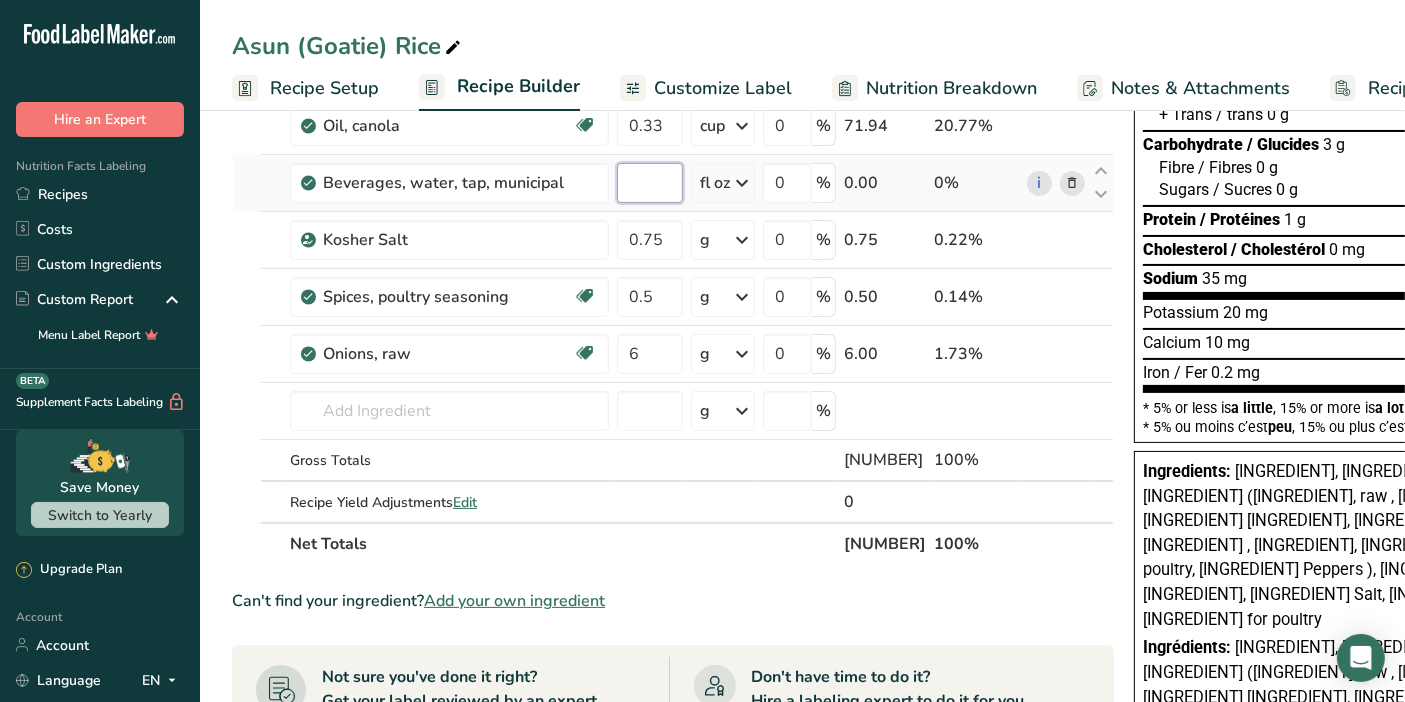 type on "1" 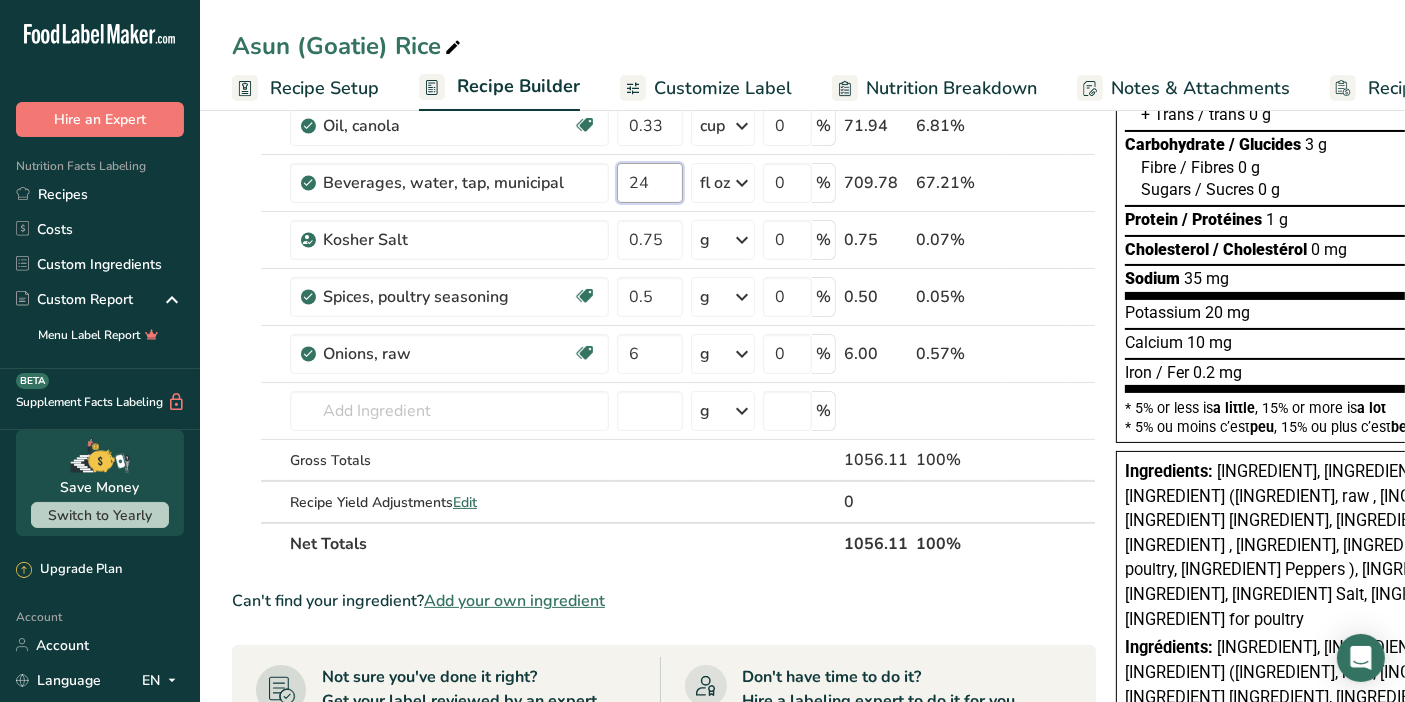 type on "24" 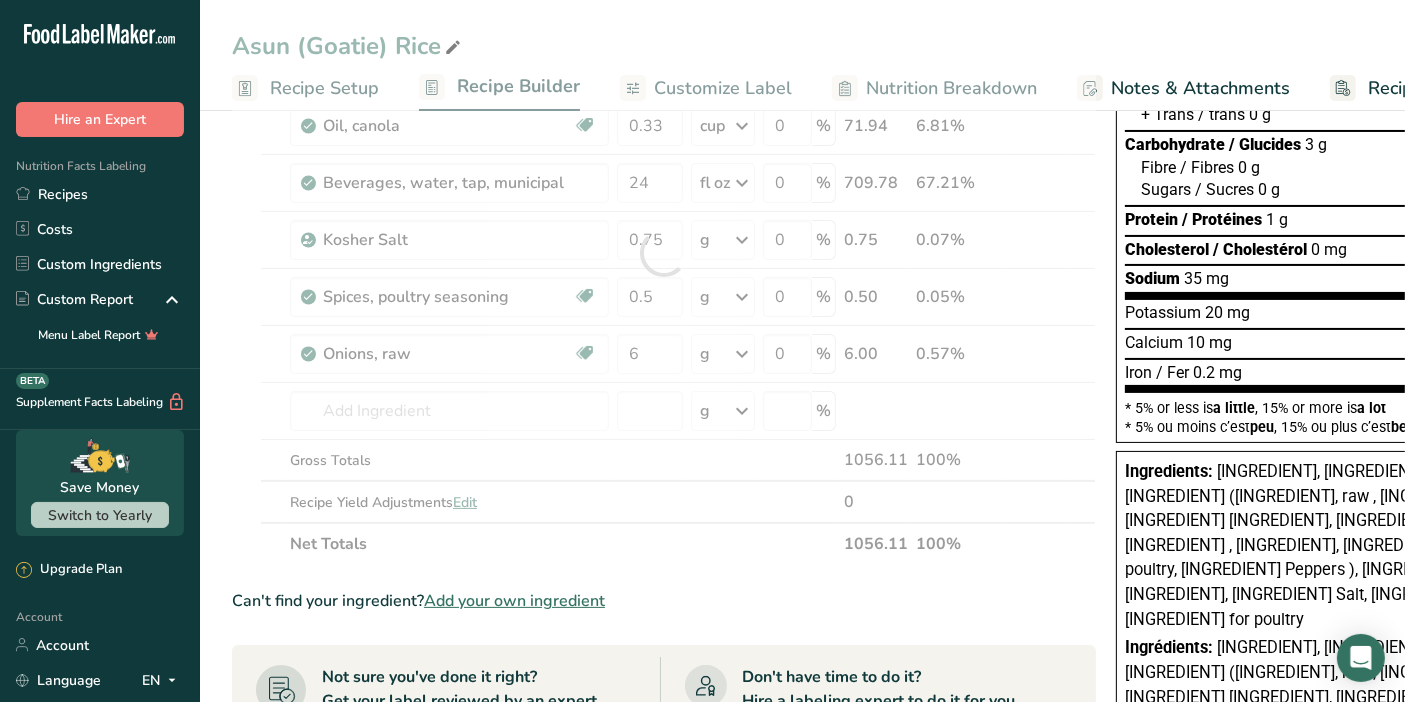 click on "Asun (Goatie) Rice
Recipe Setup                       Recipe Builder   Customize Label               Nutrition Breakdown               Notes & Attachments                 Recipe Costing
Add Ingredients
Manage Recipe         Delete Recipe           Duplicate Recipe             Scale Recipe             Save as Sub-Recipe   .a-a{fill:#347362;}.b-a{fill:#fff;}                               Nutrition Breakdown                 Recipe Card
NEW
Amino Acids Pattern Report             Activity History
Download
Choose your preferred label style
Standard FDA label
Standard FDA label
The most common format for nutrition facts labels in compliance with the FDA's typeface, style and requirements
Tabular FDA label
Linear FDA label" at bounding box center (802, 531) 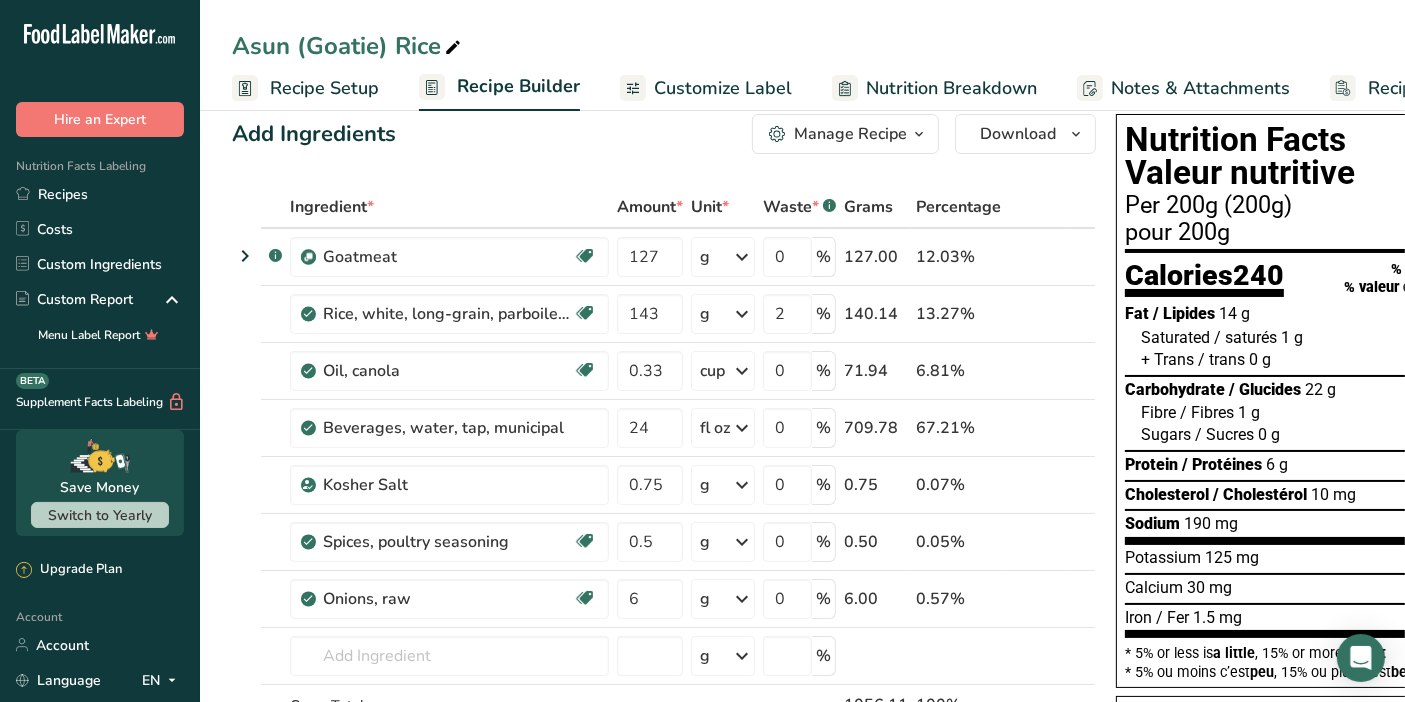 scroll, scrollTop: 0, scrollLeft: 0, axis: both 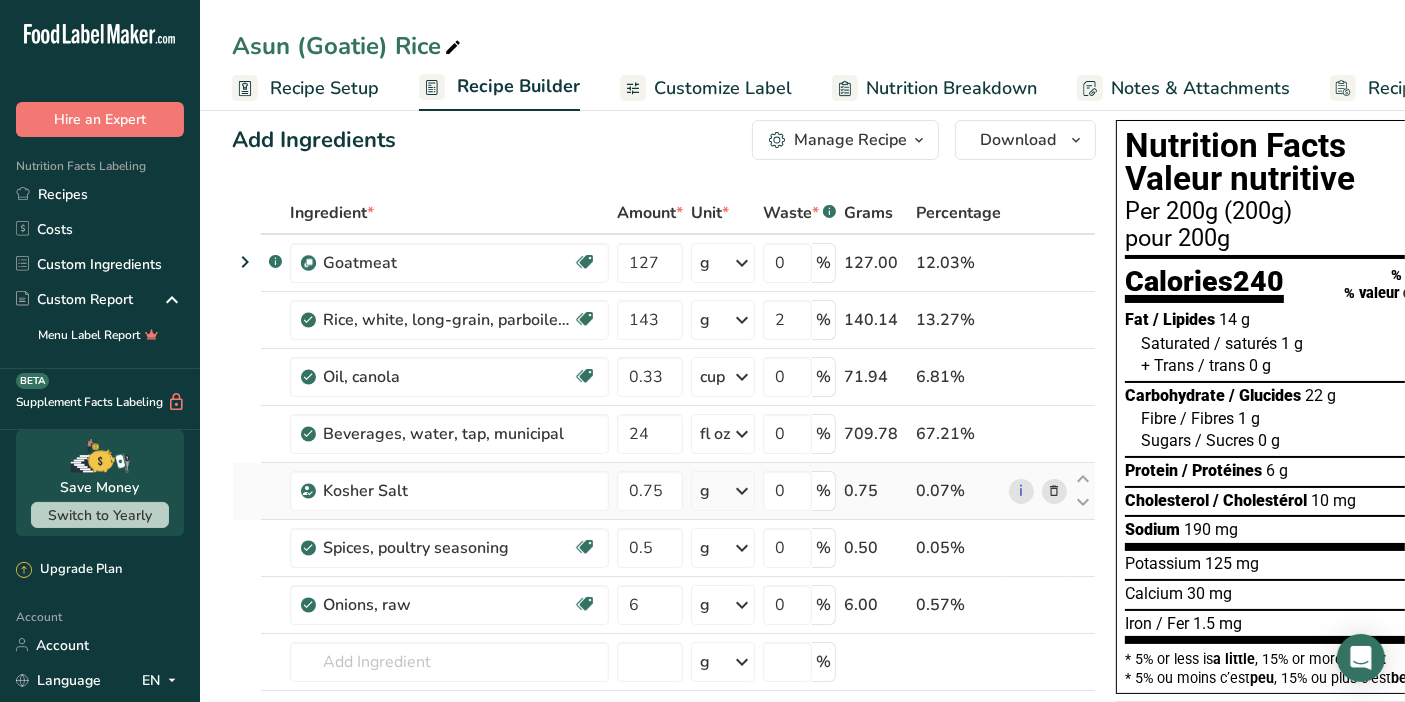 click at bounding box center (742, 491) 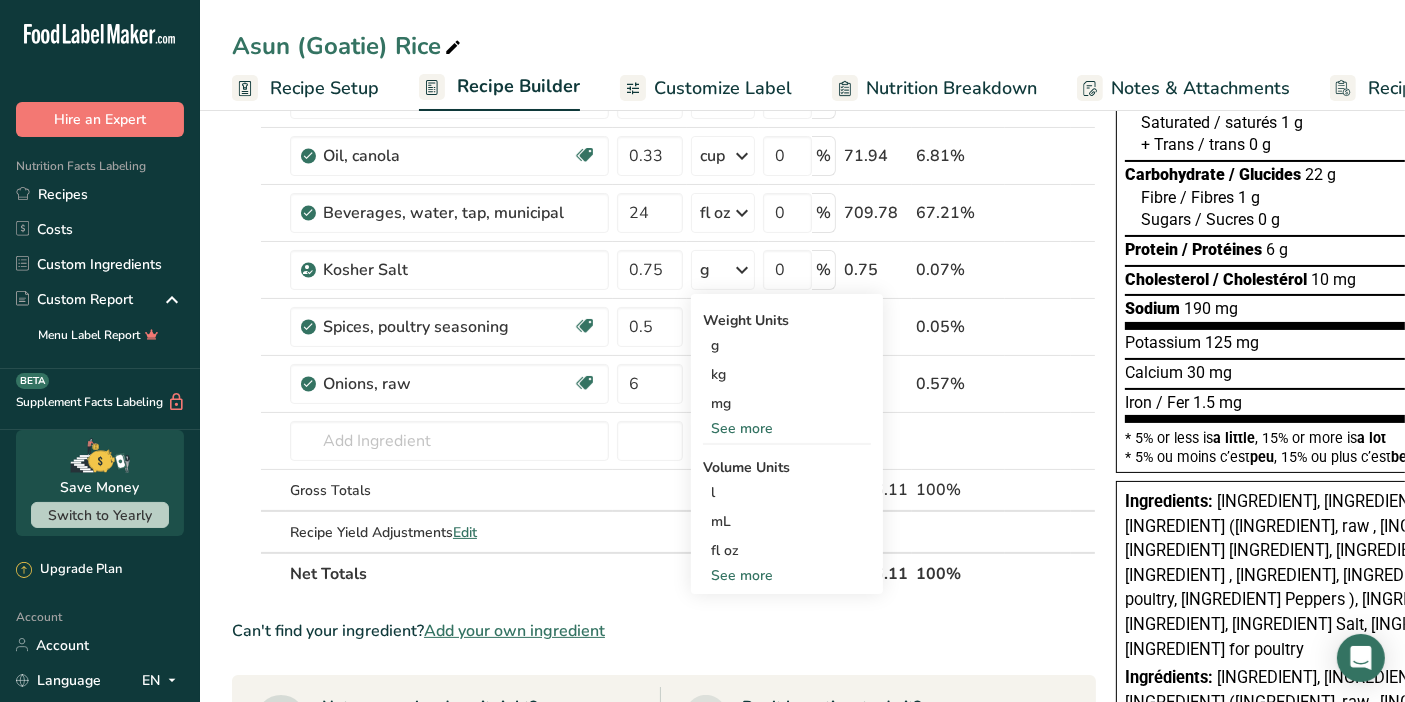 scroll, scrollTop: 268, scrollLeft: 0, axis: vertical 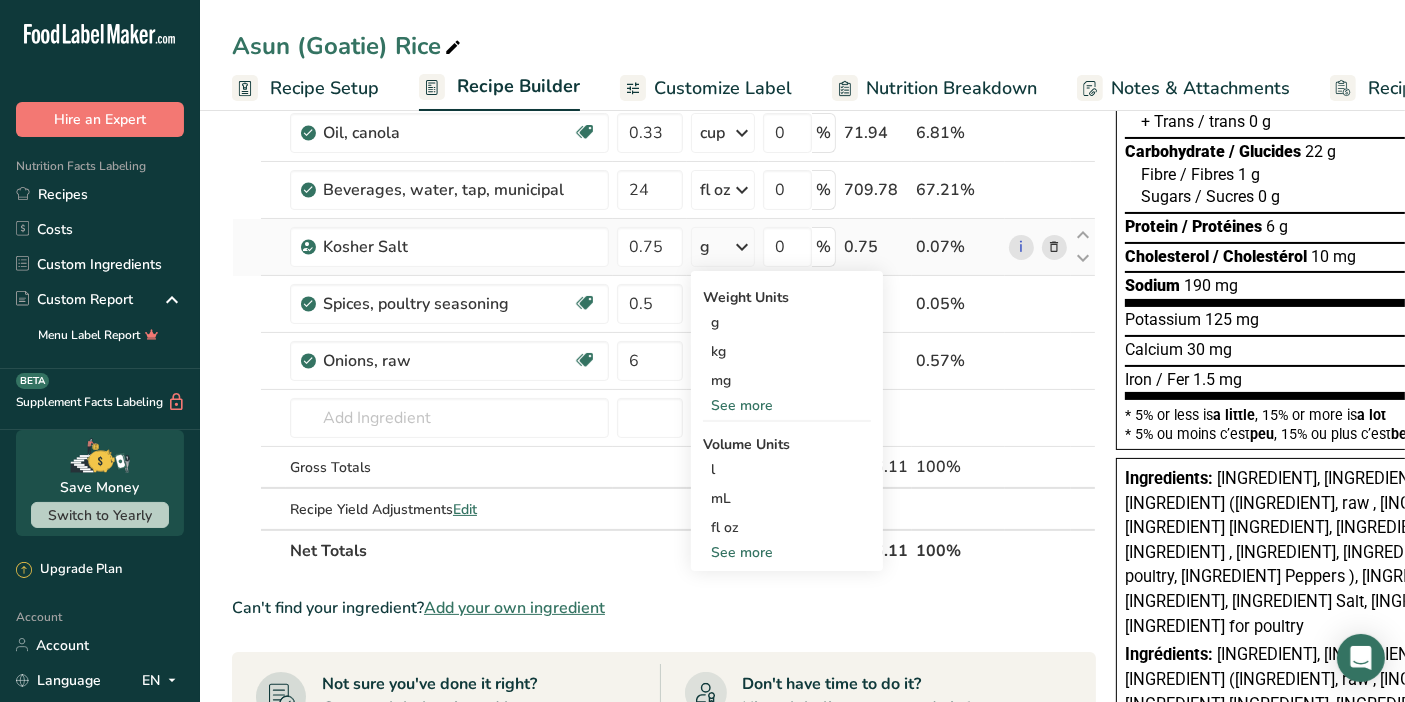 click on "See more" at bounding box center (787, 552) 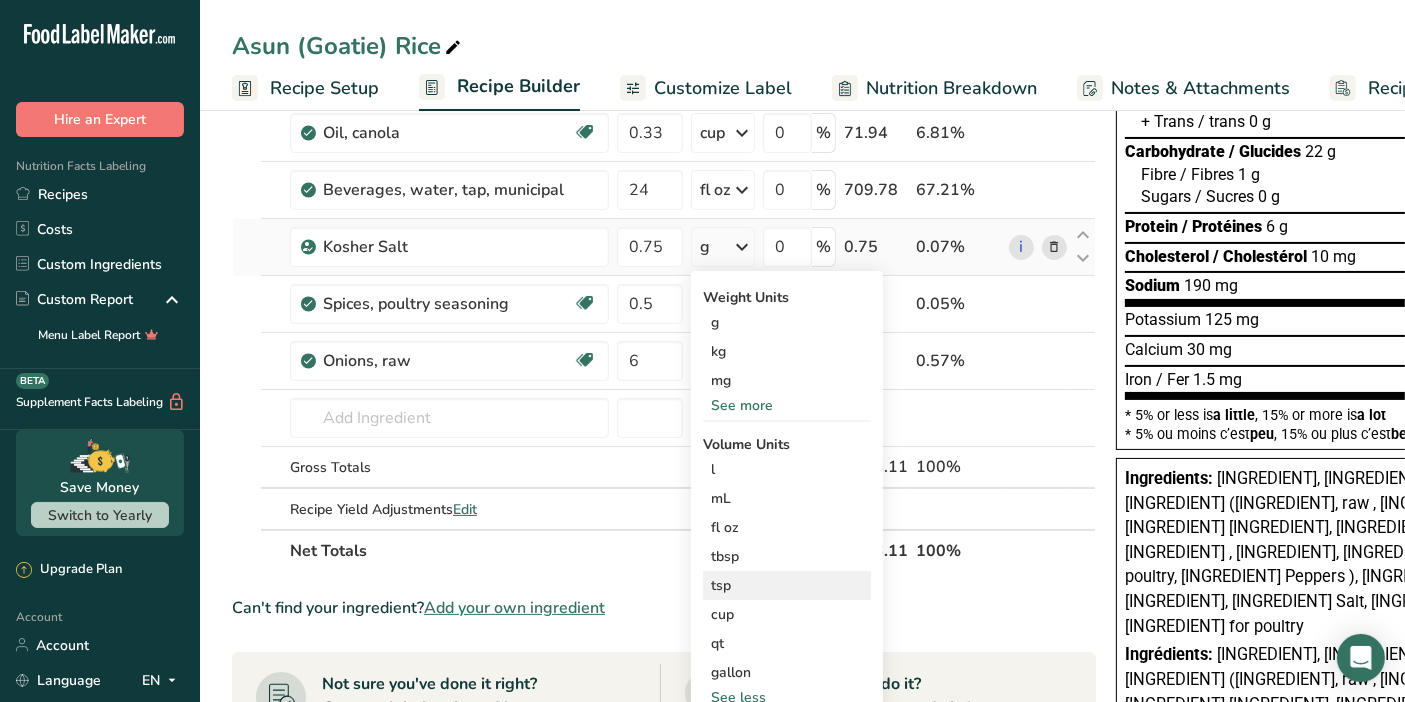 click on "tsp" at bounding box center [787, 585] 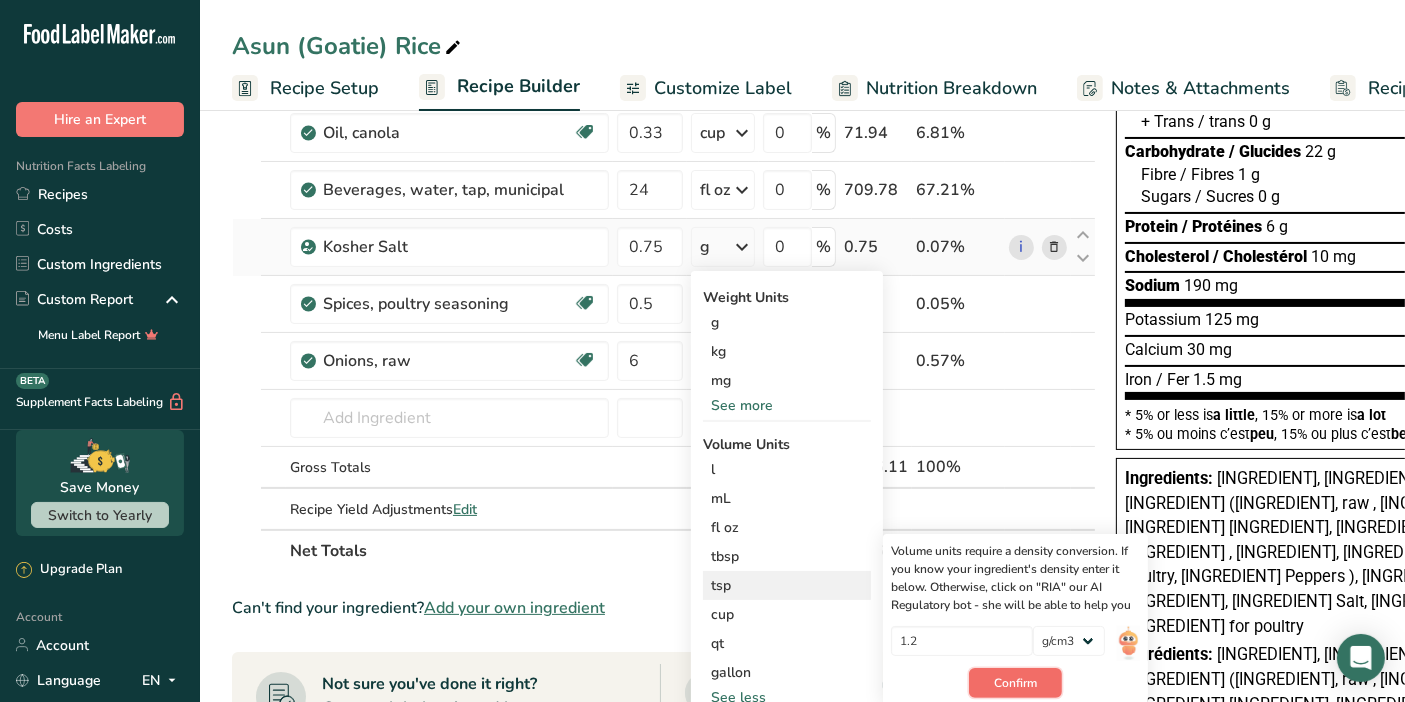 click on "Confirm" at bounding box center [1015, 683] 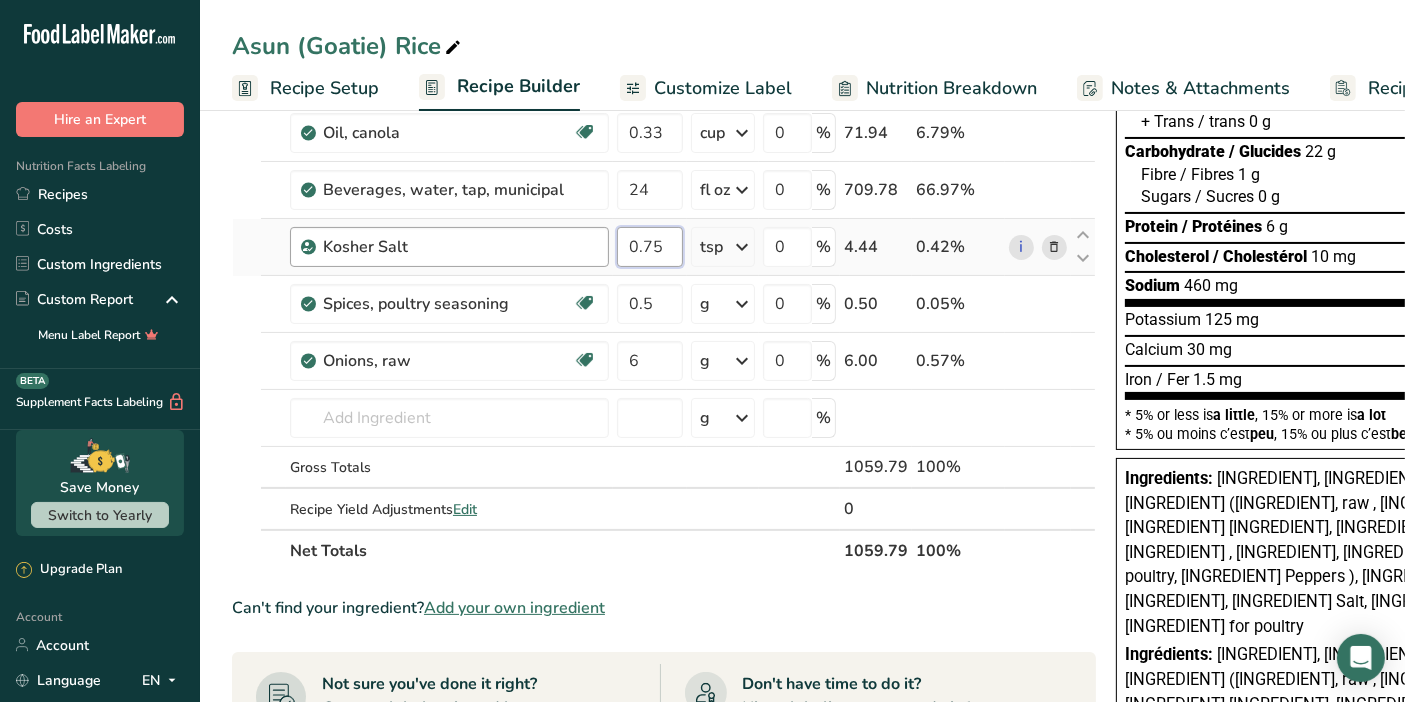 drag, startPoint x: 667, startPoint y: 247, endPoint x: 599, endPoint y: 252, distance: 68.18358 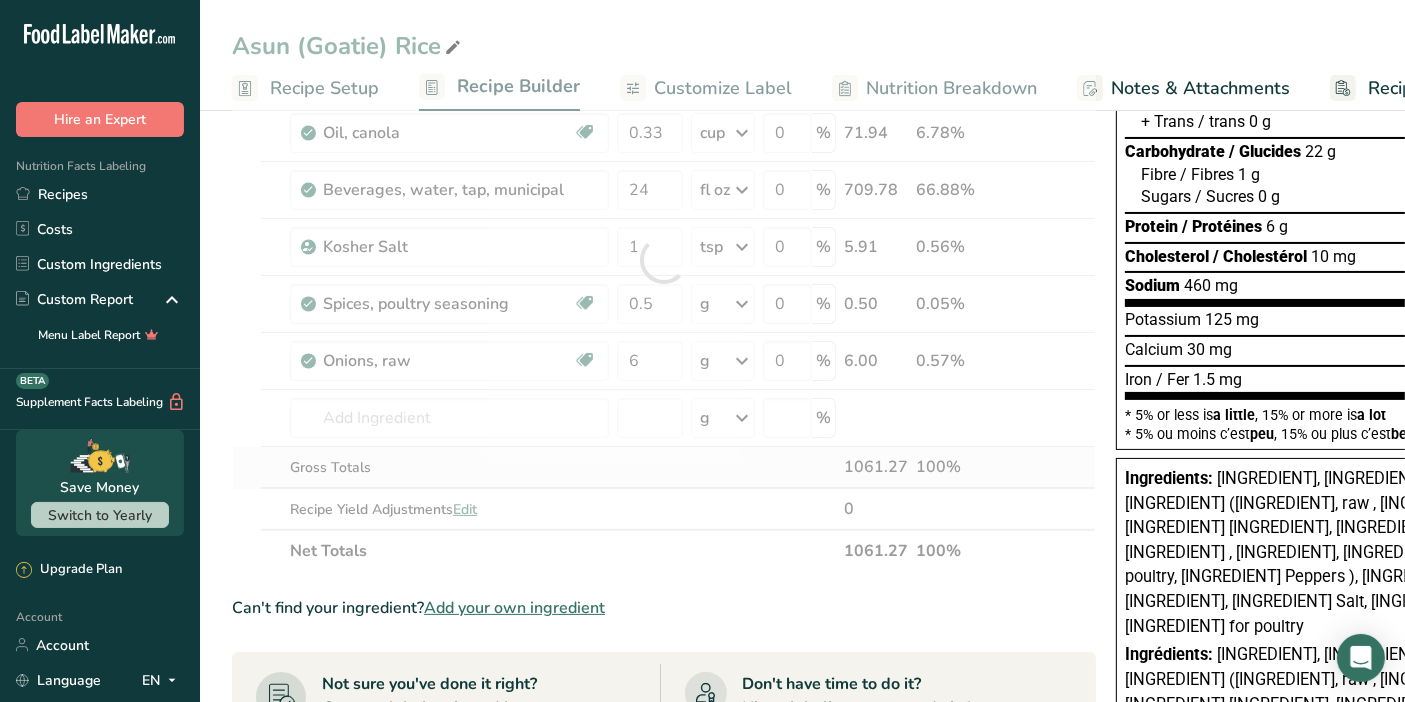 click on "Ingredient *
Amount *
Unit *
Waste *   .a-a{fill:#347362;}.b-a{fill:#fff;}          Grams
Percentage
.a-a{fill:#347362;}.b-a{fill:#fff;}
Goatmeat
Source of Antioxidants
Prebiotic Effect
Dairy free
Gluten free
Vegan
Vegetarian
Soy free
127
g
Weight Units
g
kg
mg
See more
Volume Units
l
mL
fl oz
See more
0
%
127.00
11.97%
Rice, white, long-grain, parboiled, enriched, dry
Dairy free
Gluten free
Vegan
Vegetarian
Soy free
143" at bounding box center [664, 260] 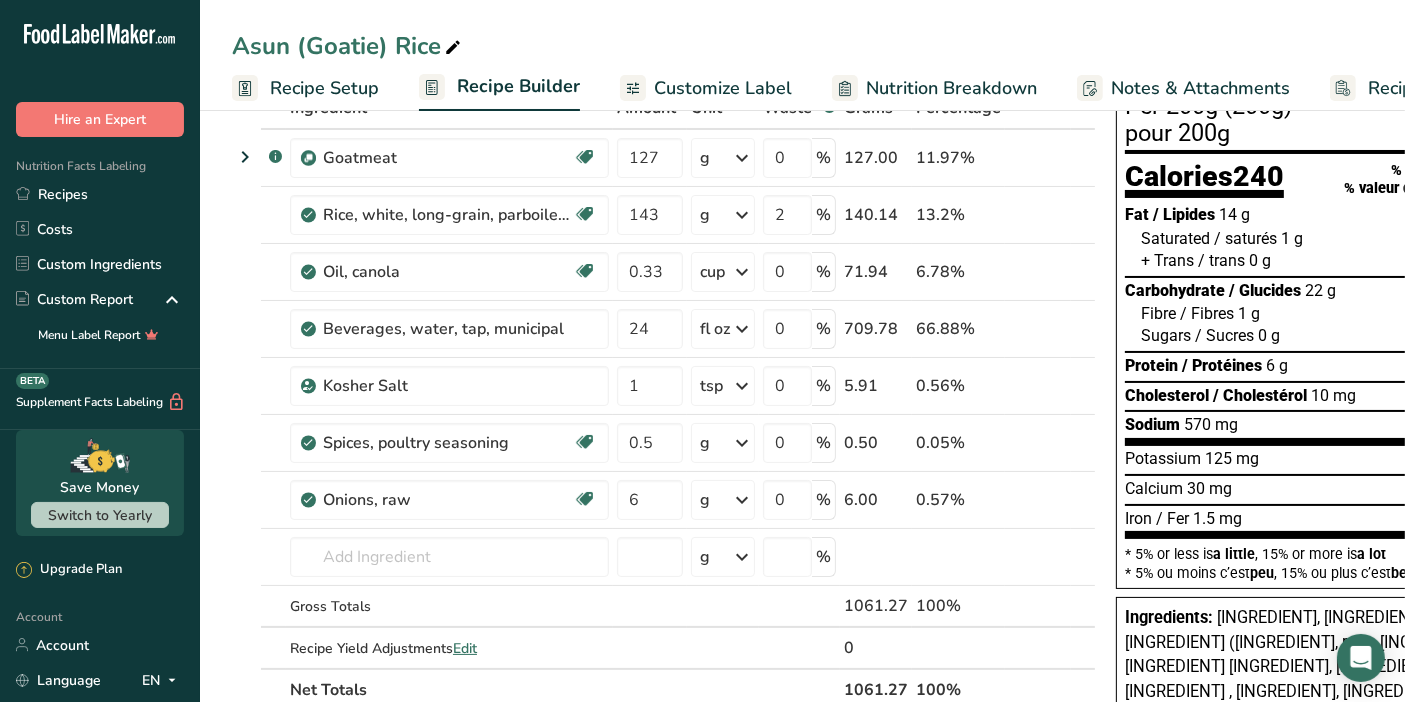 scroll, scrollTop: 133, scrollLeft: 0, axis: vertical 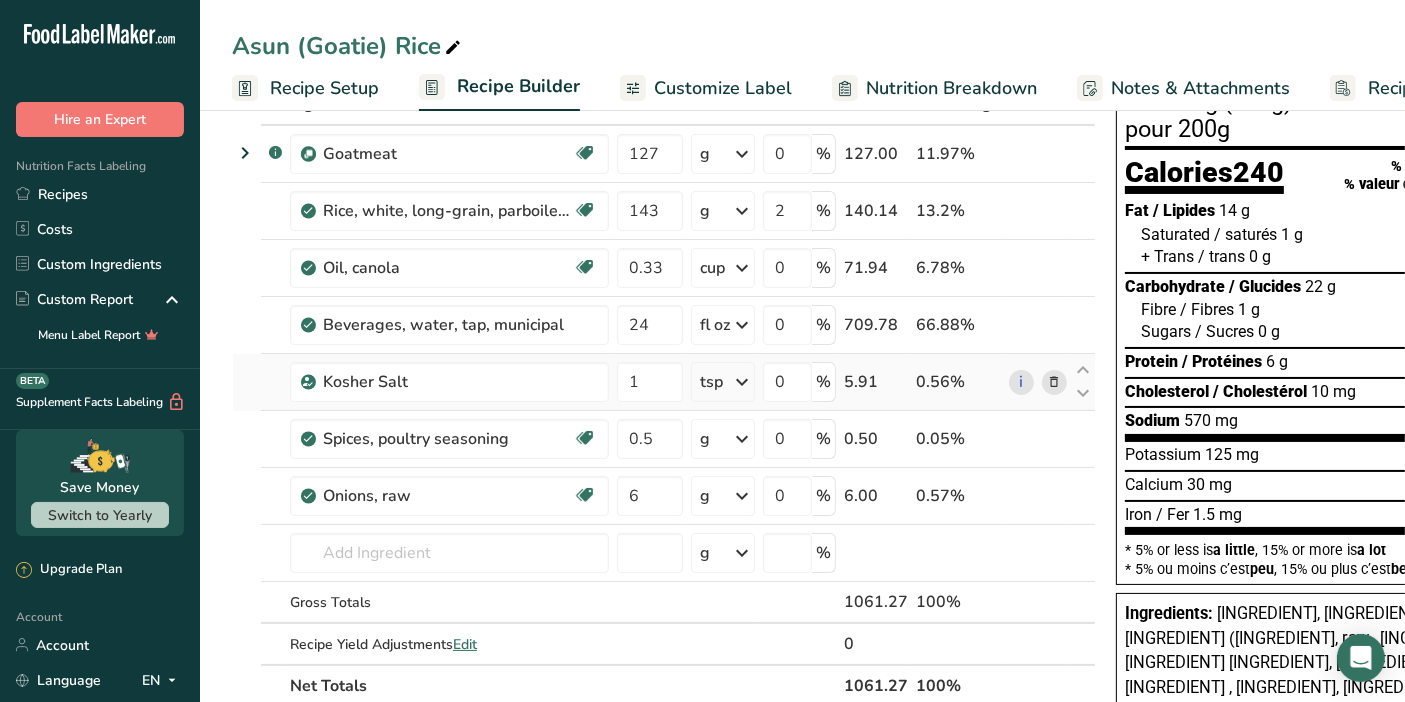 click at bounding box center (742, 382) 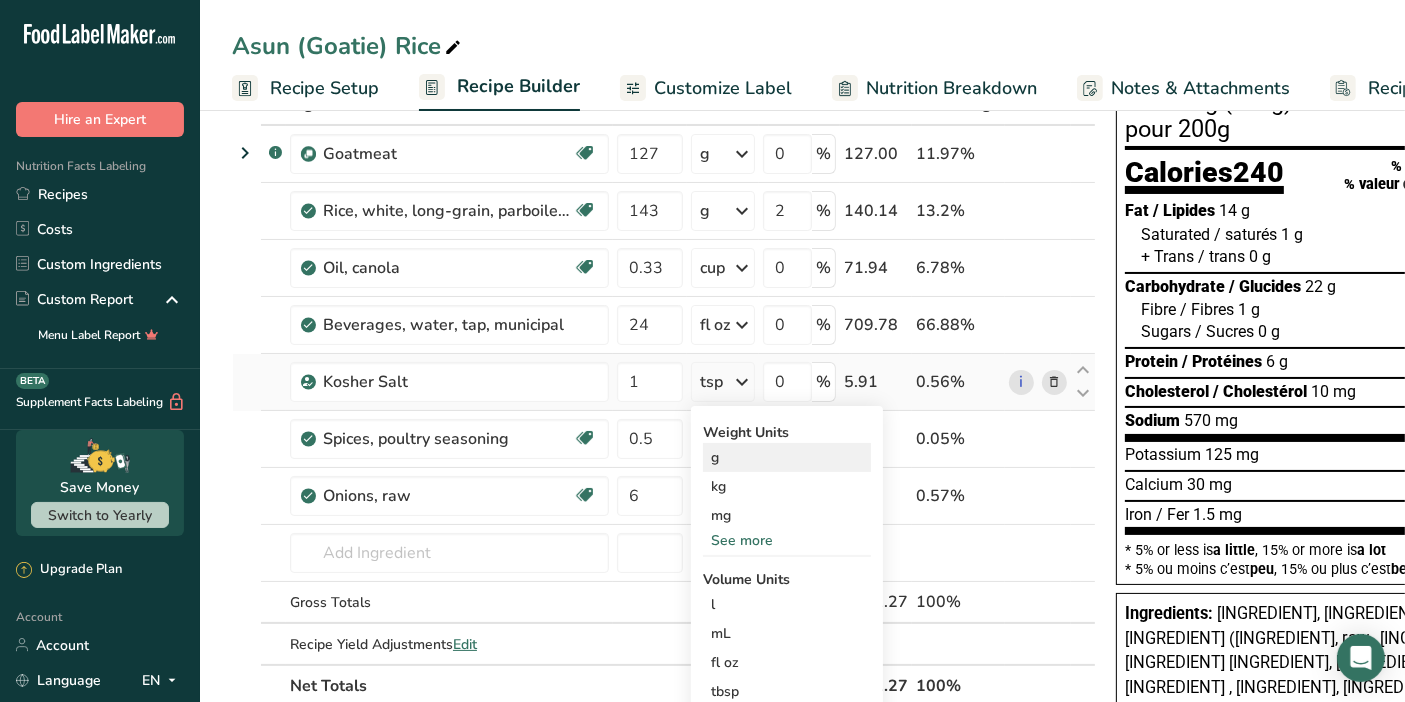 click on "g" at bounding box center [787, 457] 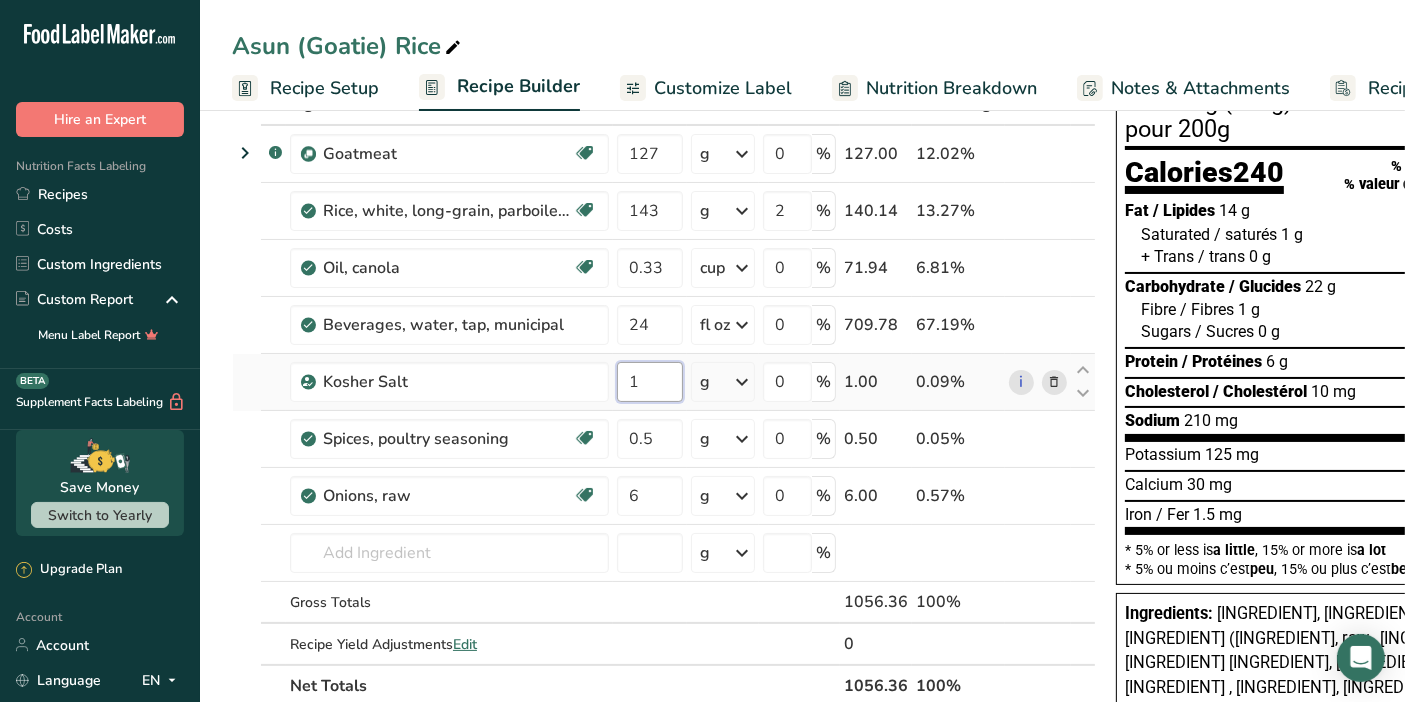 drag, startPoint x: 646, startPoint y: 381, endPoint x: 614, endPoint y: 385, distance: 32.24903 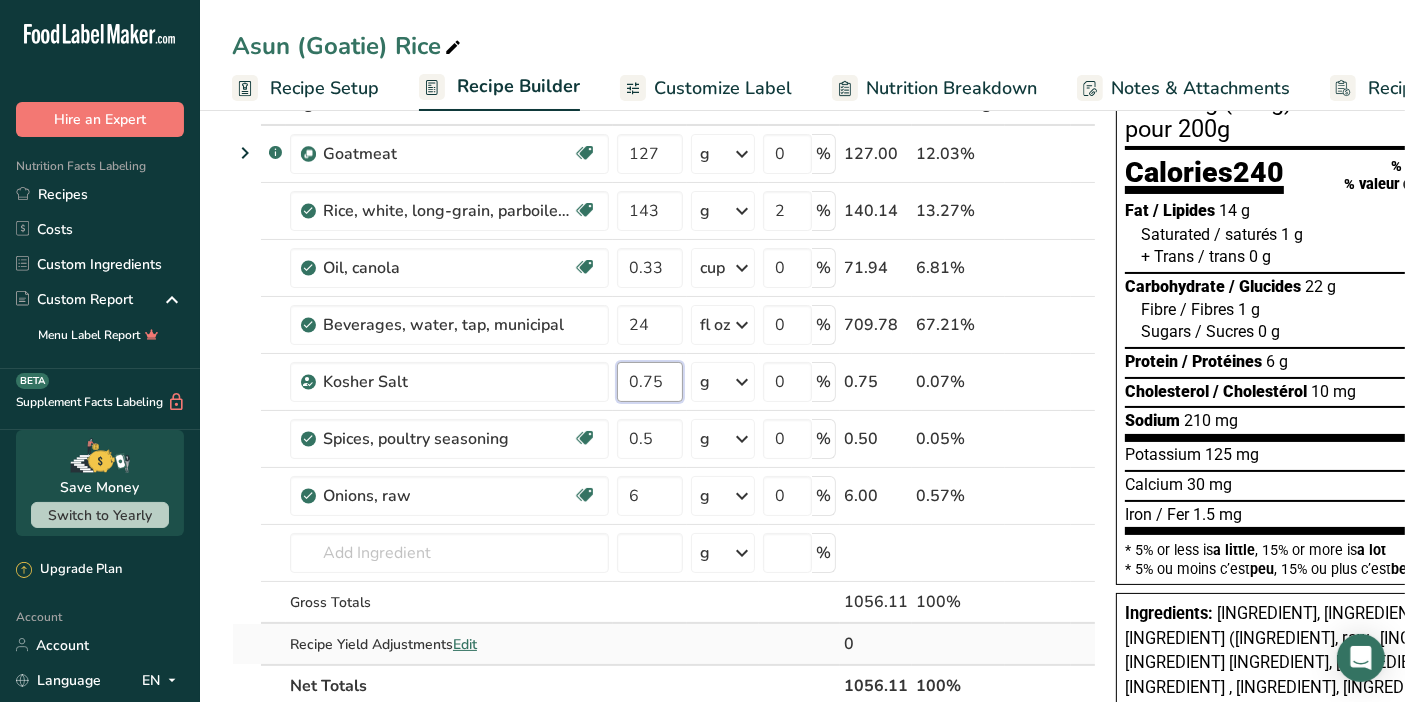 type on "0.75" 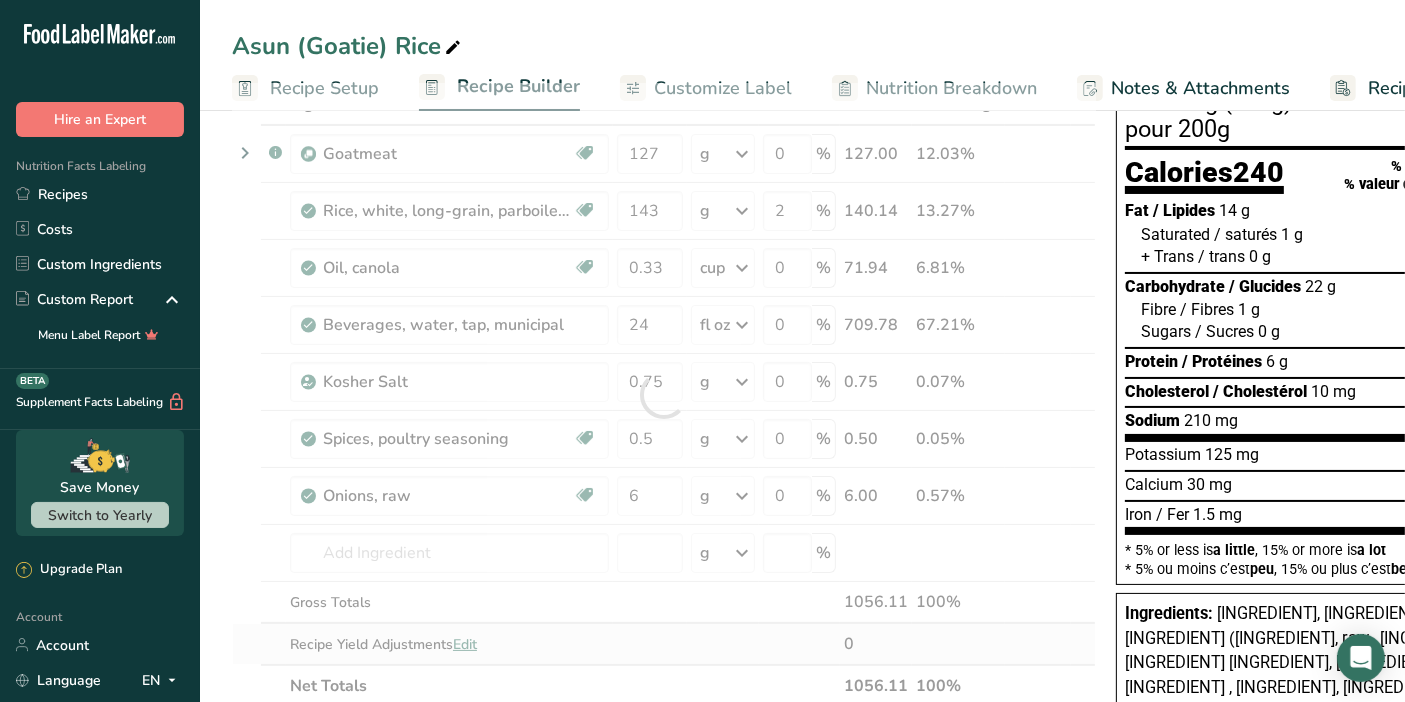 click on "Ingredient *
Amount *
Unit *
Waste *   .a-a{fill:#347362;}.b-a{fill:#fff;}          Grams
Percentage
.a-a{fill:#347362;}.b-a{fill:#fff;}
Goatmeat
Source of Antioxidants
Prebiotic Effect
Dairy free
Gluten free
Vegan
Vegetarian
Soy free
127
g
Weight Units
g
kg
mg
See more
Volume Units
l
mL
fl oz
See more
0
%
127.00
12.03%
Rice, white, long-grain, parboiled, enriched, dry
Dairy free
Gluten free
Vegan
Vegetarian
Soy free
143" at bounding box center [664, 395] 